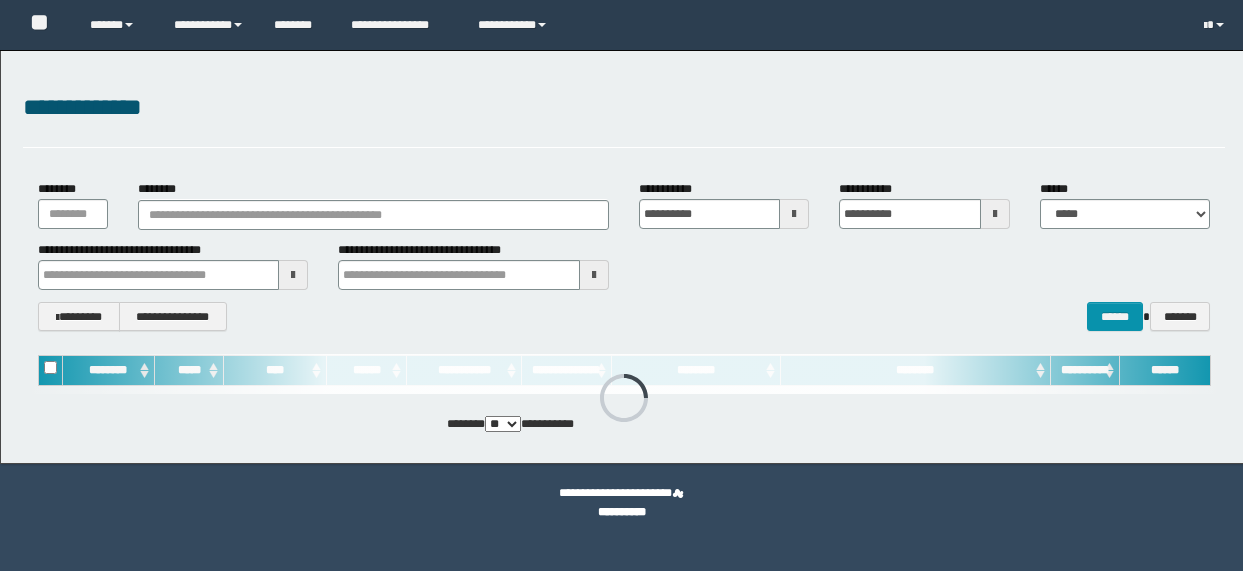 scroll, scrollTop: 0, scrollLeft: 0, axis: both 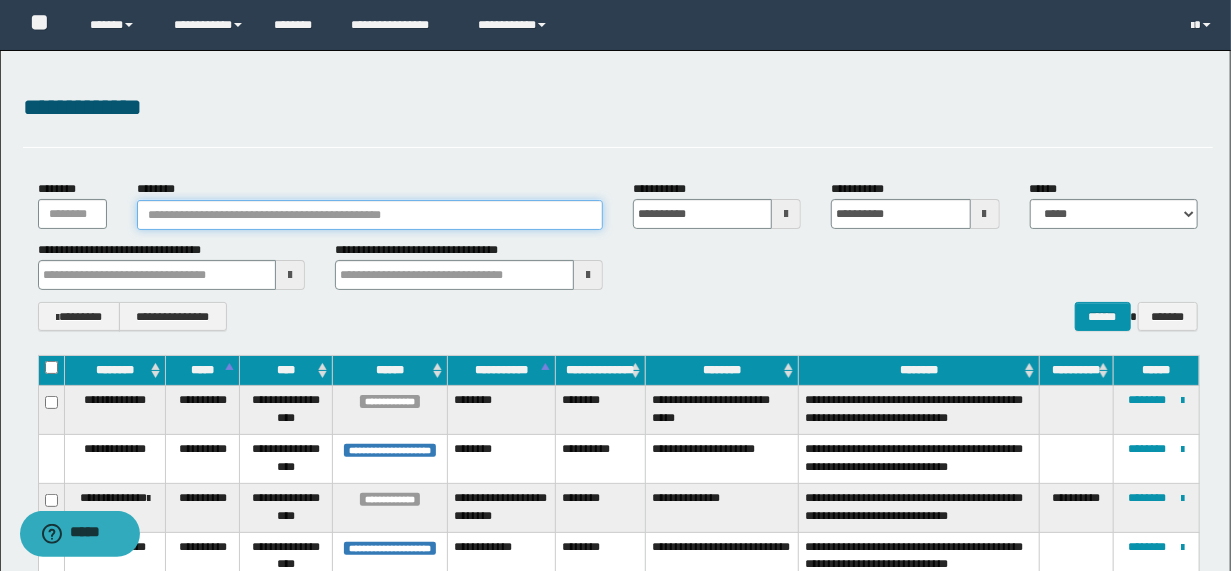 drag, startPoint x: 199, startPoint y: 206, endPoint x: 449, endPoint y: 276, distance: 259.6151 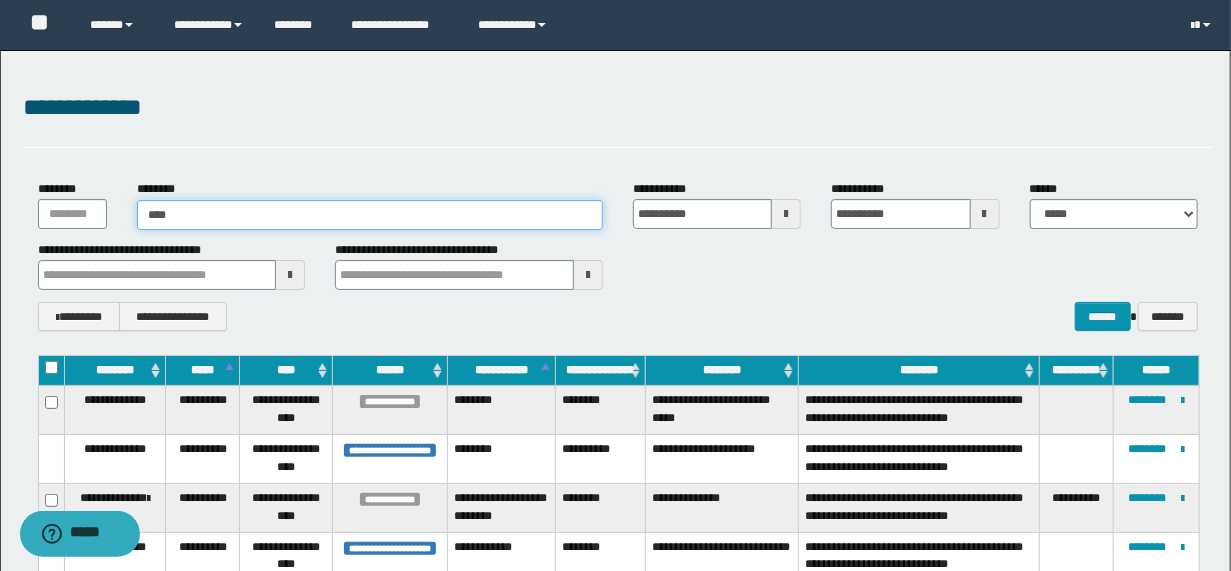 type on "*****" 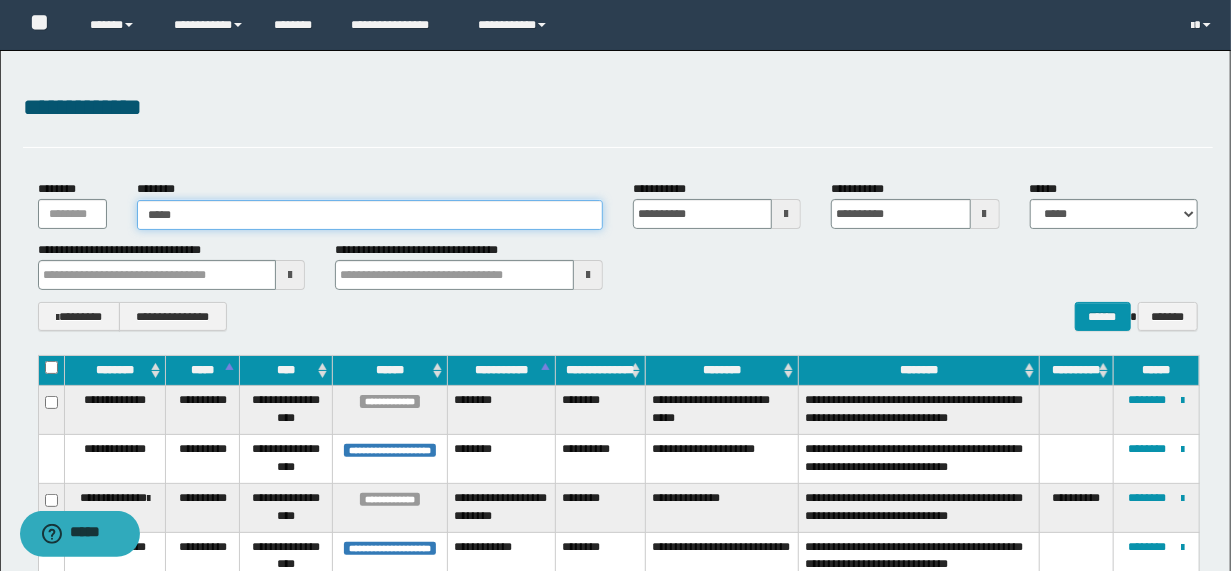 type on "*****" 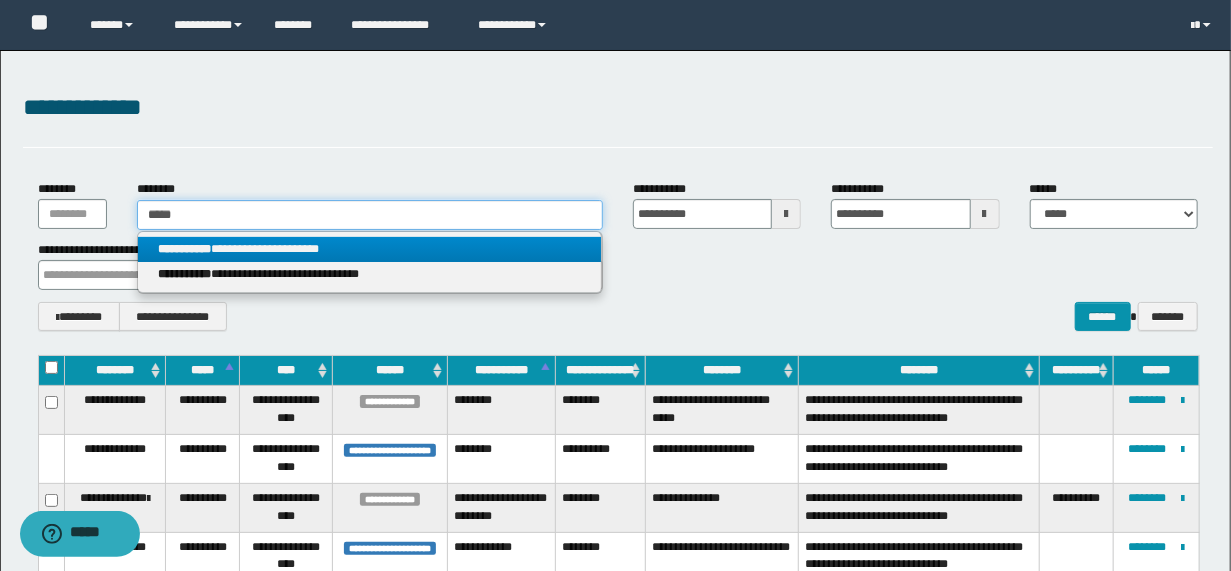 type on "*****" 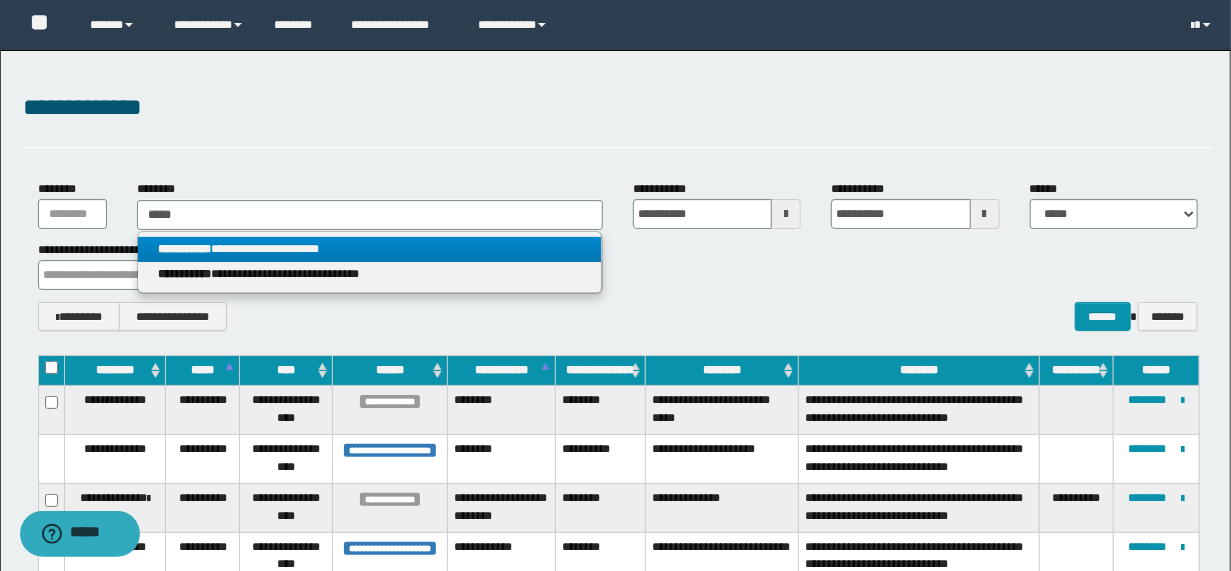 click on "**********" at bounding box center [369, 249] 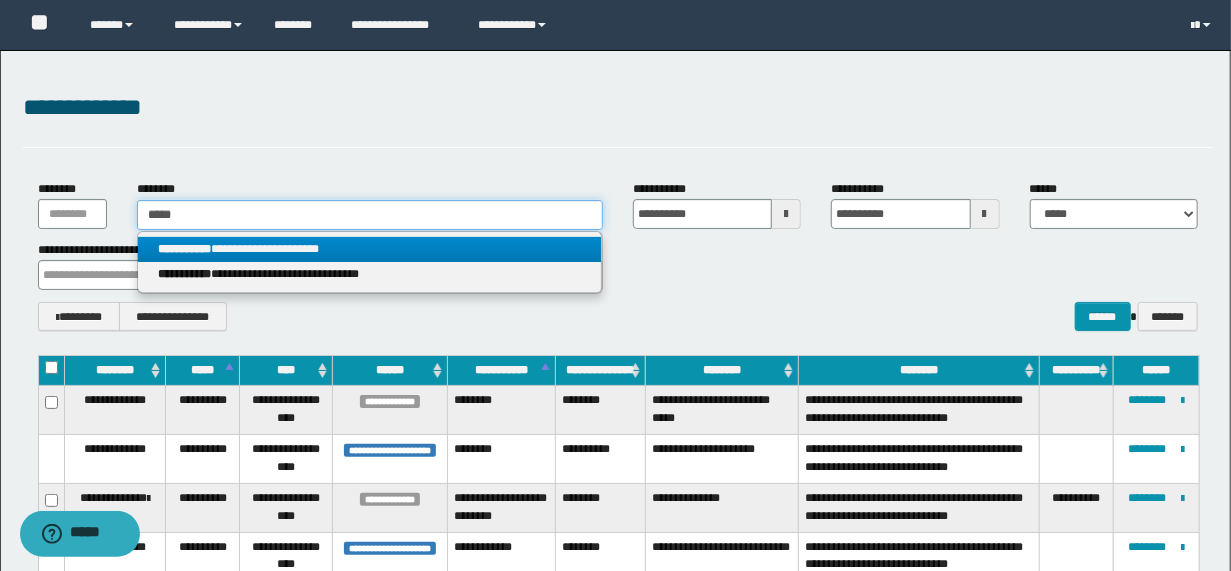 type 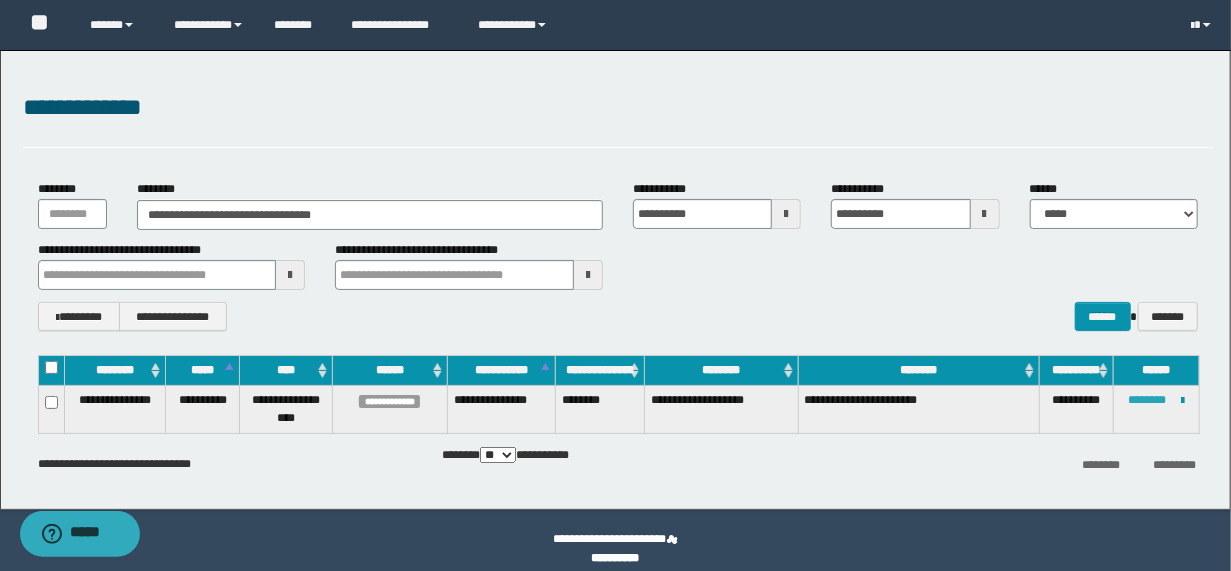 click on "********" at bounding box center [1147, 400] 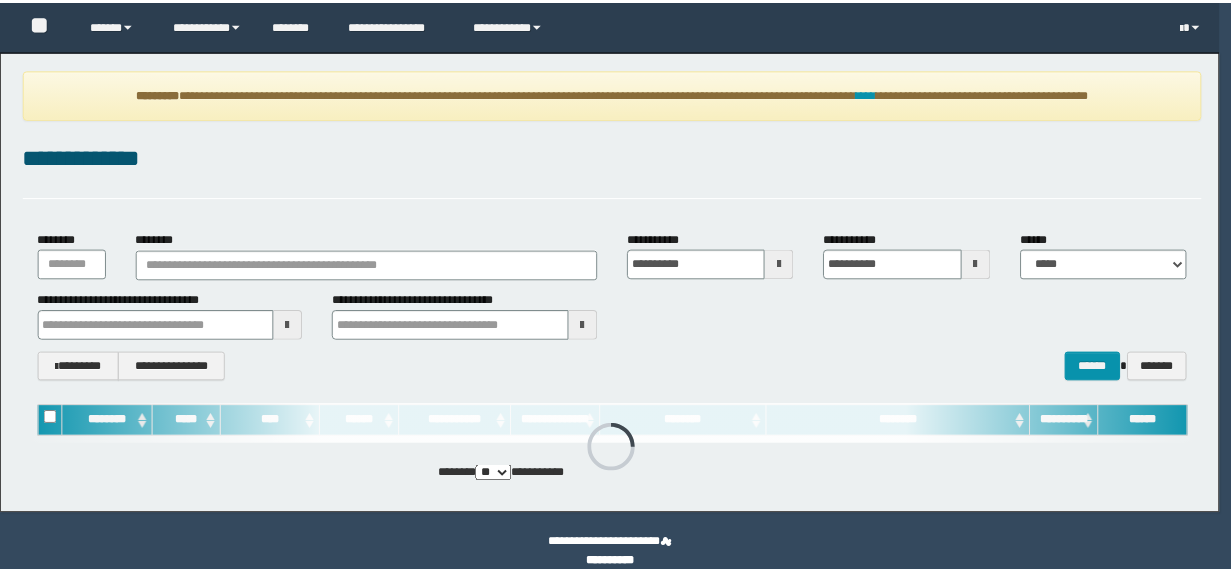 scroll, scrollTop: 0, scrollLeft: 0, axis: both 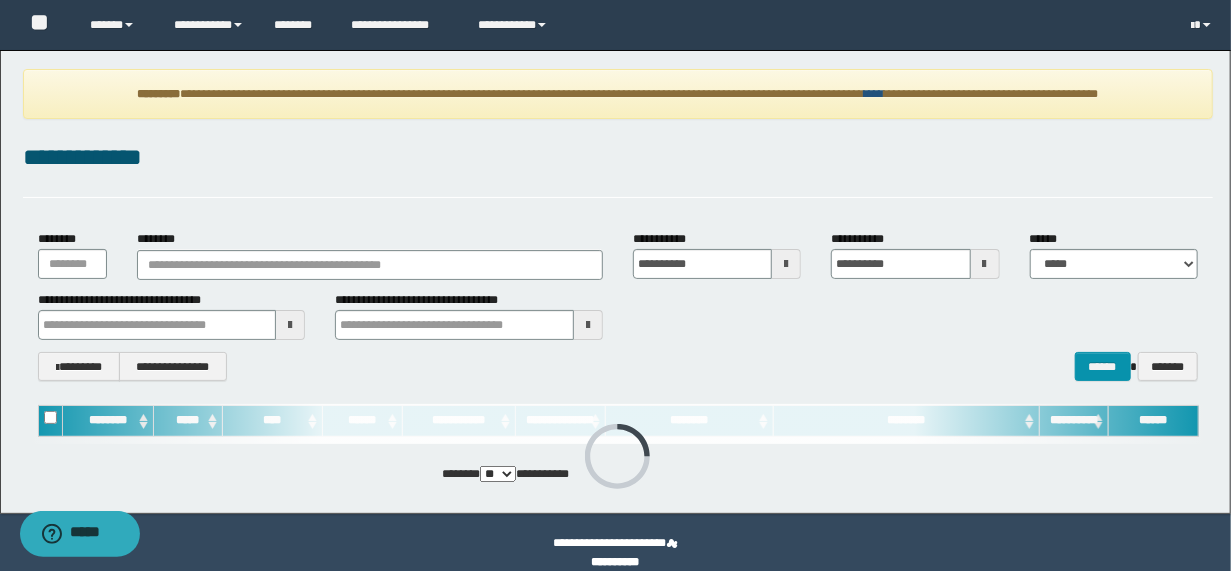 drag, startPoint x: 914, startPoint y: 96, endPoint x: 881, endPoint y: 91, distance: 33.37664 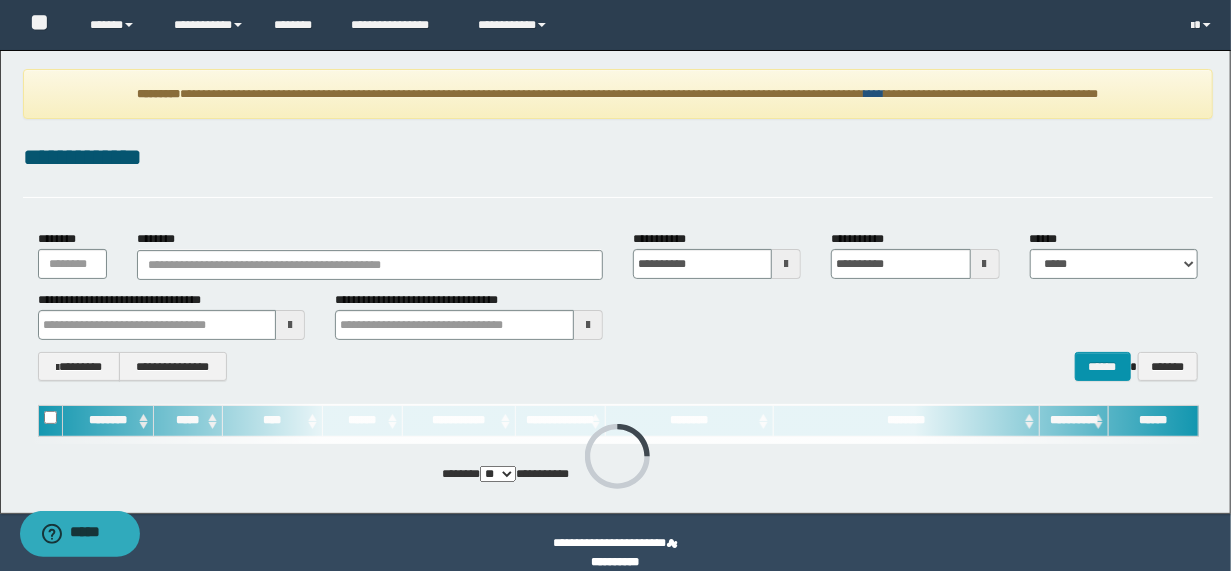 click on "****" at bounding box center (874, 94) 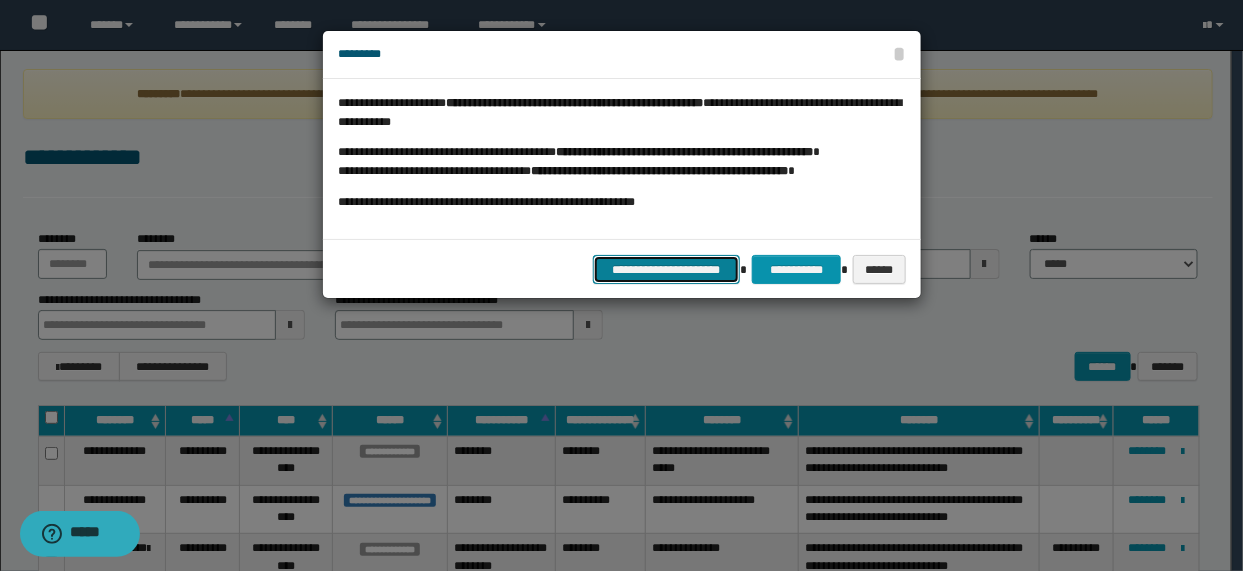 click on "**********" at bounding box center [667, 269] 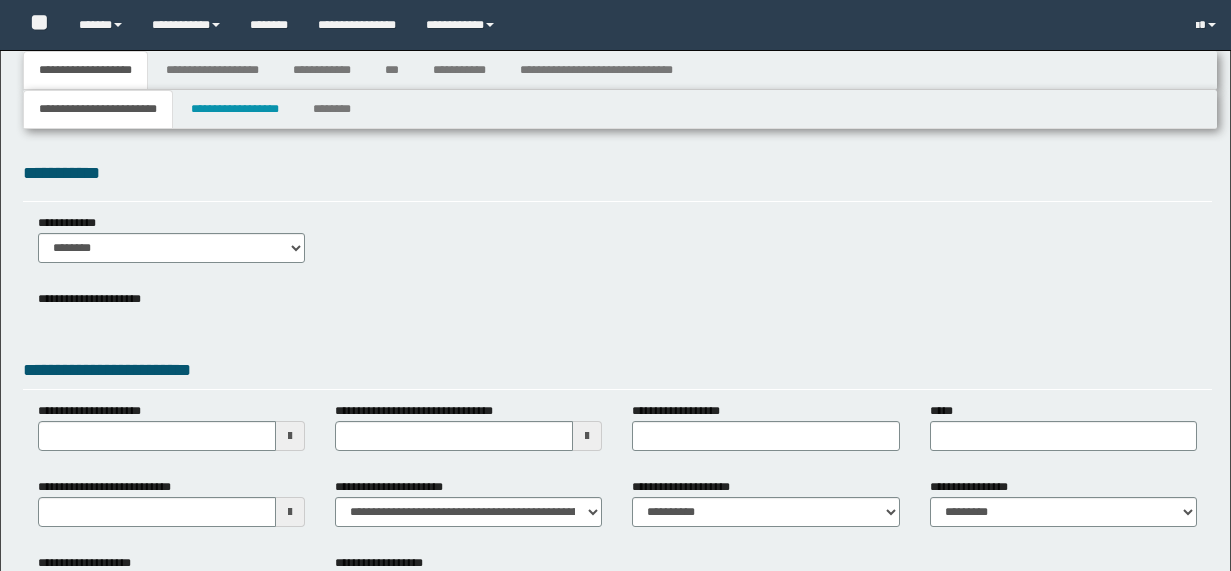 type 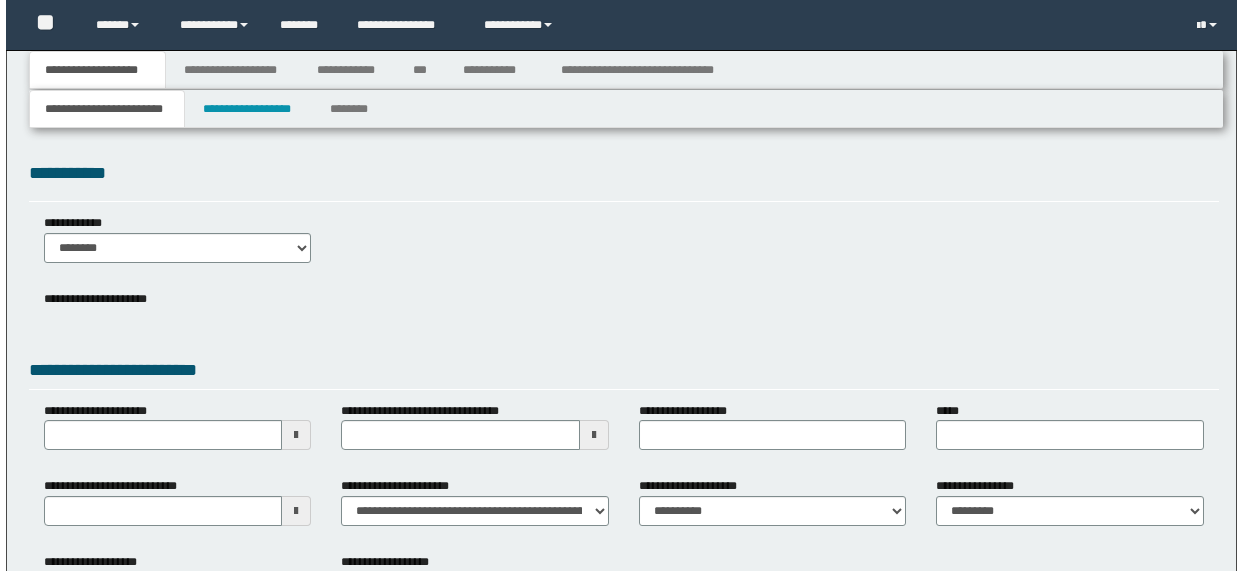 scroll, scrollTop: 0, scrollLeft: 0, axis: both 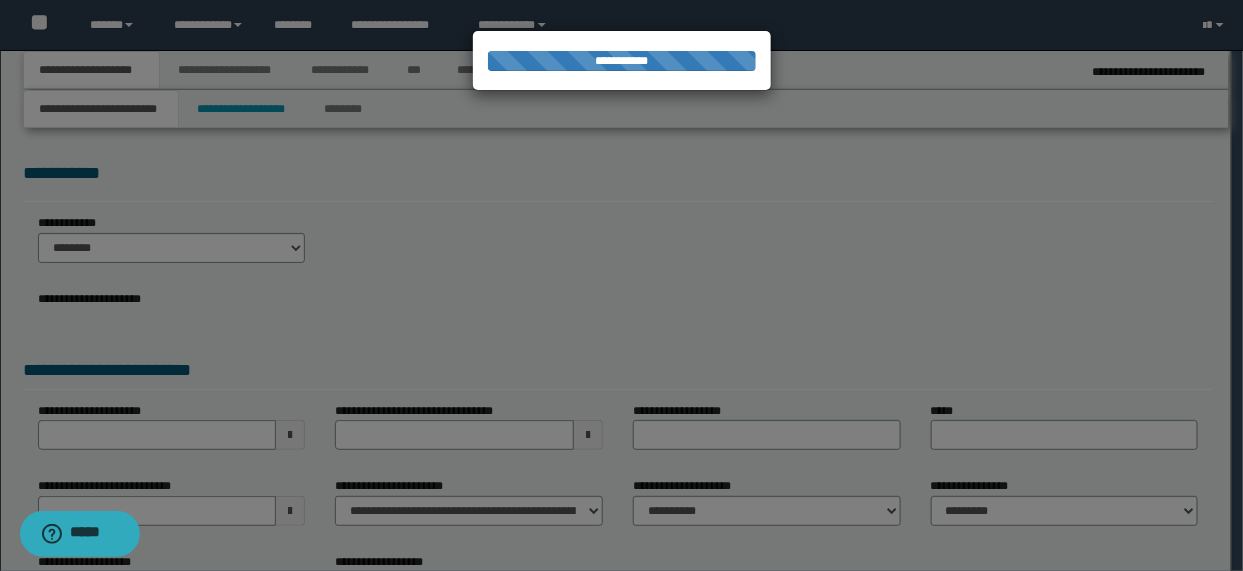 type on "**********" 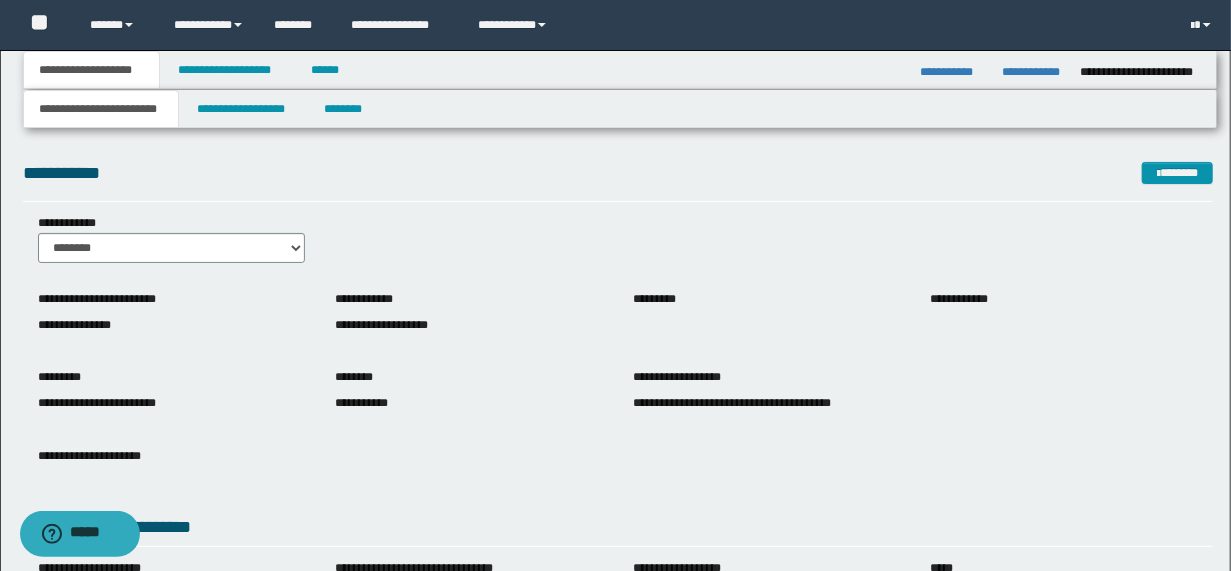 scroll, scrollTop: 311, scrollLeft: 0, axis: vertical 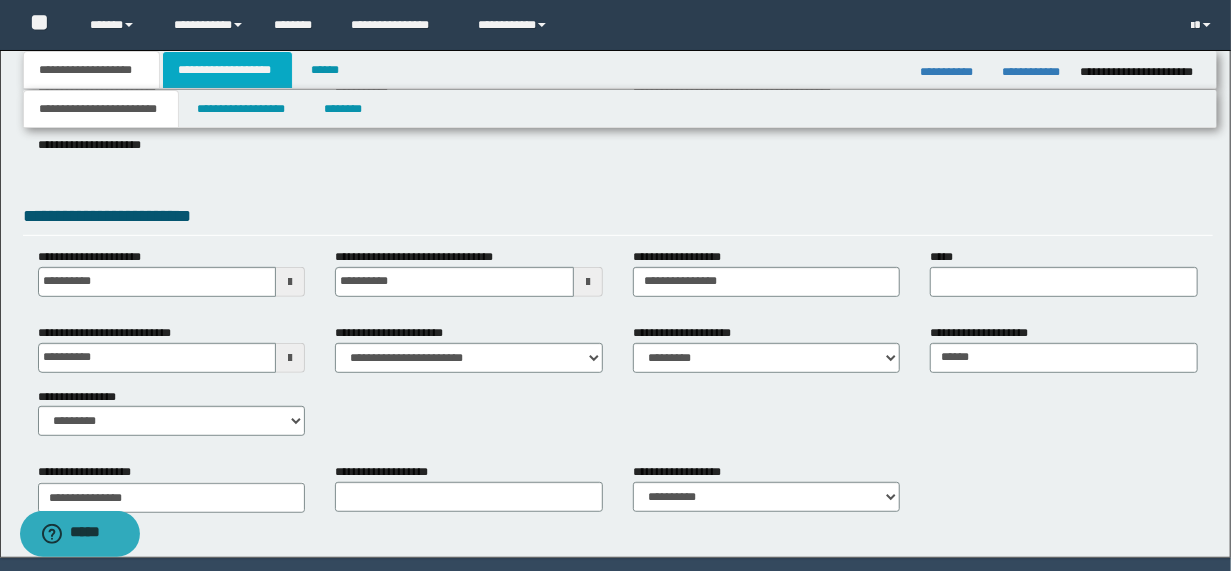 click on "**********" at bounding box center (227, 70) 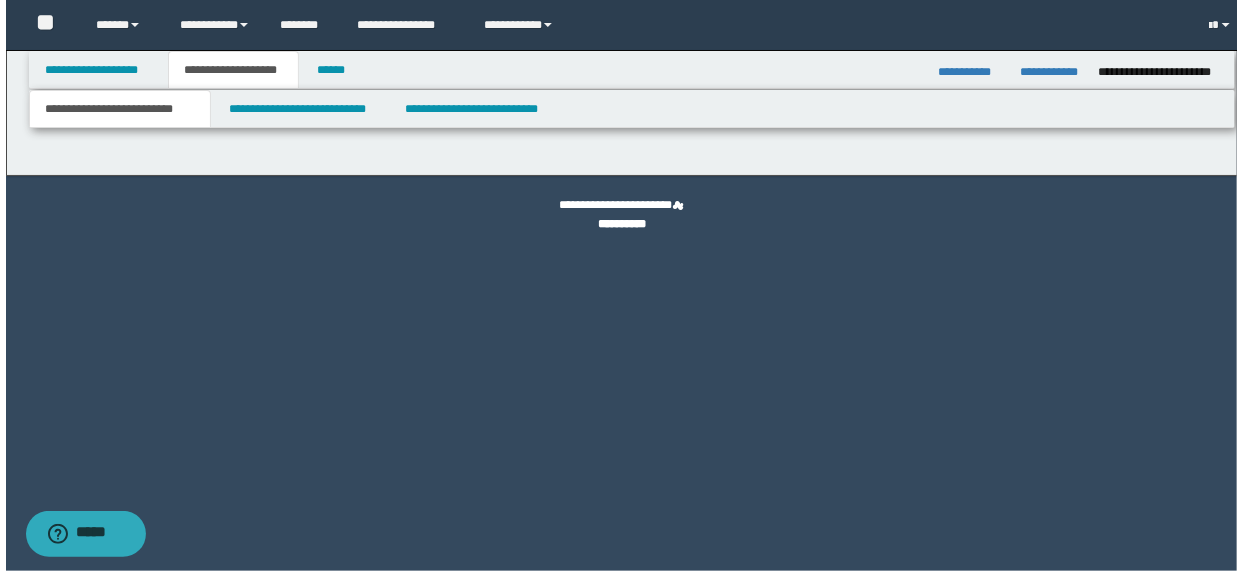 scroll, scrollTop: 0, scrollLeft: 0, axis: both 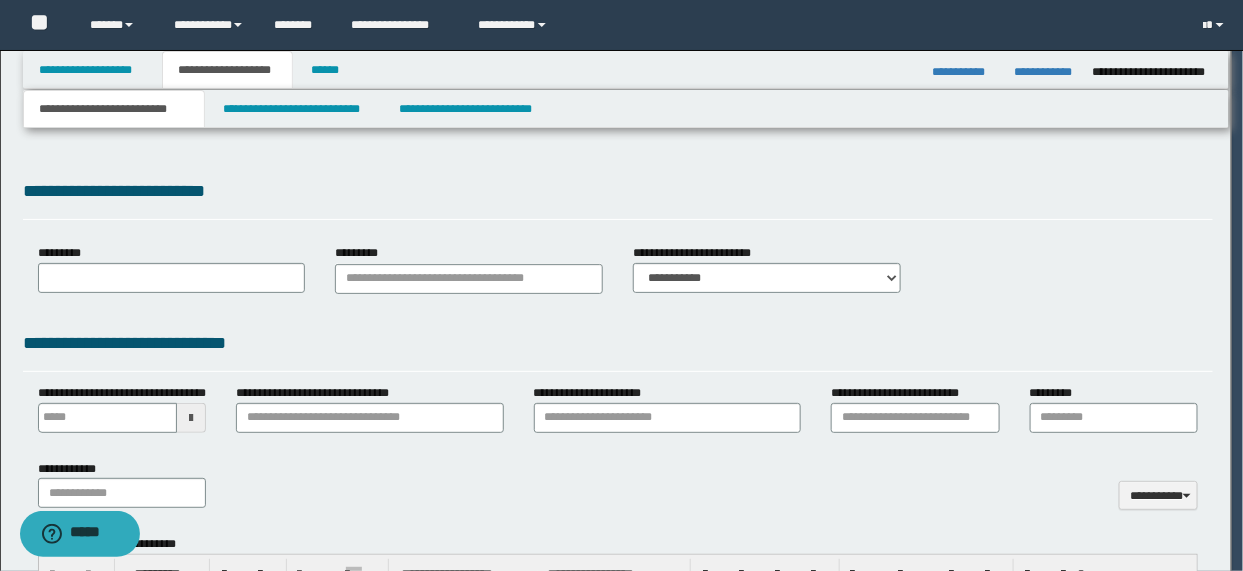 type 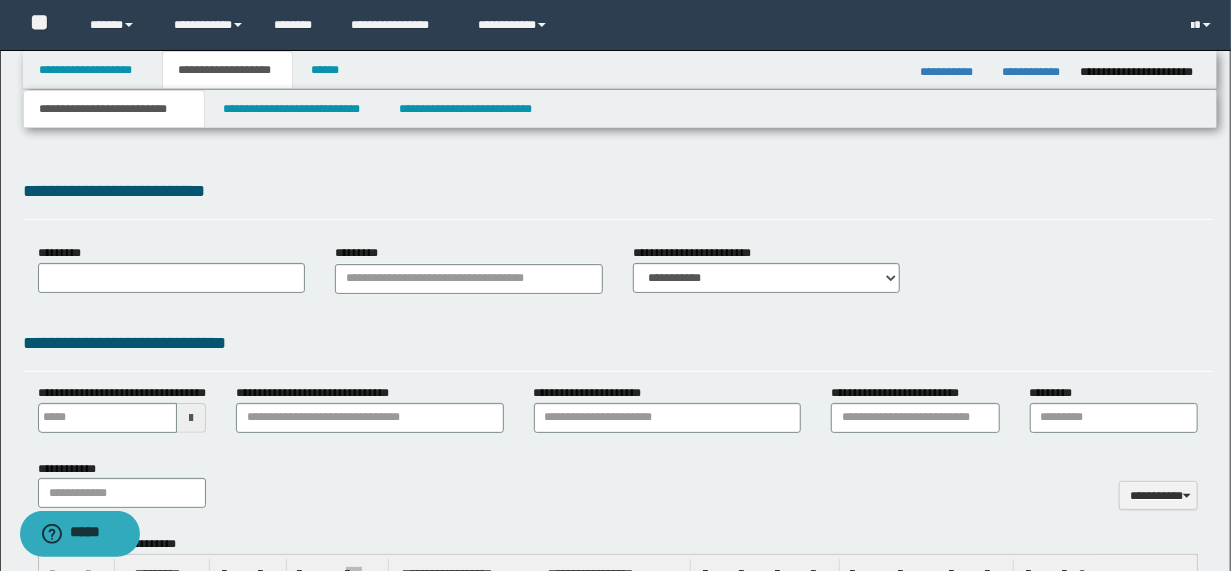 type on "**********" 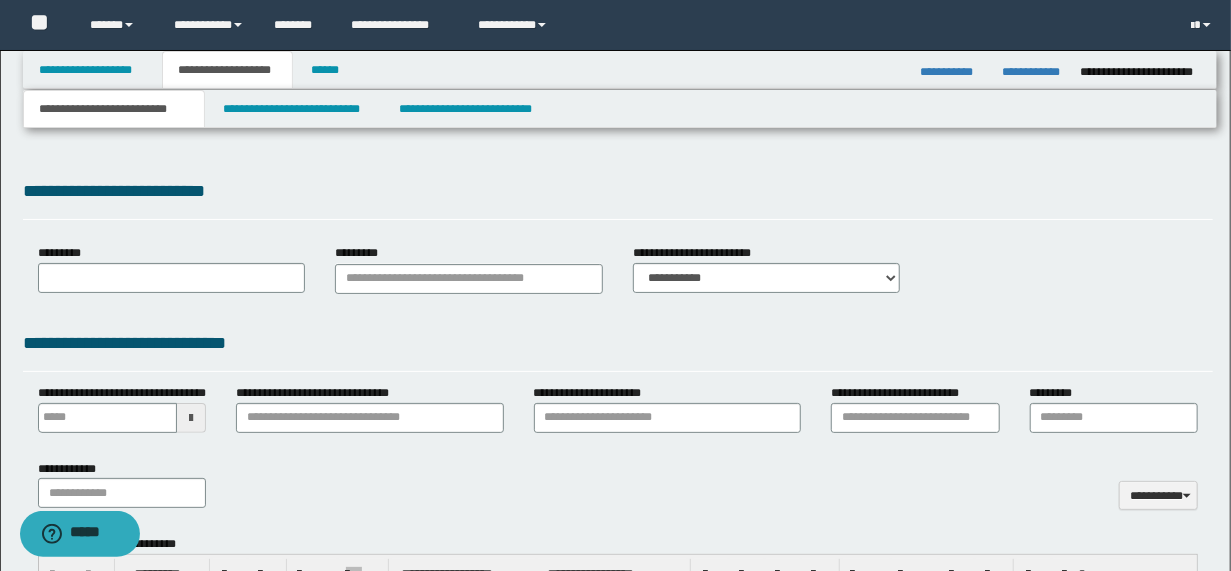 type on "**********" 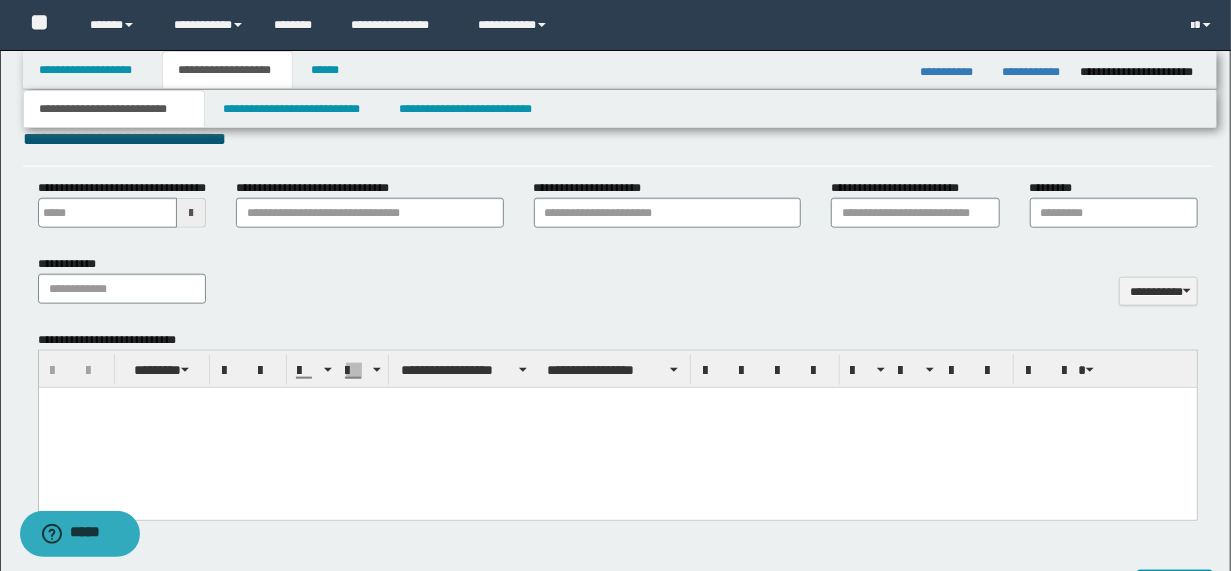 scroll, scrollTop: 960, scrollLeft: 0, axis: vertical 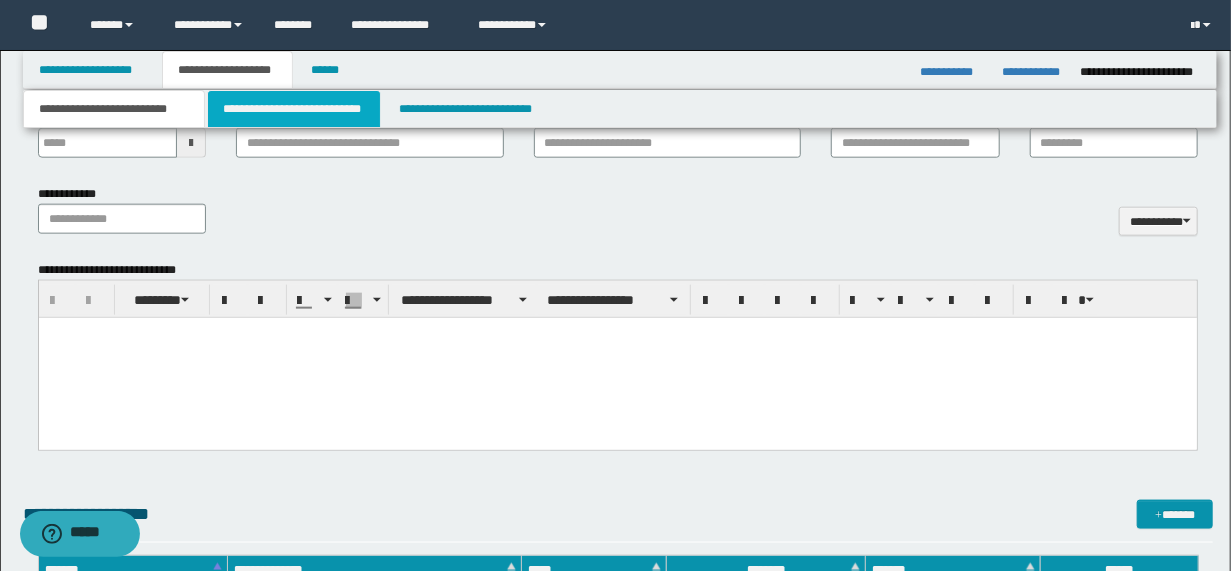 click on "**********" at bounding box center (294, 109) 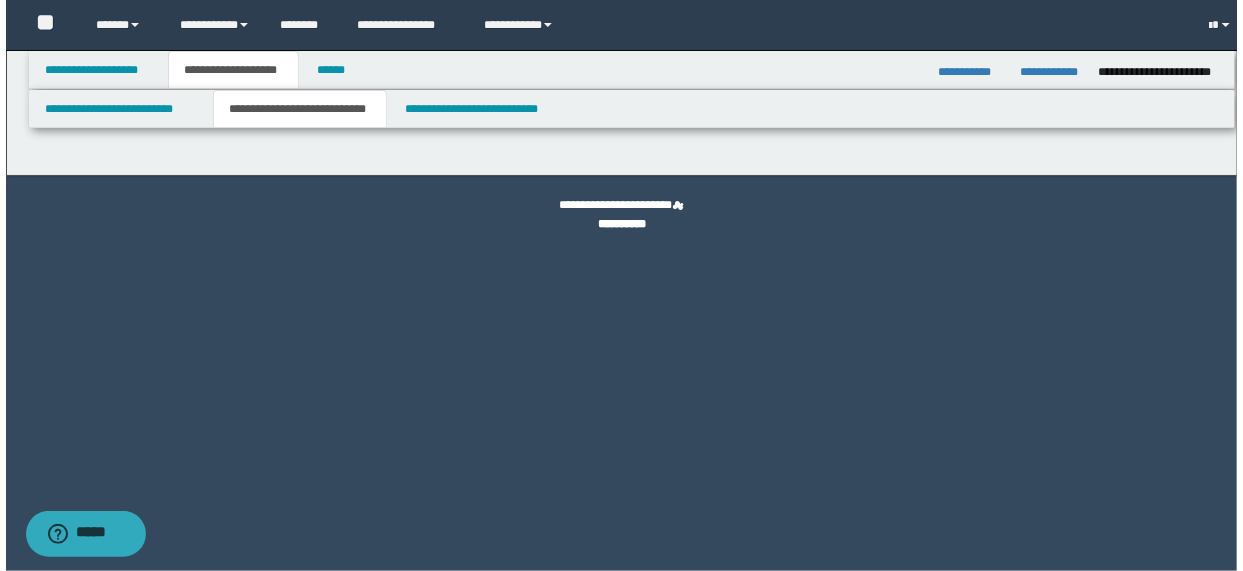 scroll, scrollTop: 0, scrollLeft: 0, axis: both 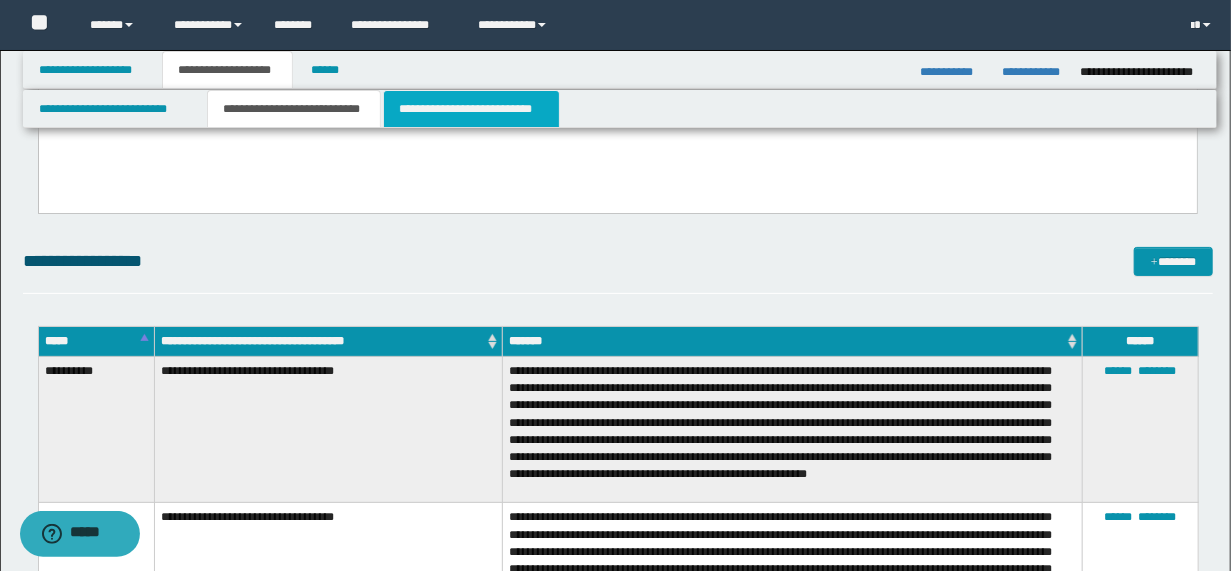 click on "**********" at bounding box center [471, 109] 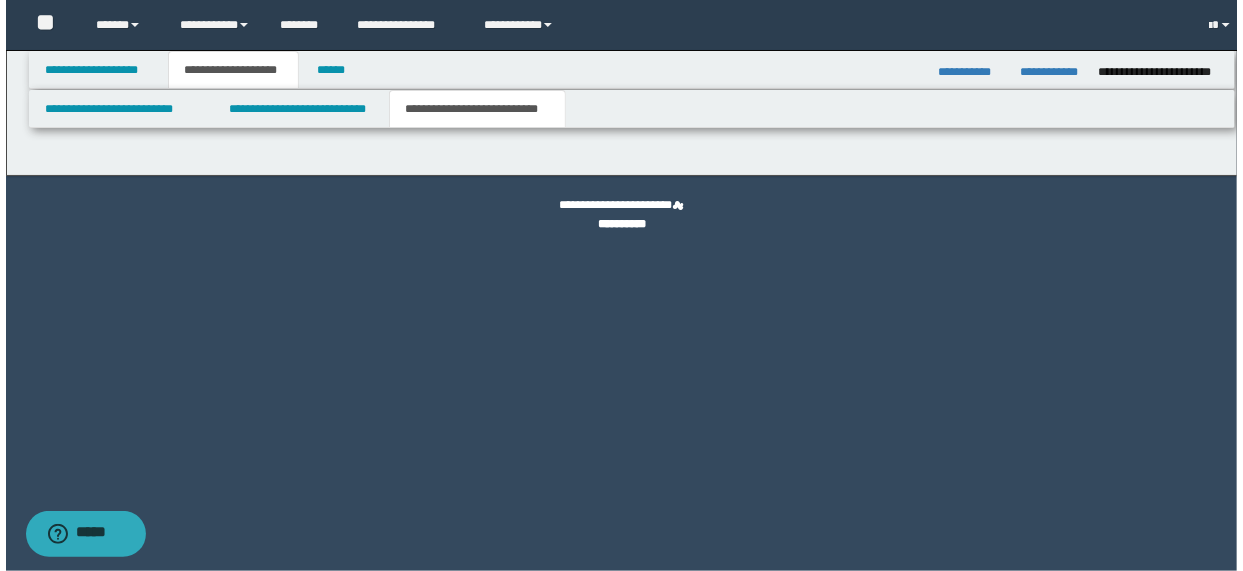 scroll, scrollTop: 0, scrollLeft: 0, axis: both 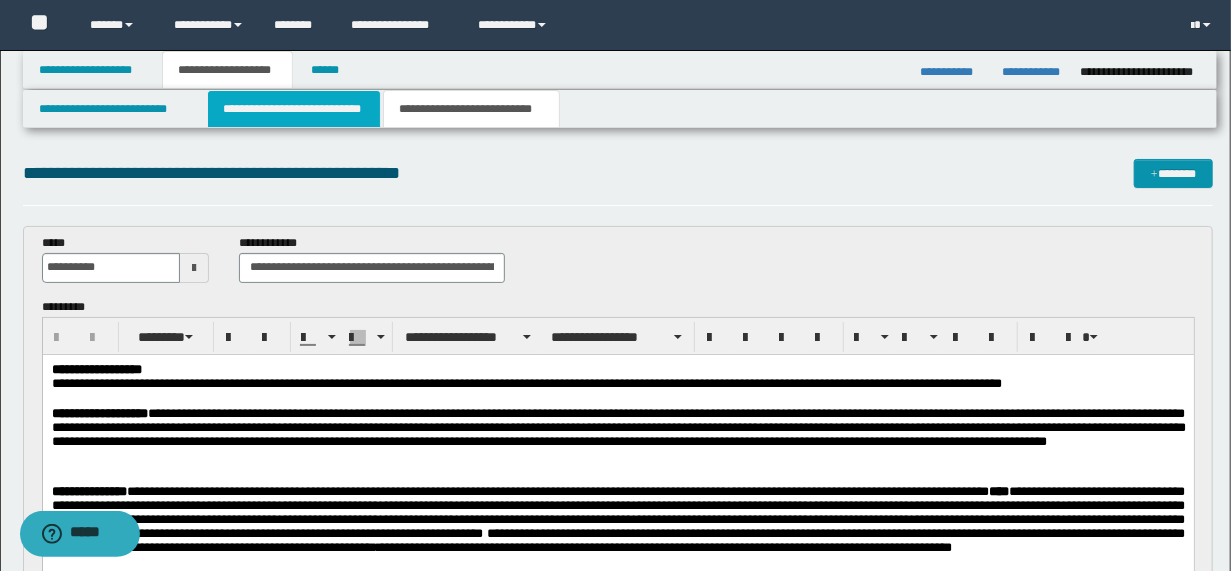 click on "**********" at bounding box center [294, 109] 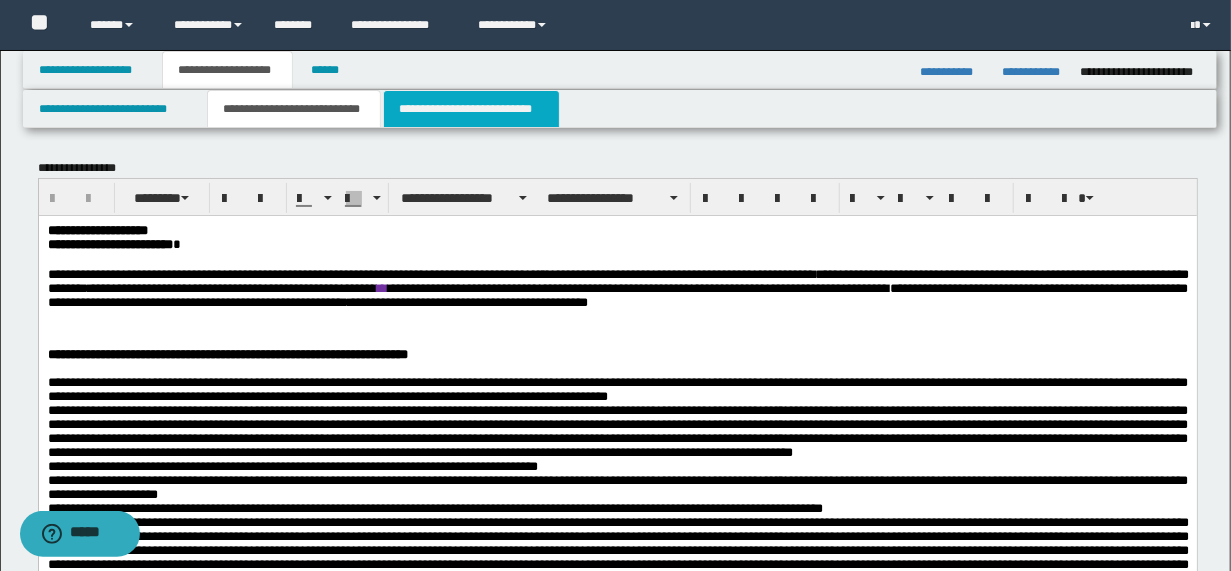 click on "**********" at bounding box center [471, 109] 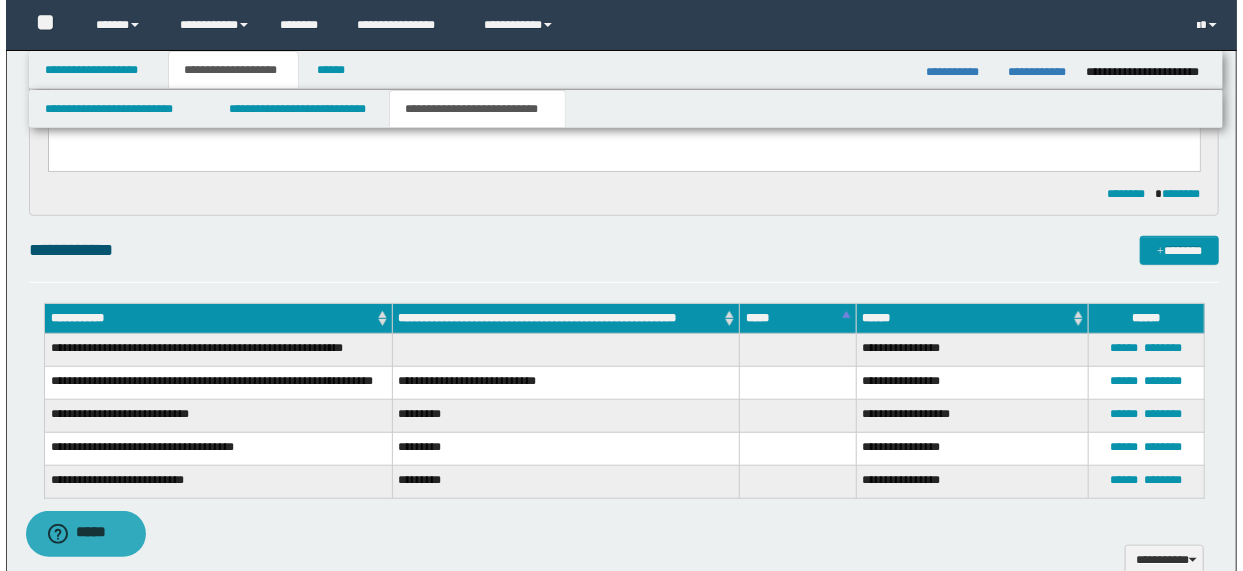 scroll, scrollTop: 640, scrollLeft: 0, axis: vertical 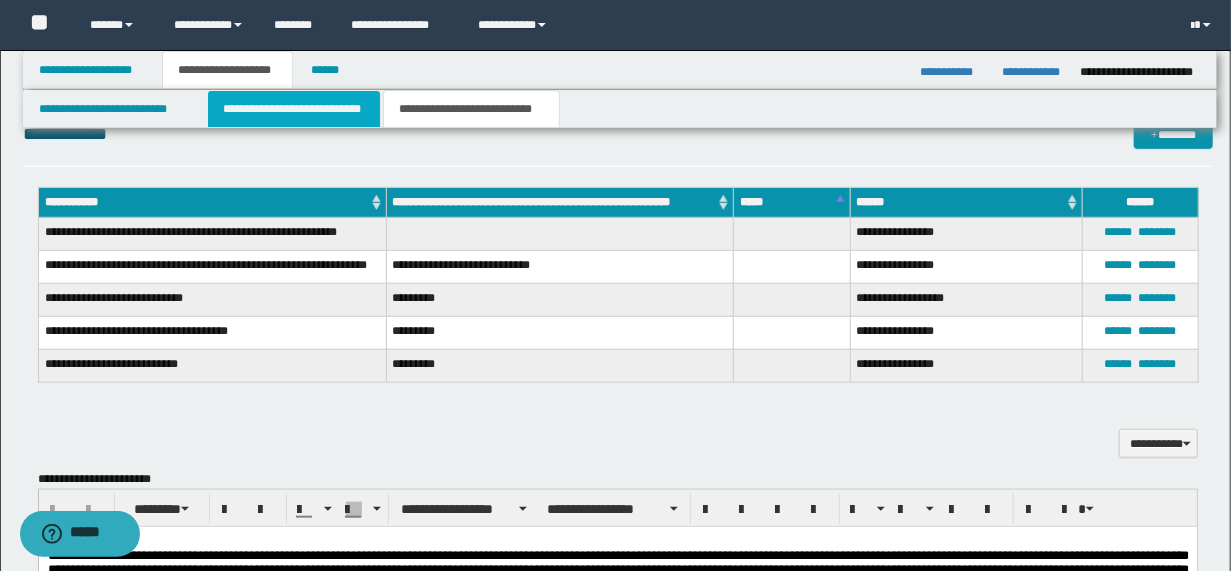 click on "**********" at bounding box center [294, 109] 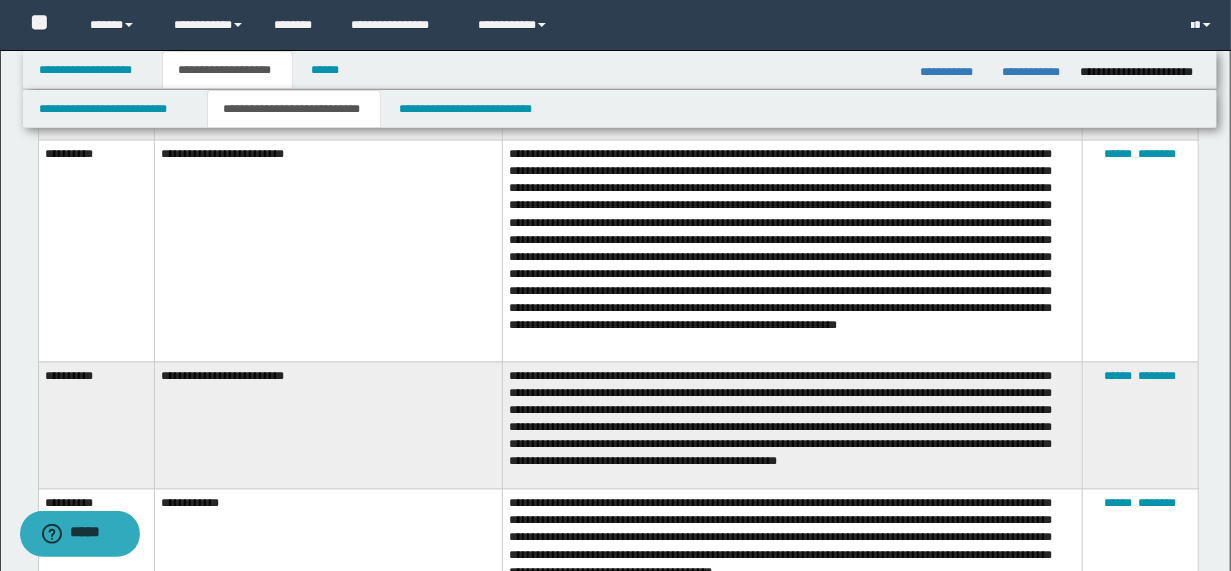 scroll, scrollTop: 5040, scrollLeft: 0, axis: vertical 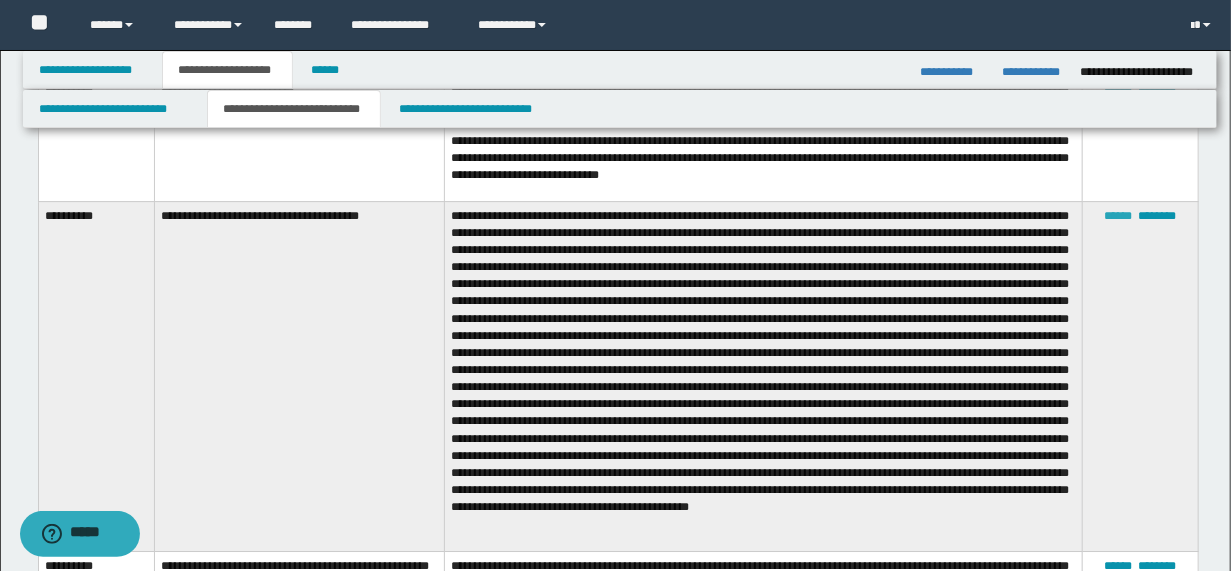 click on "******" at bounding box center [1118, 216] 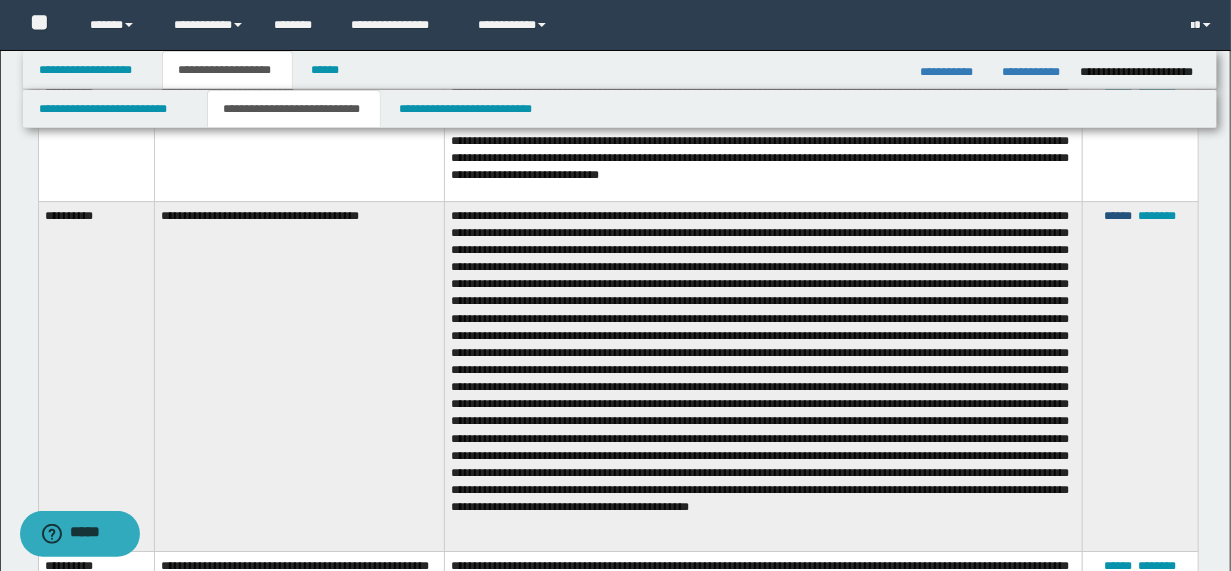type on "**********" 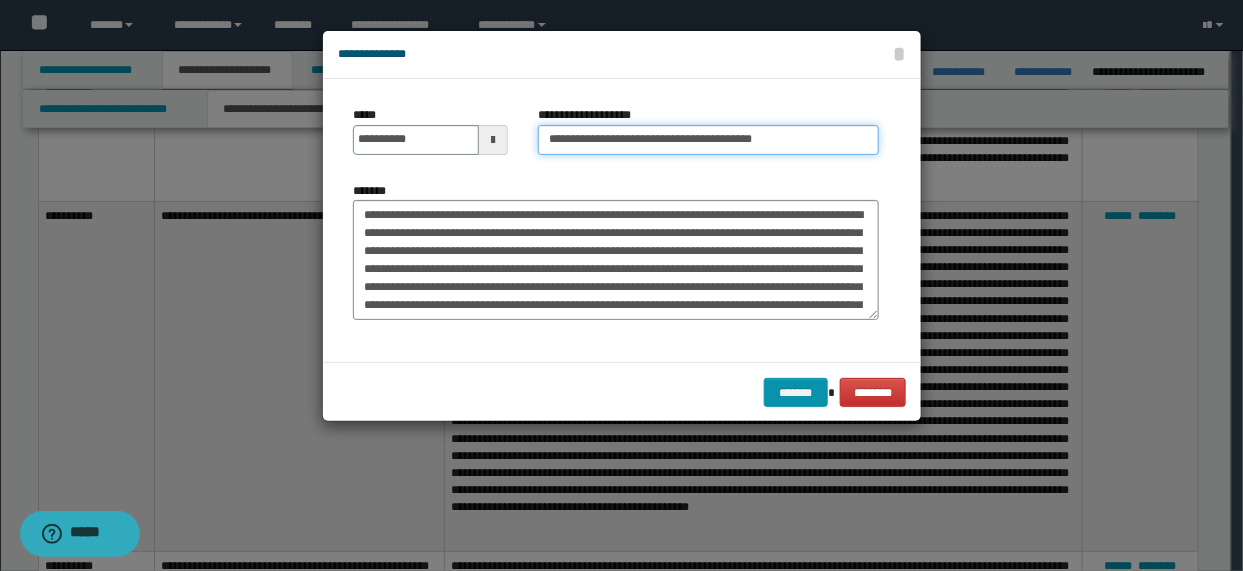 drag, startPoint x: 726, startPoint y: 139, endPoint x: 861, endPoint y: 173, distance: 139.21565 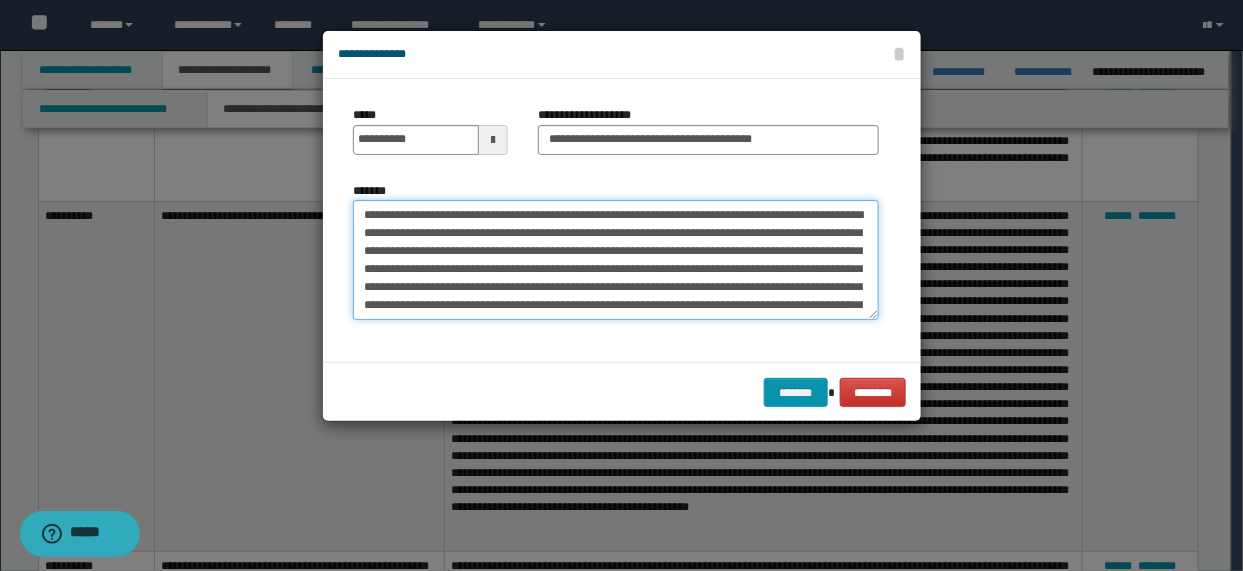 click on "*******" at bounding box center (616, 260) 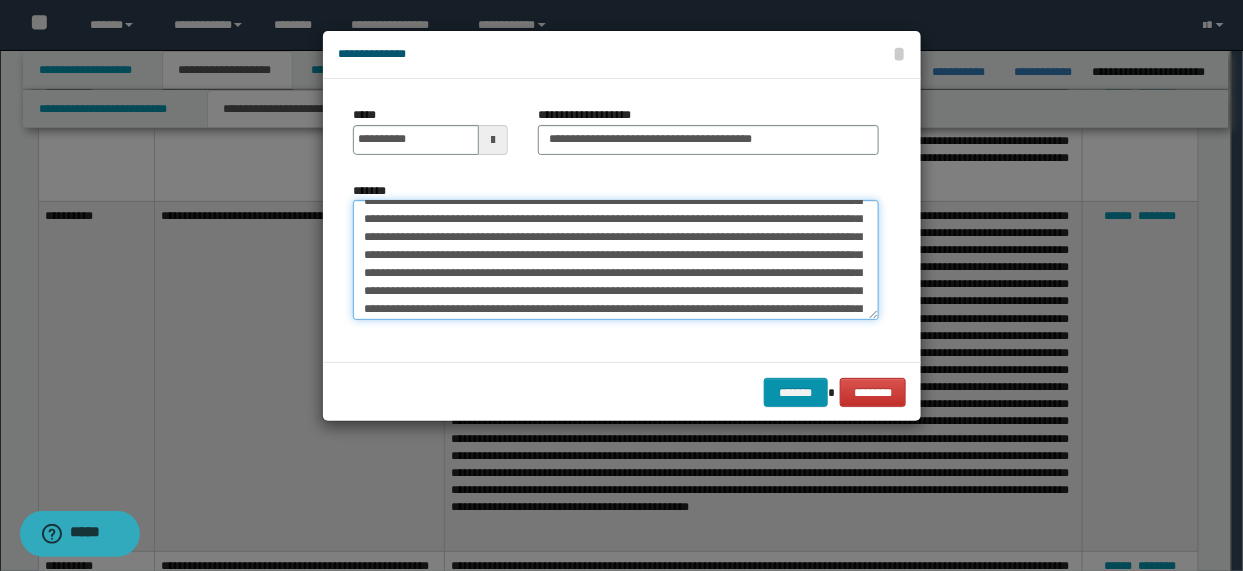 scroll, scrollTop: 64, scrollLeft: 0, axis: vertical 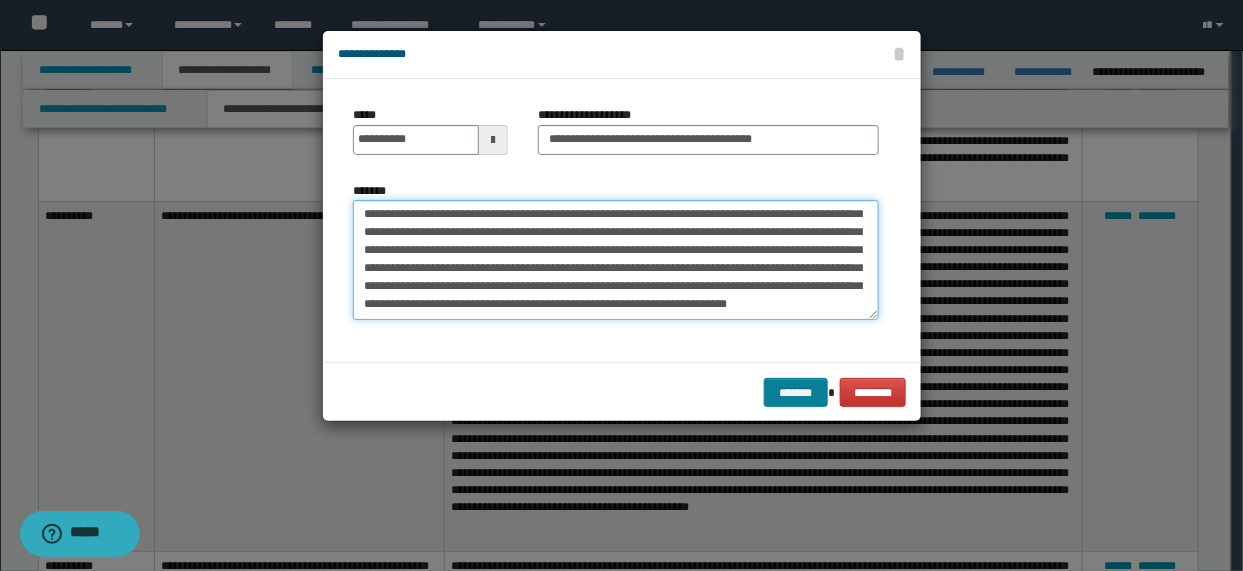 type on "**********" 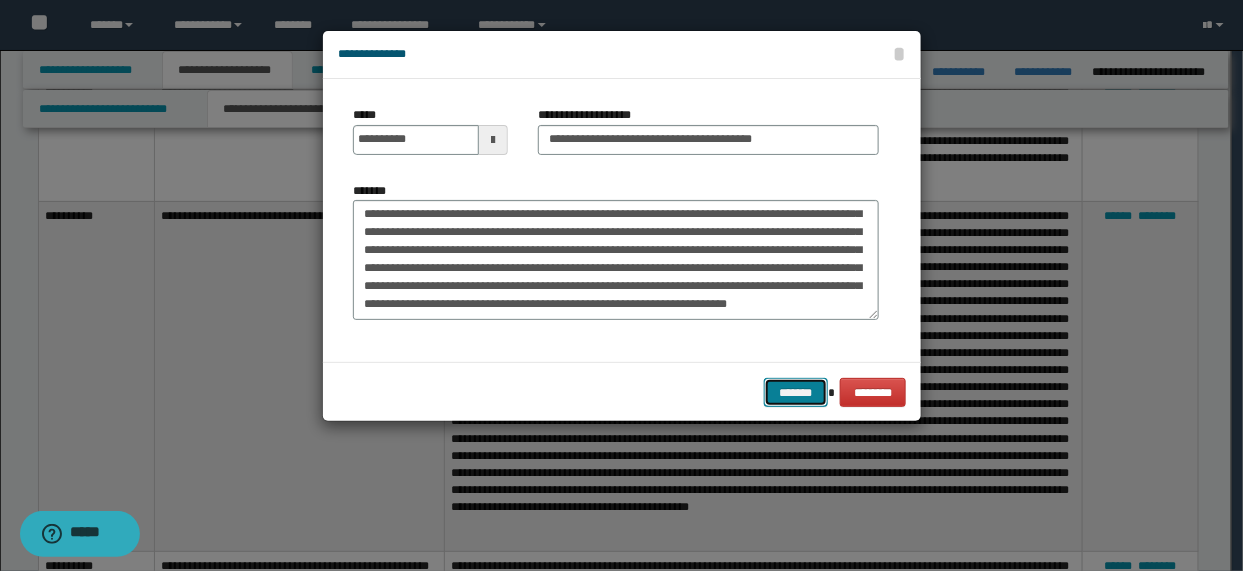 click on "*******" at bounding box center [796, 392] 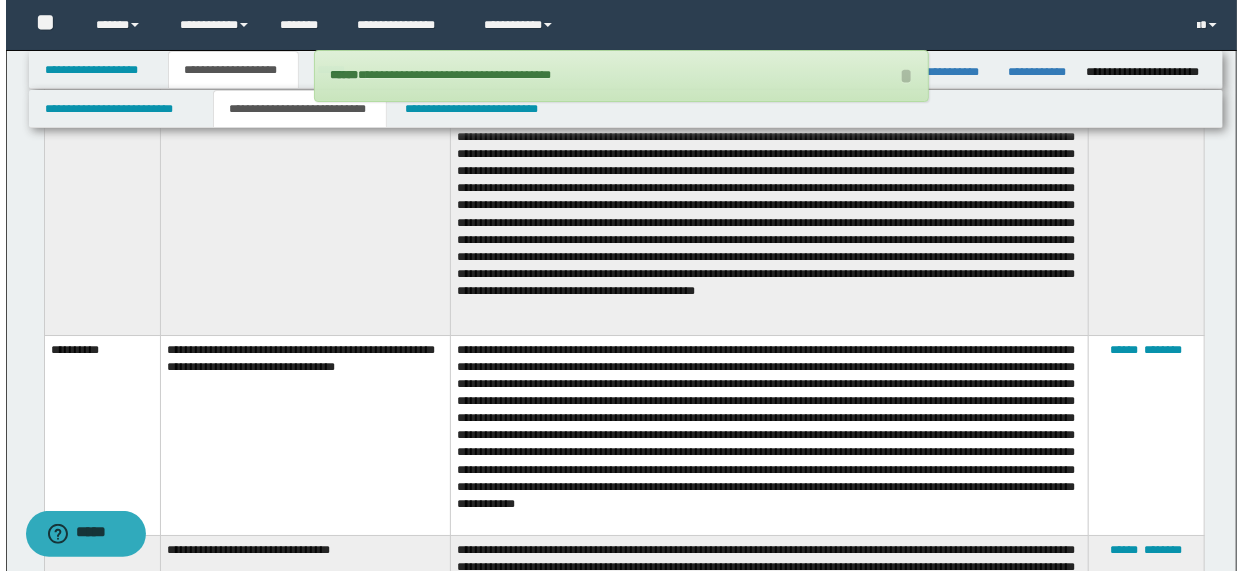 scroll, scrollTop: 6640, scrollLeft: 0, axis: vertical 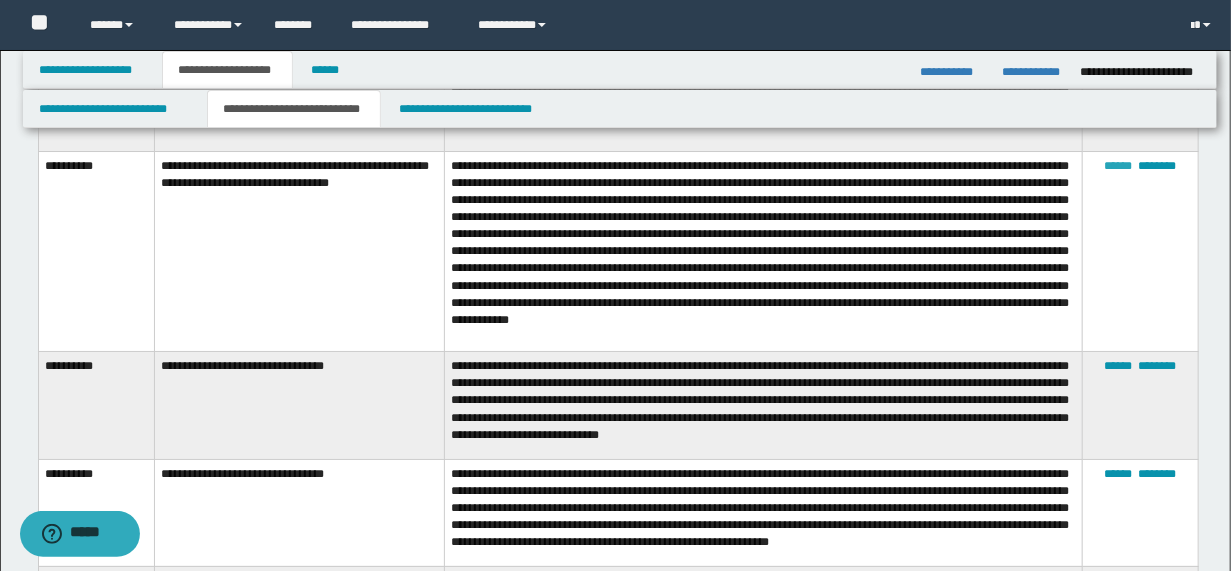 click on "******" at bounding box center [1118, 166] 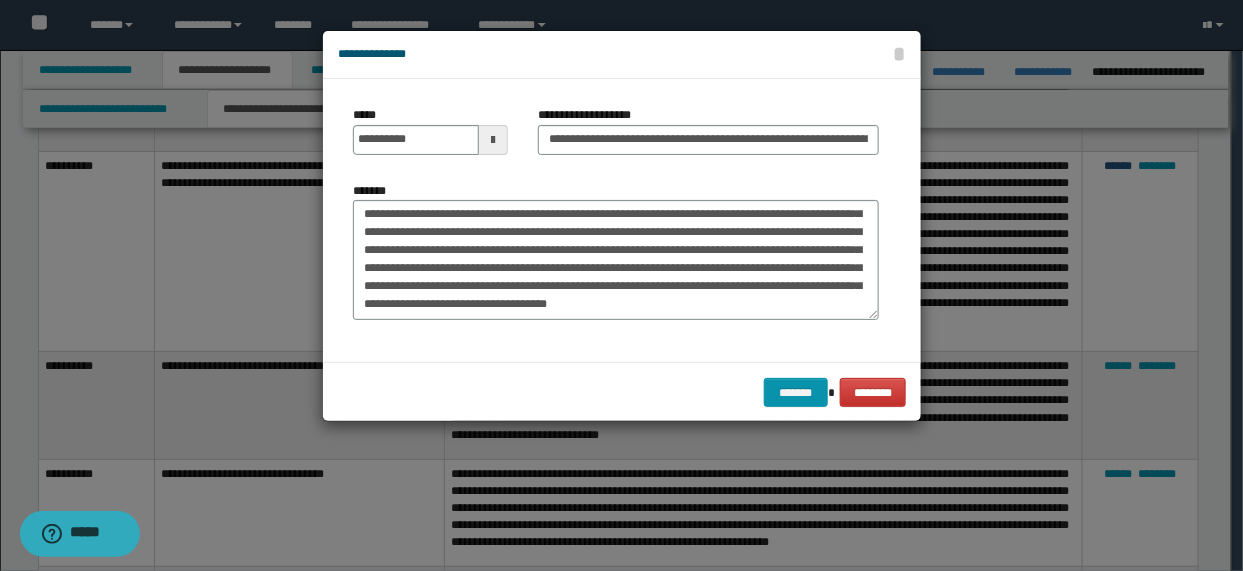 scroll, scrollTop: 126, scrollLeft: 0, axis: vertical 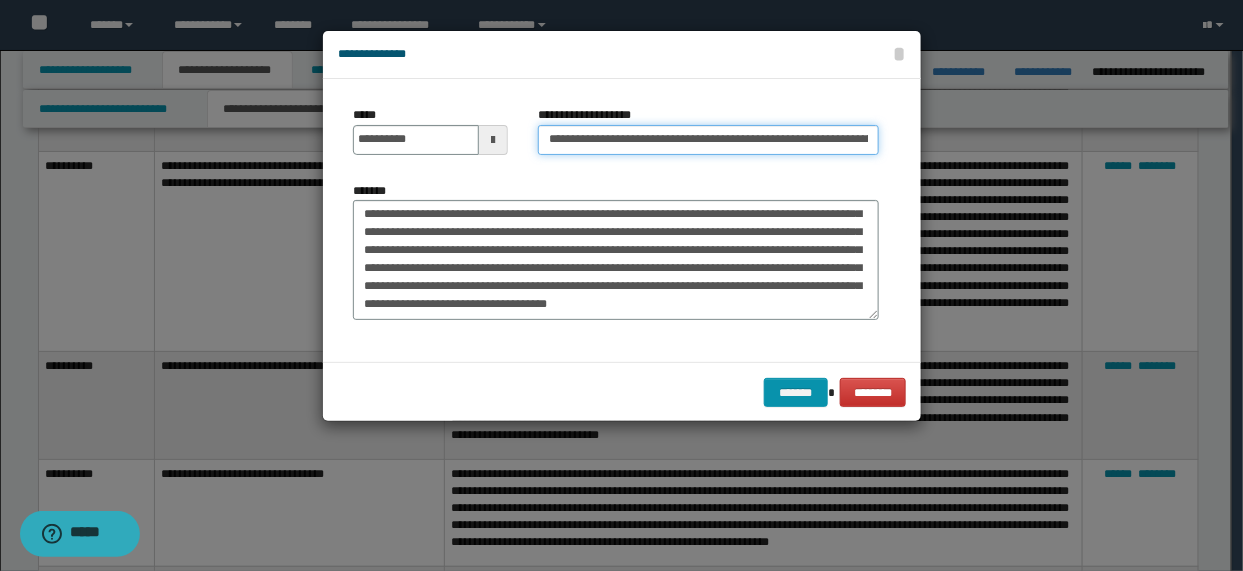 click on "**********" at bounding box center [708, 140] 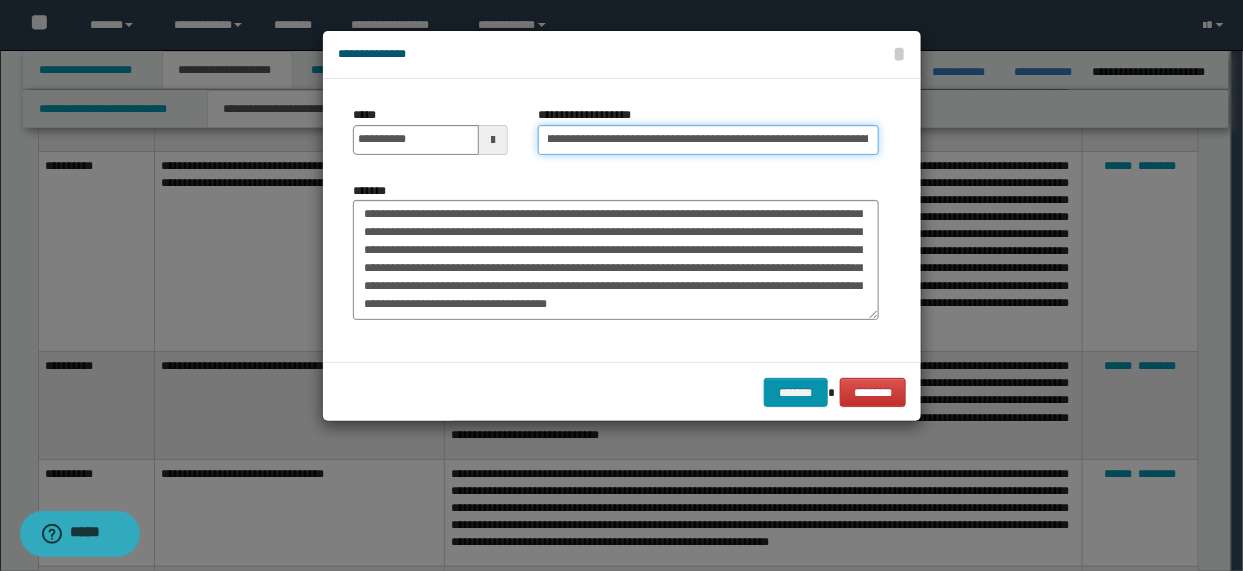 scroll, scrollTop: 0, scrollLeft: 72, axis: horizontal 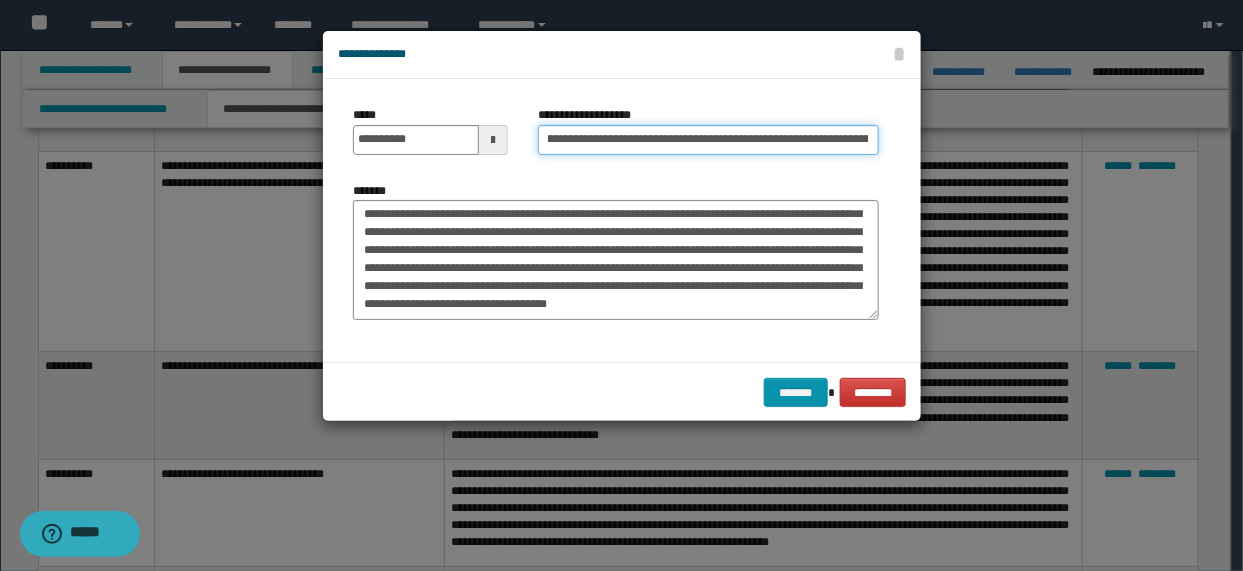 click on "**********" at bounding box center (708, 140) 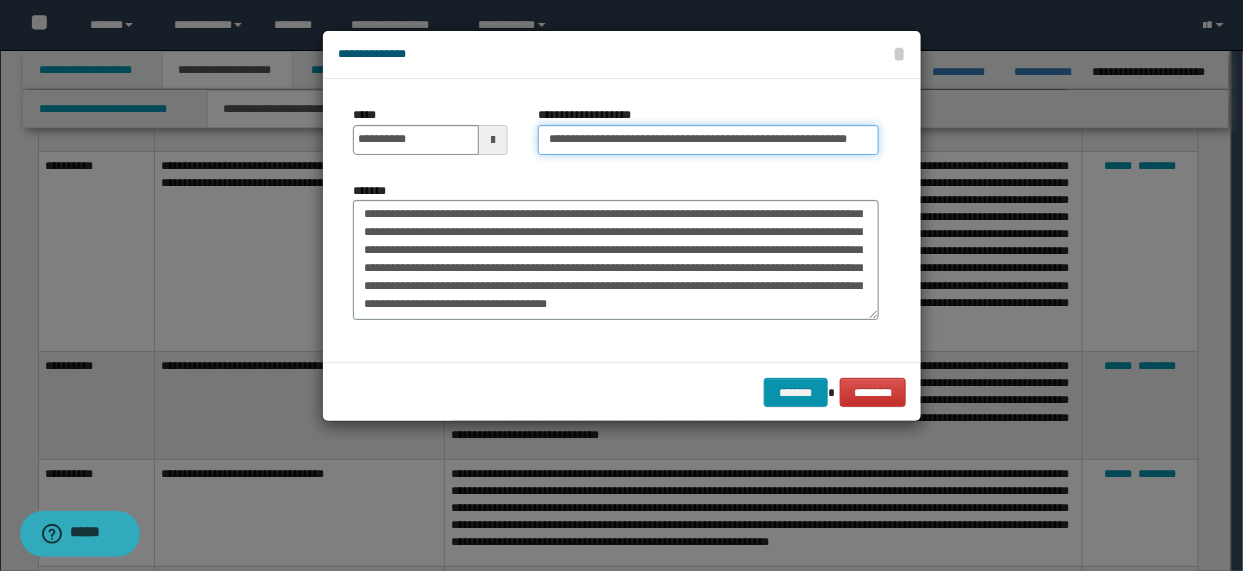 scroll, scrollTop: 0, scrollLeft: 65, axis: horizontal 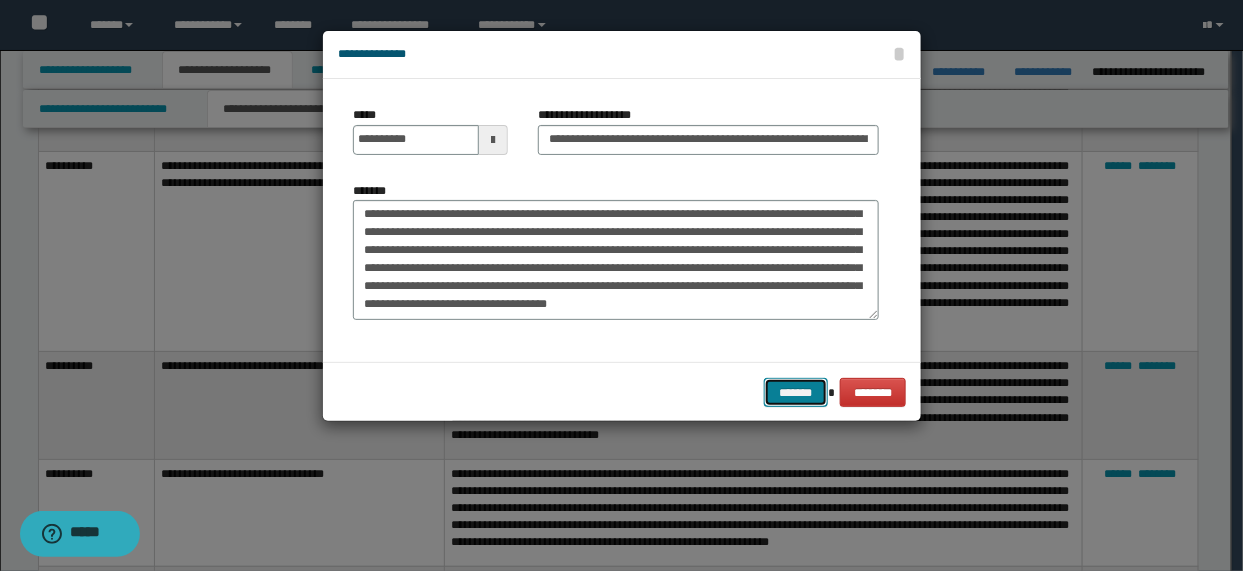 click on "*******" at bounding box center (796, 392) 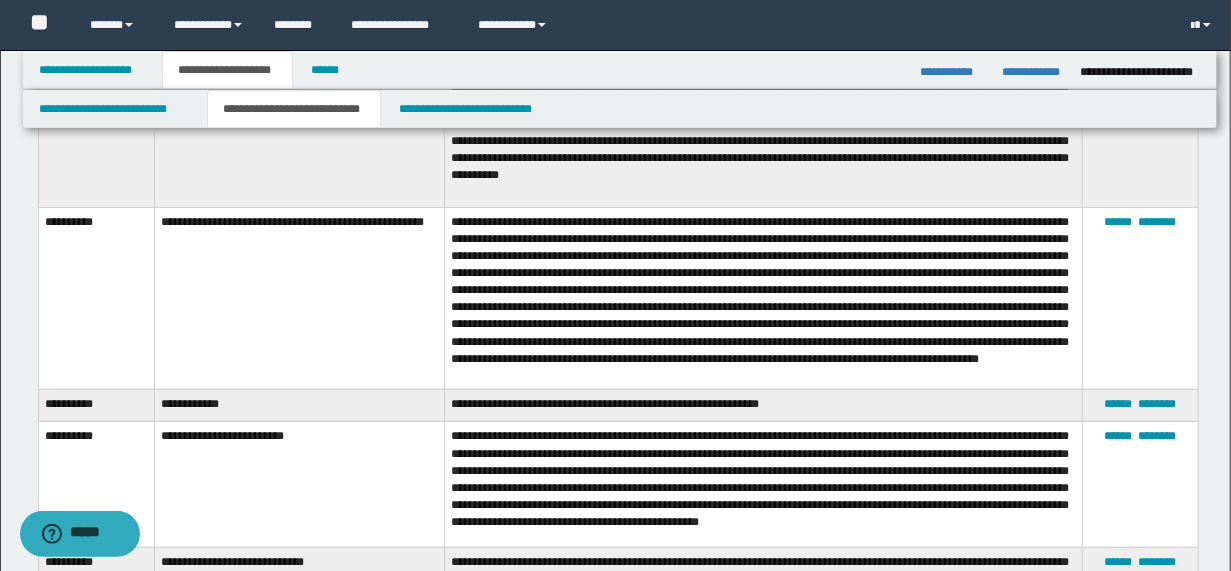 scroll, scrollTop: 7040, scrollLeft: 0, axis: vertical 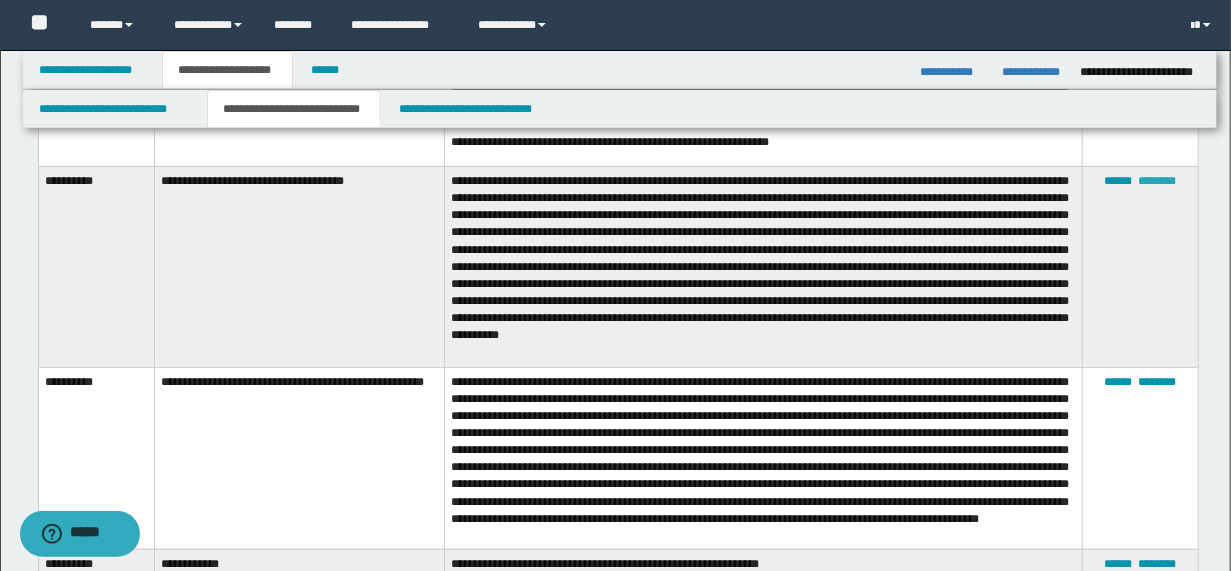 click on "********" at bounding box center [1157, 181] 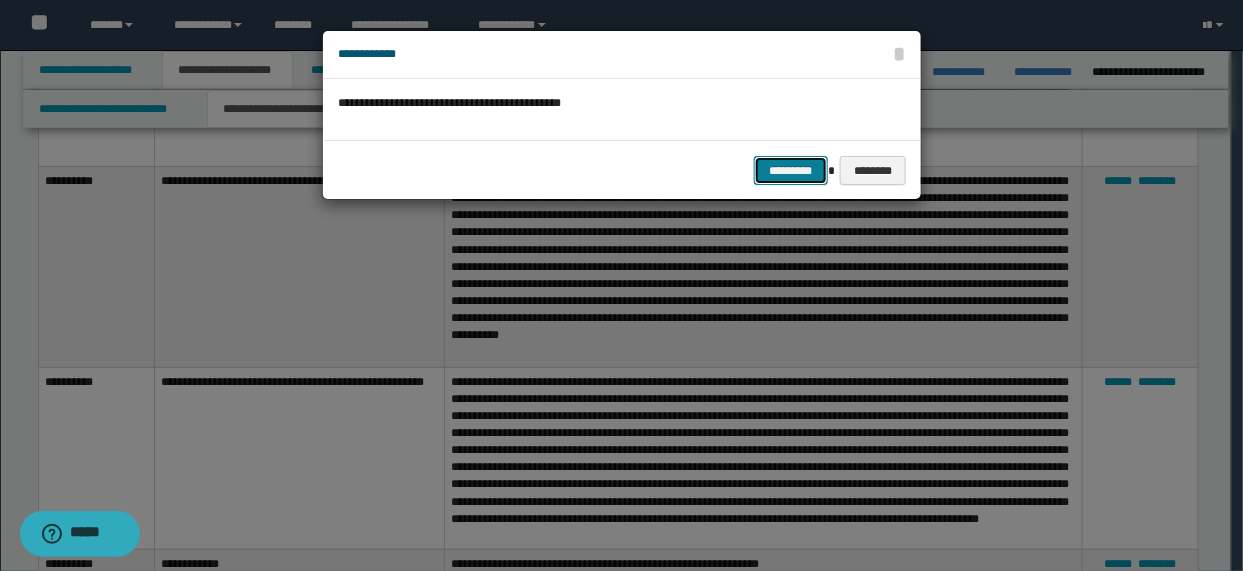 click on "*********" at bounding box center (791, 170) 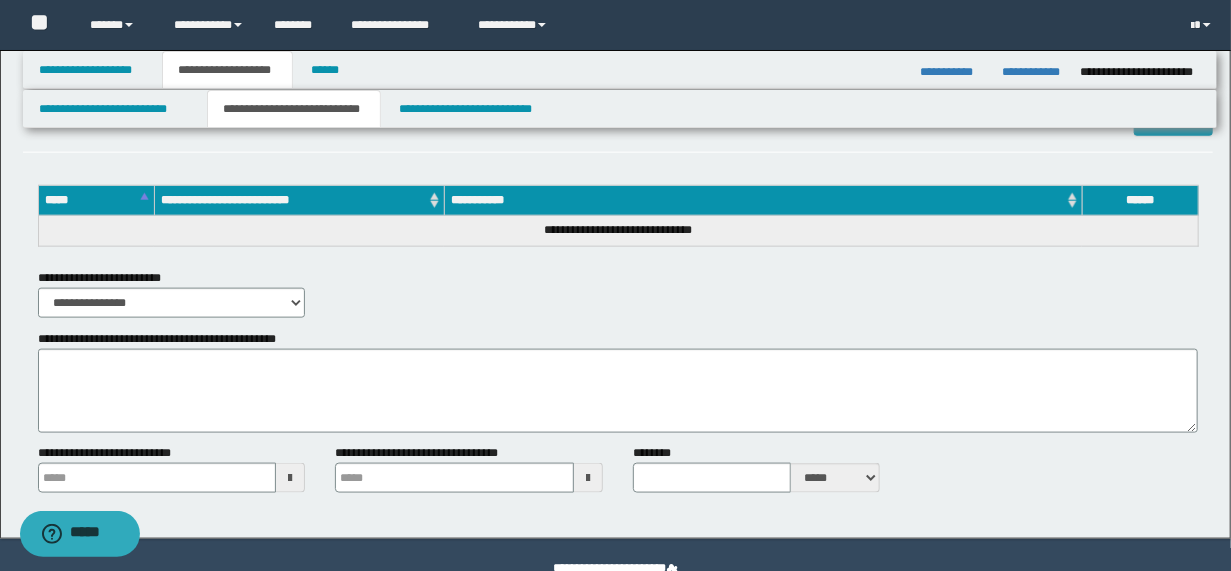 scroll, scrollTop: 7881, scrollLeft: 0, axis: vertical 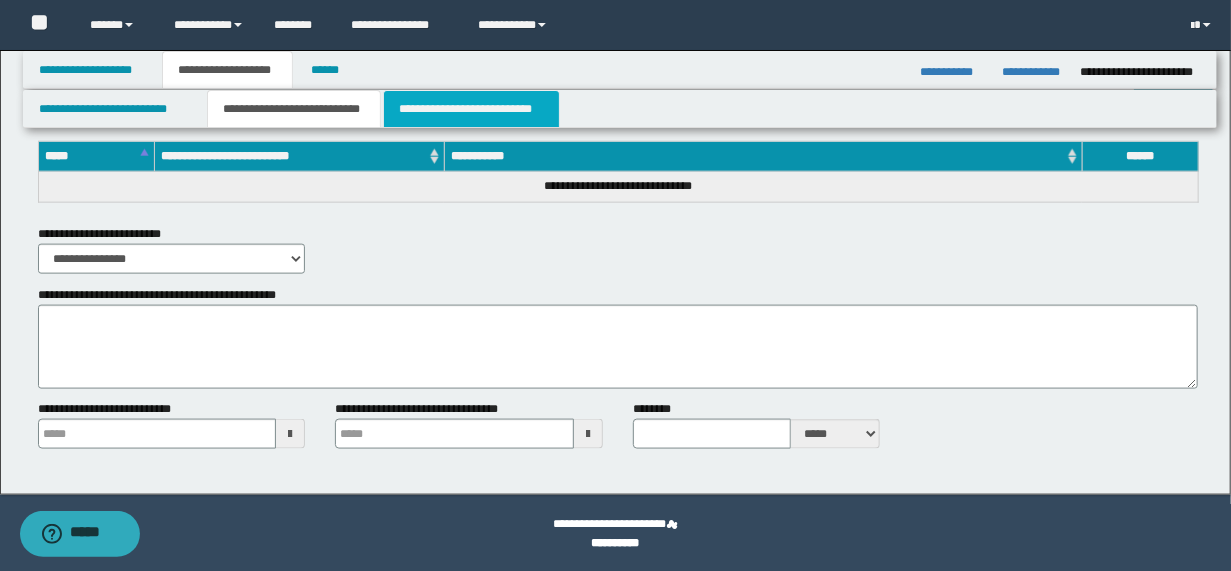 click on "**********" at bounding box center (471, 109) 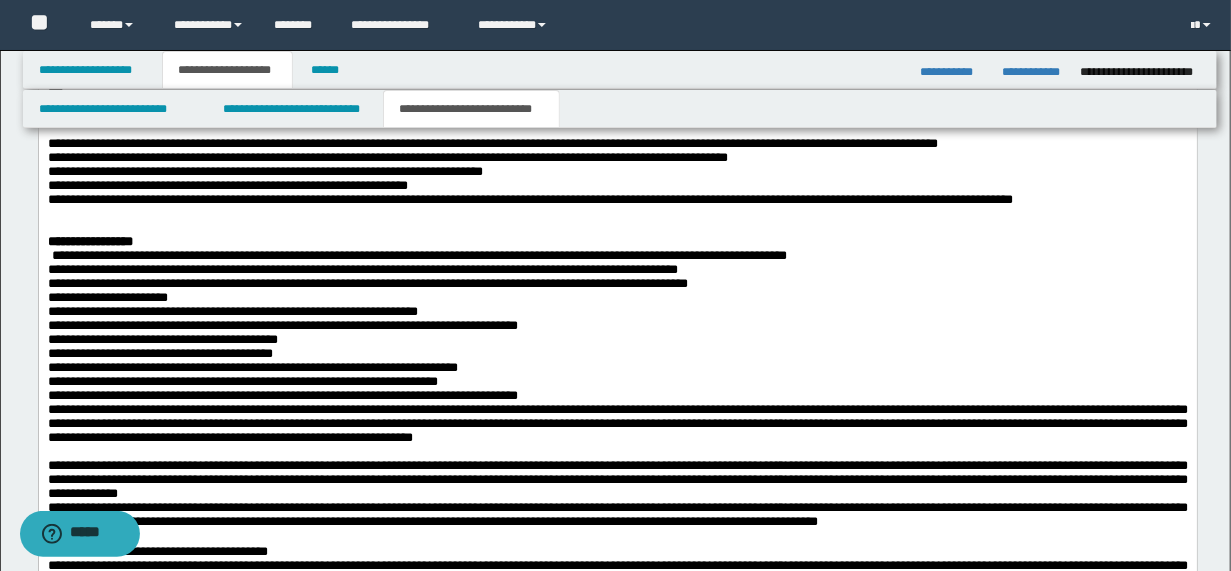 scroll, scrollTop: 2042, scrollLeft: 0, axis: vertical 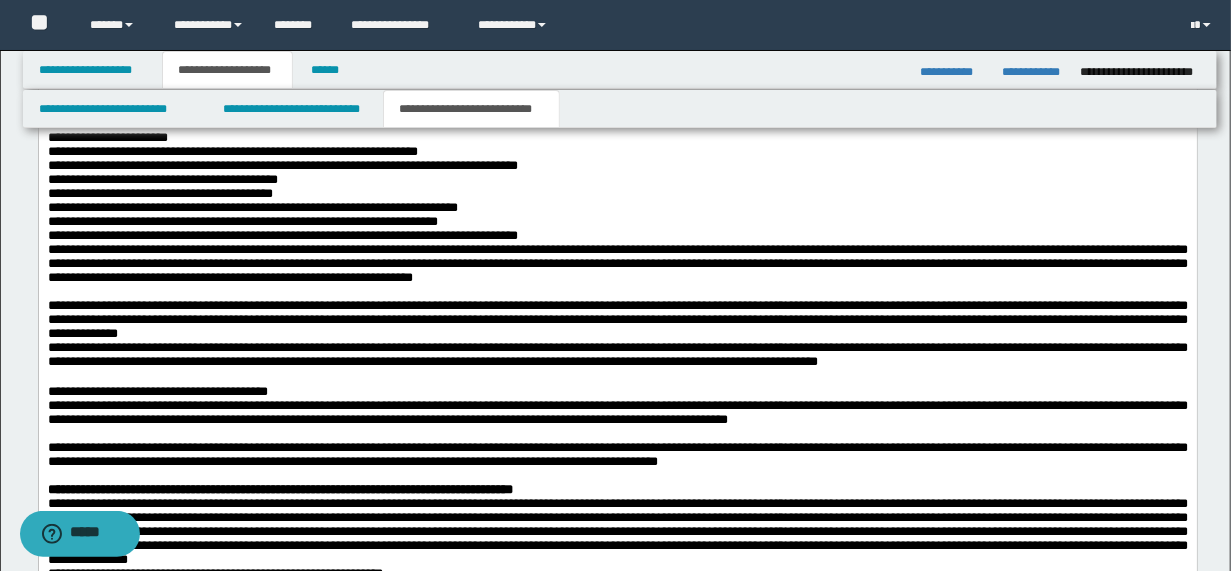 click on "**********" at bounding box center [418, 96] 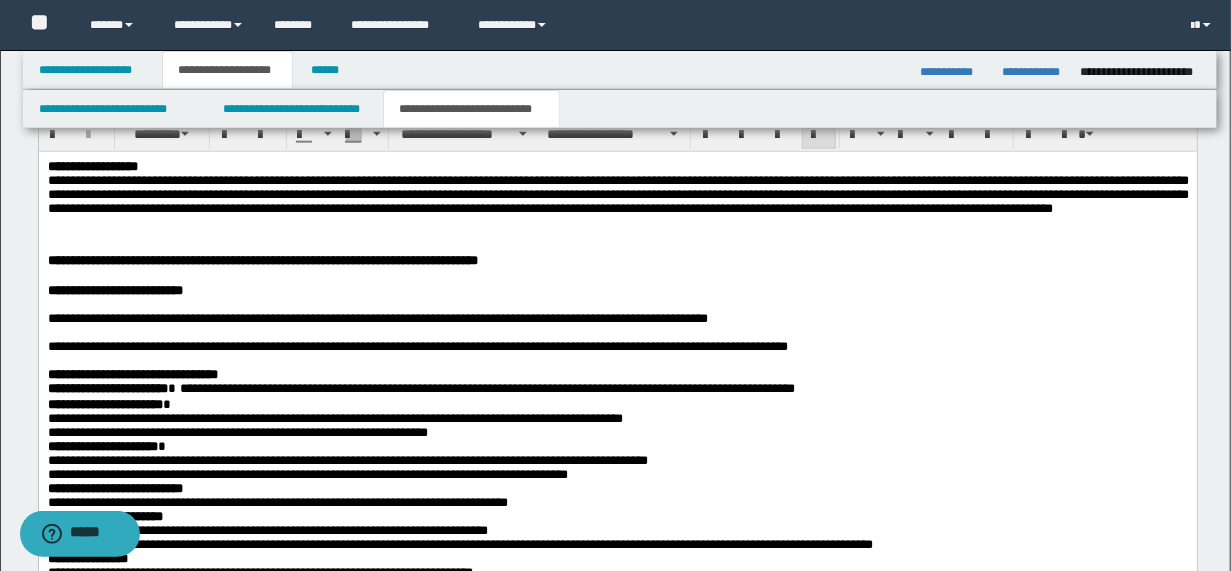 scroll, scrollTop: 842, scrollLeft: 0, axis: vertical 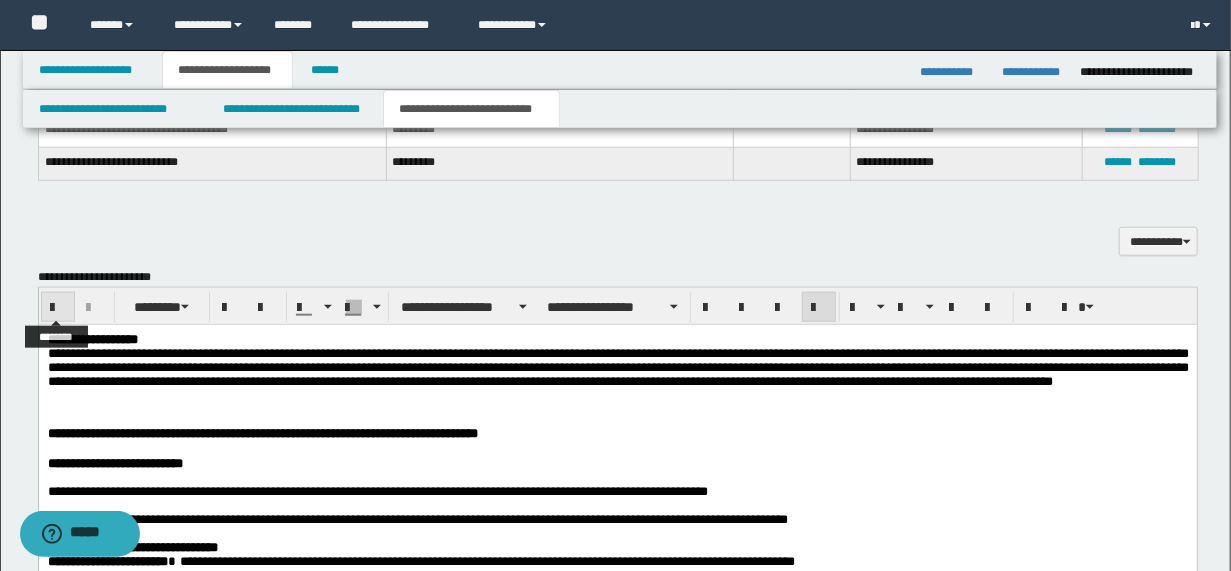click at bounding box center [58, 308] 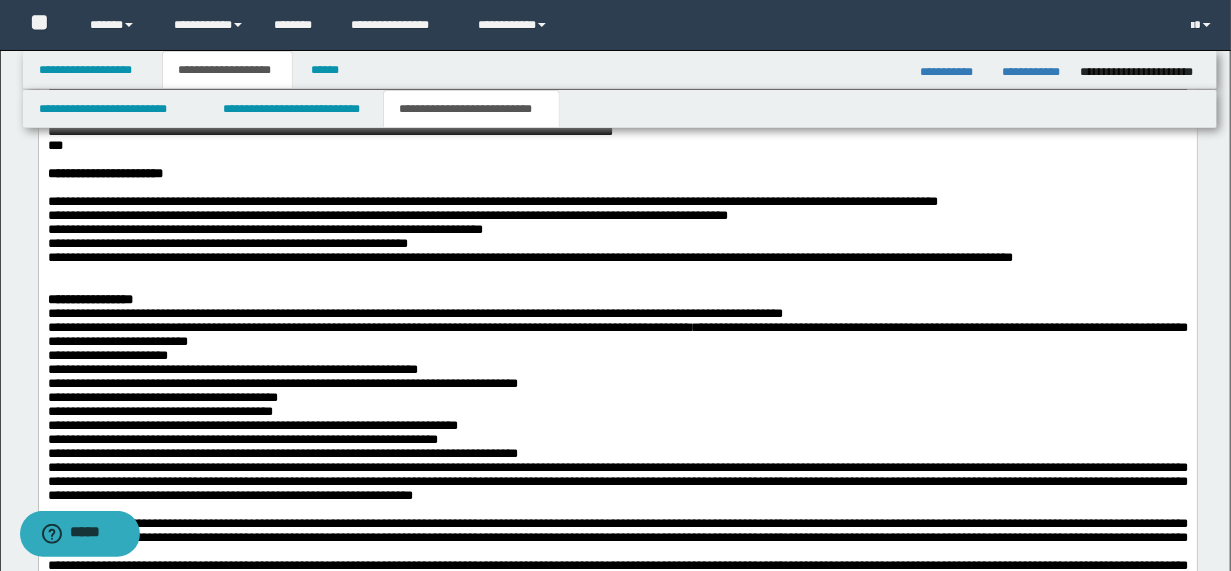 scroll, scrollTop: 1962, scrollLeft: 0, axis: vertical 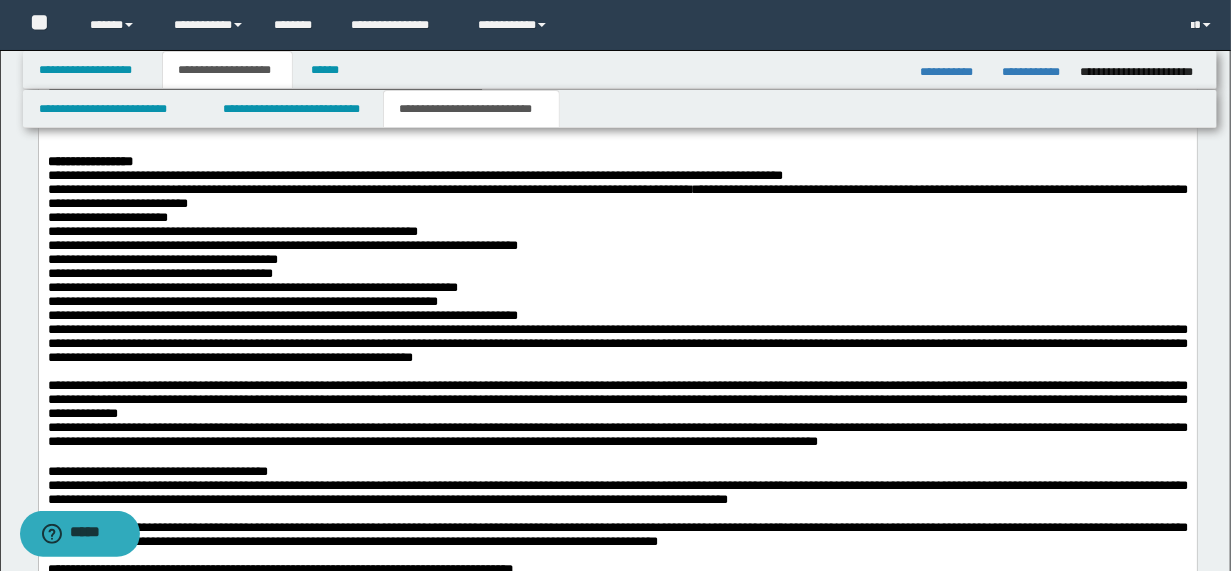 click on "**********" at bounding box center [368, 190] 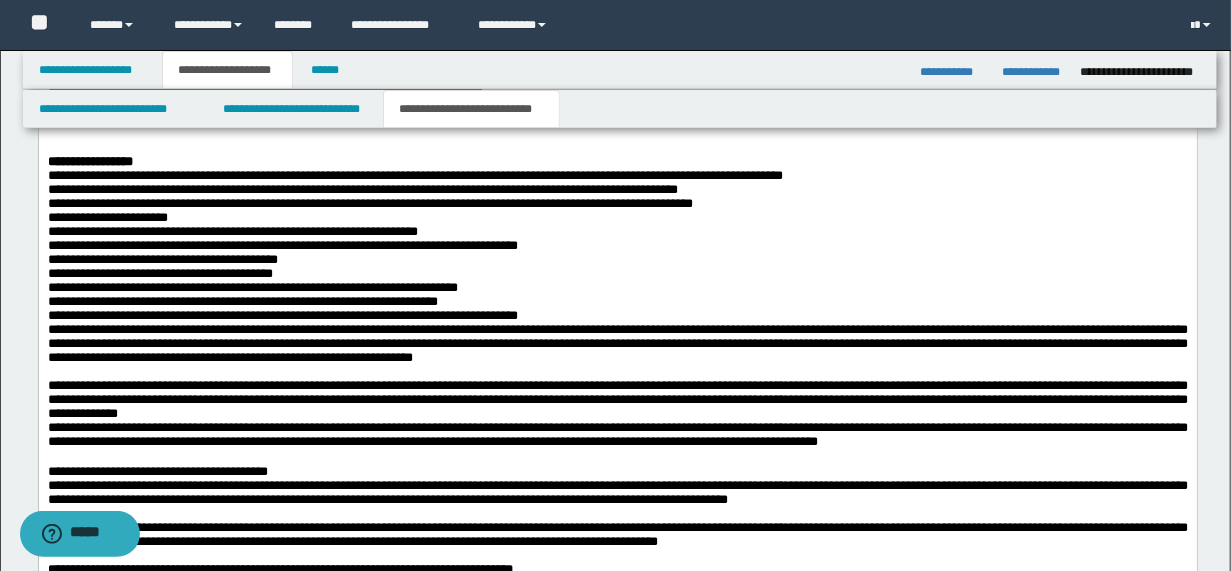 click on "**********" at bounding box center (617, 205) 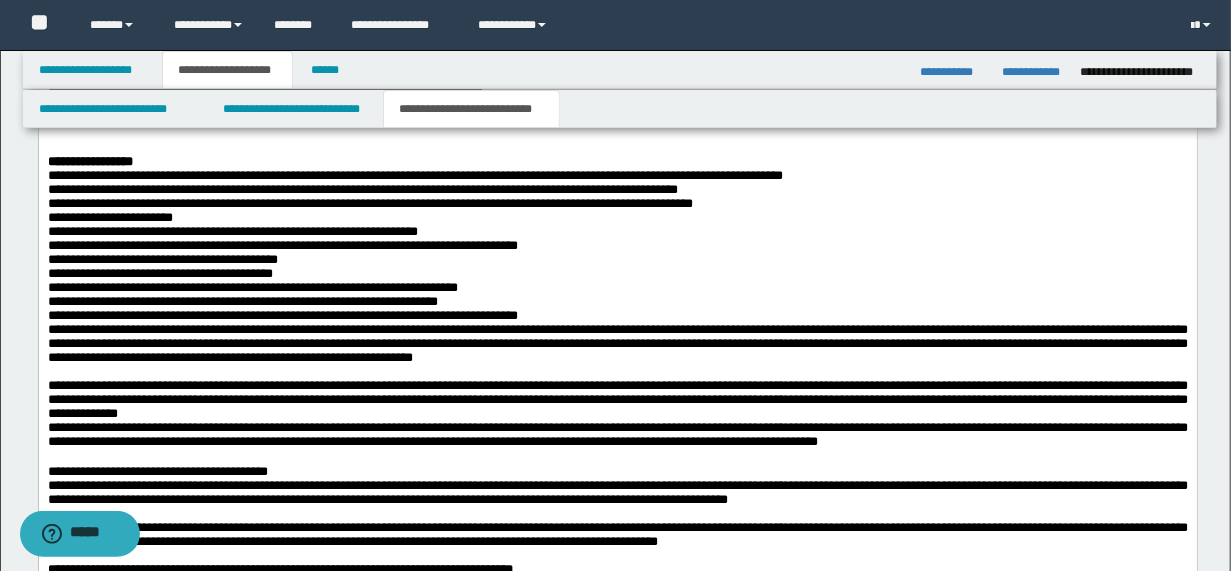 click on "**********" at bounding box center (232, 232) 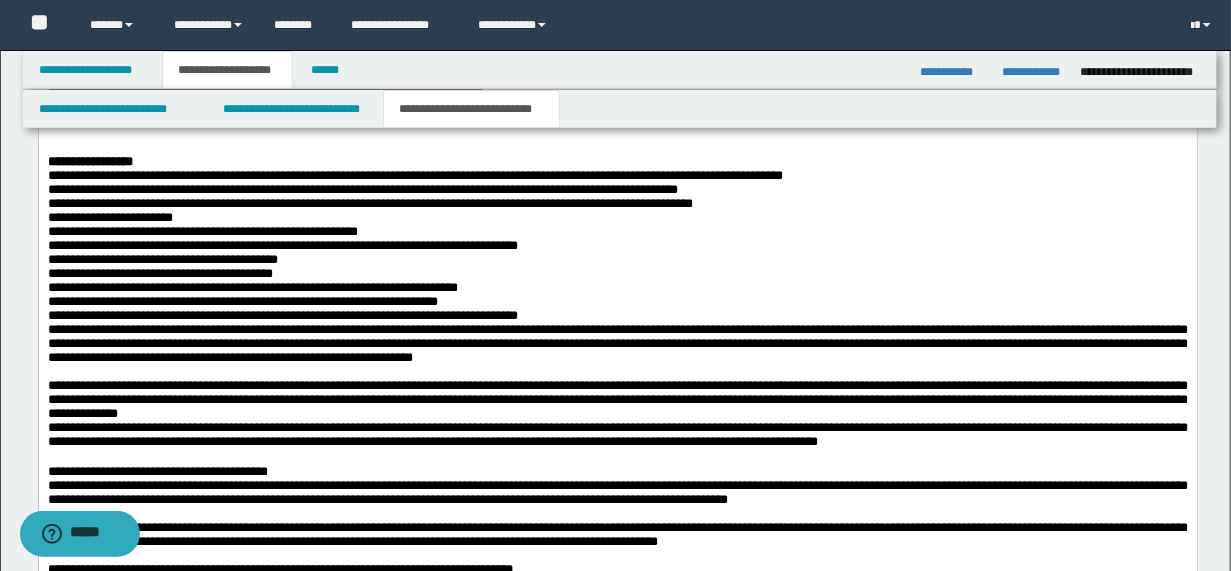click on "**********" at bounding box center [282, 246] 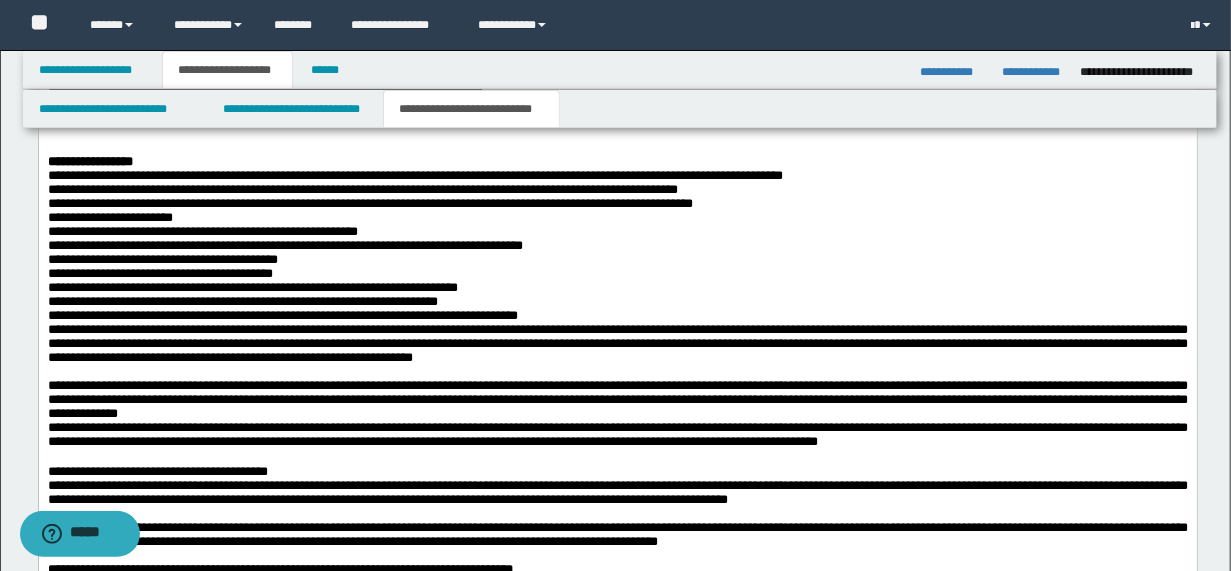 click on "**********" at bounding box center [162, 260] 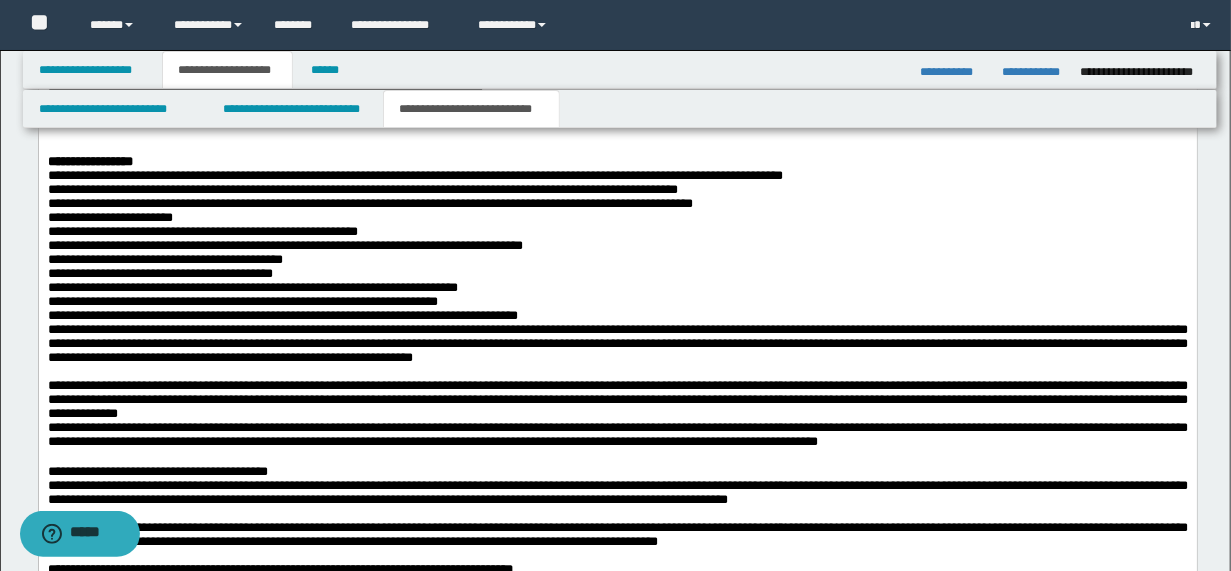 click on "**********" at bounding box center (159, 274) 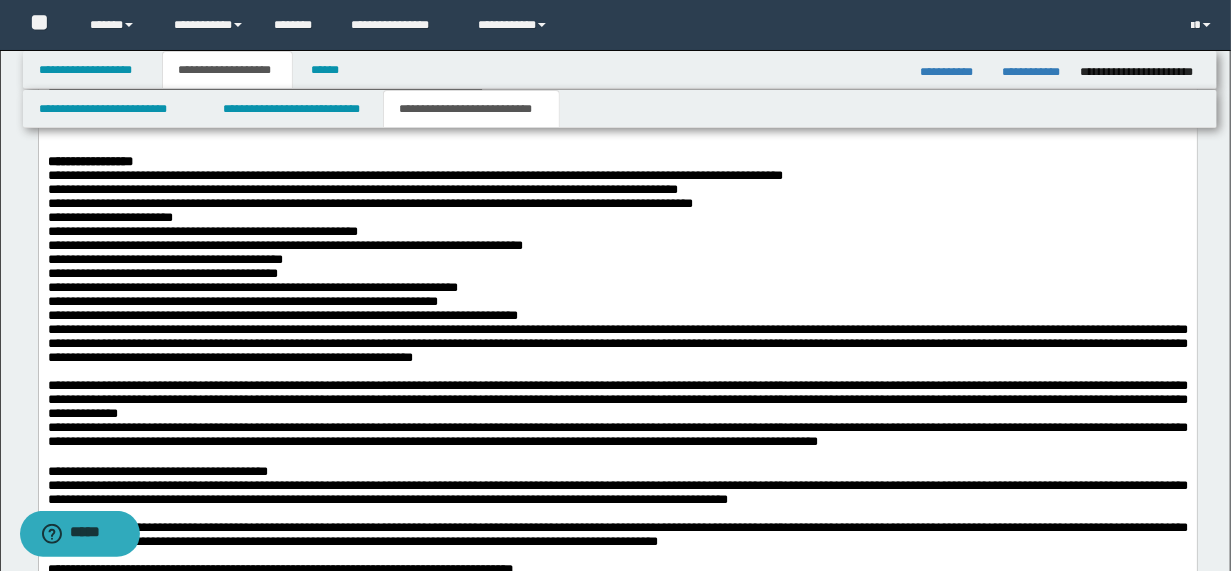 click on "**********" at bounding box center (252, 288) 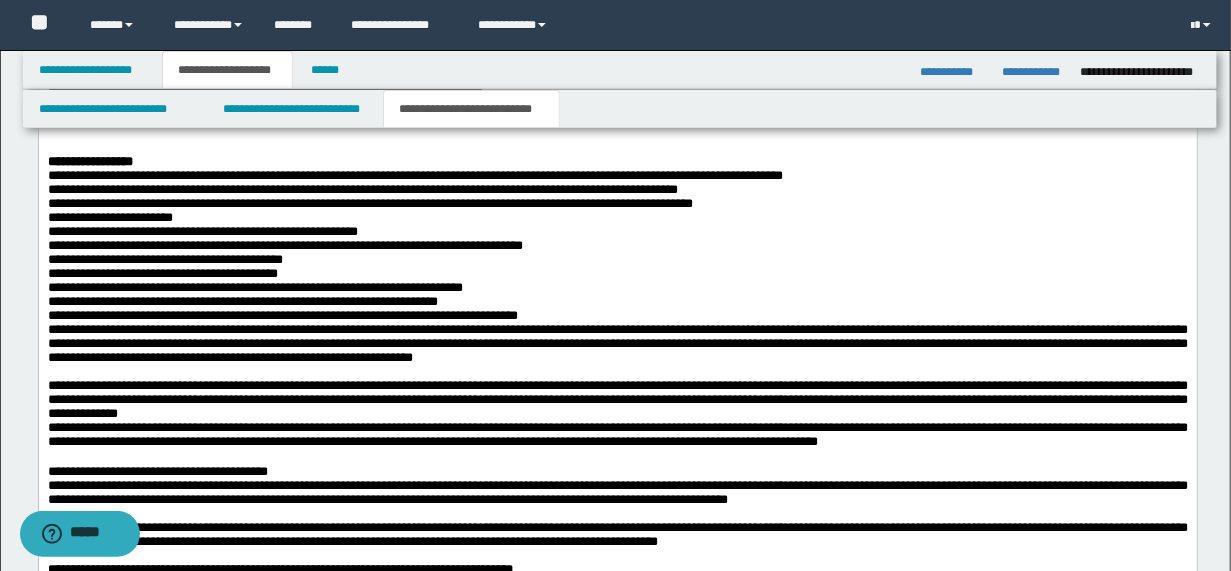 click on "**********" at bounding box center (242, 302) 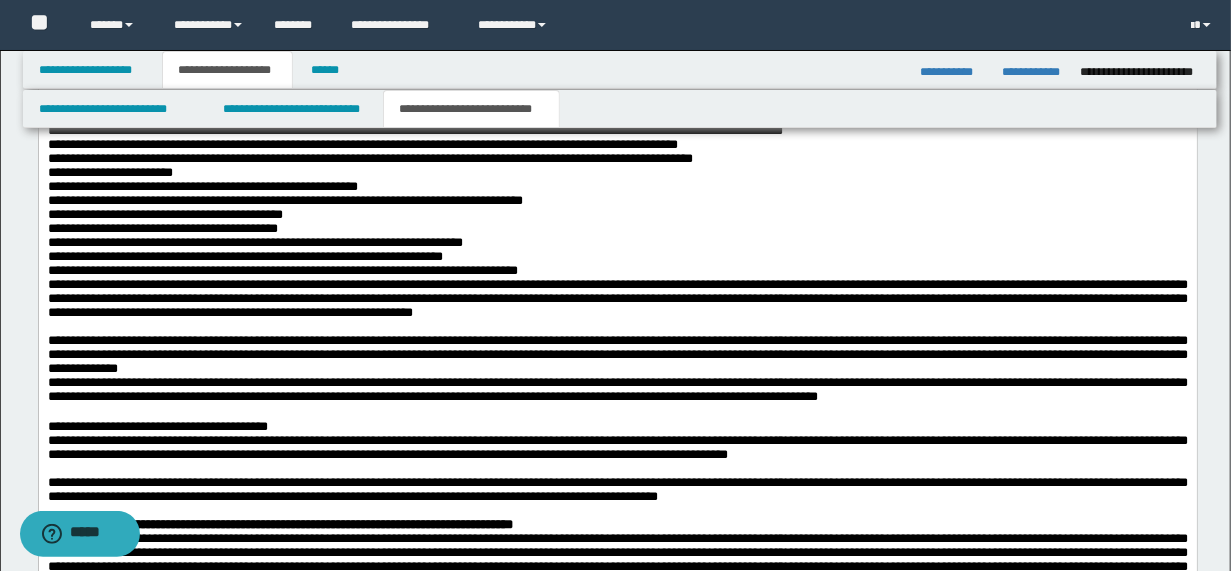scroll, scrollTop: 2042, scrollLeft: 0, axis: vertical 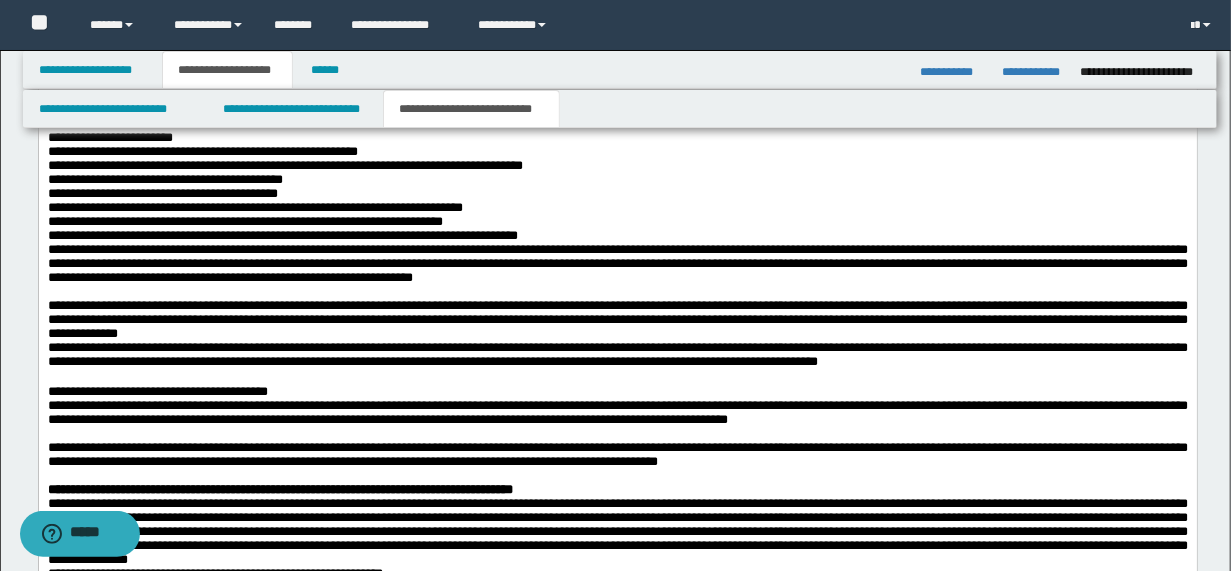 click on "**********" at bounding box center [282, 236] 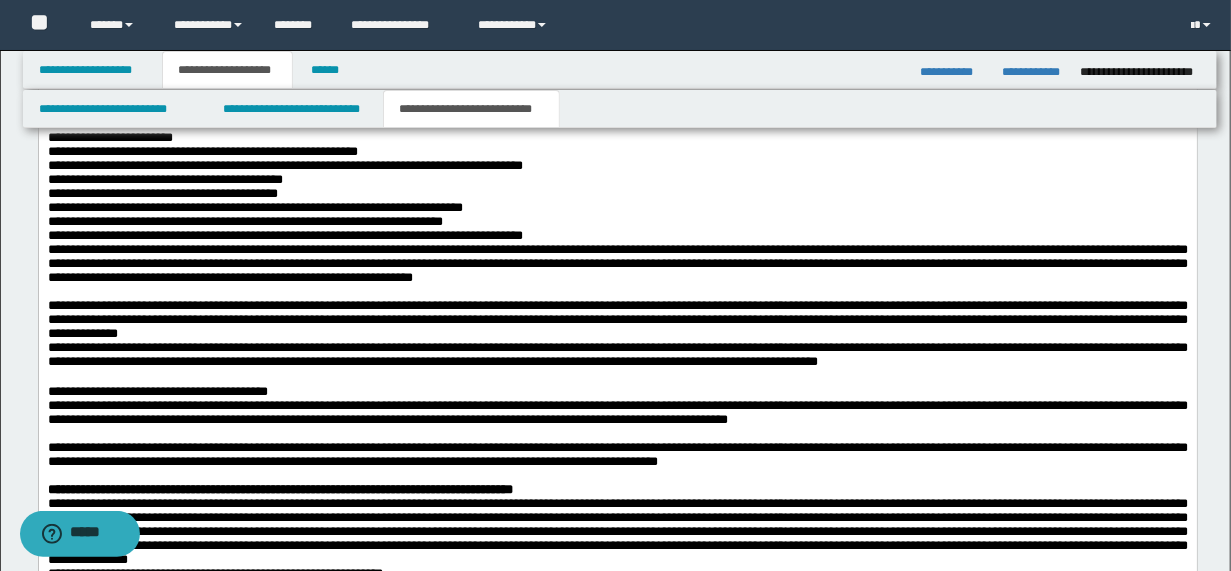 click on "**********" at bounding box center [617, 237] 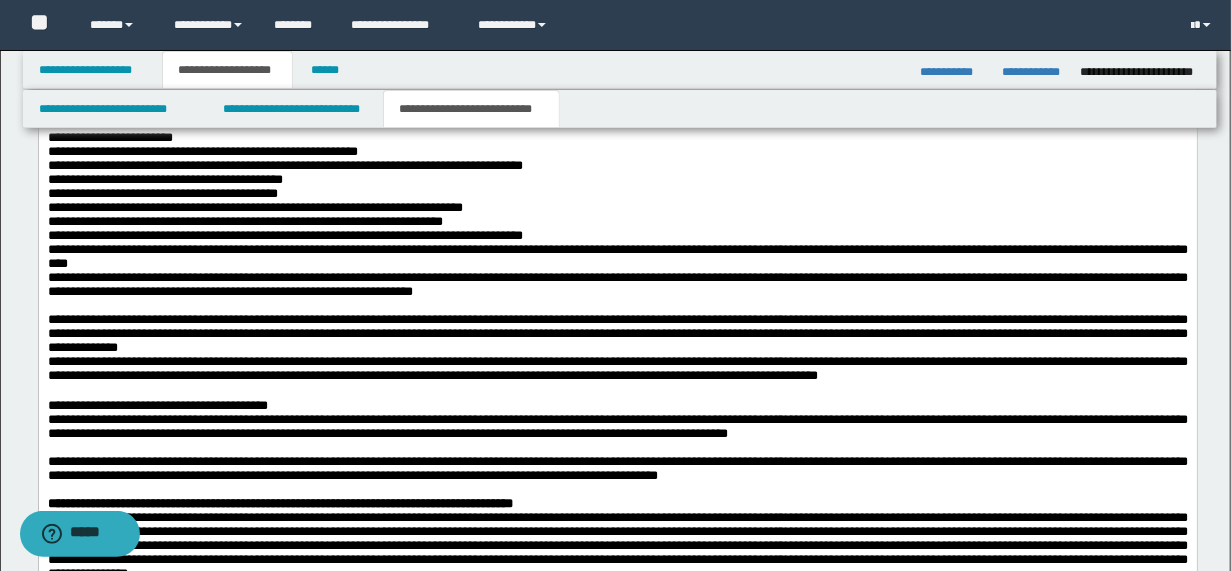 click on "**********" at bounding box center [617, 285] 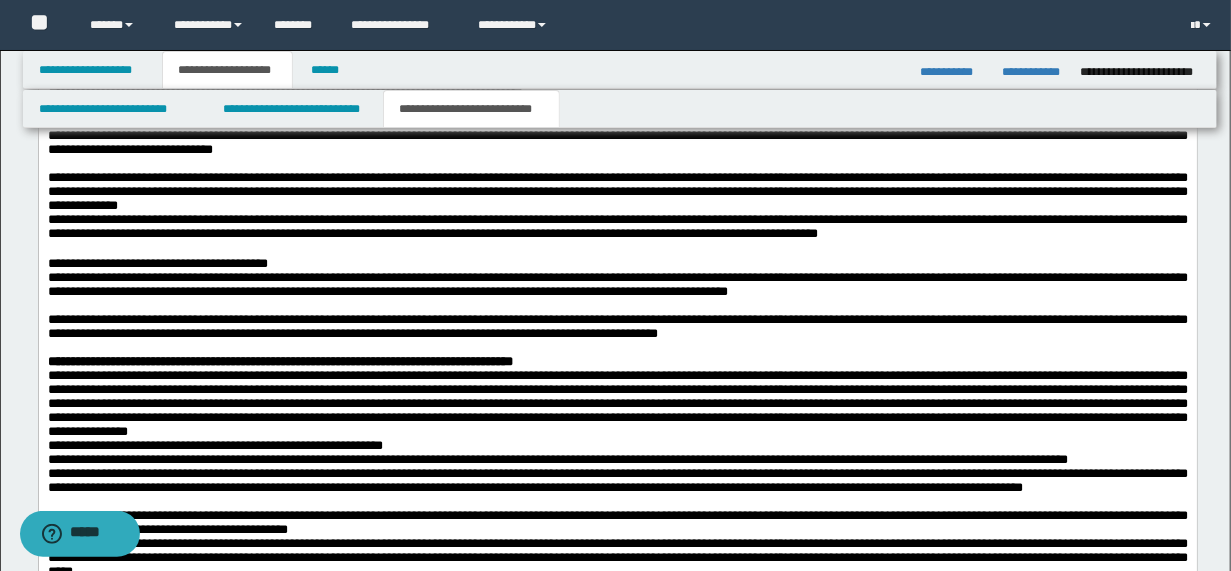 scroll, scrollTop: 2202, scrollLeft: 0, axis: vertical 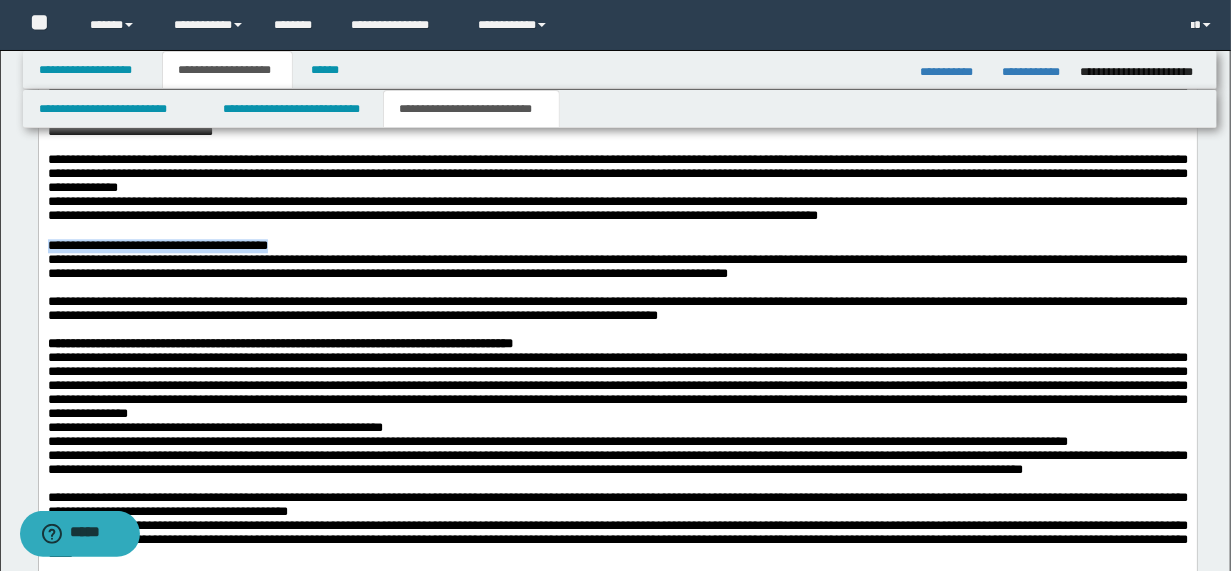 drag, startPoint x: 48, startPoint y: 385, endPoint x: 305, endPoint y: 381, distance: 257.03113 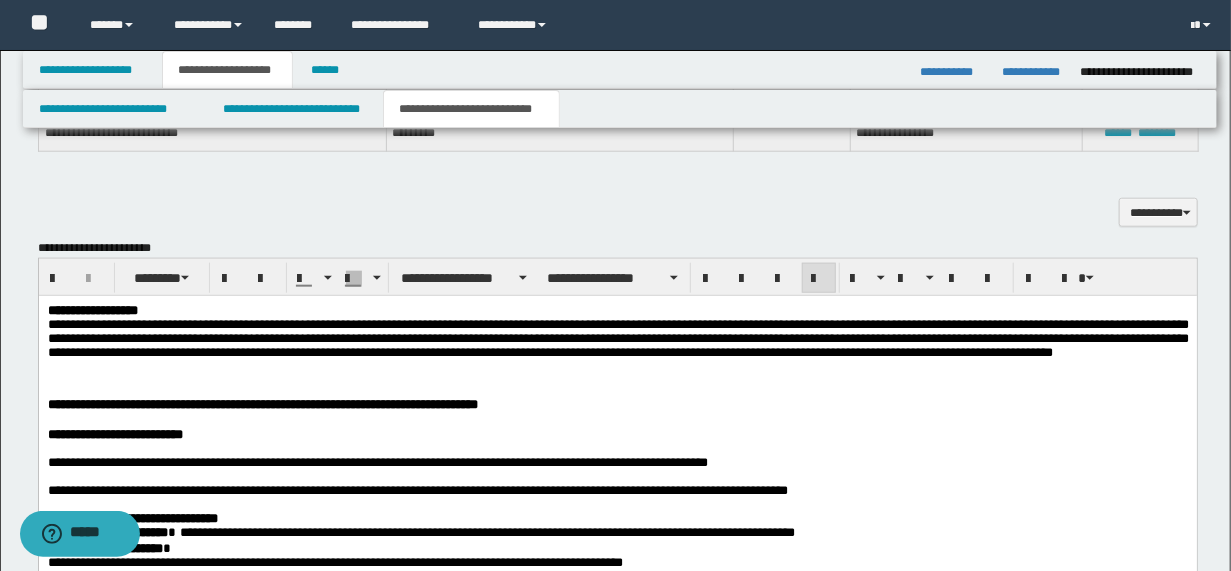 scroll, scrollTop: 922, scrollLeft: 0, axis: vertical 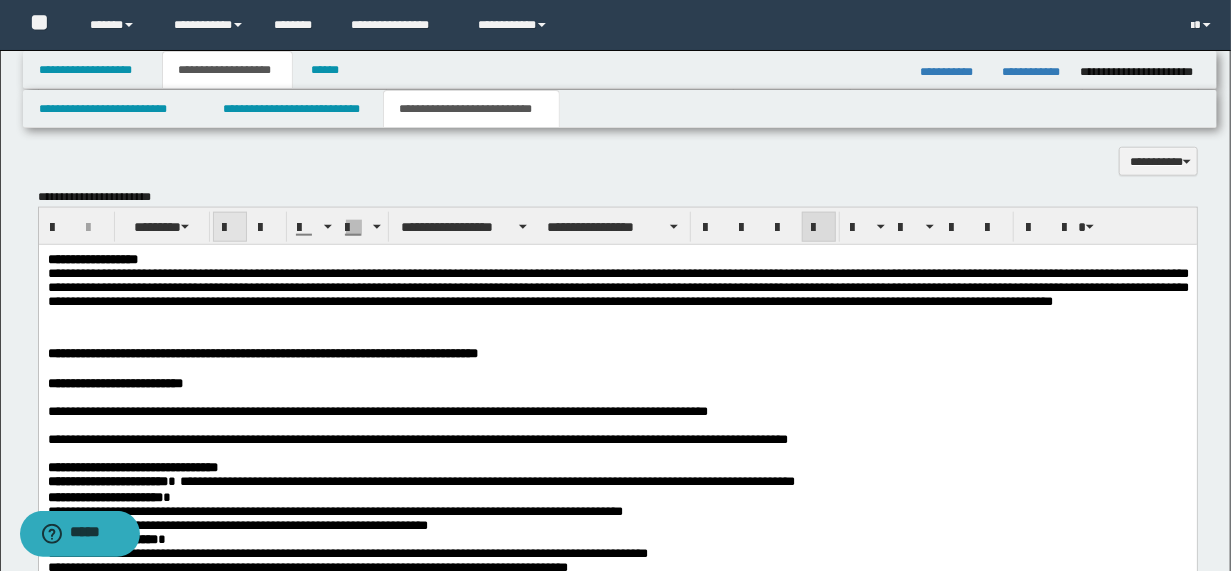 click at bounding box center (230, 228) 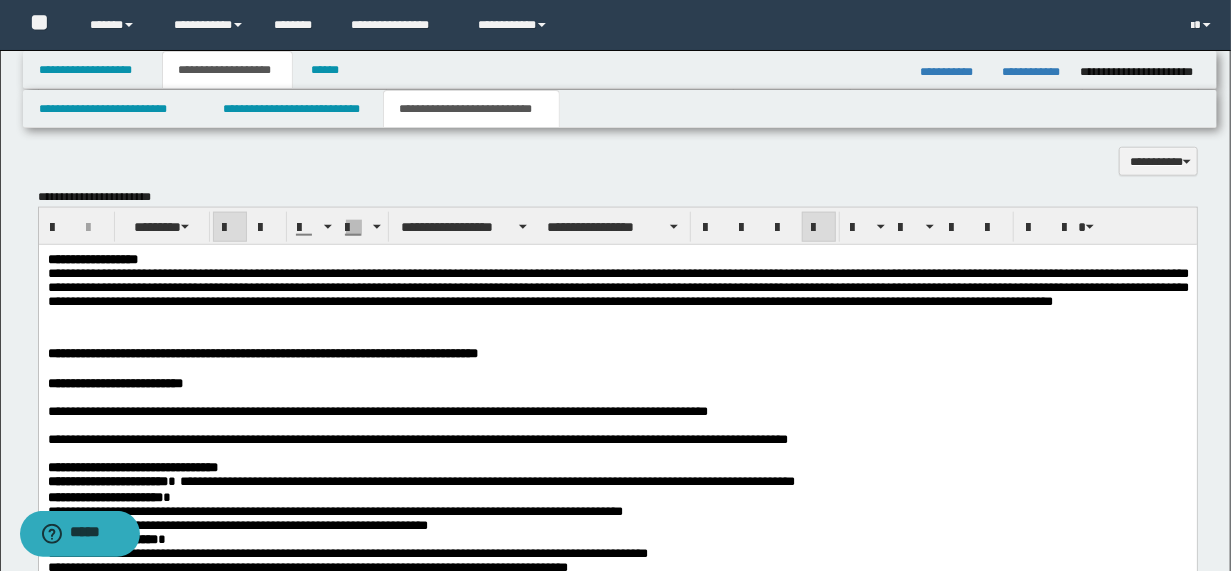 click at bounding box center (617, 454) 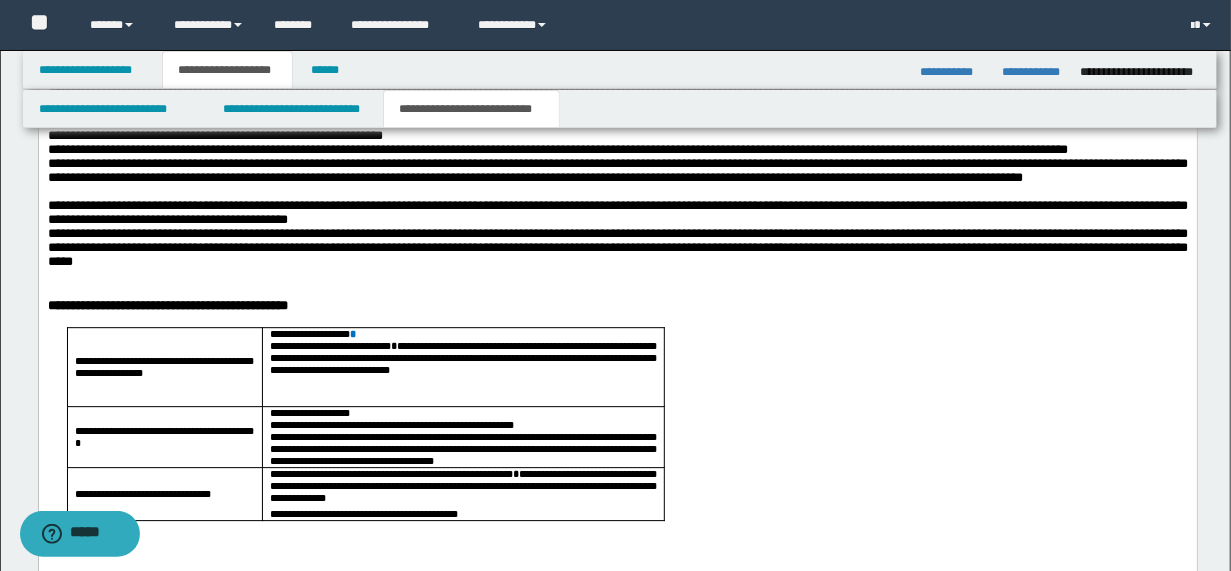 scroll, scrollTop: 2522, scrollLeft: 0, axis: vertical 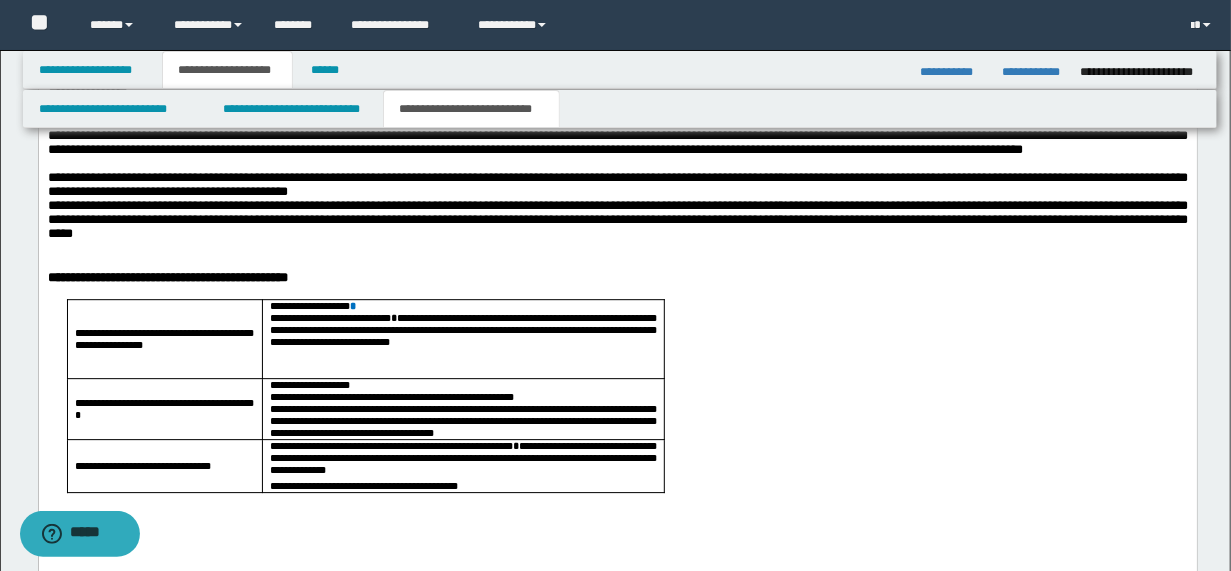 click on "**********" at bounding box center (617, 66) 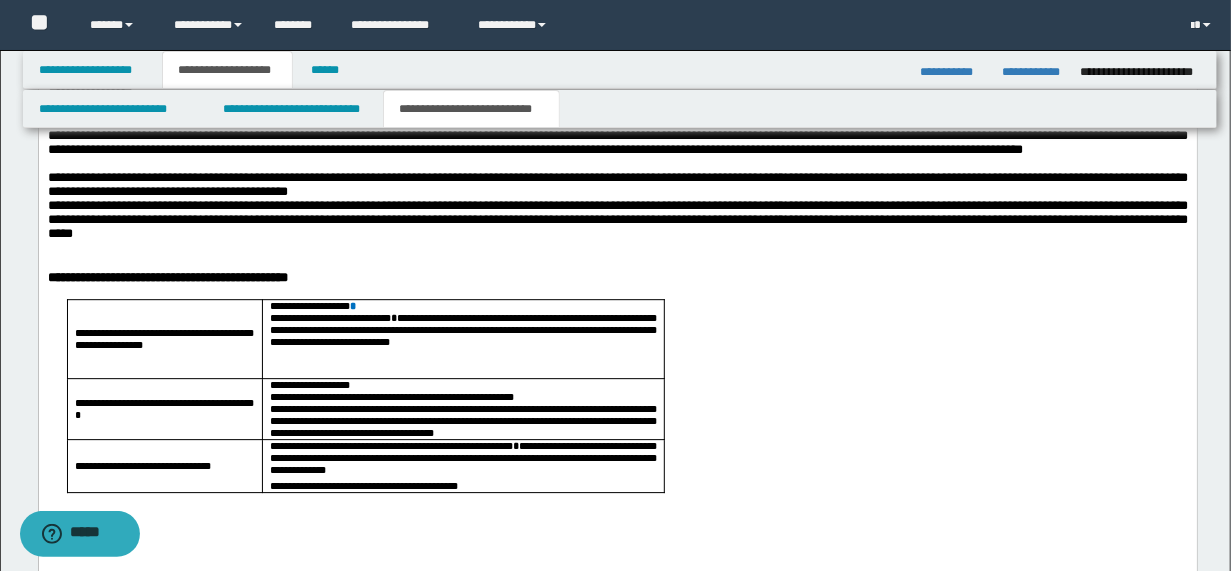 click on "**********" at bounding box center (617, 66) 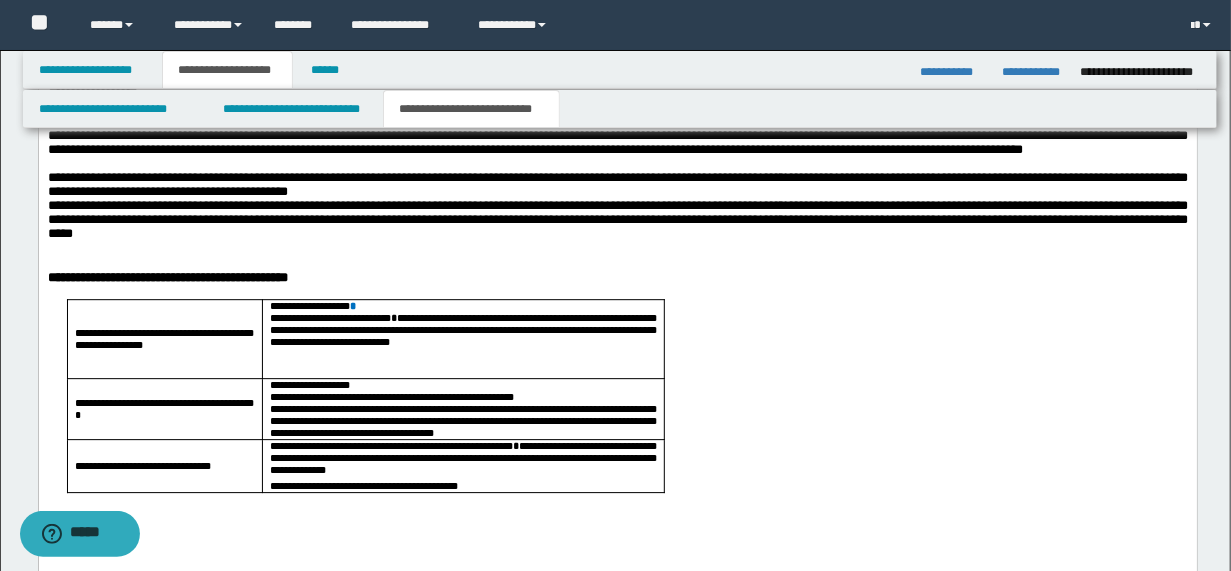 click on "**********" at bounding box center [617, -333] 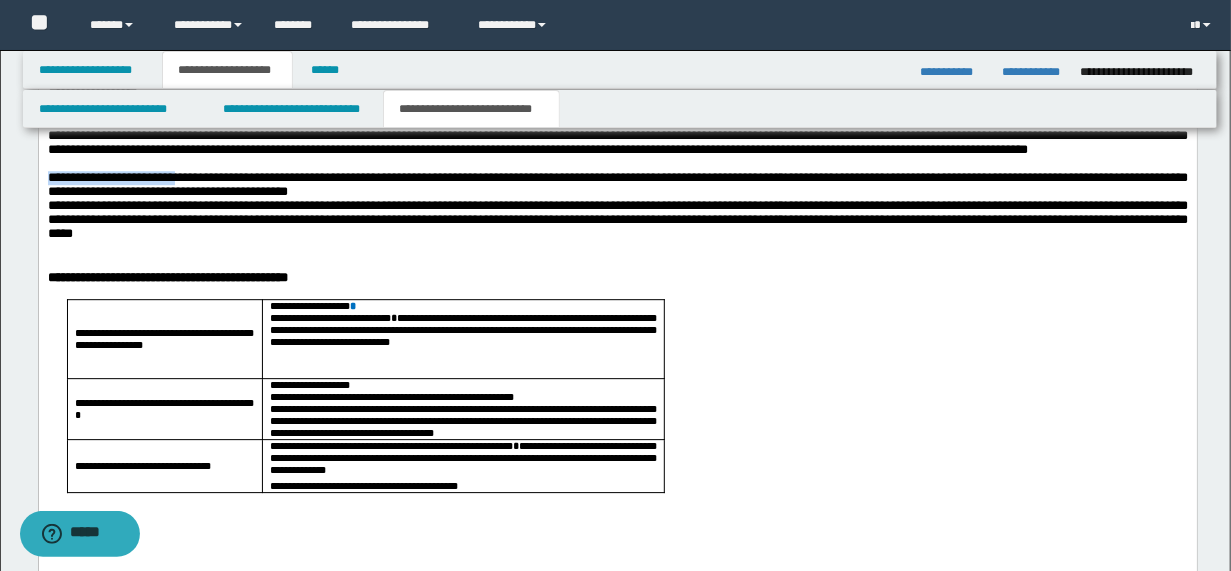 drag, startPoint x: 48, startPoint y: 371, endPoint x: 194, endPoint y: 372, distance: 146.00342 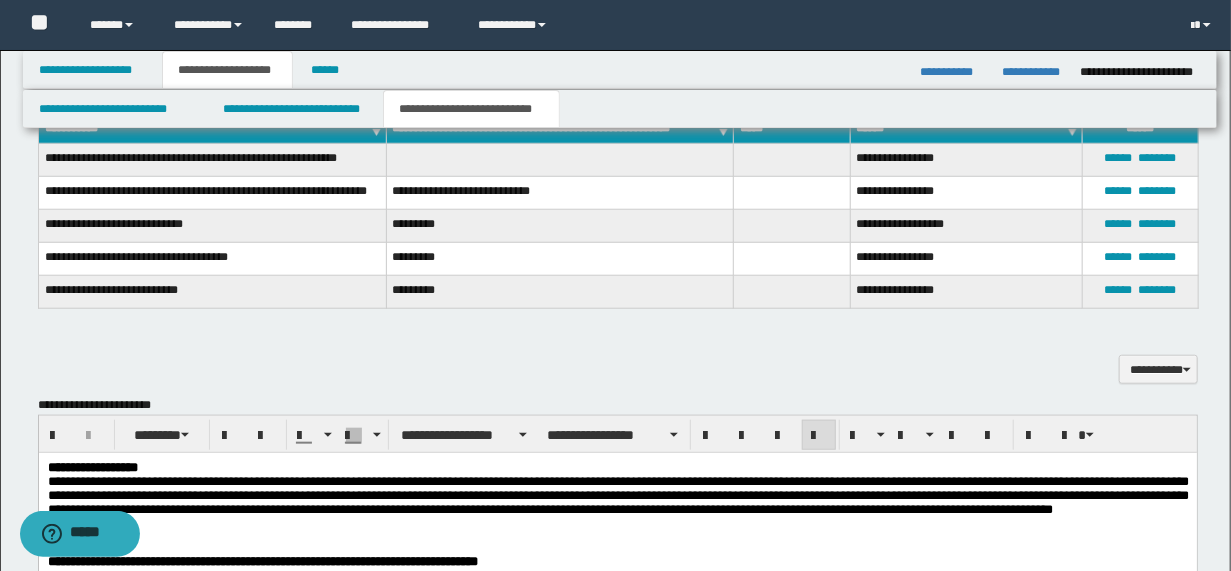 scroll, scrollTop: 682, scrollLeft: 0, axis: vertical 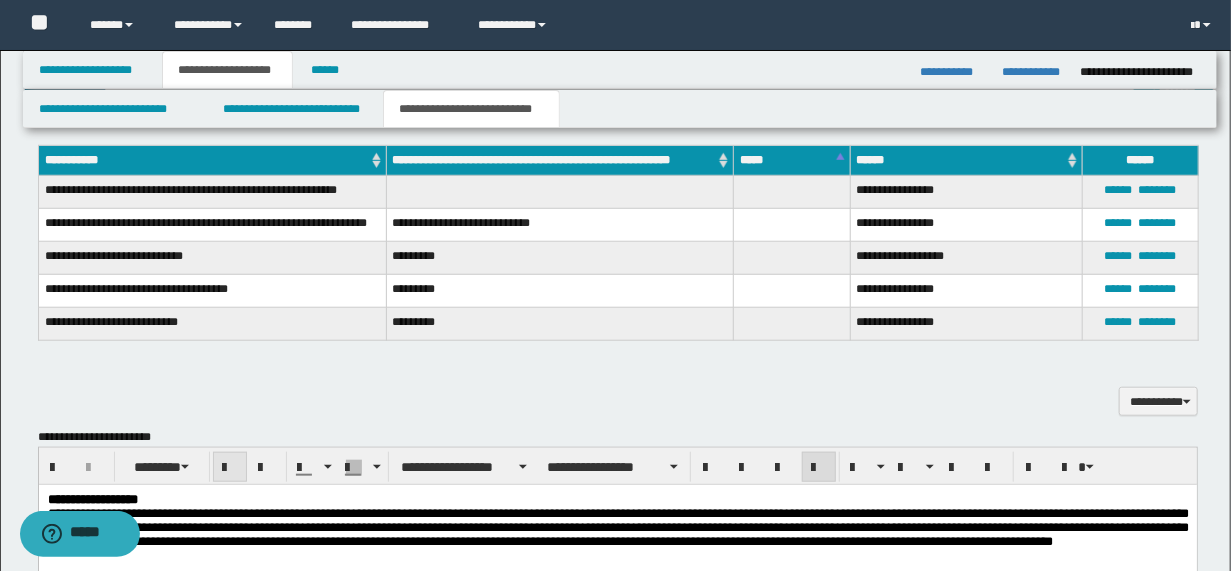 click at bounding box center (230, 468) 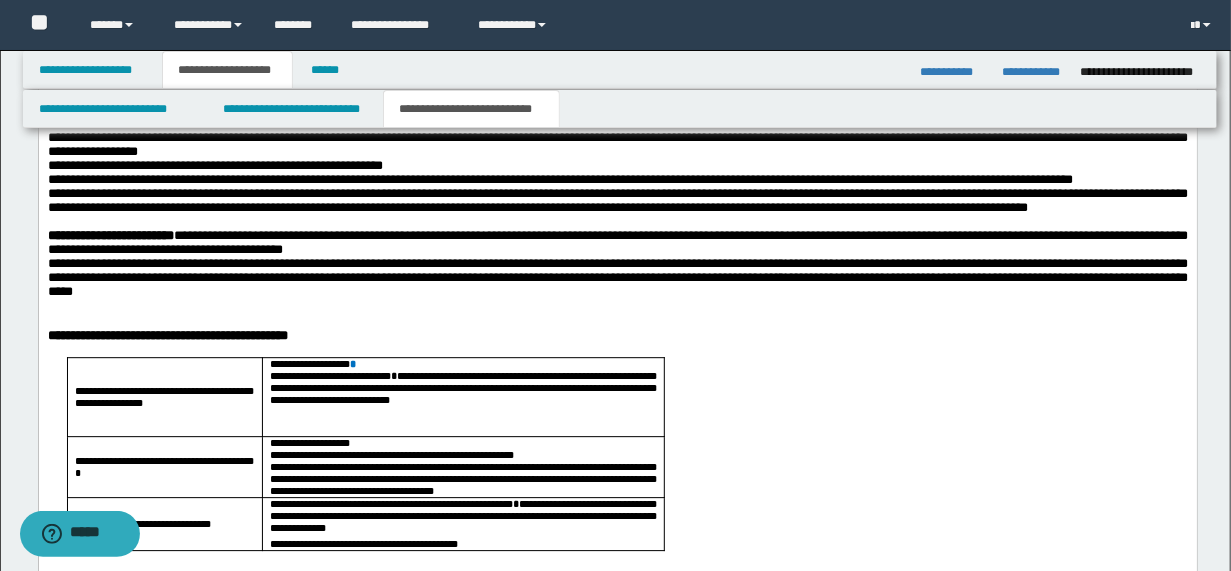 scroll, scrollTop: 2602, scrollLeft: 0, axis: vertical 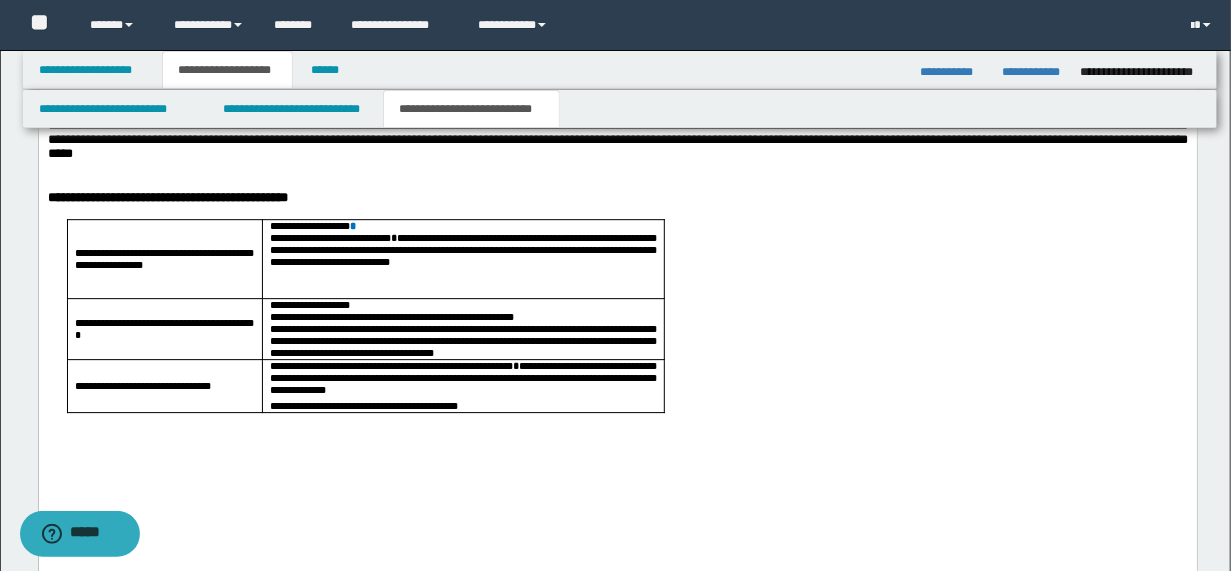 click on "**********" at bounding box center [617, 106] 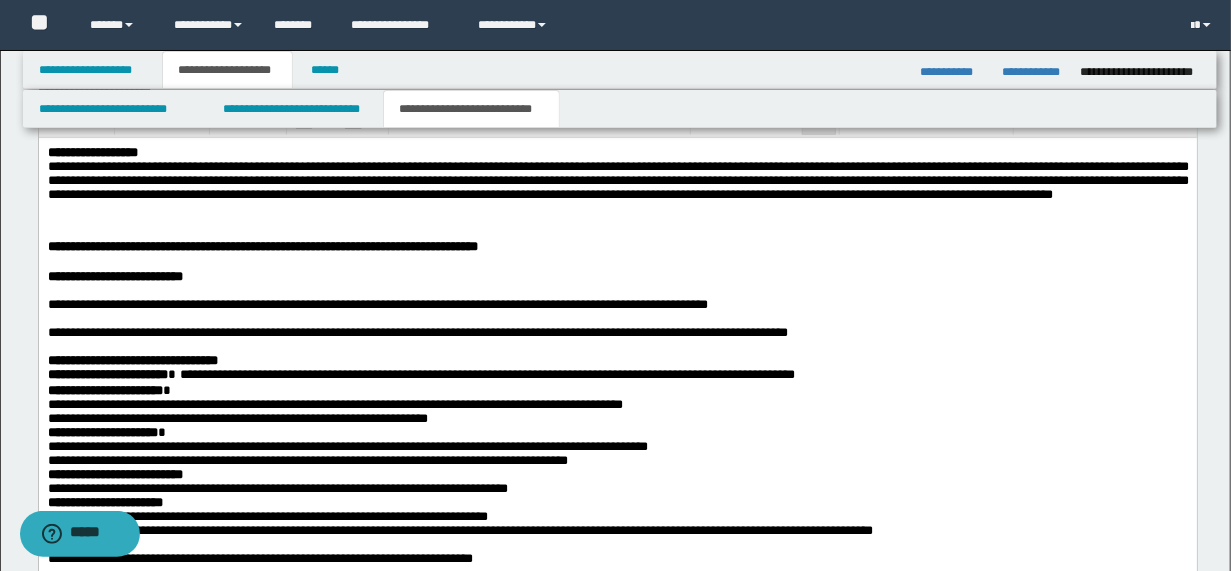 scroll, scrollTop: 1002, scrollLeft: 0, axis: vertical 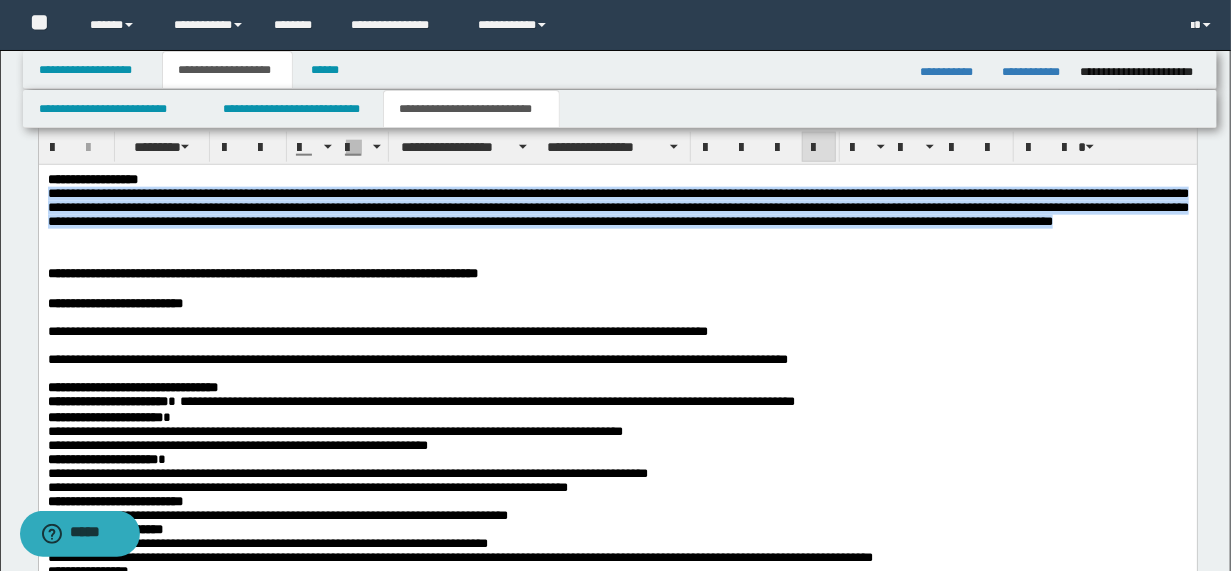 drag, startPoint x: 45, startPoint y: 199, endPoint x: 99, endPoint y: 248, distance: 72.91776 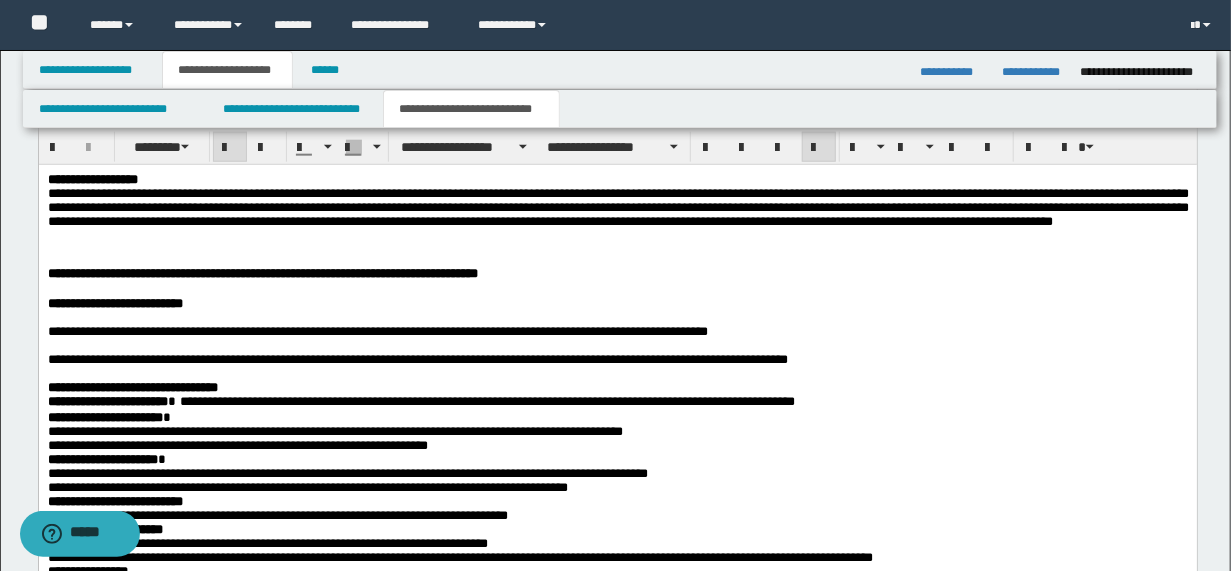 click at bounding box center (617, 318) 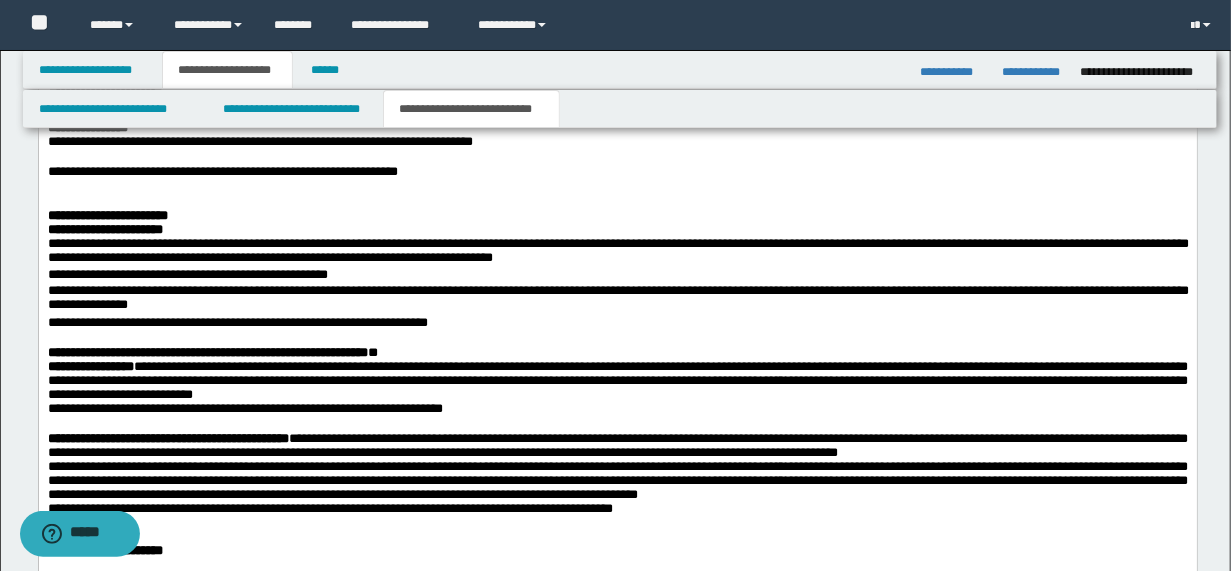 scroll, scrollTop: 1482, scrollLeft: 0, axis: vertical 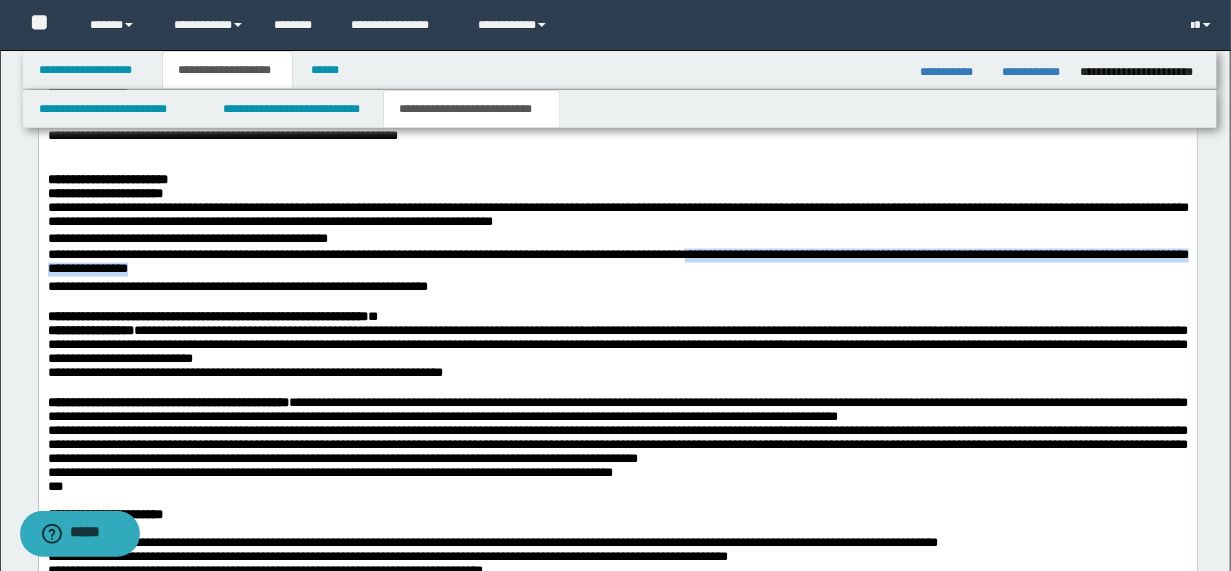 drag, startPoint x: 724, startPoint y: 308, endPoint x: 1027, endPoint y: 331, distance: 303.87167 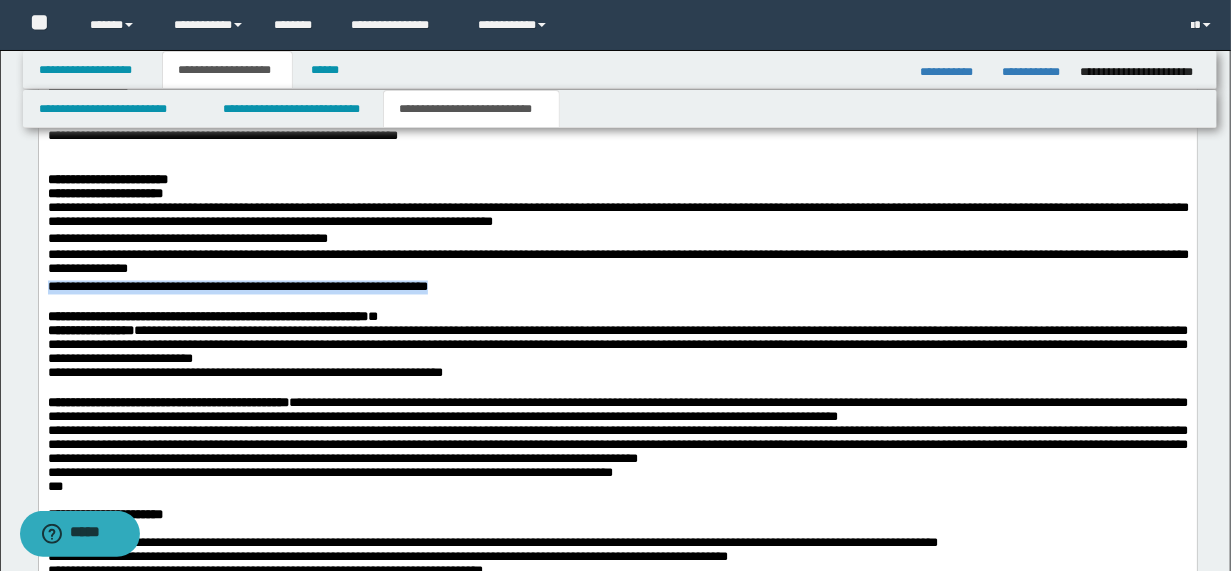 drag, startPoint x: 46, startPoint y: 342, endPoint x: 499, endPoint y: 340, distance: 453.00443 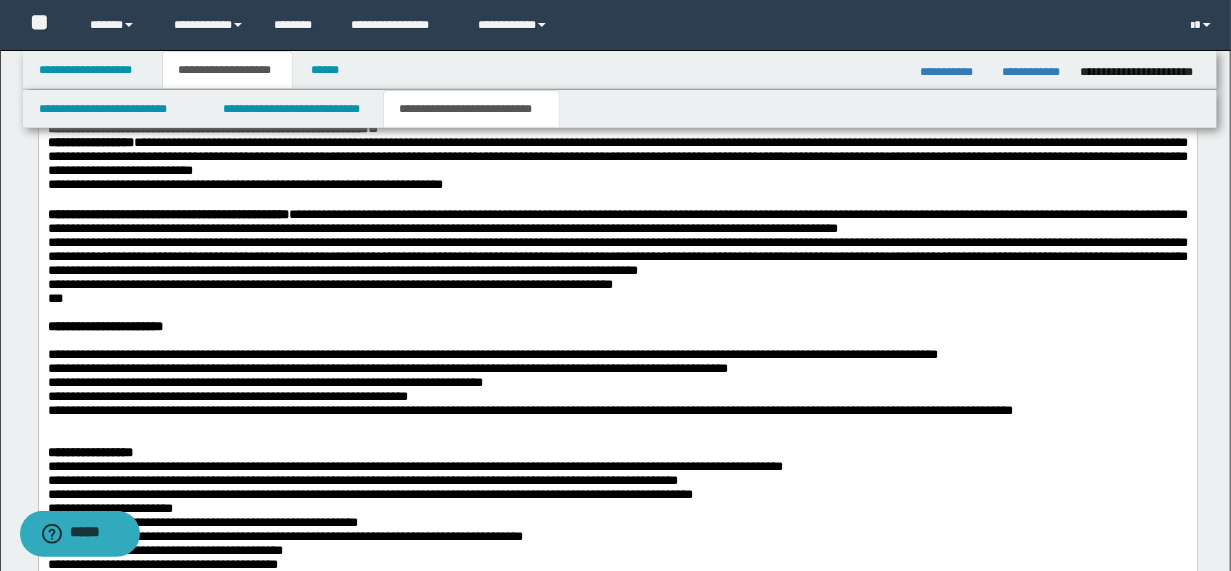 scroll, scrollTop: 1642, scrollLeft: 0, axis: vertical 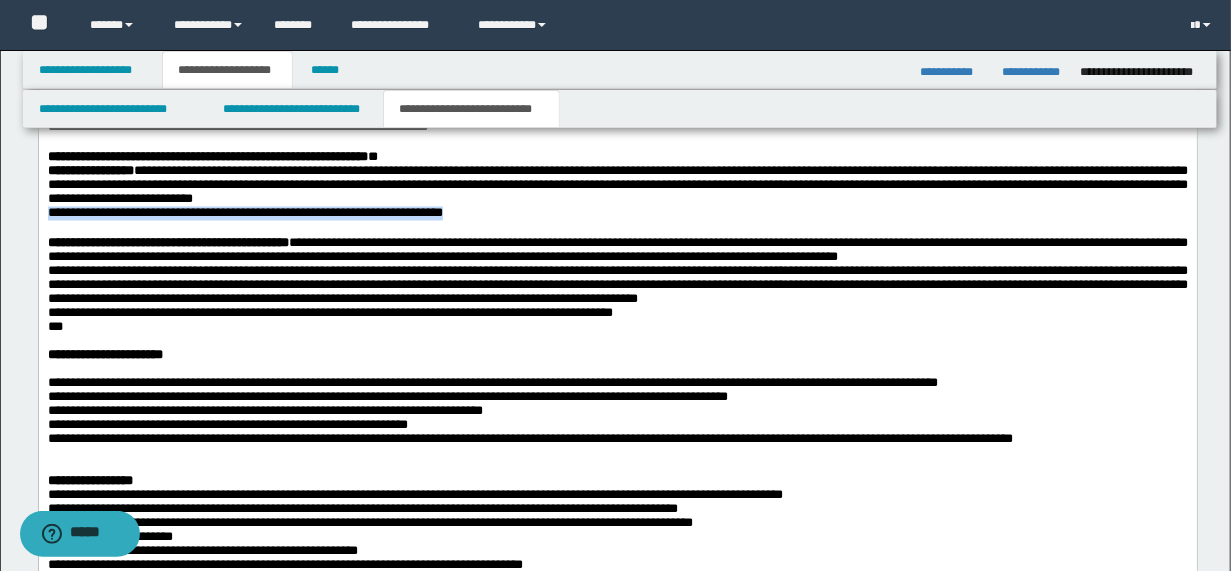 drag, startPoint x: 50, startPoint y: 280, endPoint x: 579, endPoint y: 292, distance: 529.1361 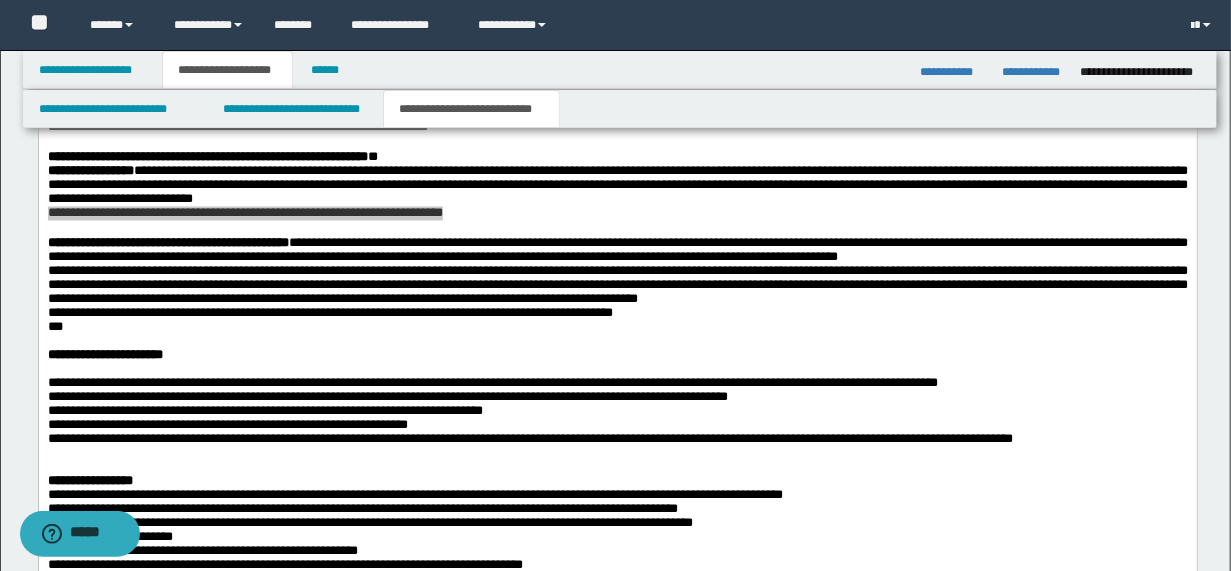scroll, scrollTop: 1722, scrollLeft: 0, axis: vertical 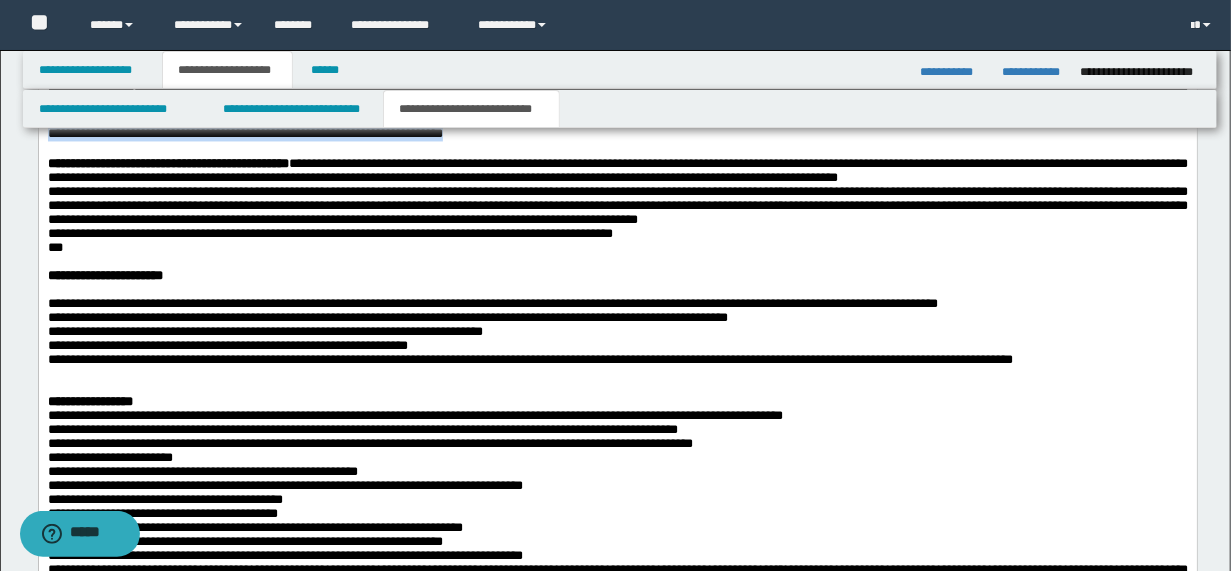 click on "**********" at bounding box center (617, 135) 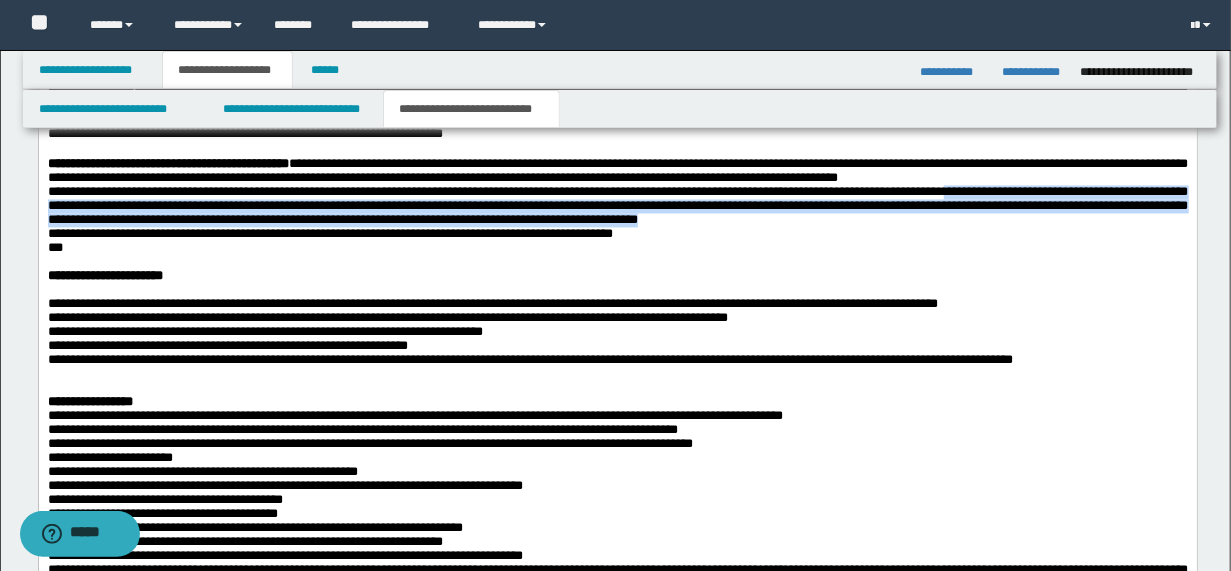drag, startPoint x: 1035, startPoint y: 258, endPoint x: 1043, endPoint y: 291, distance: 33.955853 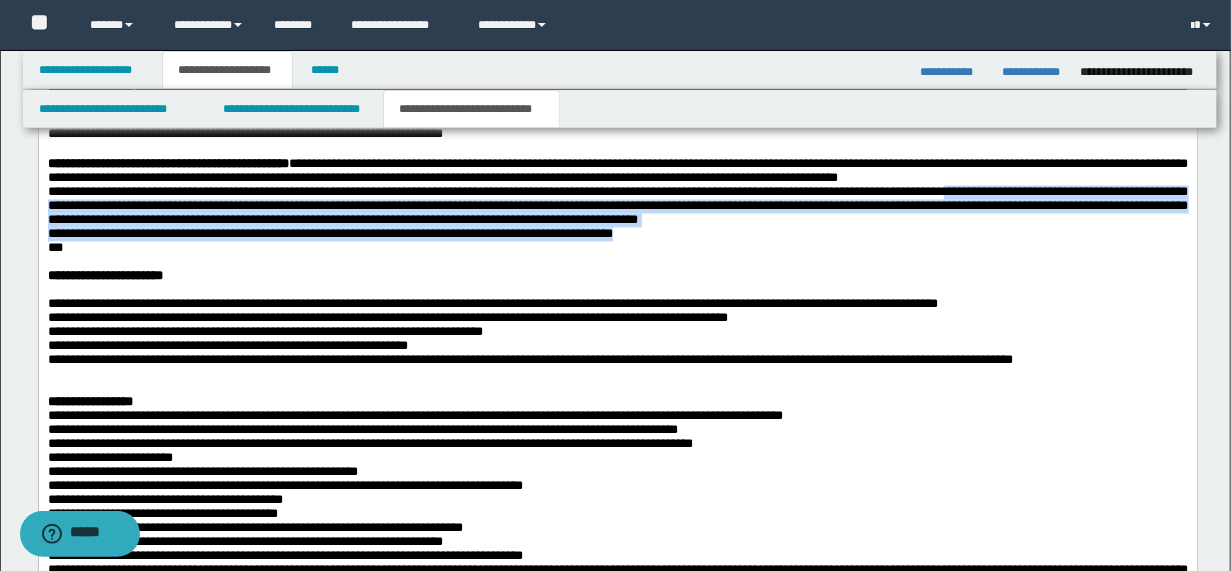 copy on "**********" 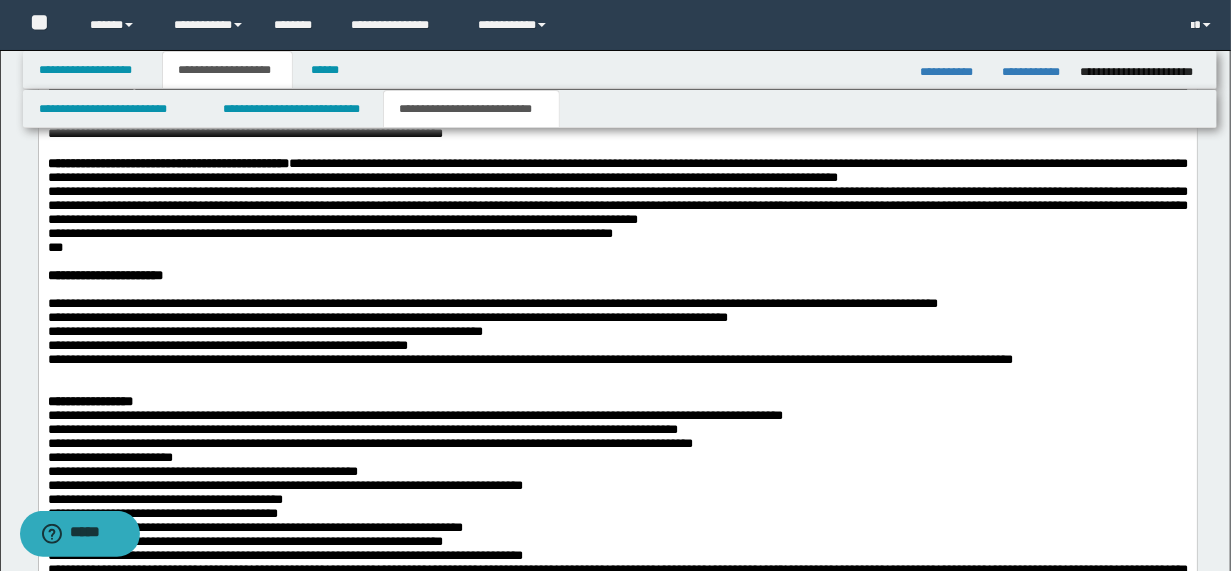 click on "***" at bounding box center (617, 249) 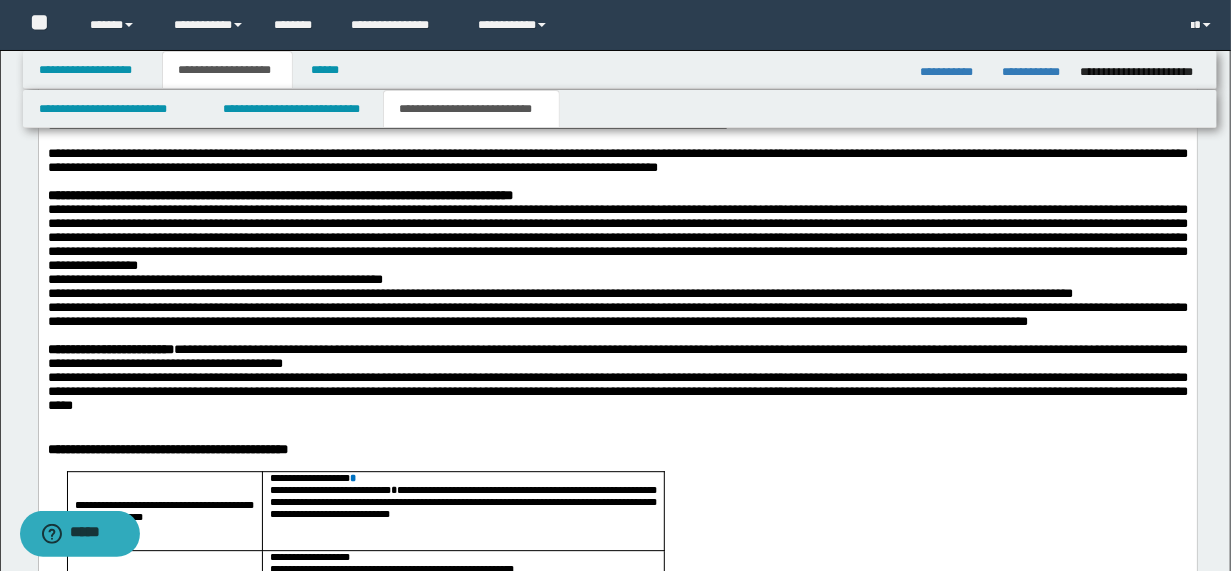 scroll, scrollTop: 2442, scrollLeft: 0, axis: vertical 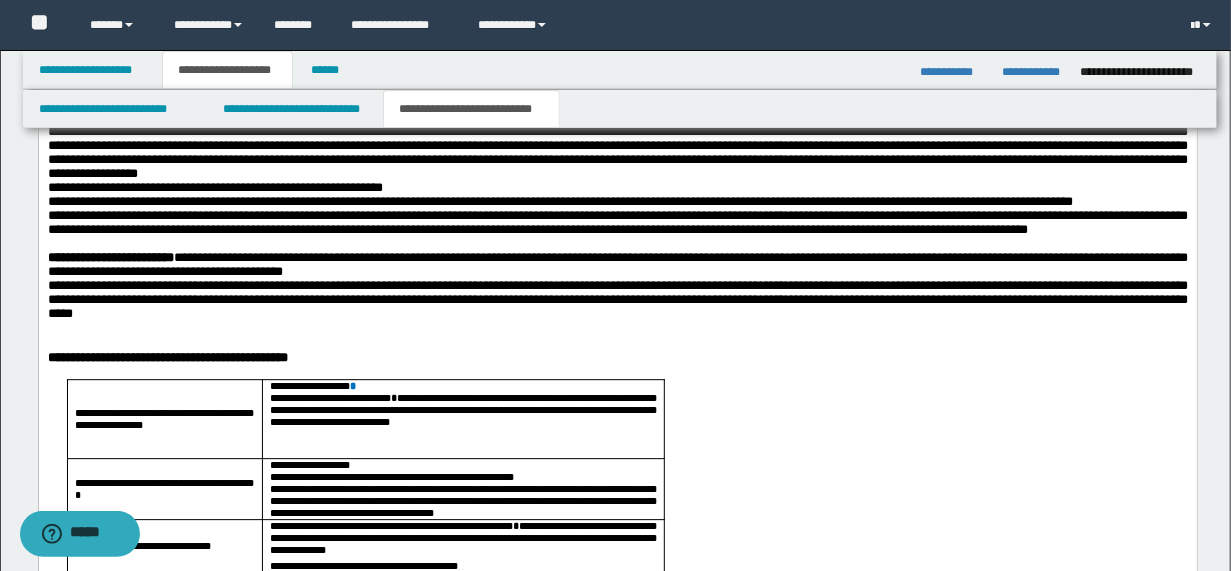 drag, startPoint x: 312, startPoint y: 180, endPoint x: 882, endPoint y: 182, distance: 570.0035 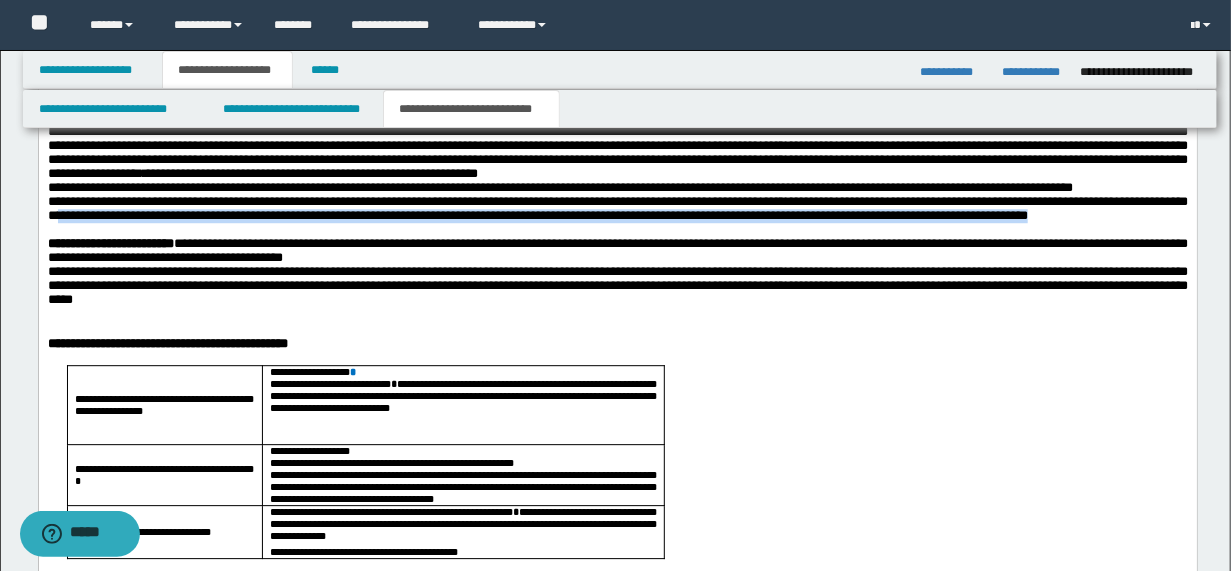 drag, startPoint x: 181, startPoint y: 392, endPoint x: 410, endPoint y: 408, distance: 229.55827 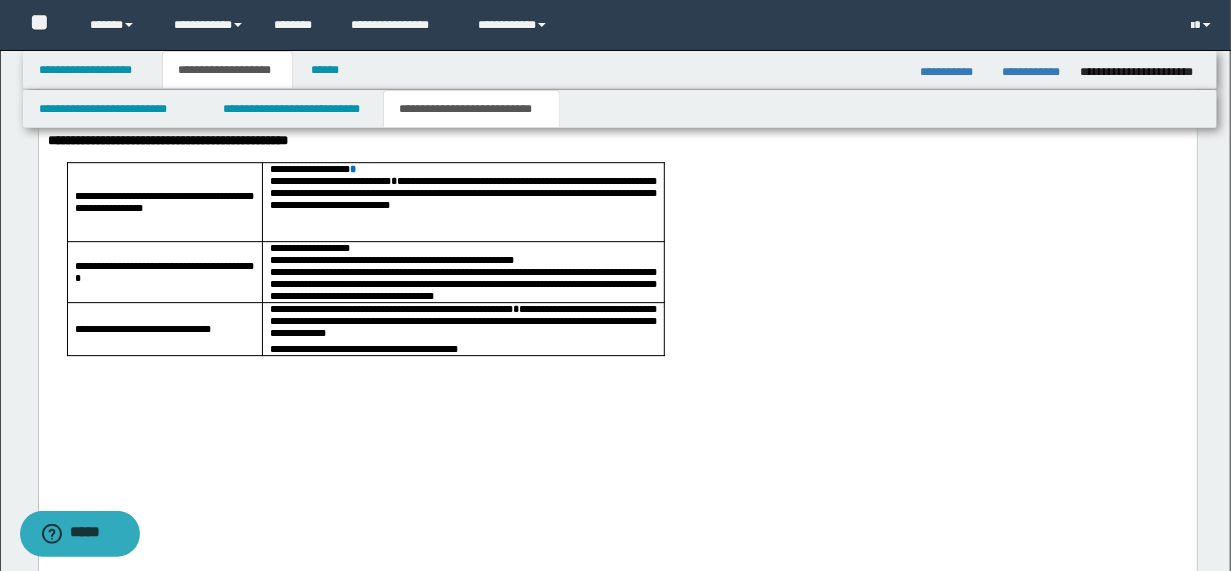 scroll, scrollTop: 2682, scrollLeft: 0, axis: vertical 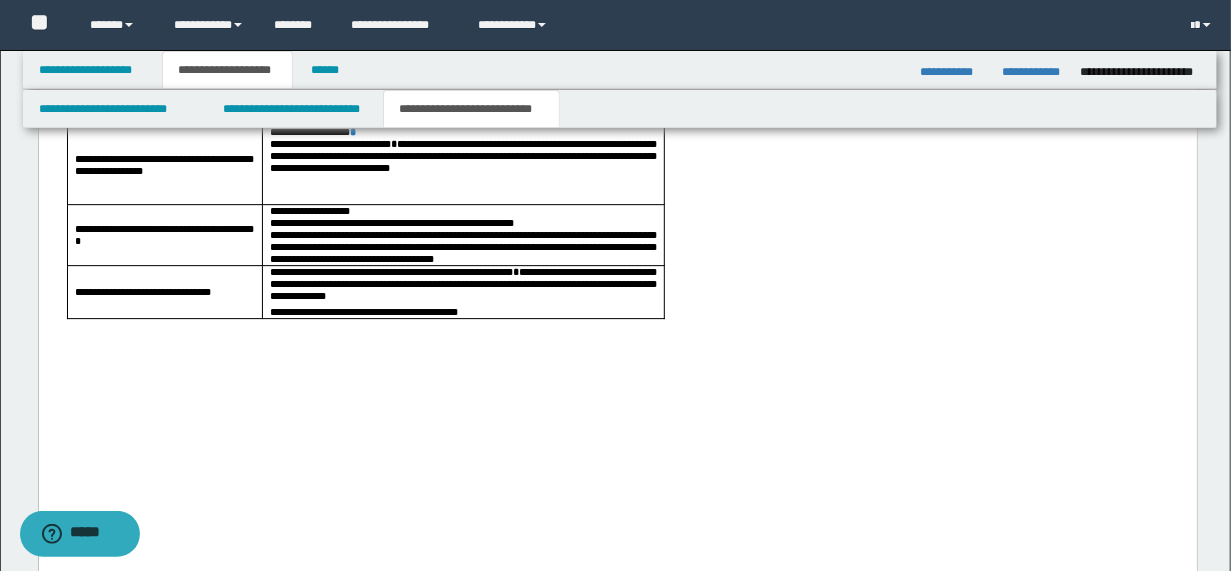 drag, startPoint x: 467, startPoint y: 197, endPoint x: 585, endPoint y: 260, distance: 133.76472 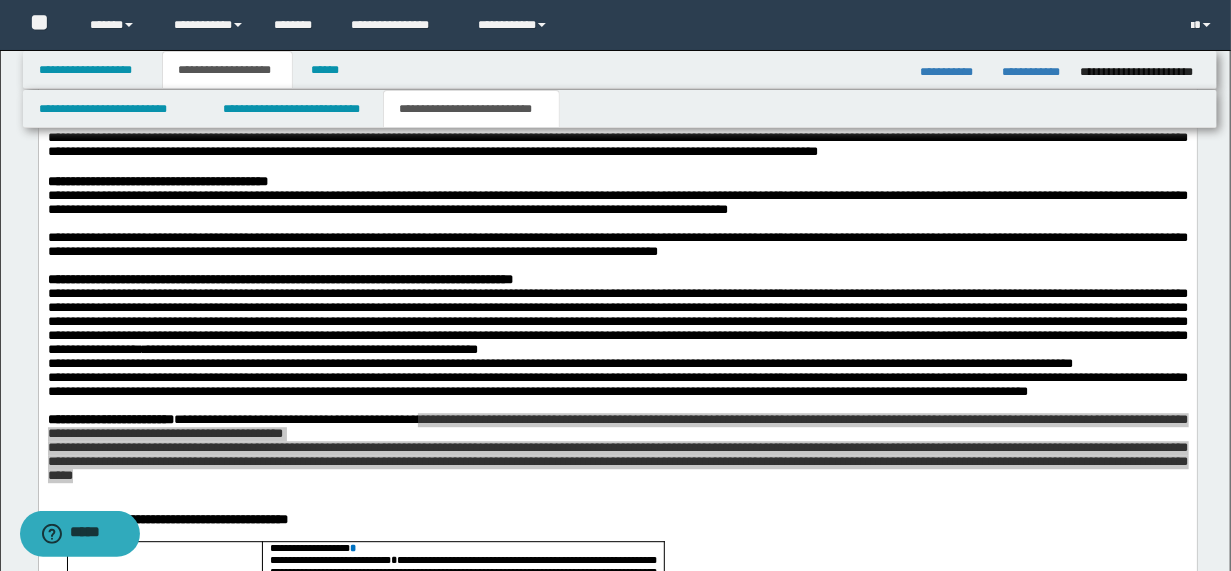 scroll, scrollTop: 2282, scrollLeft: 0, axis: vertical 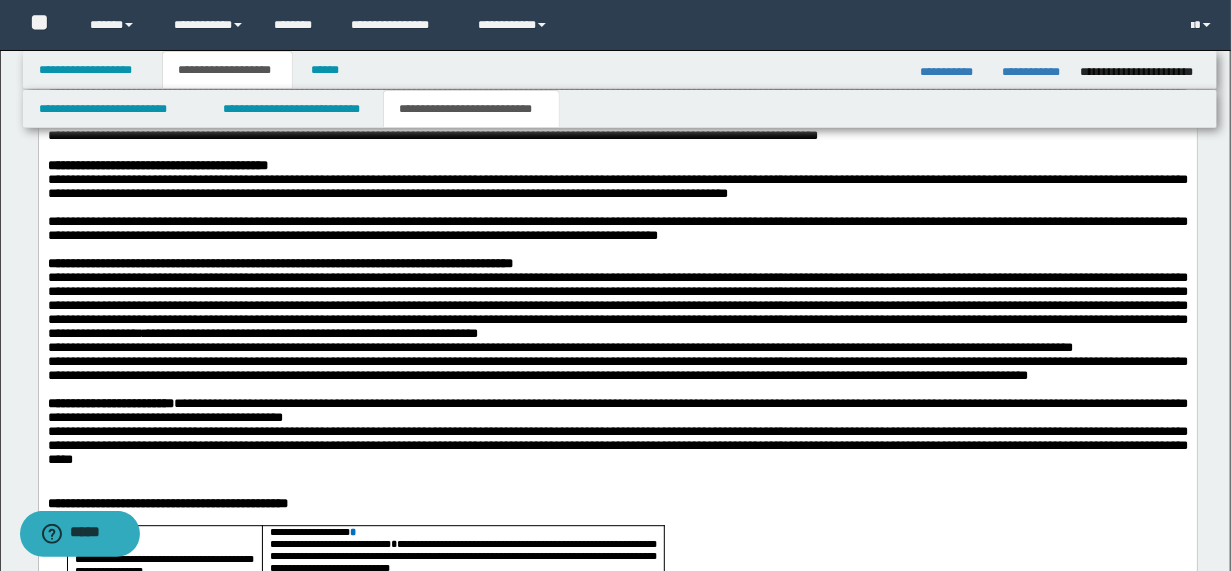click on "**********" at bounding box center (617, 45) 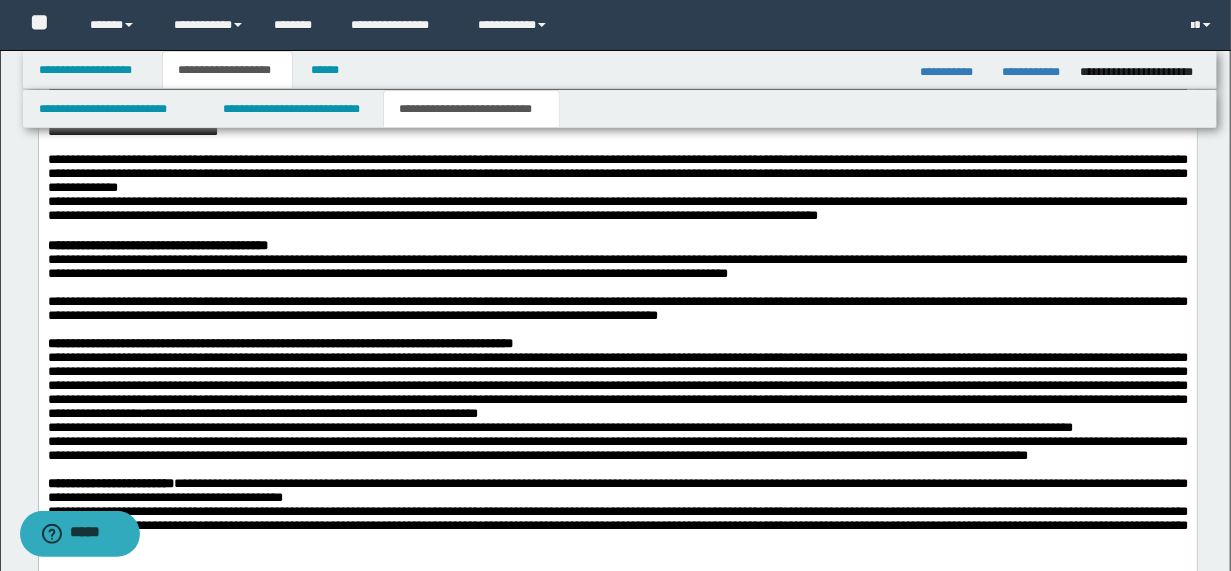 scroll, scrollTop: 2282, scrollLeft: 0, axis: vertical 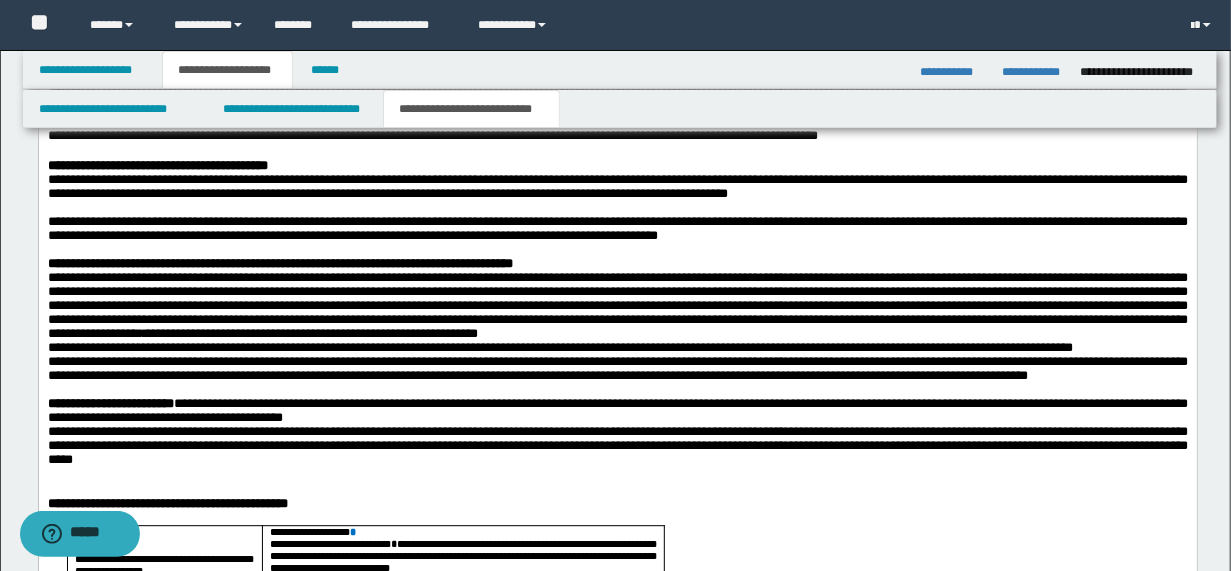 click on "**********" at bounding box center [617, 94] 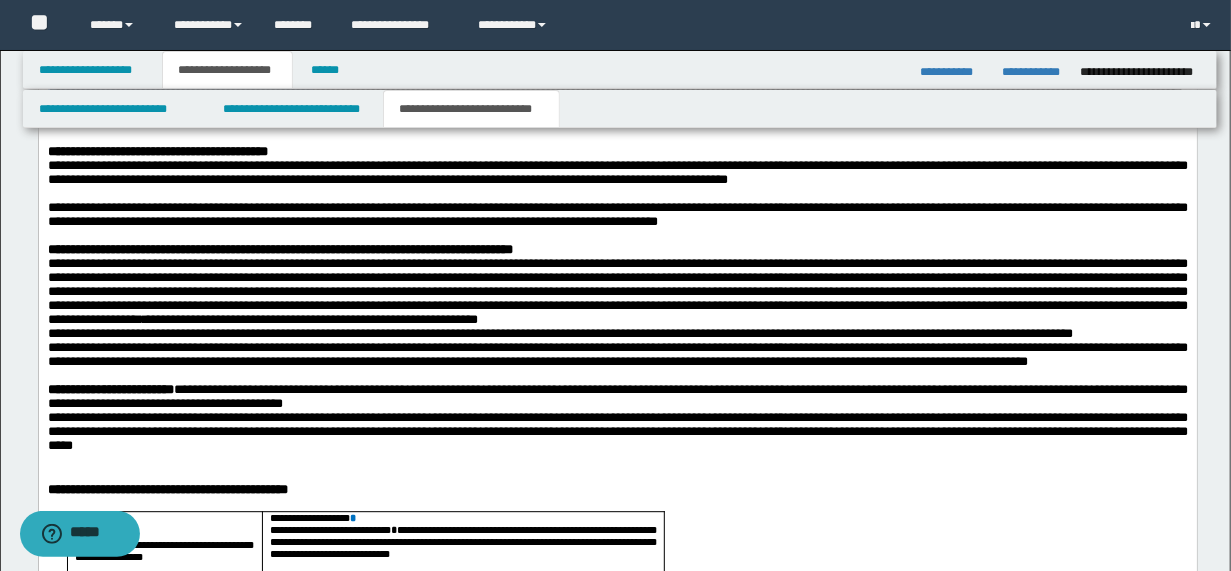 drag, startPoint x: 1041, startPoint y: 211, endPoint x: 411, endPoint y: 237, distance: 630.53625 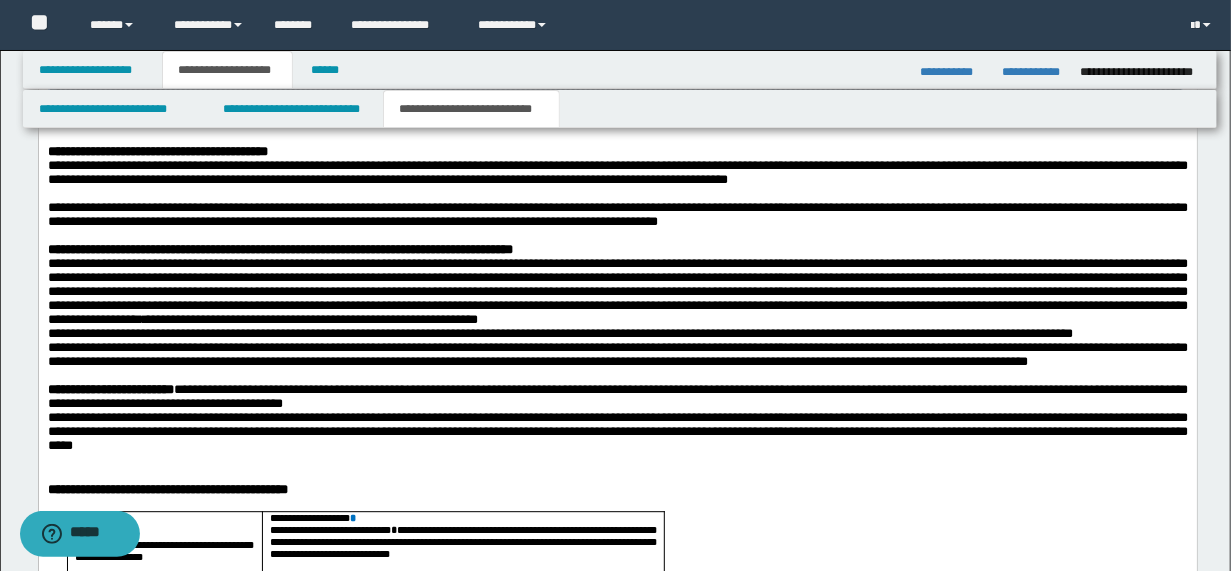 drag, startPoint x: 423, startPoint y: 212, endPoint x: 569, endPoint y: 246, distance: 149.90663 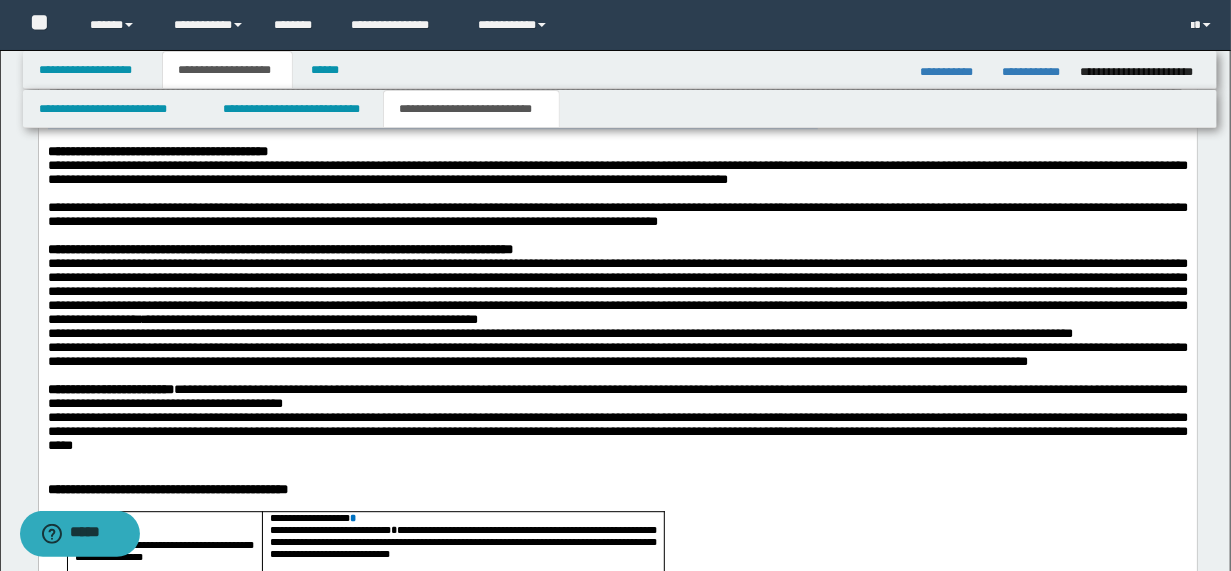 drag, startPoint x: 83, startPoint y: 276, endPoint x: 928, endPoint y: 281, distance: 845.0148 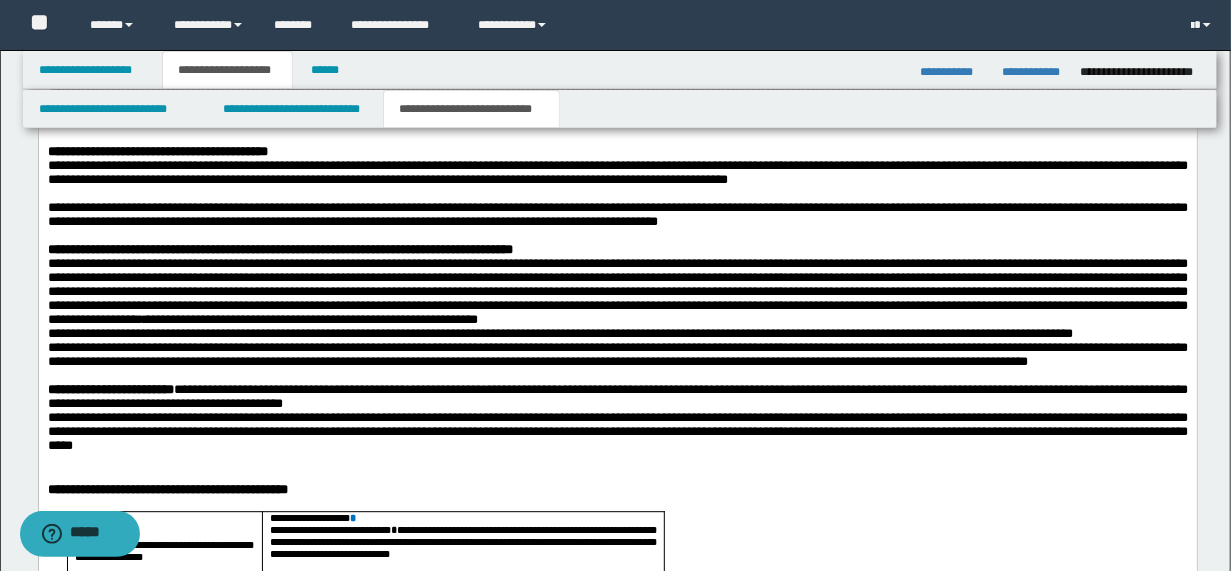 click on "**********" at bounding box center (617, 173) 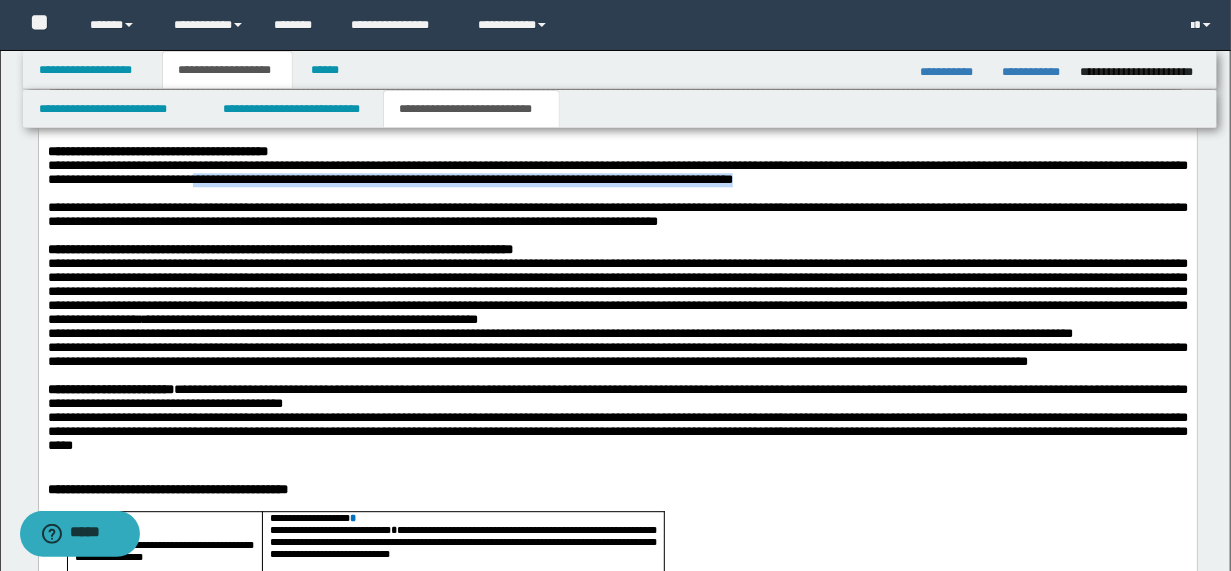 drag, startPoint x: 309, startPoint y: 344, endPoint x: 892, endPoint y: 340, distance: 583.01373 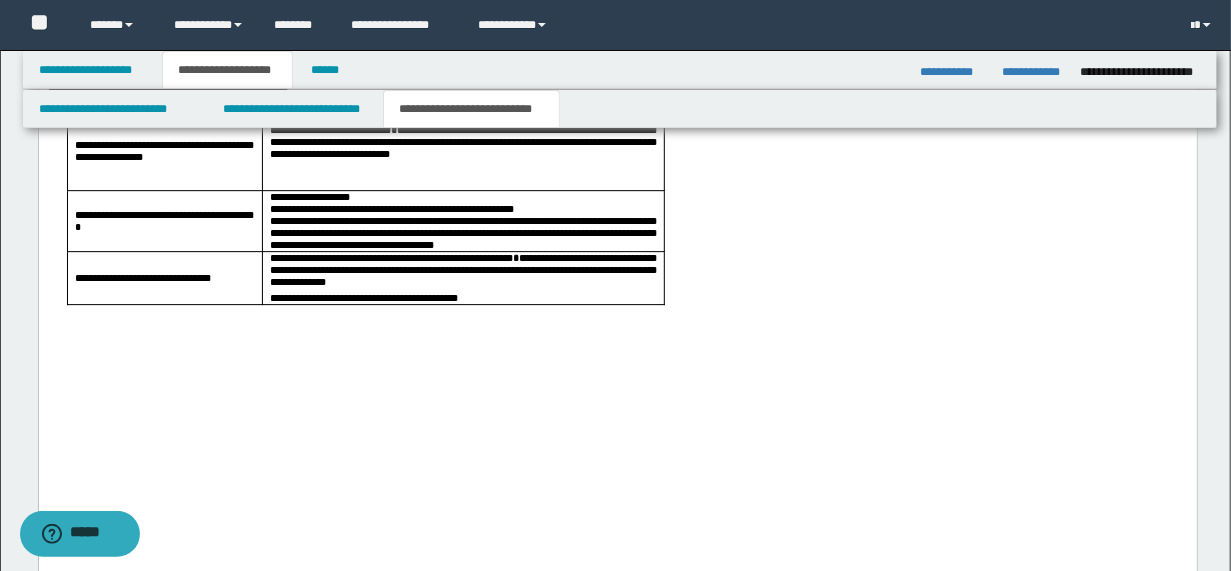 scroll, scrollTop: 2762, scrollLeft: 0, axis: vertical 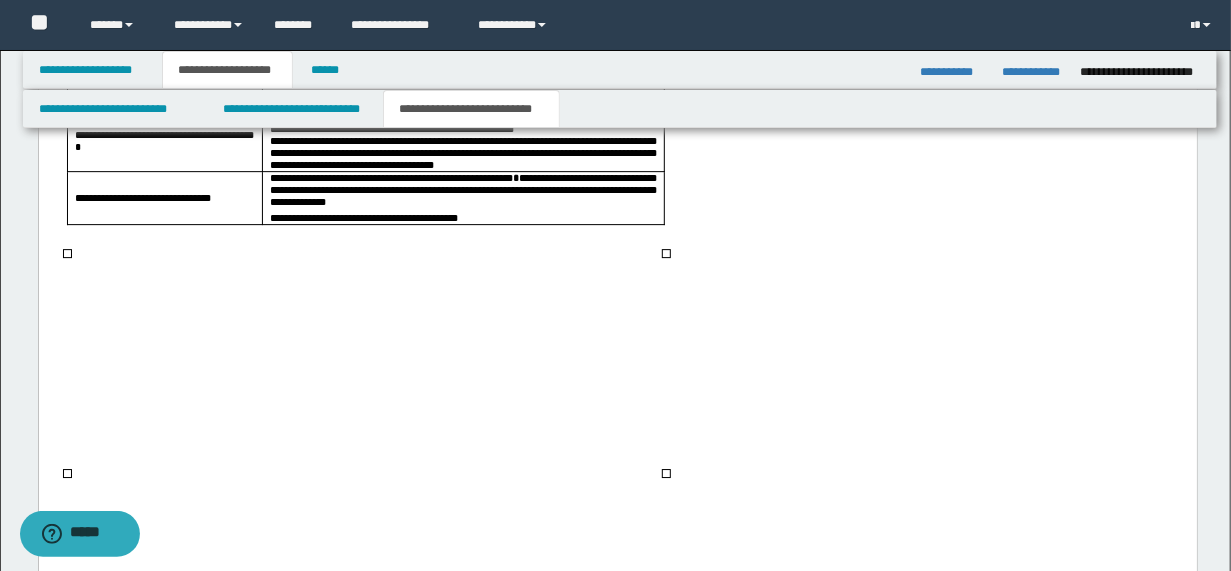 drag, startPoint x: 407, startPoint y: 287, endPoint x: 373, endPoint y: 319, distance: 46.69047 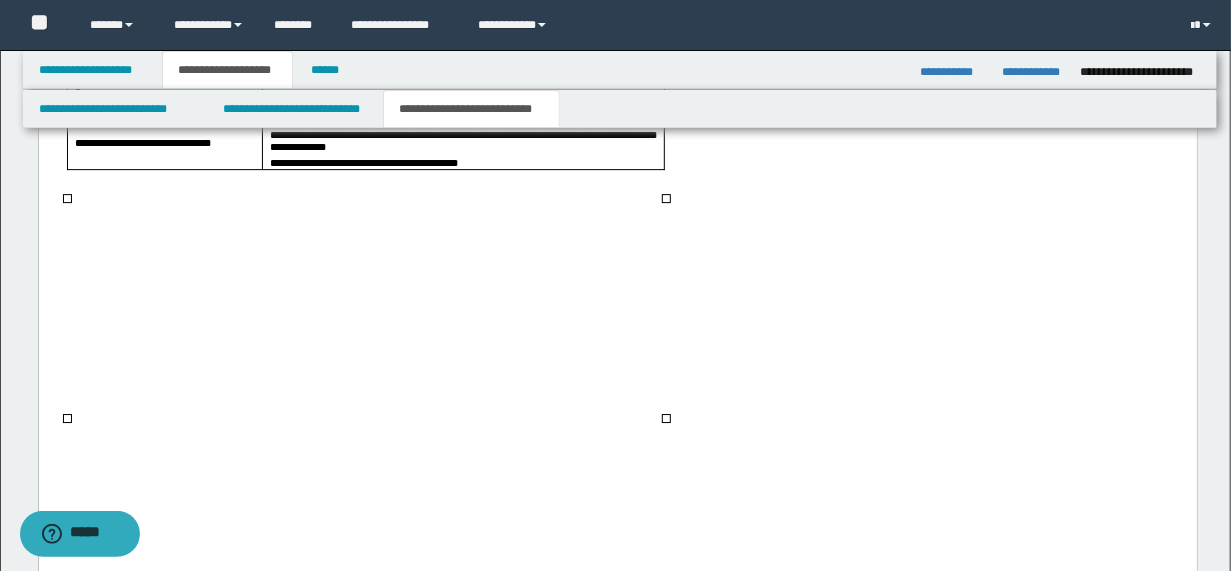 scroll, scrollTop: 2922, scrollLeft: 0, axis: vertical 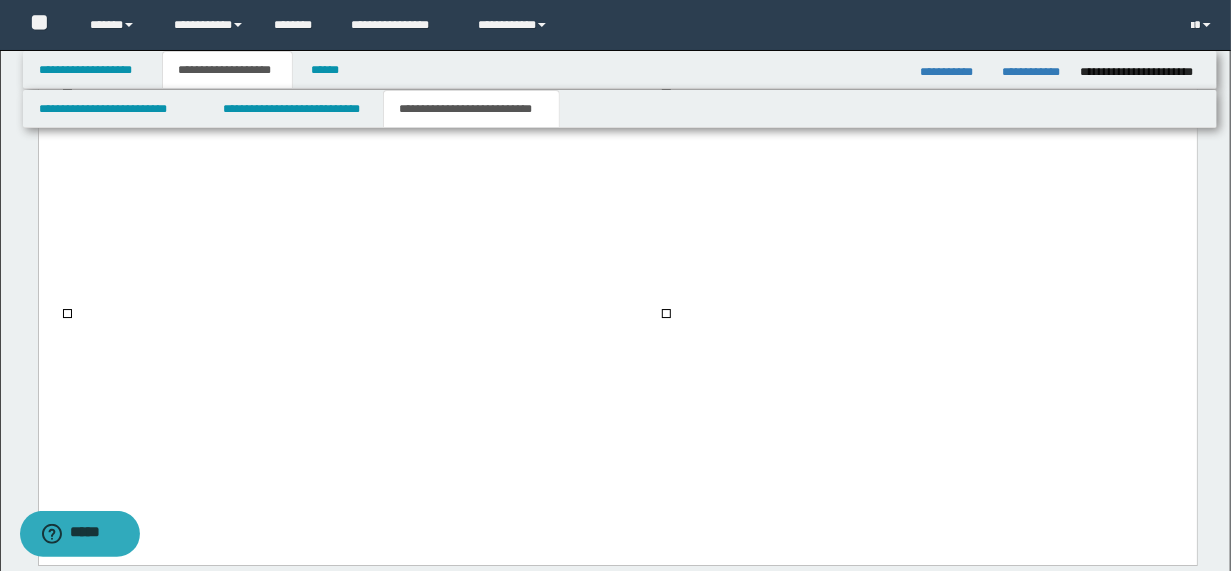 drag, startPoint x: 431, startPoint y: 225, endPoint x: 430, endPoint y: 246, distance: 21.023796 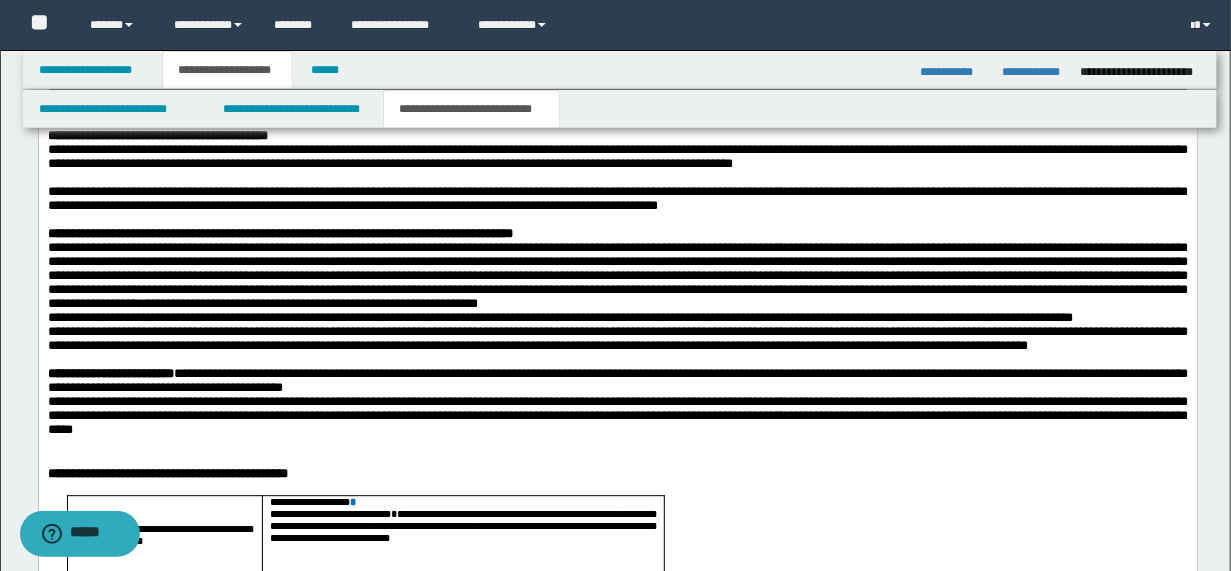scroll, scrollTop: 2442, scrollLeft: 0, axis: vertical 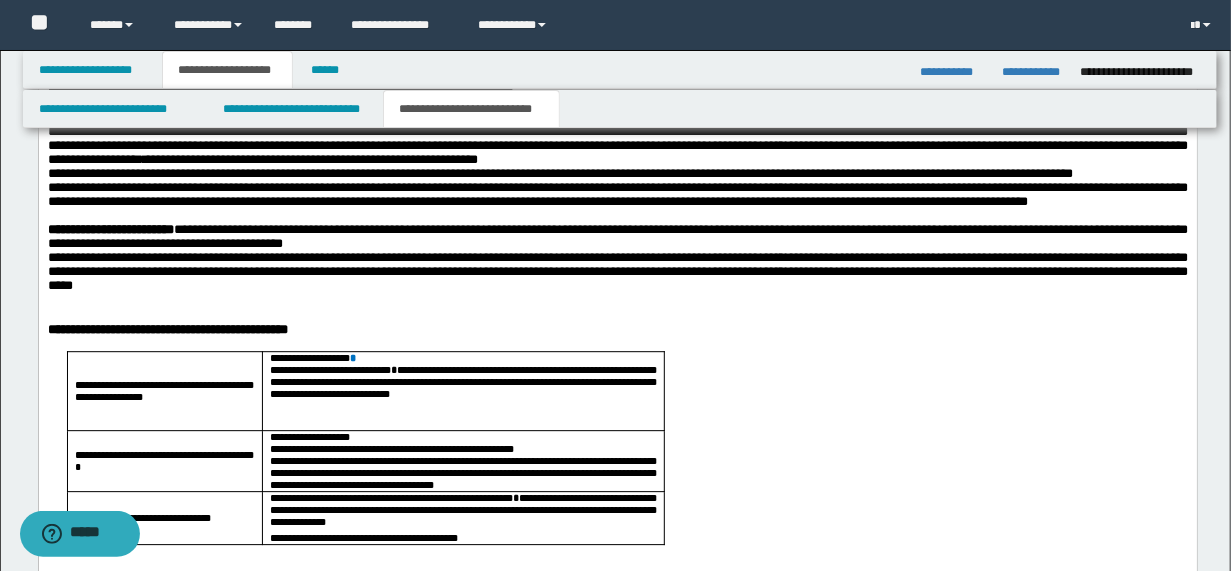 click on "**********" at bounding box center (617, 55) 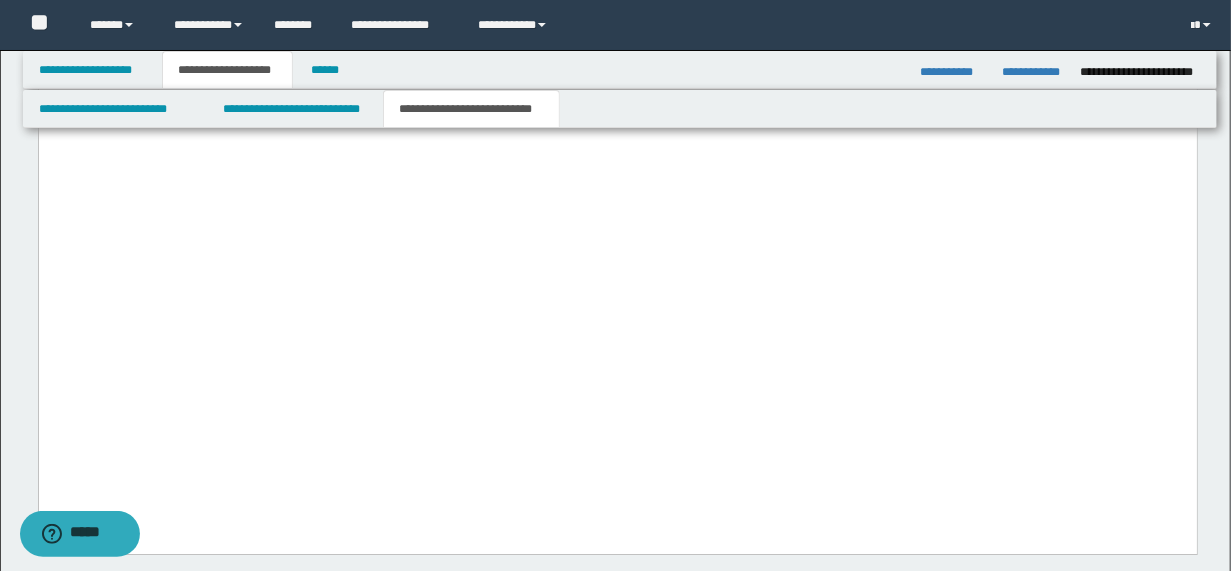 scroll, scrollTop: 3002, scrollLeft: 0, axis: vertical 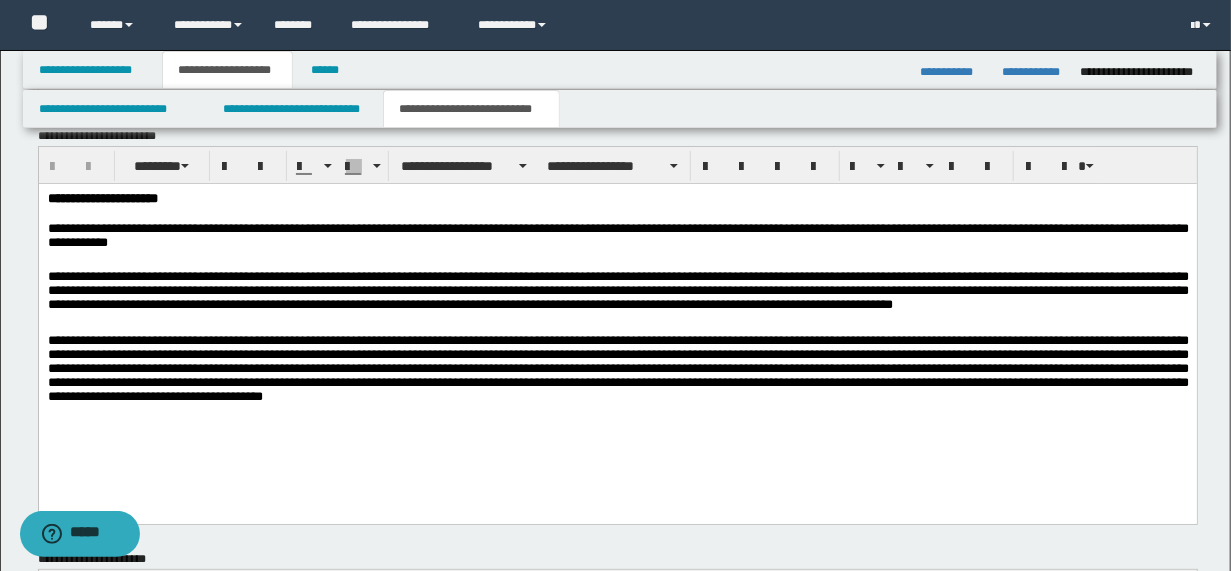 click on "**********" at bounding box center [617, 374] 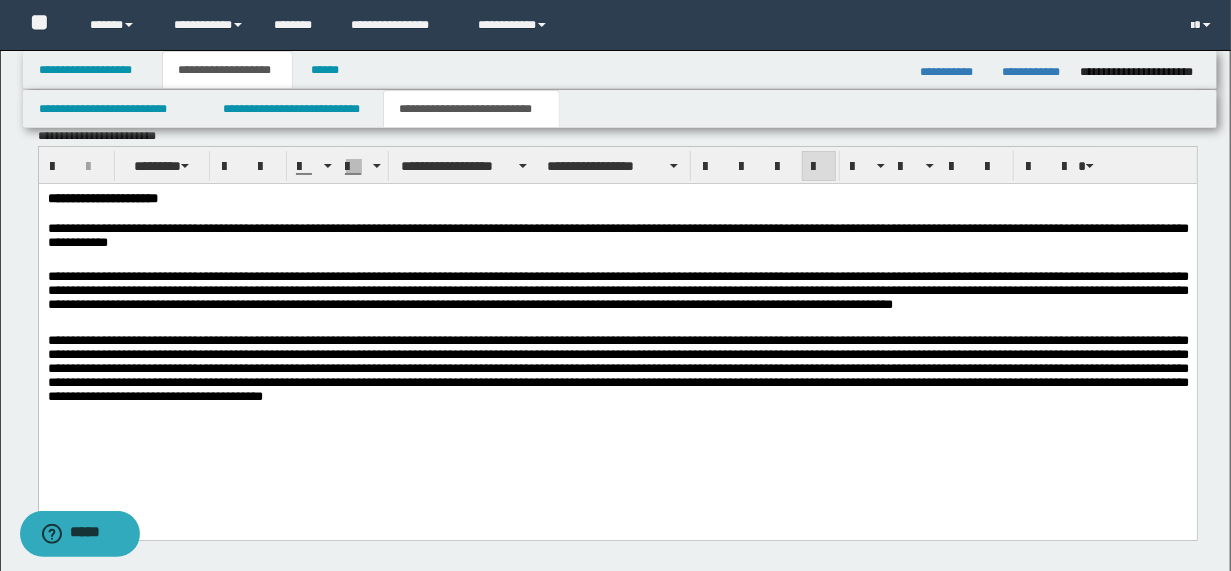 type 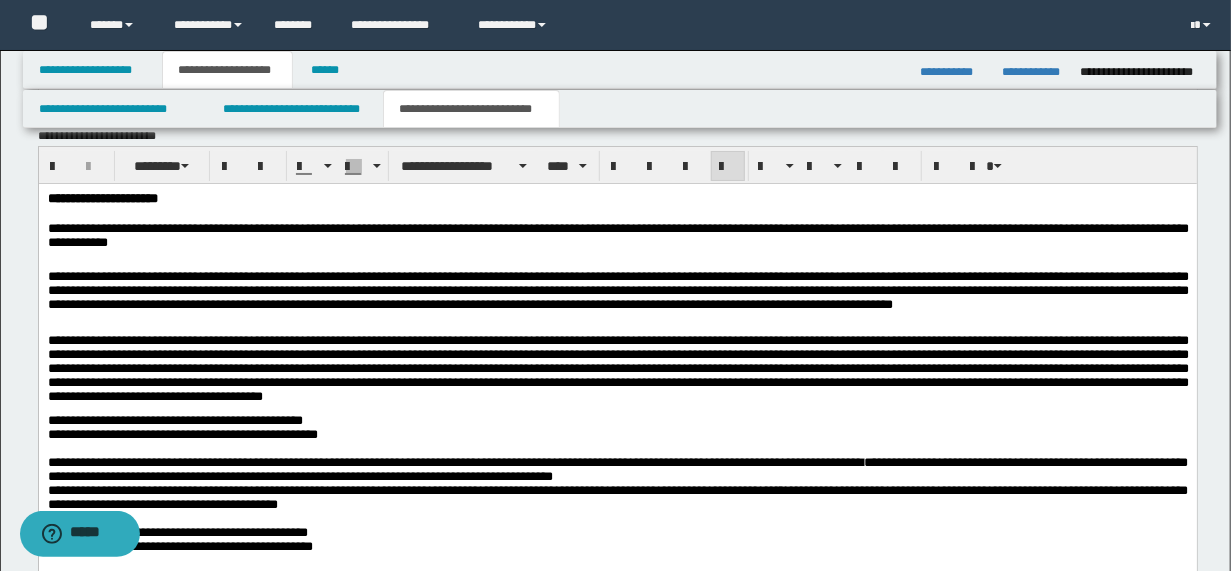 click on "**********" at bounding box center [617, 419] 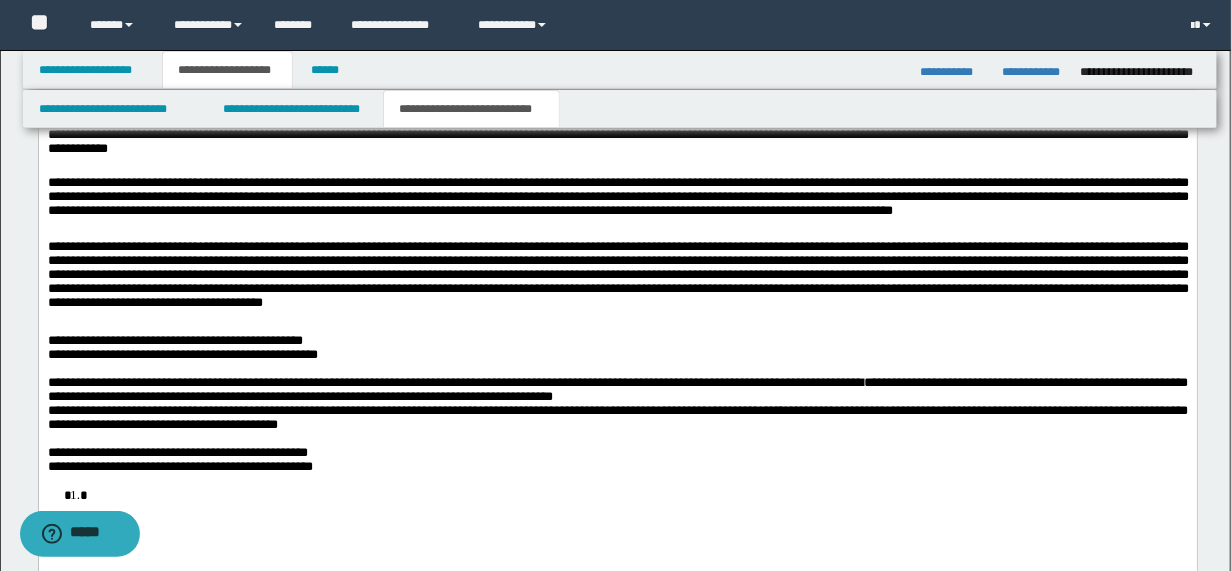 scroll, scrollTop: 3546, scrollLeft: 0, axis: vertical 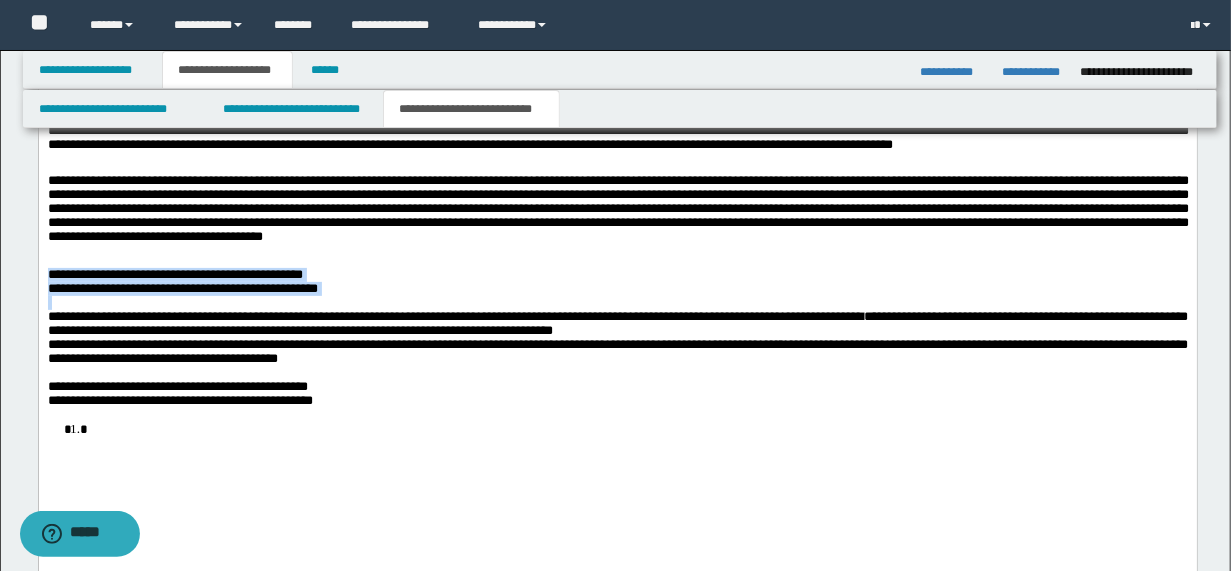 drag, startPoint x: 48, startPoint y: 279, endPoint x: 368, endPoint y: 304, distance: 320.97507 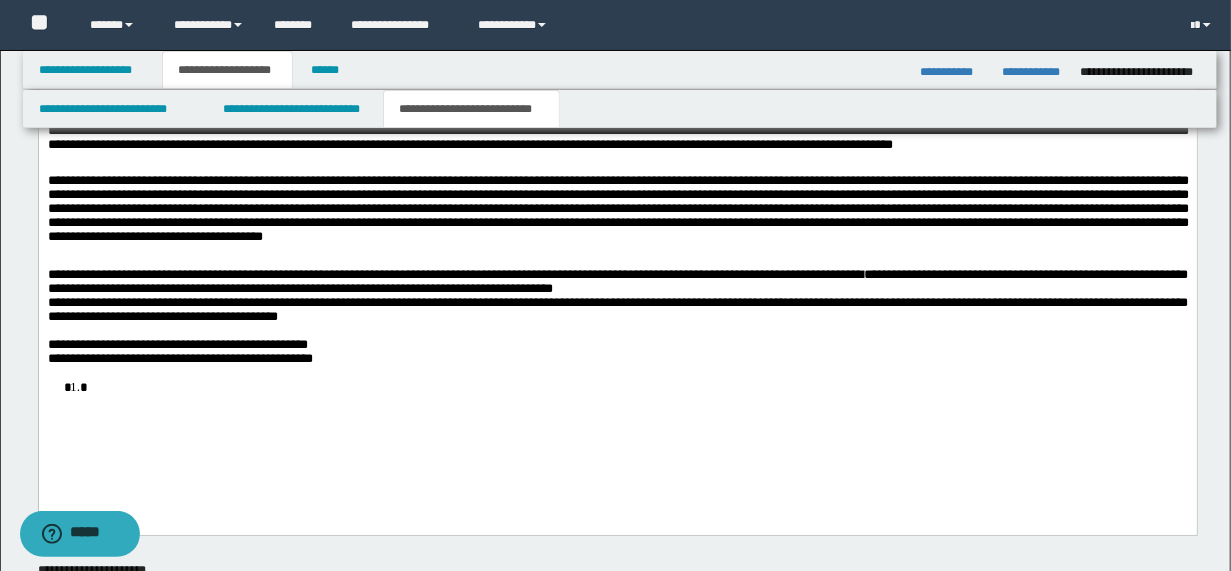 click at bounding box center [617, 331] 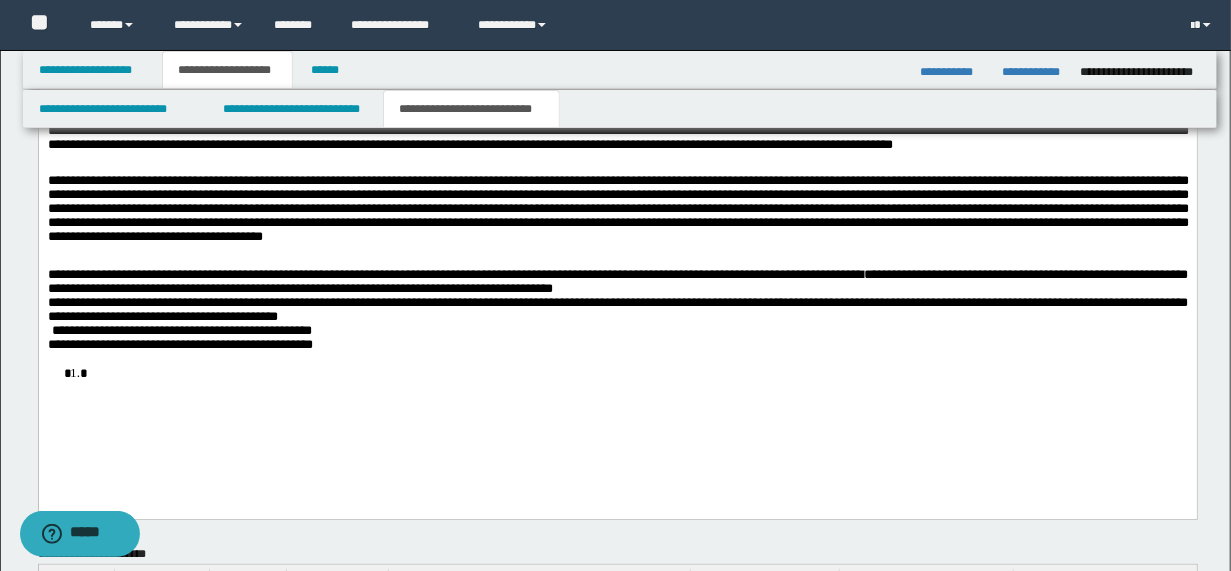 drag, startPoint x: 42, startPoint y: 356, endPoint x: 377, endPoint y: 381, distance: 335.93155 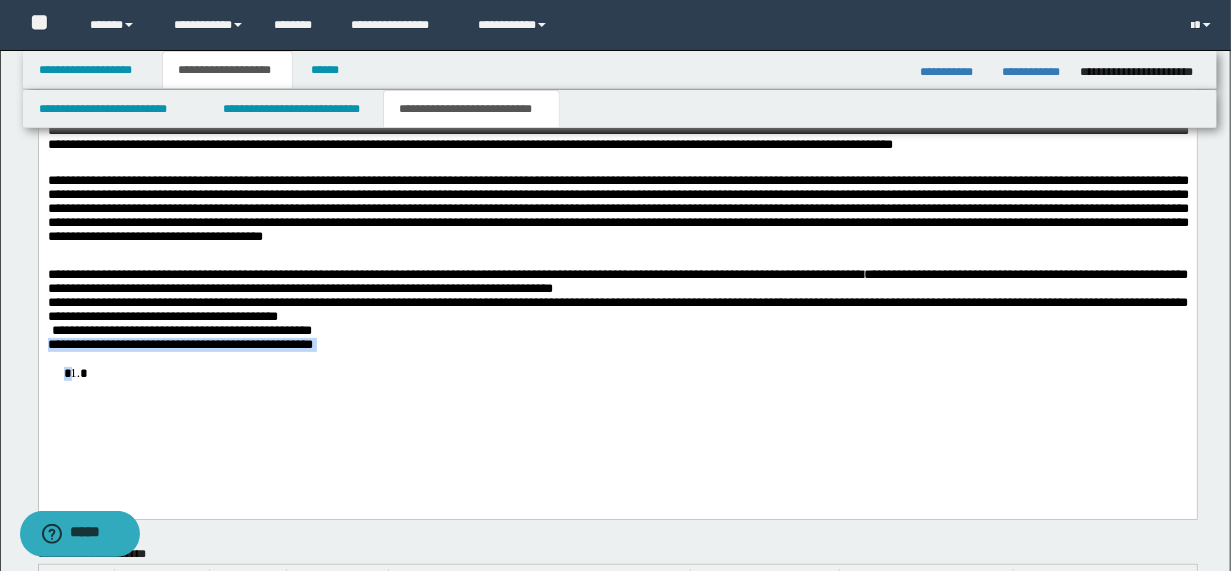 drag, startPoint x: 49, startPoint y: 359, endPoint x: 105, endPoint y: 398, distance: 68.24222 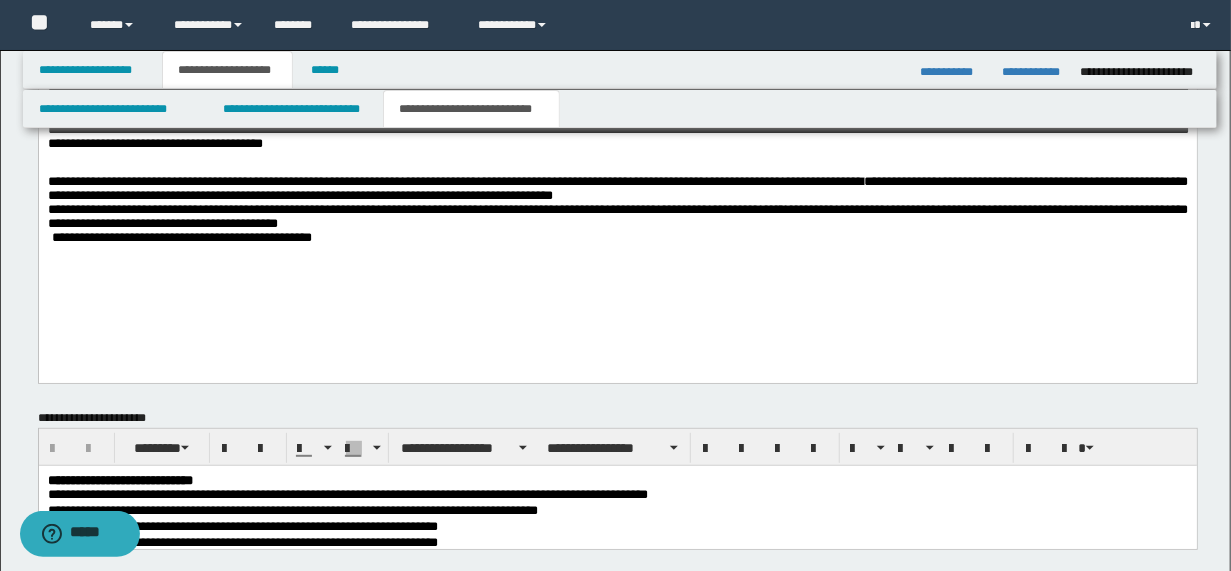 scroll, scrollTop: 3338, scrollLeft: 0, axis: vertical 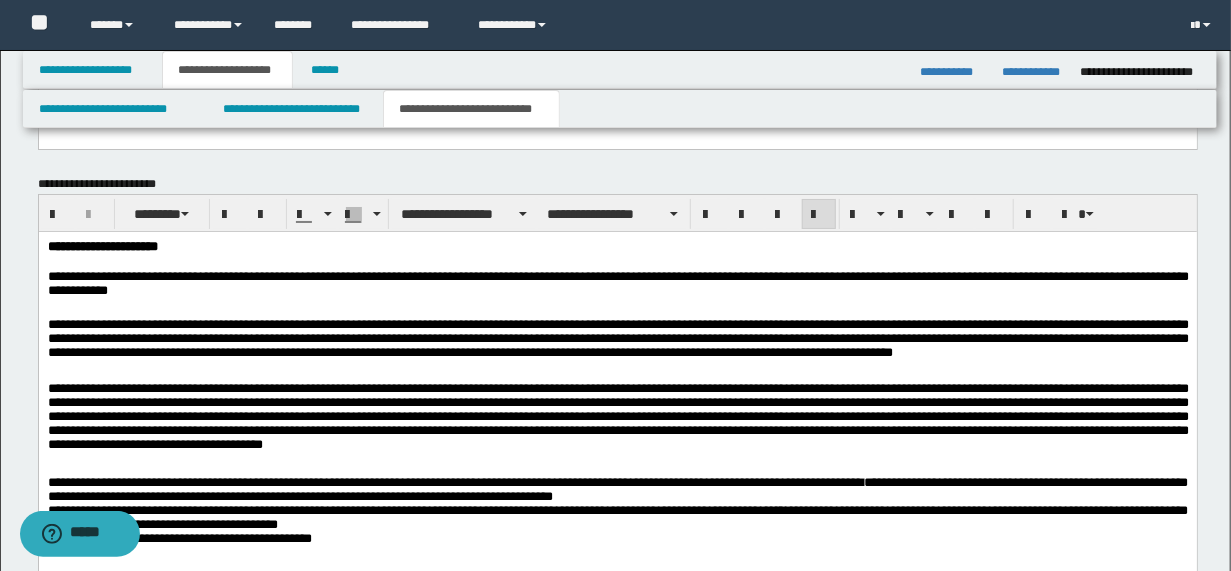 drag, startPoint x: 458, startPoint y: 445, endPoint x: 461, endPoint y: 432, distance: 13.341664 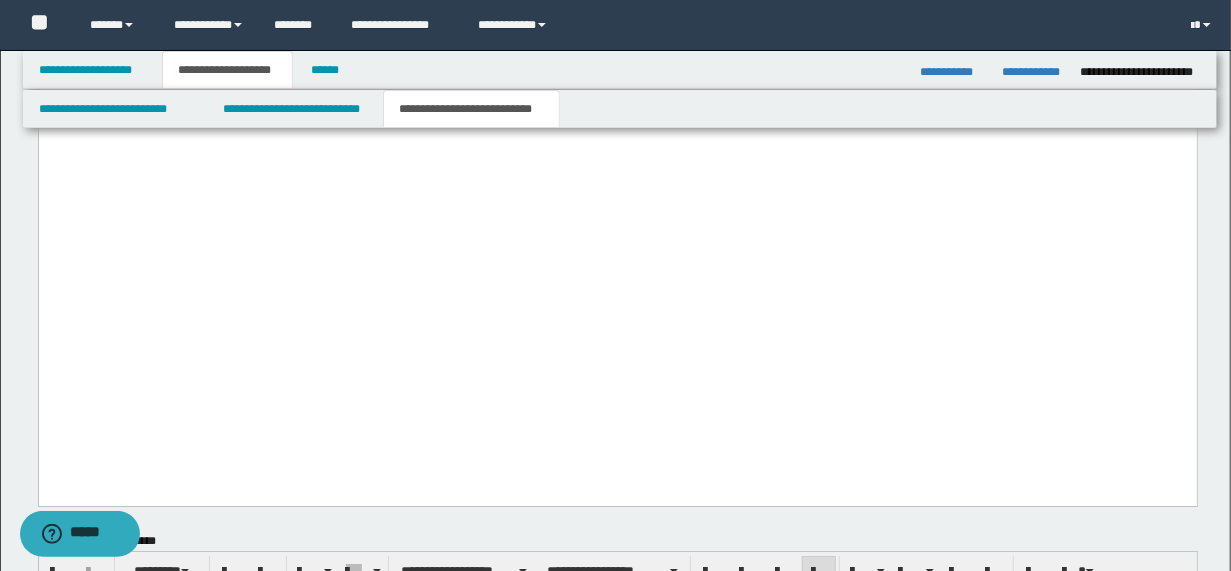 scroll, scrollTop: 3018, scrollLeft: 0, axis: vertical 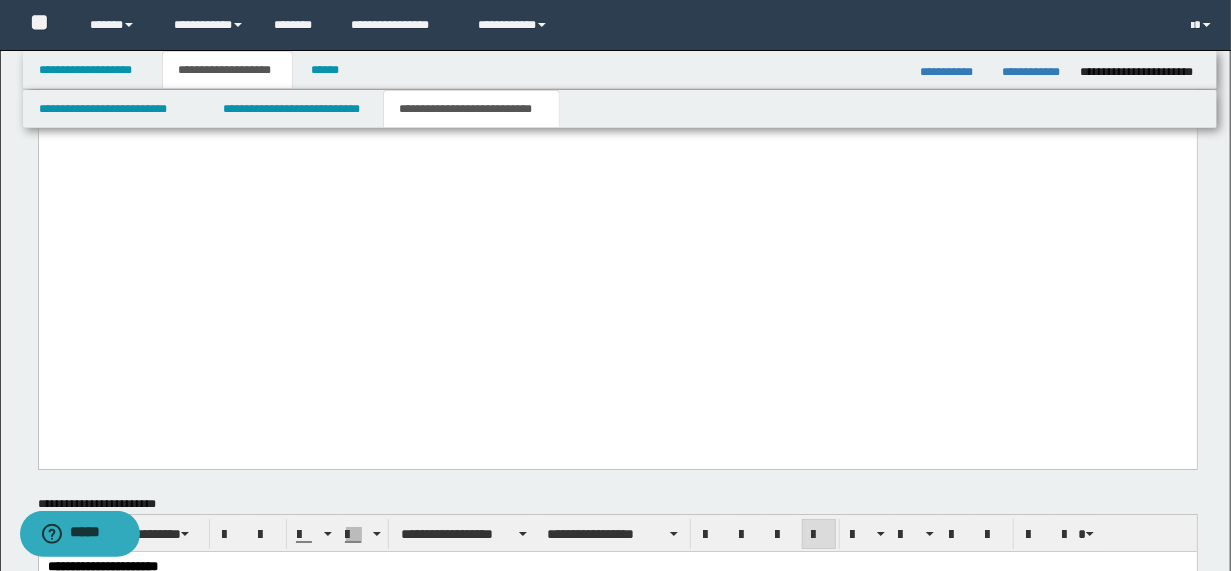 click at bounding box center [617, 6] 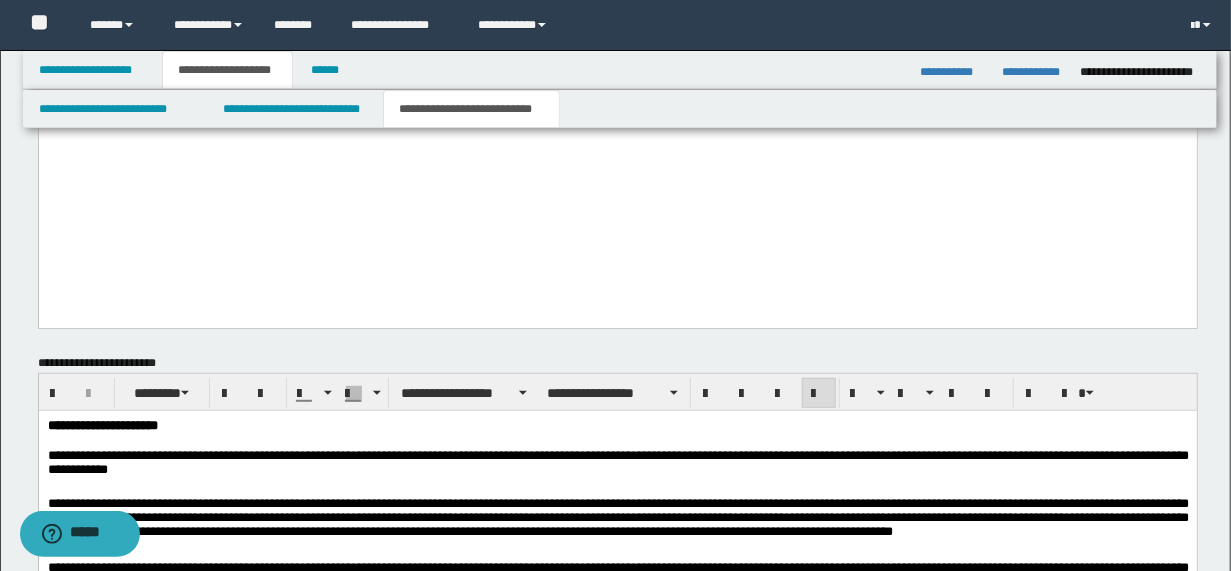 scroll, scrollTop: 3658, scrollLeft: 0, axis: vertical 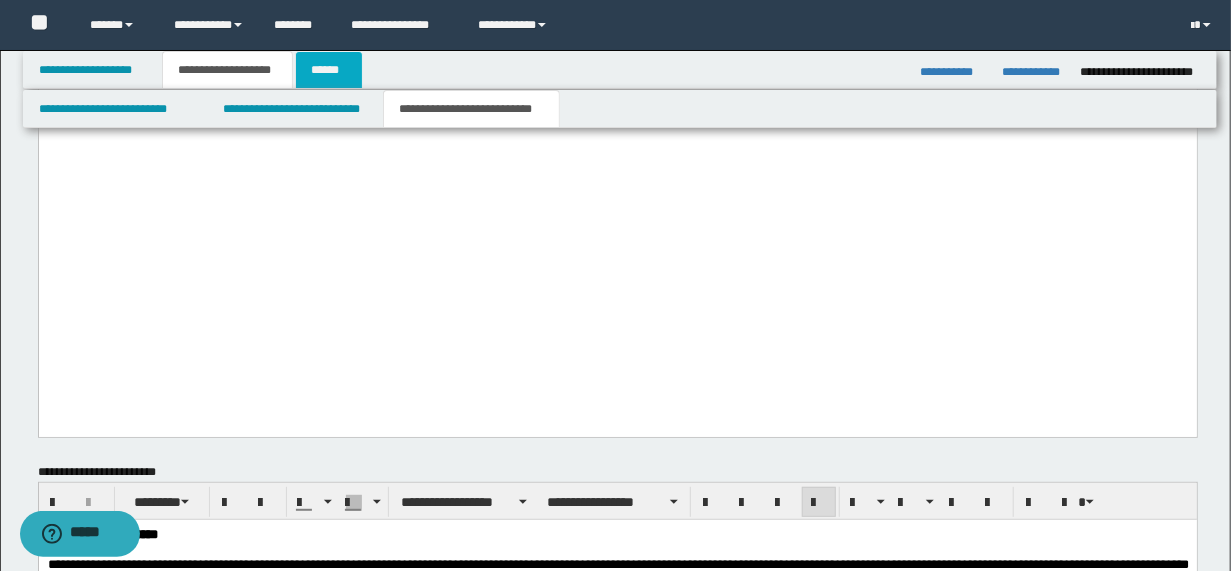 click on "******" at bounding box center (329, 70) 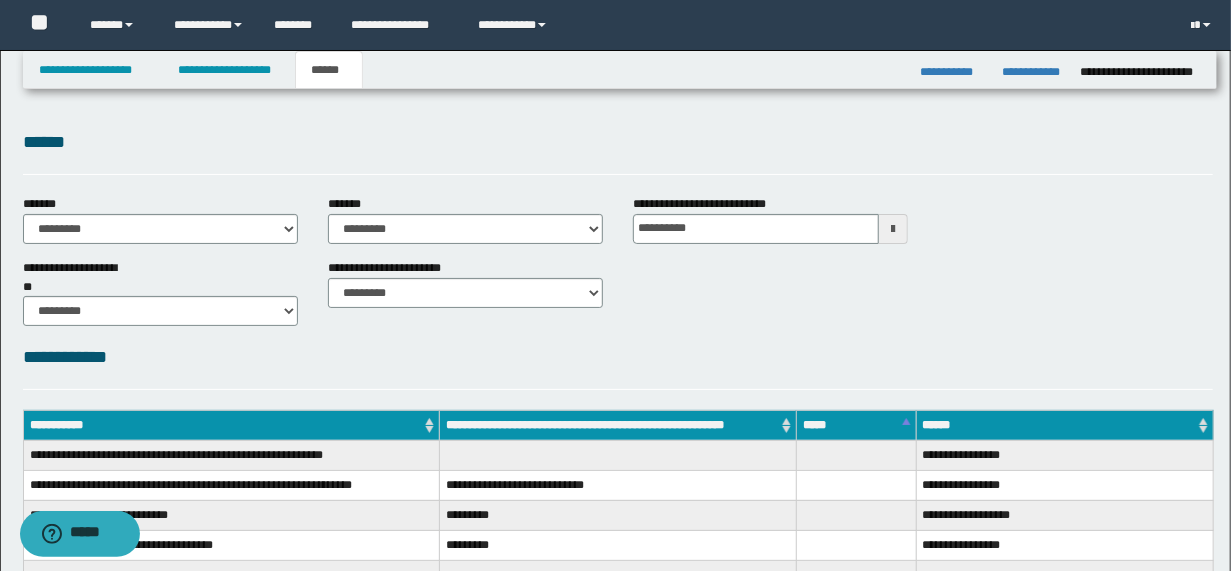 scroll, scrollTop: 0, scrollLeft: 0, axis: both 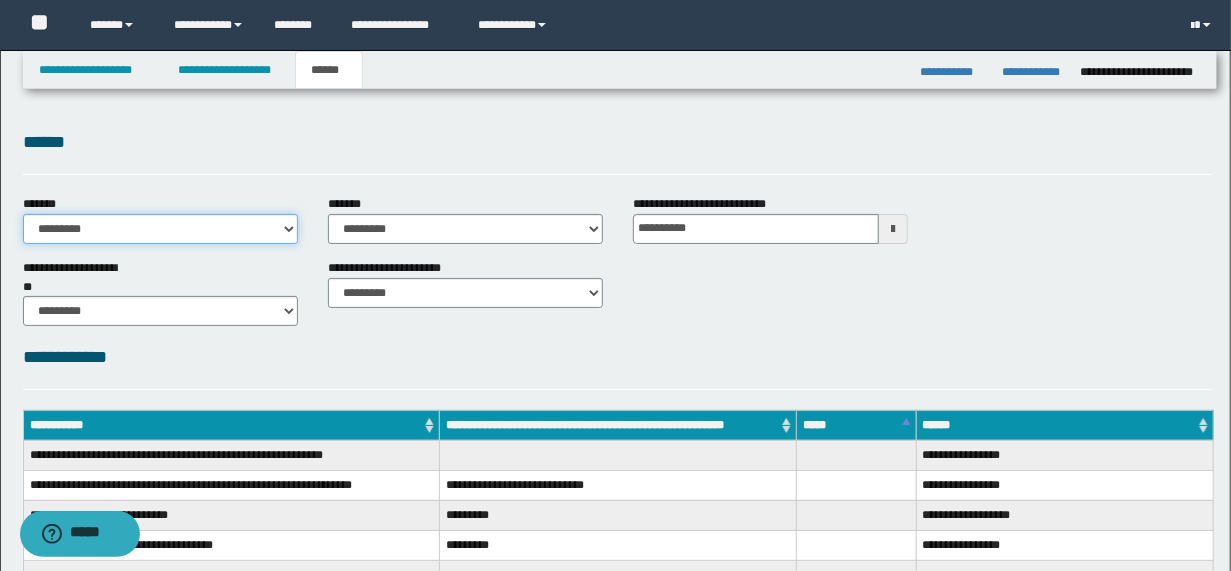click on "**********" at bounding box center (160, 229) 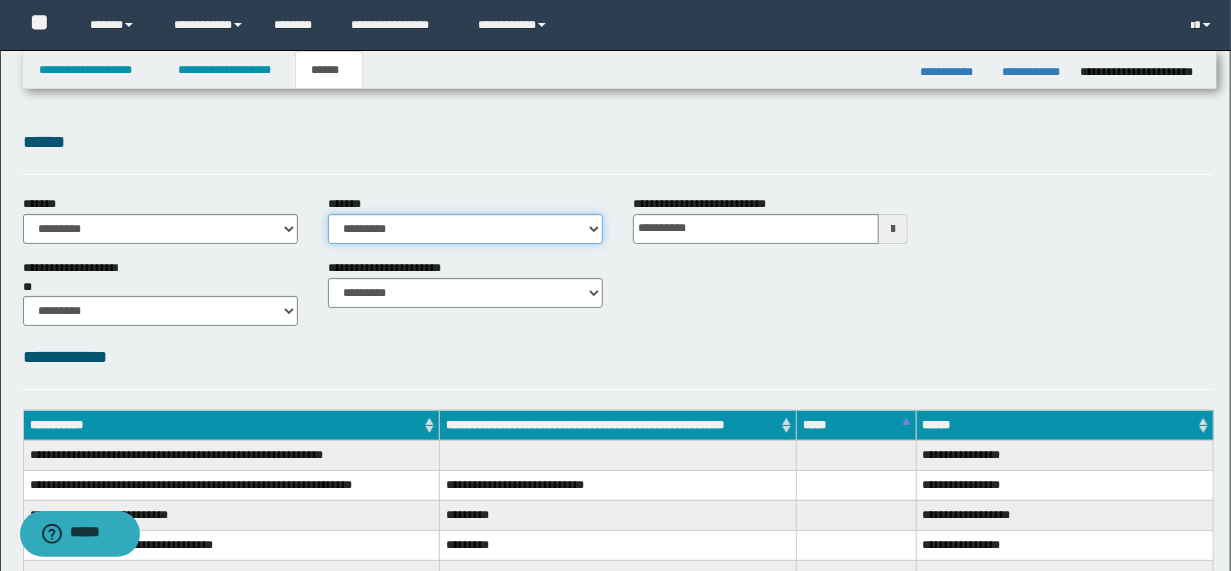 click on "**********" at bounding box center (465, 229) 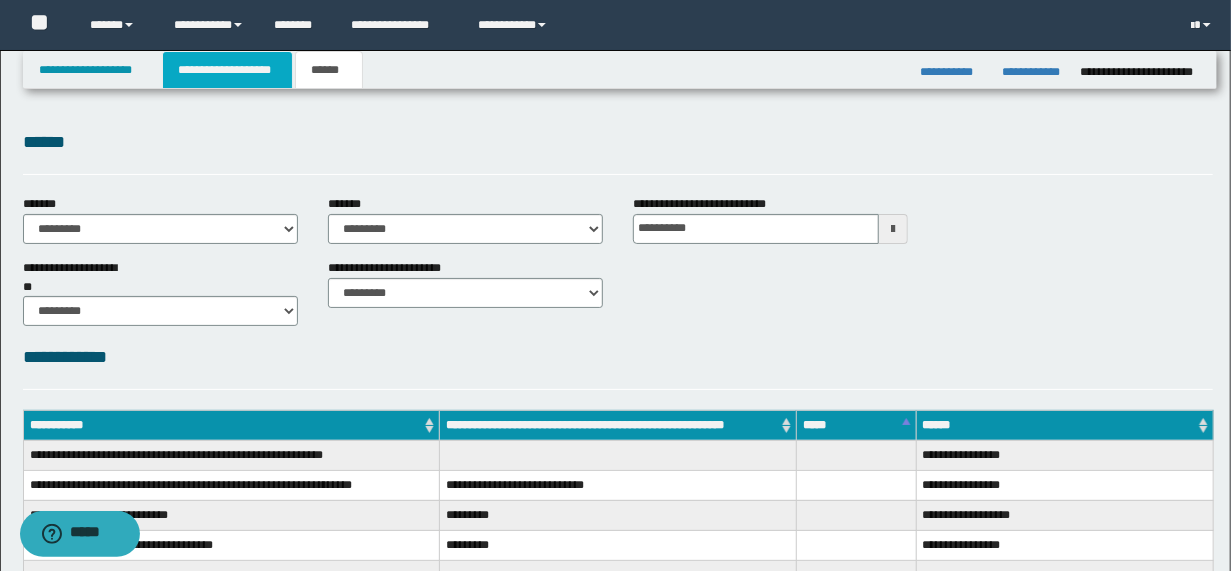 click on "**********" at bounding box center [227, 70] 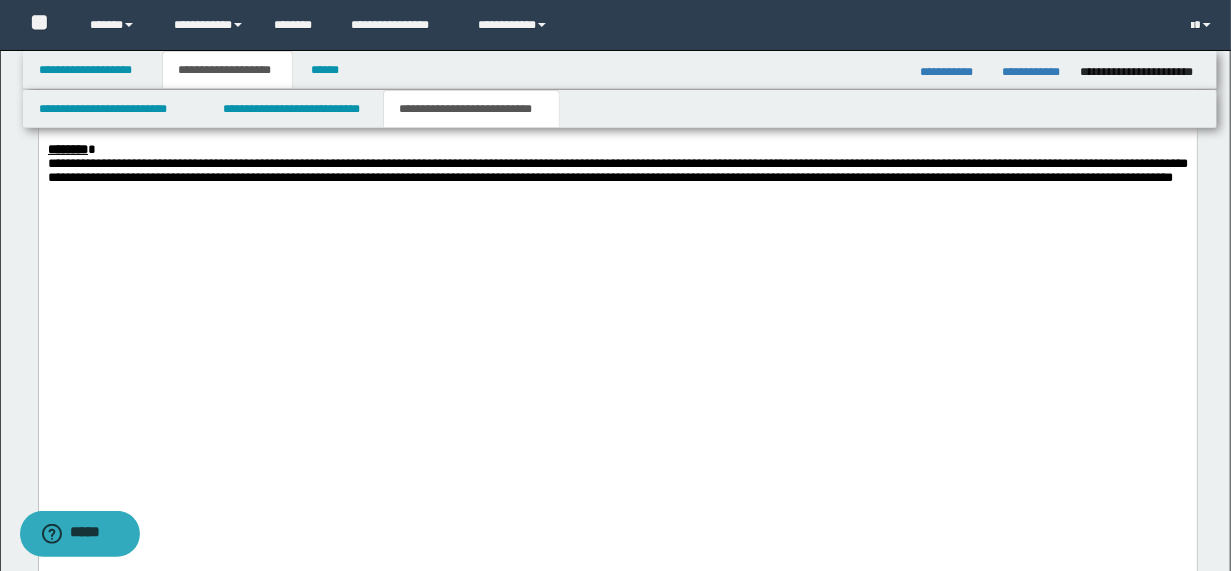 scroll, scrollTop: 3600, scrollLeft: 0, axis: vertical 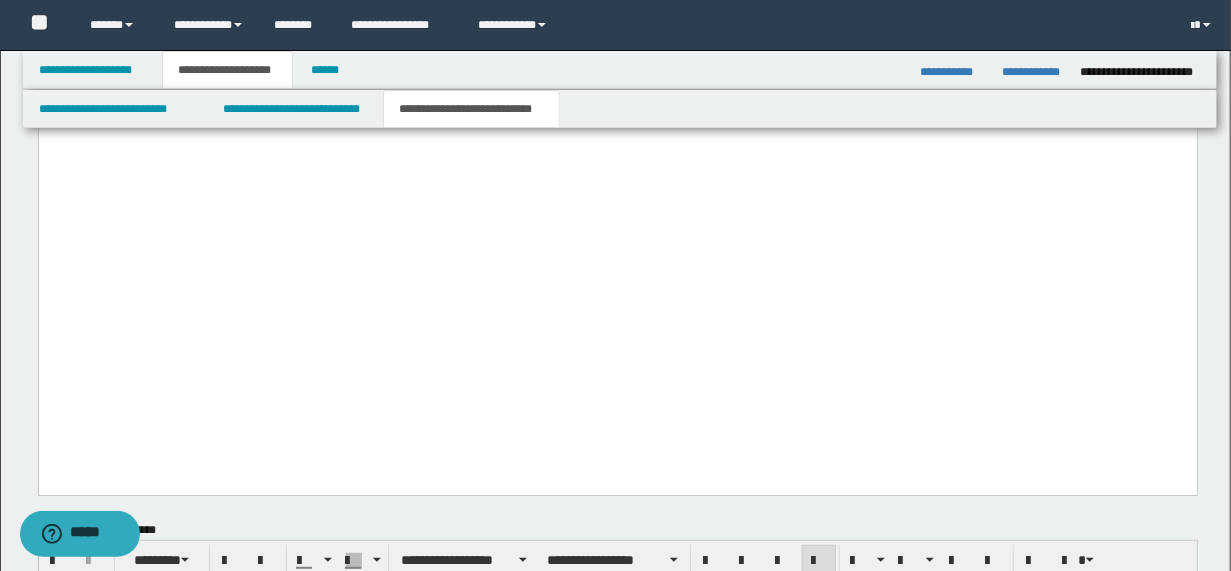 click on "**********" at bounding box center [617, -98] 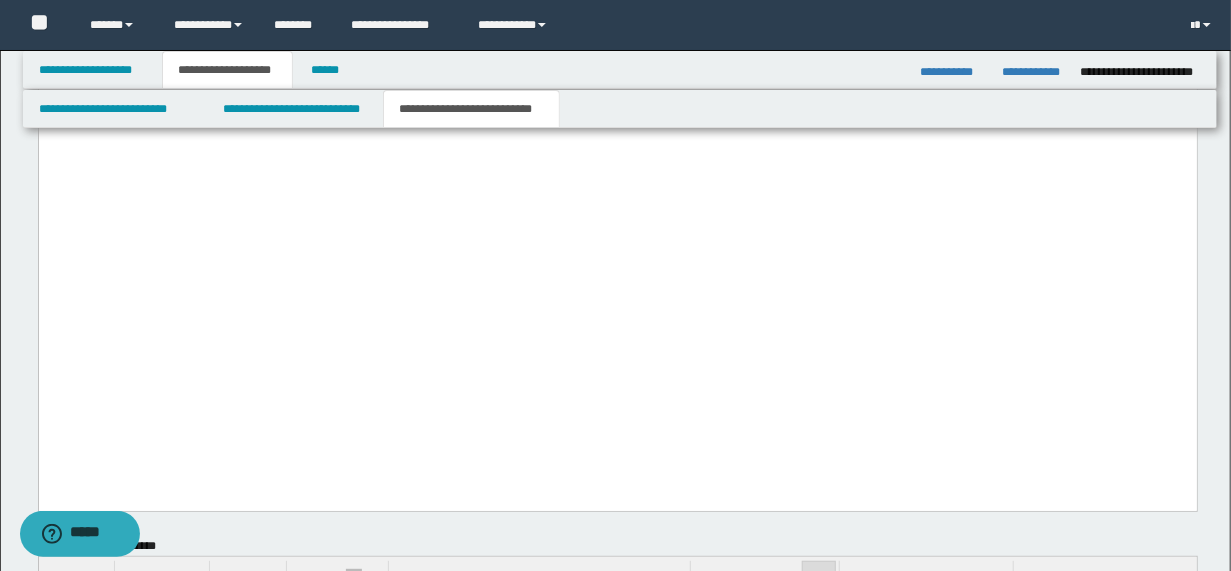 click on "**********" at bounding box center [617, -90] 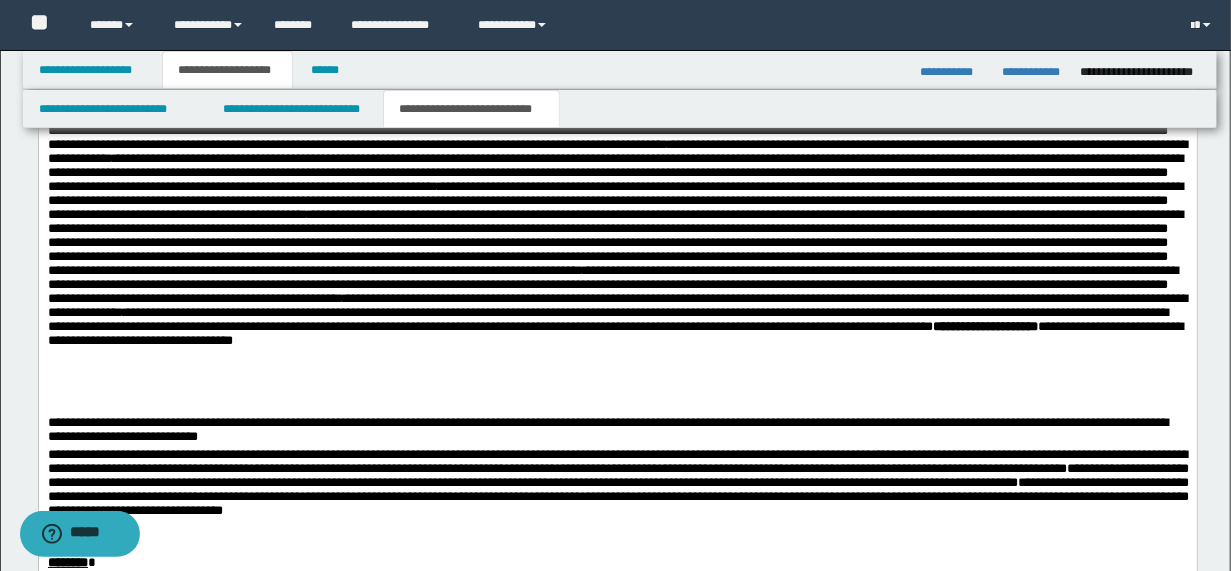 scroll, scrollTop: 2922, scrollLeft: 0, axis: vertical 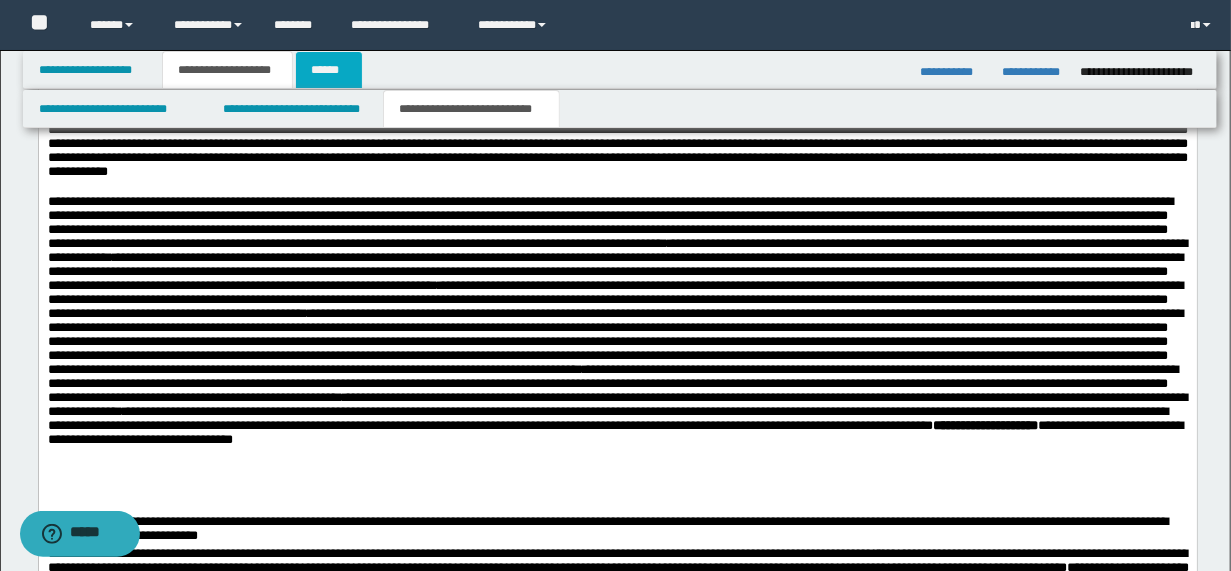click on "******" at bounding box center [329, 70] 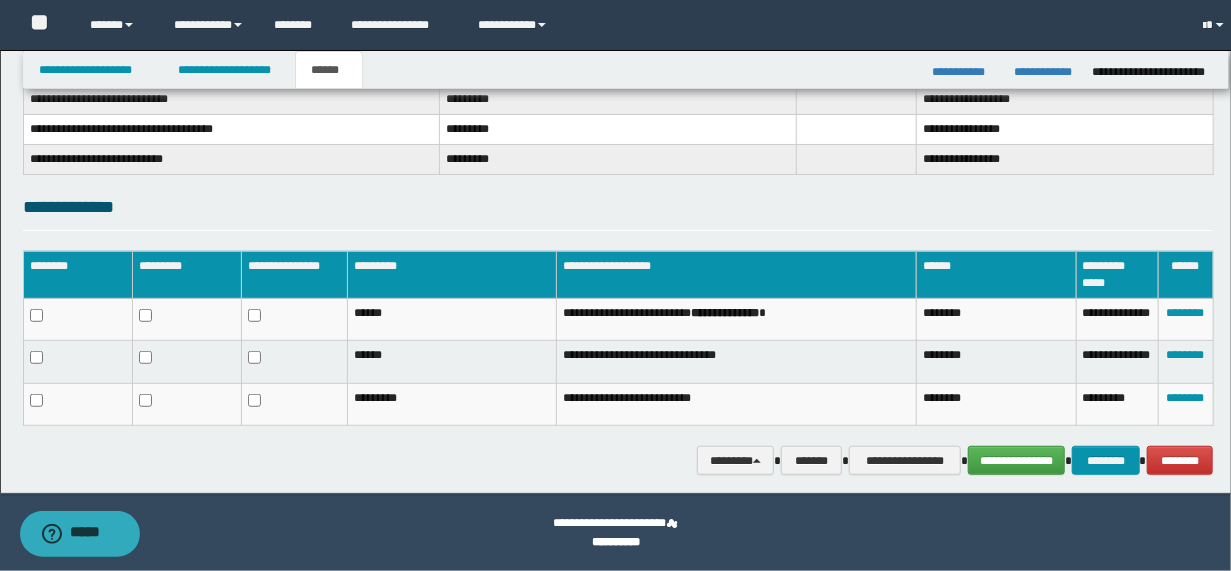 scroll, scrollTop: 416, scrollLeft: 0, axis: vertical 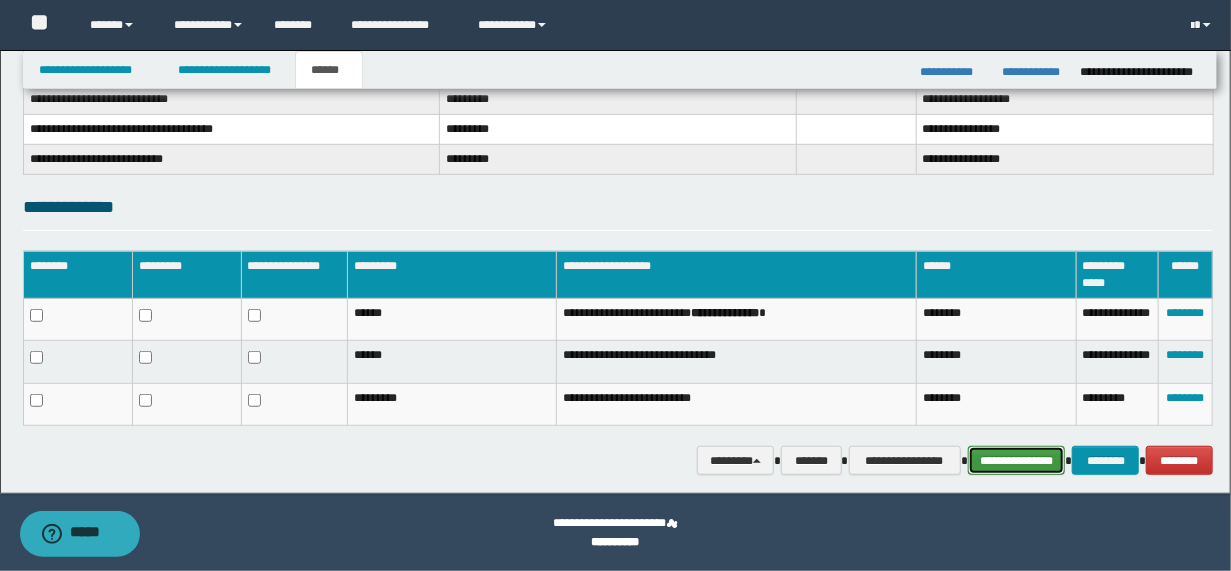 click on "**********" at bounding box center [1016, 460] 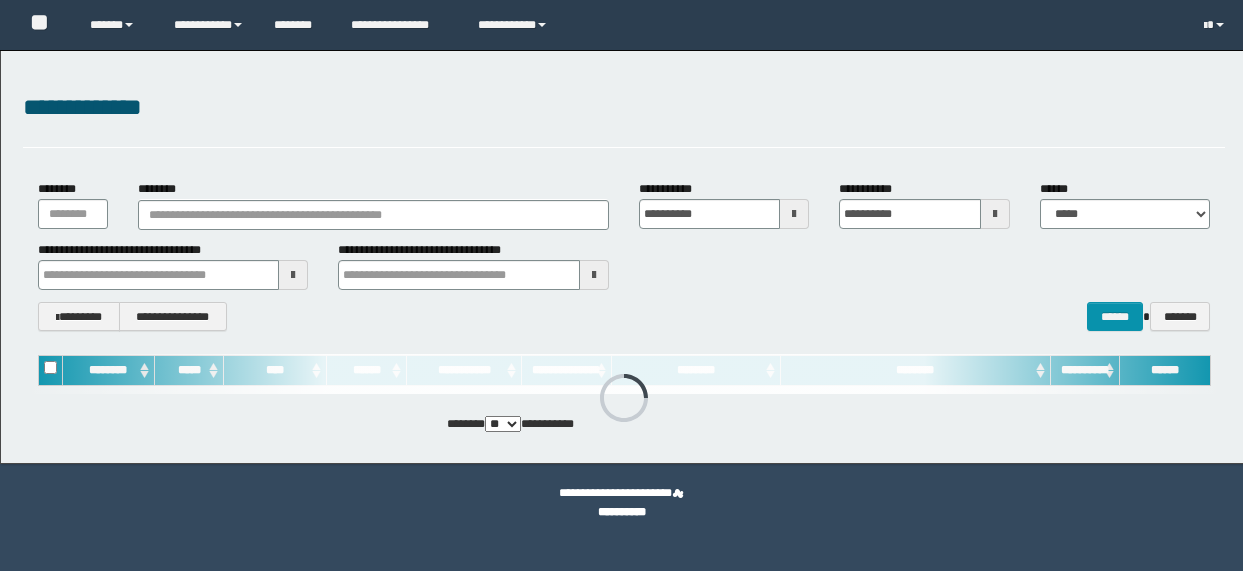 scroll, scrollTop: 0, scrollLeft: 0, axis: both 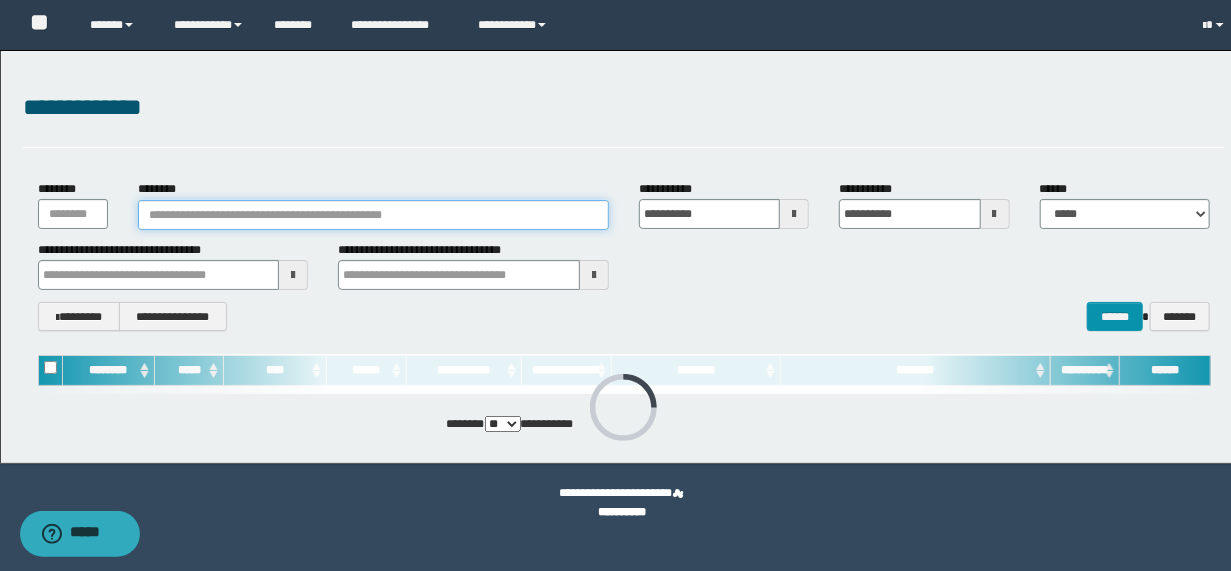 click on "********" at bounding box center (373, 215) 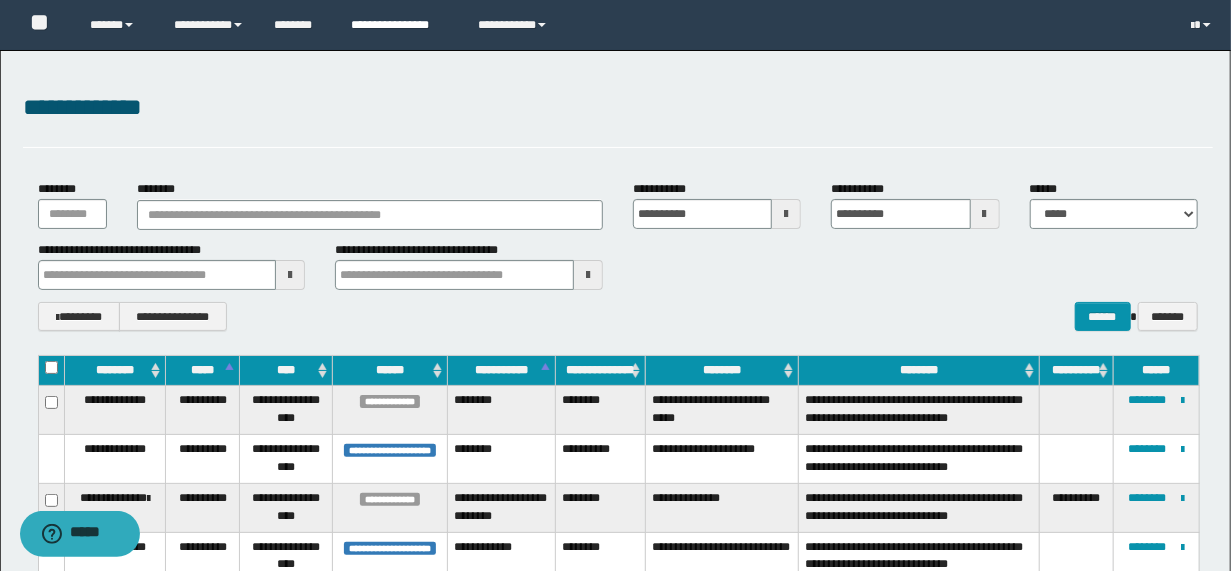 click on "**********" at bounding box center (399, 25) 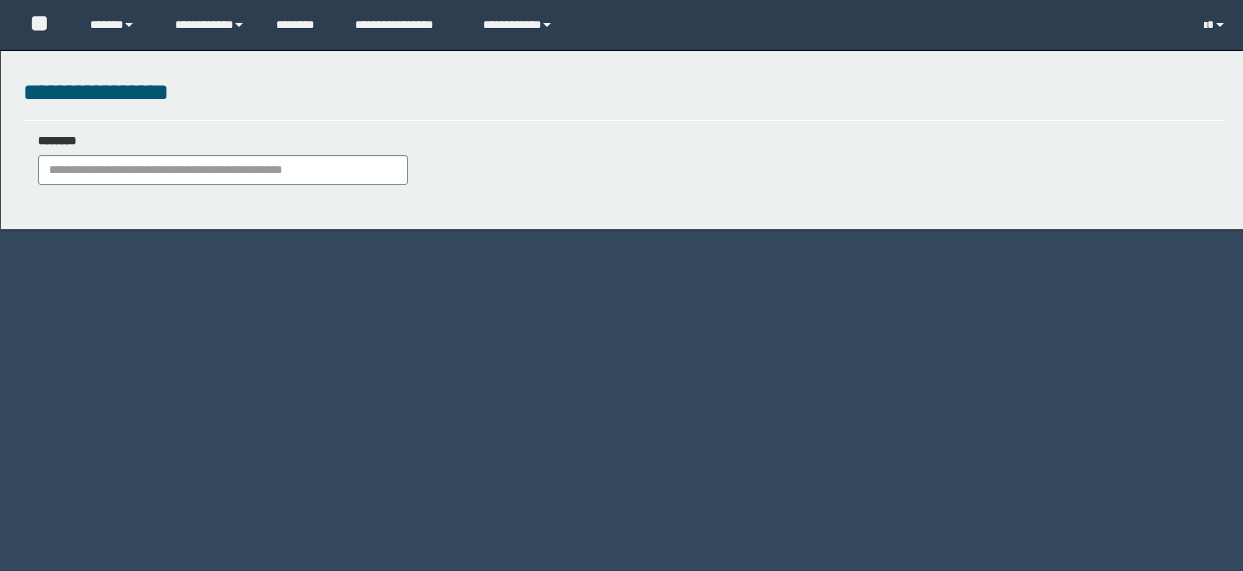 scroll, scrollTop: 0, scrollLeft: 0, axis: both 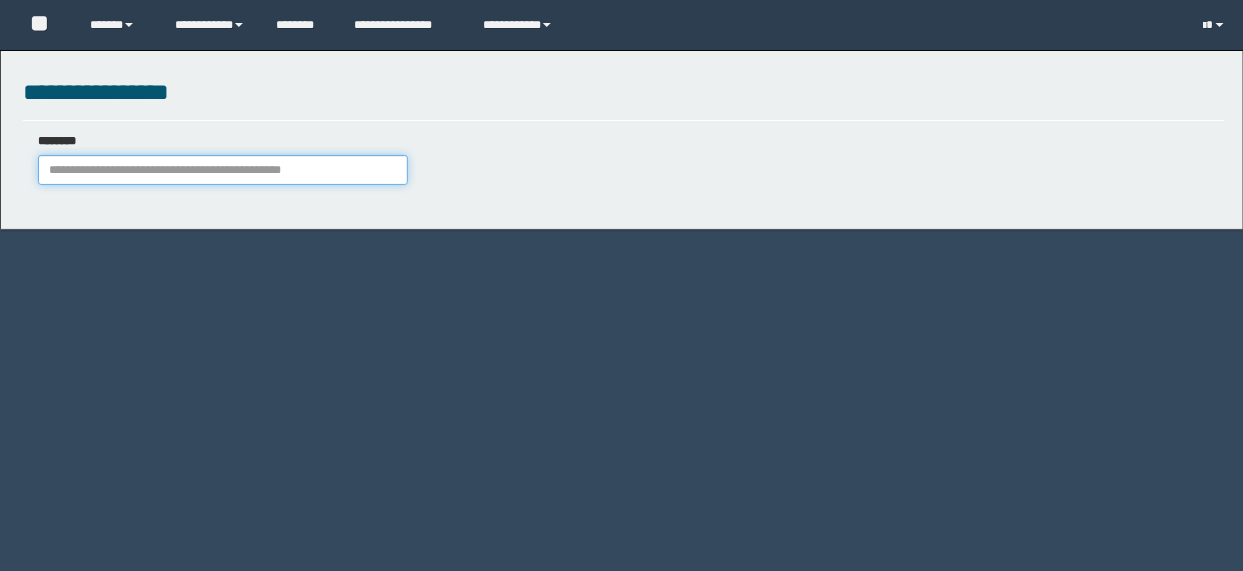click on "********" at bounding box center [223, 170] 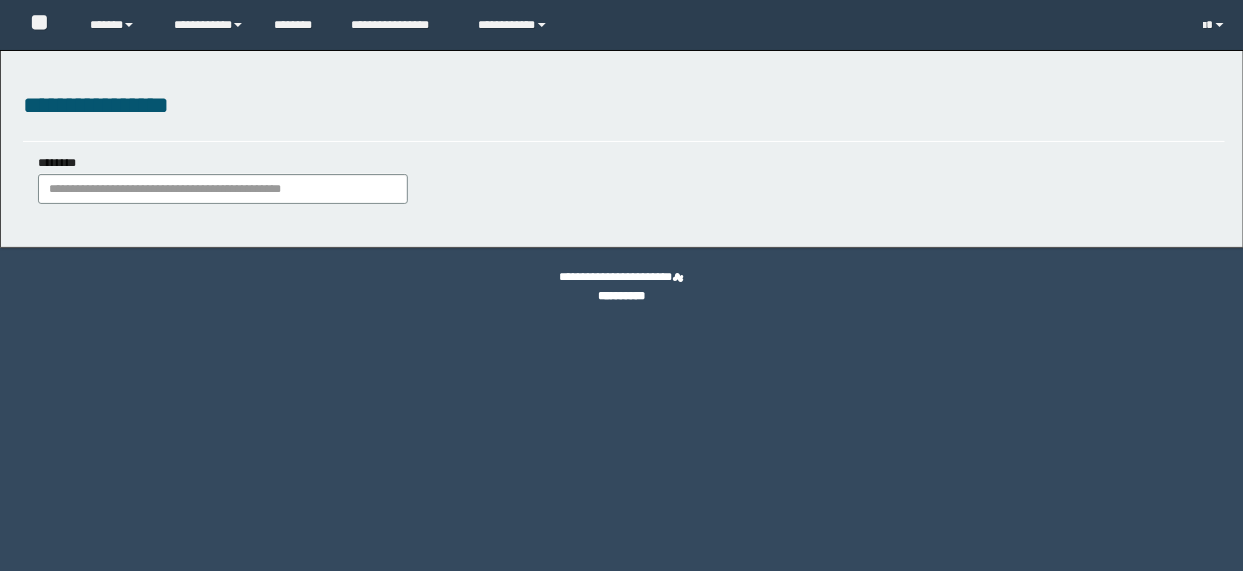 scroll, scrollTop: 0, scrollLeft: 0, axis: both 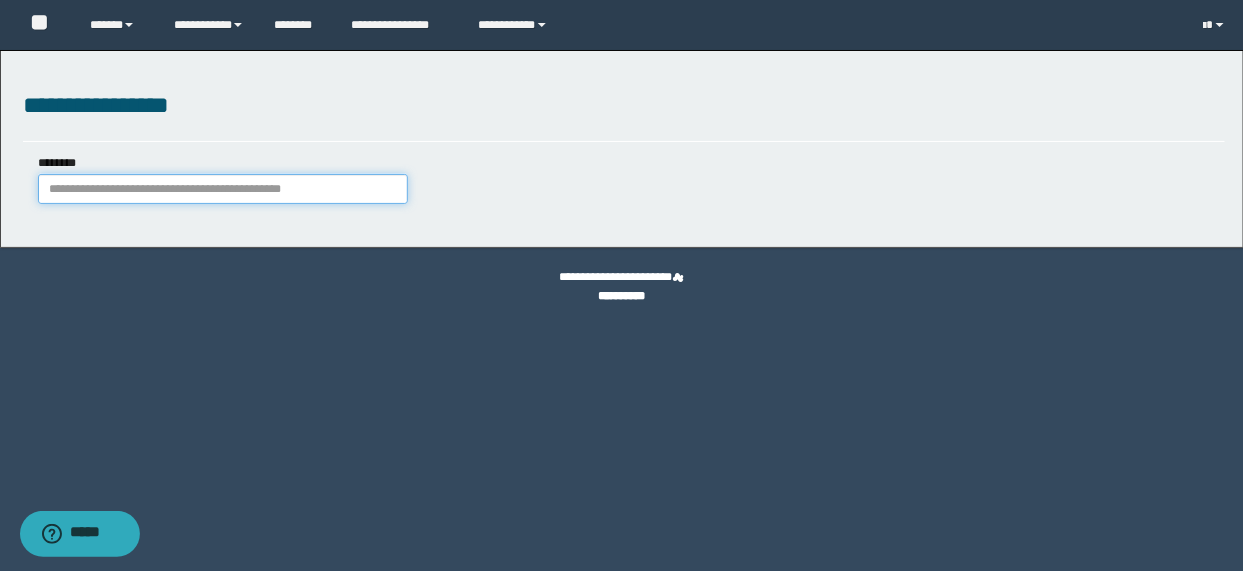 click on "********" at bounding box center [223, 189] 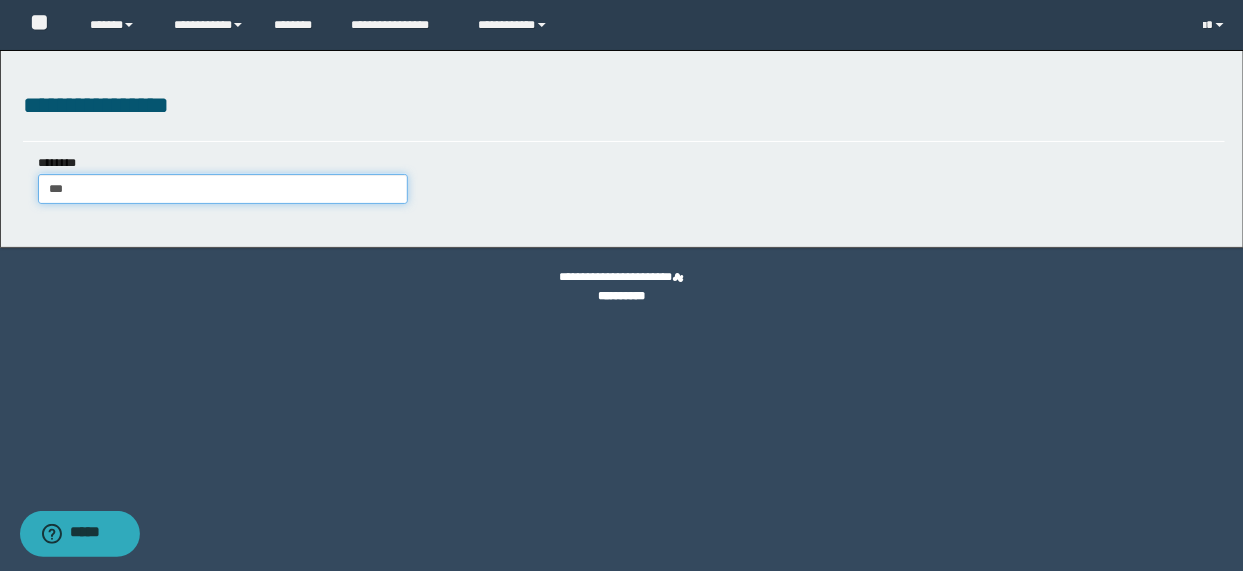type on "****" 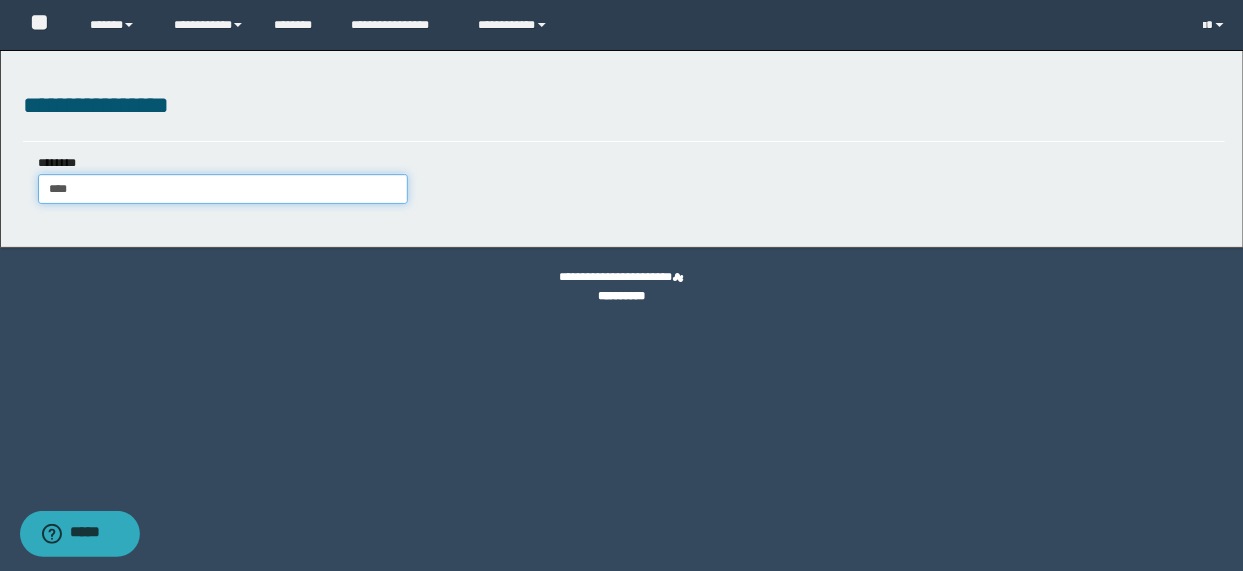 type on "****" 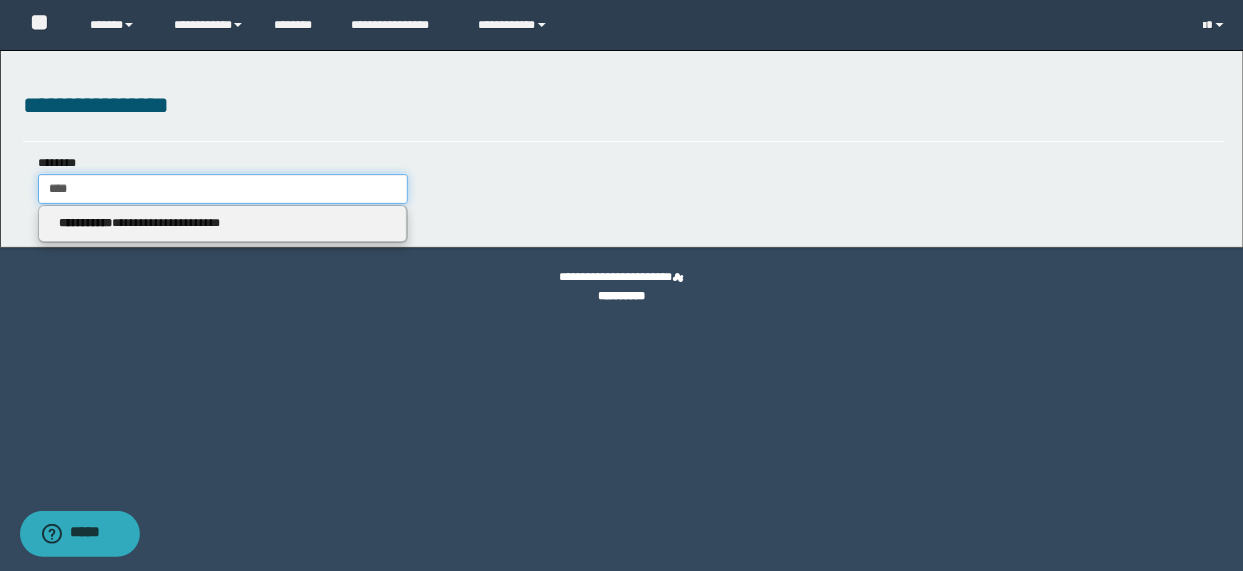 type 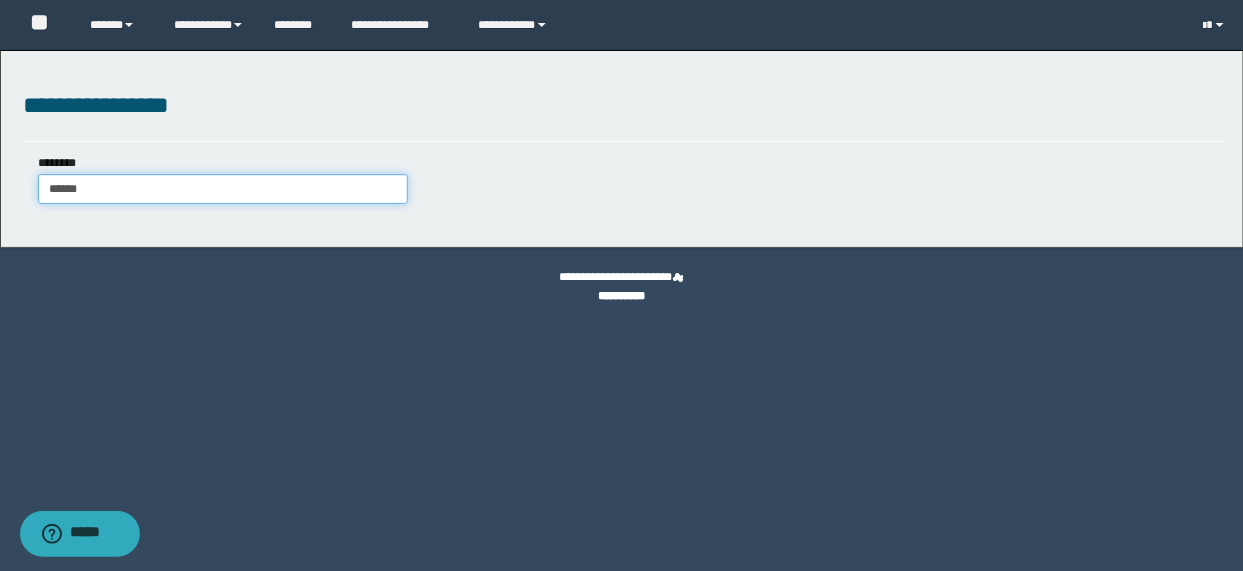 type on "*******" 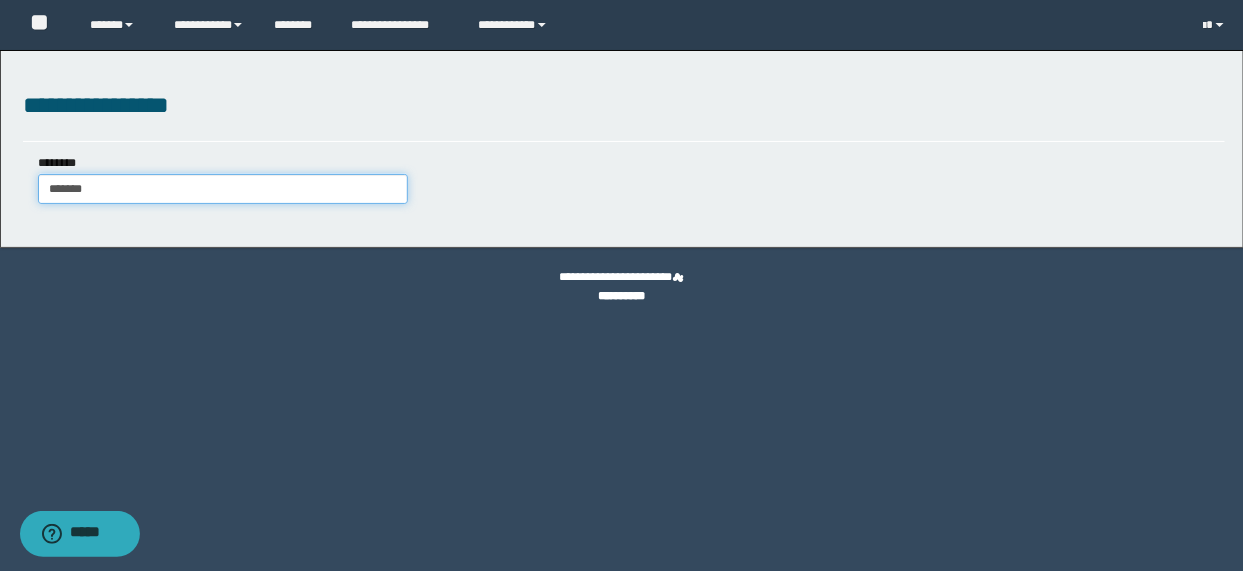 type on "*******" 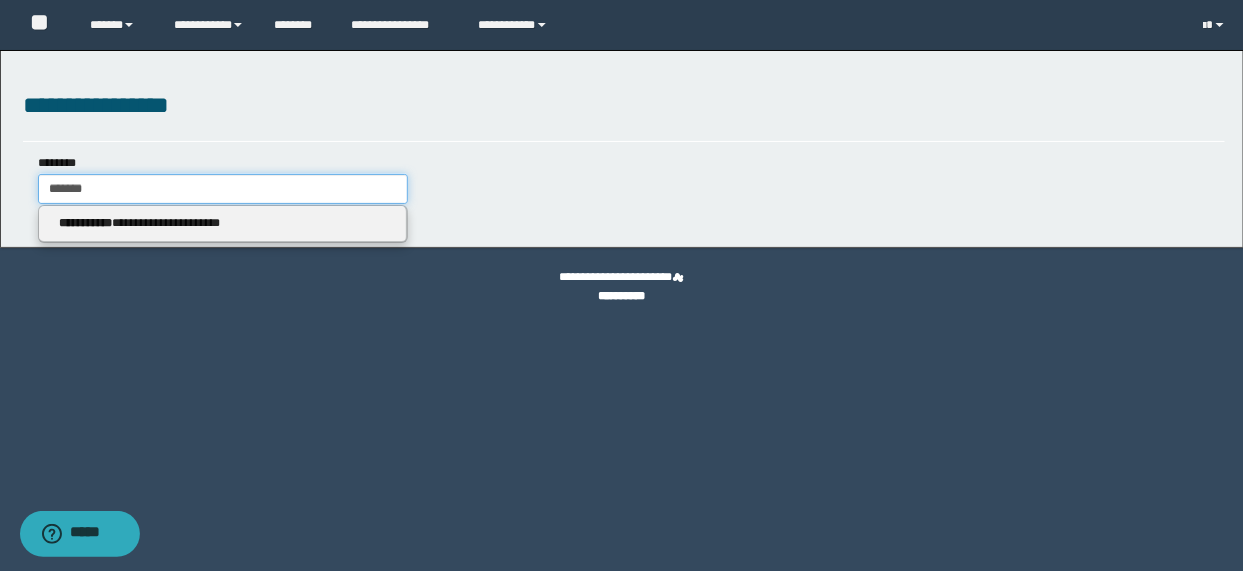 type 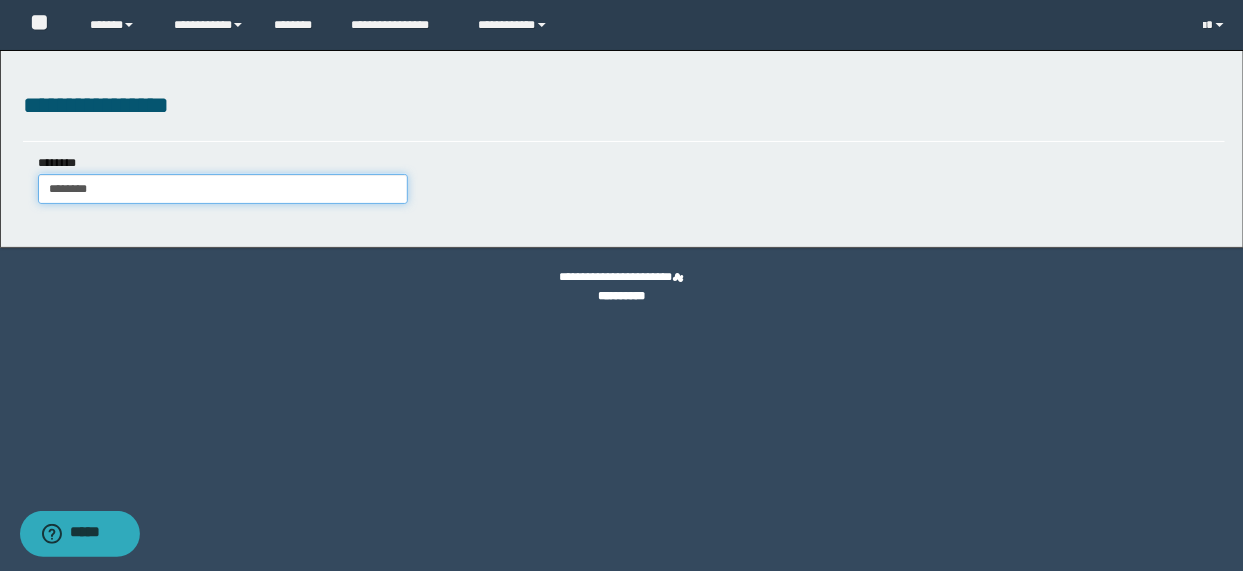 type on "********" 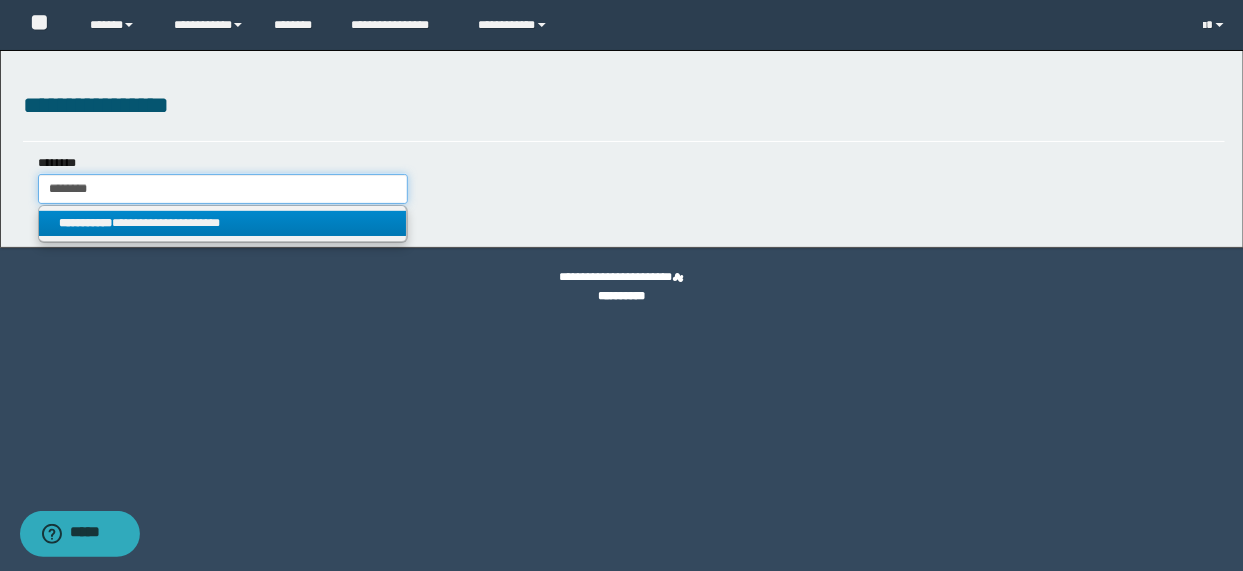 type on "********" 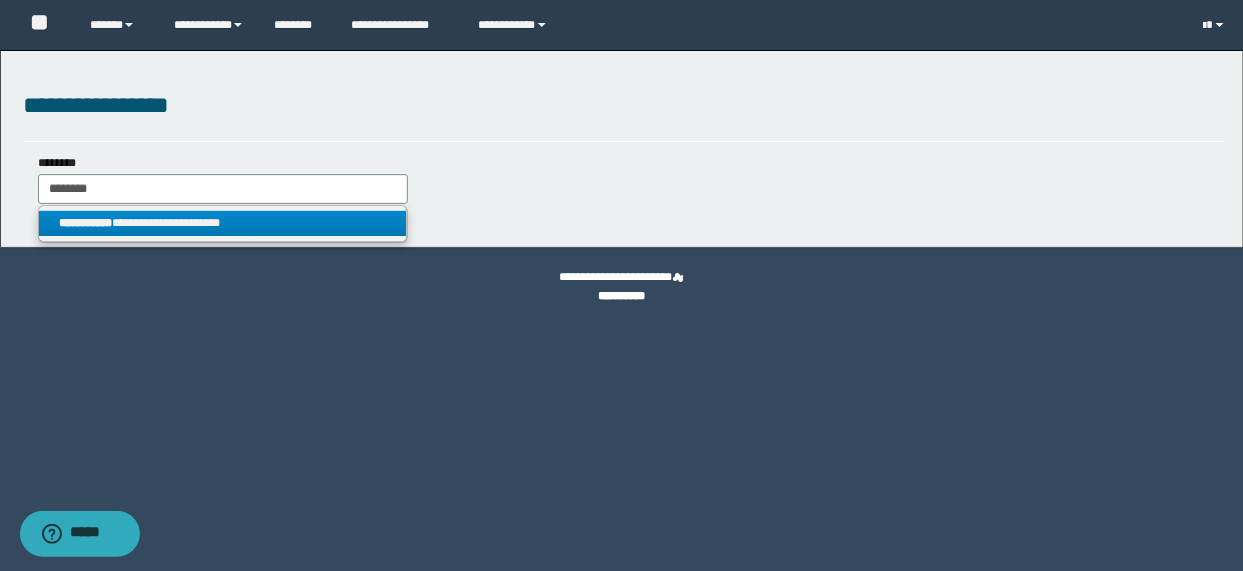 click on "**********" at bounding box center (223, 223) 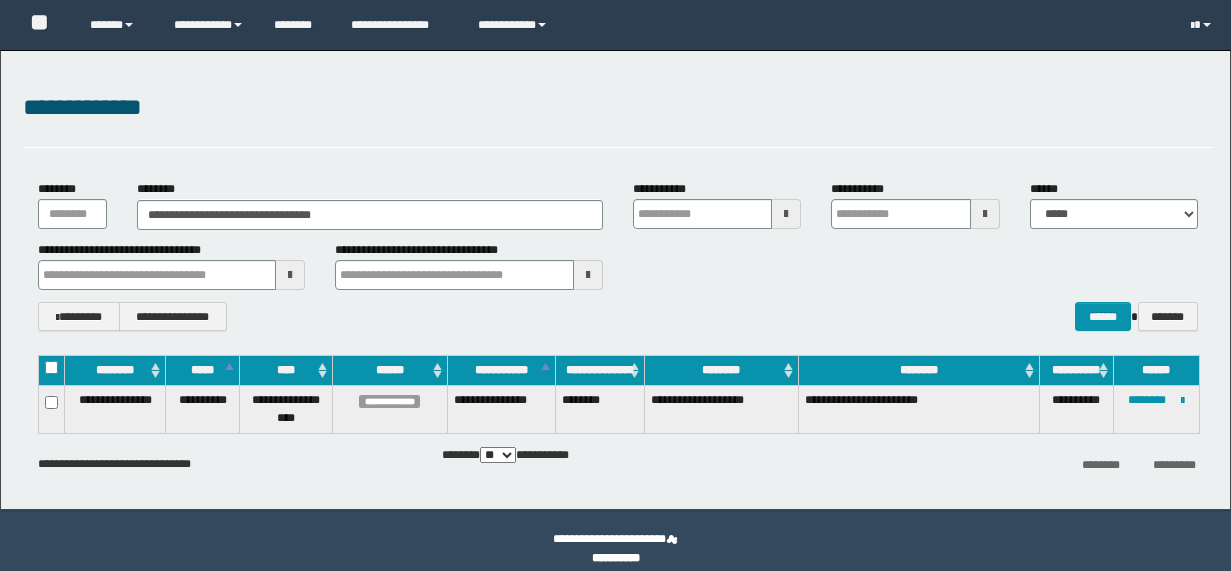scroll, scrollTop: 0, scrollLeft: 0, axis: both 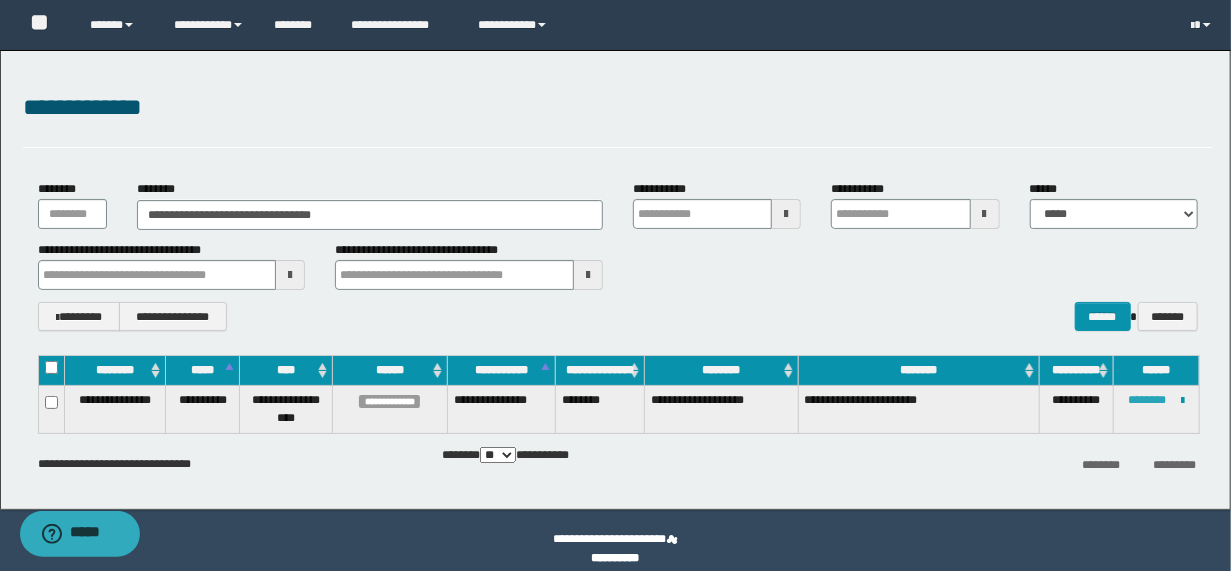 click on "********" at bounding box center [1147, 400] 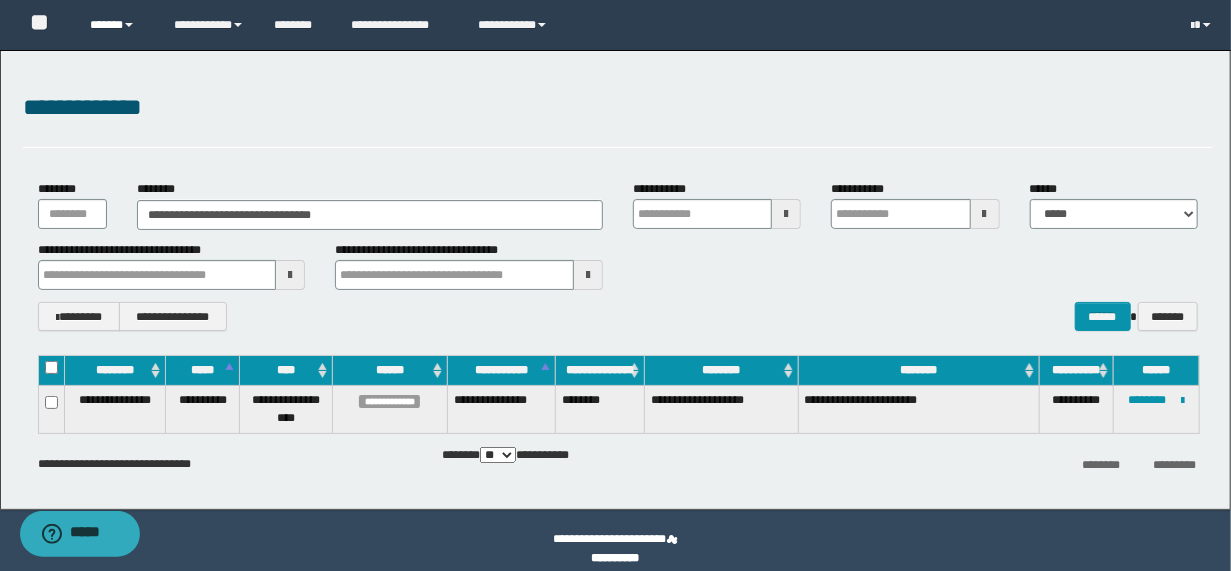 click on "******" at bounding box center [117, 25] 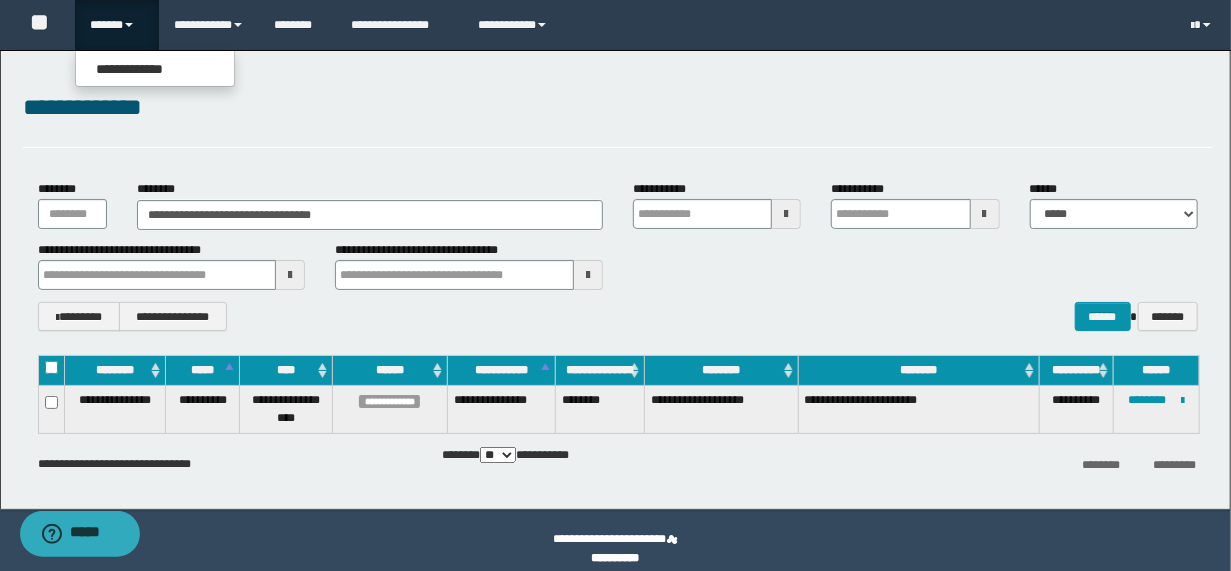 click on "******" at bounding box center (117, 25) 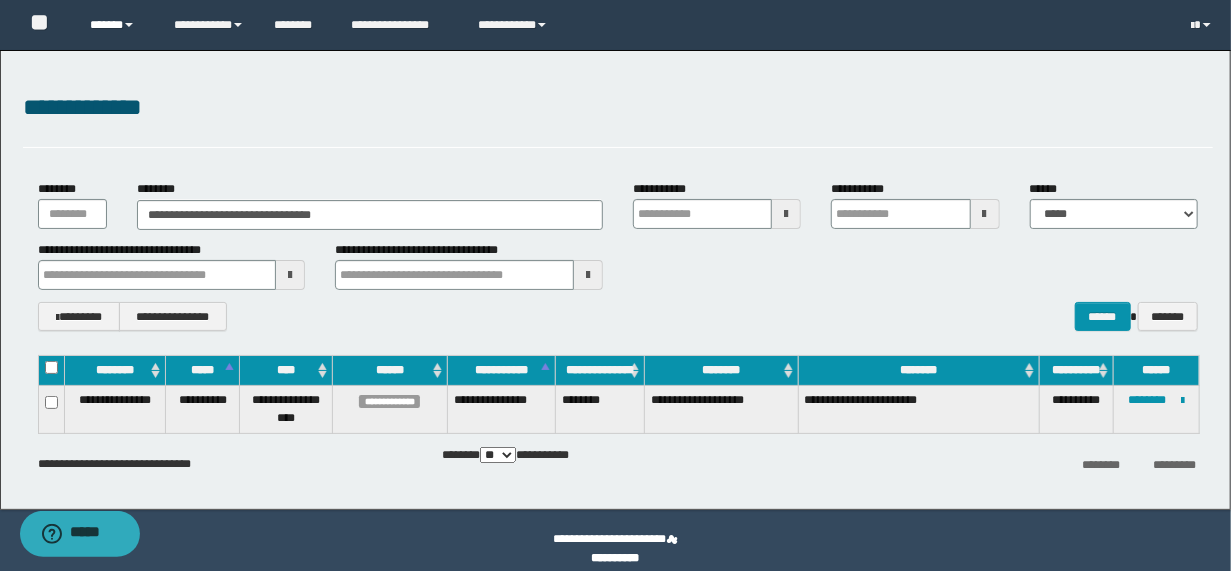 click on "******" at bounding box center [117, 25] 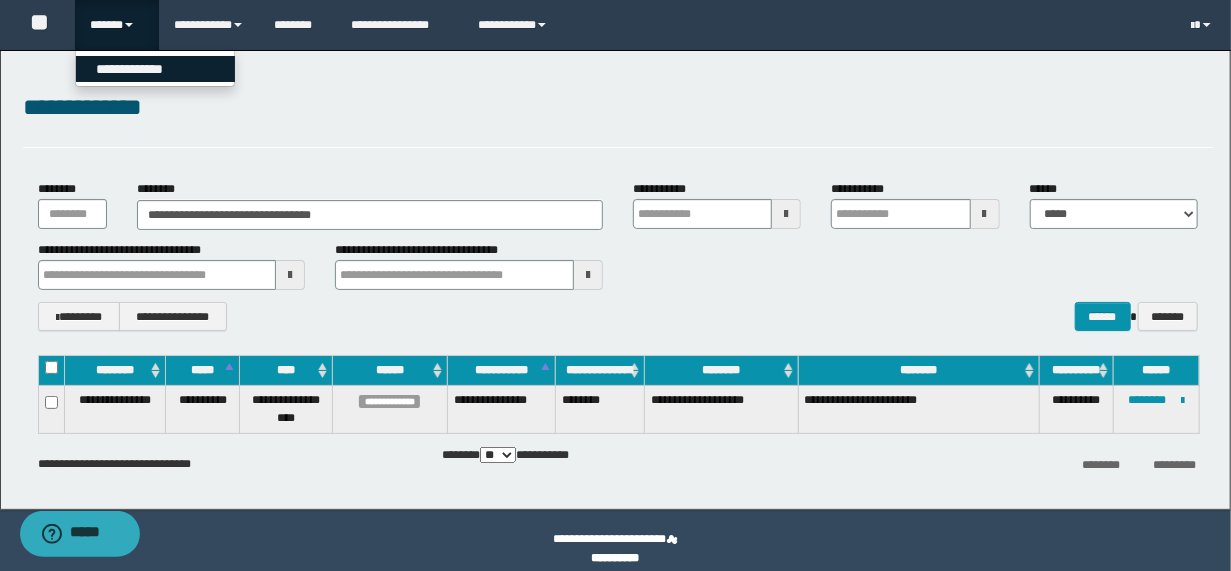 click on "**********" at bounding box center [155, 69] 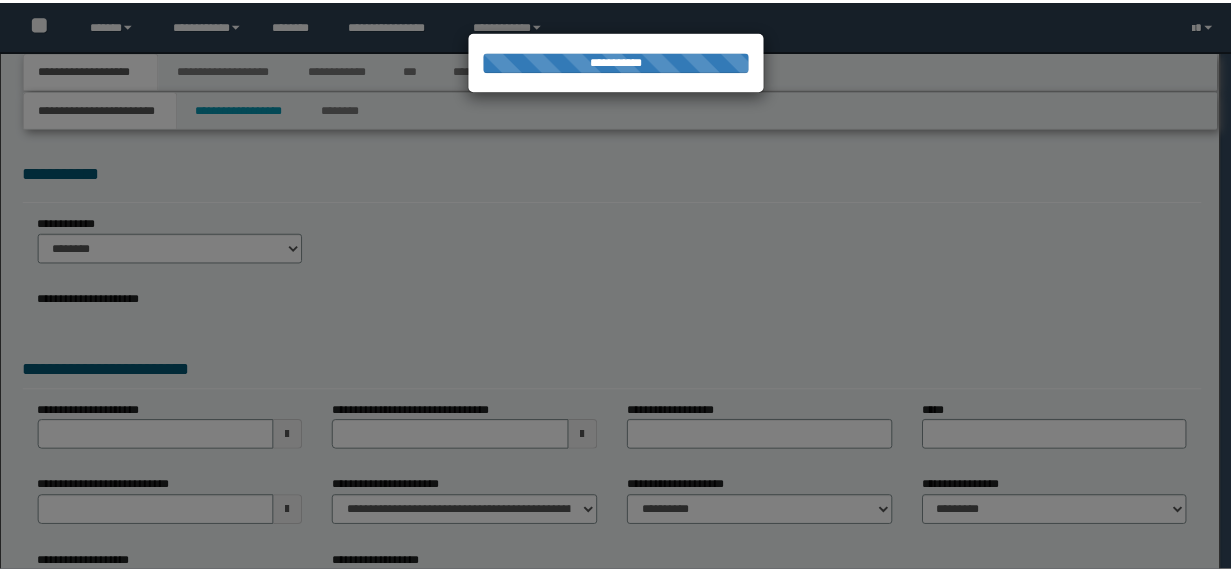 scroll, scrollTop: 0, scrollLeft: 0, axis: both 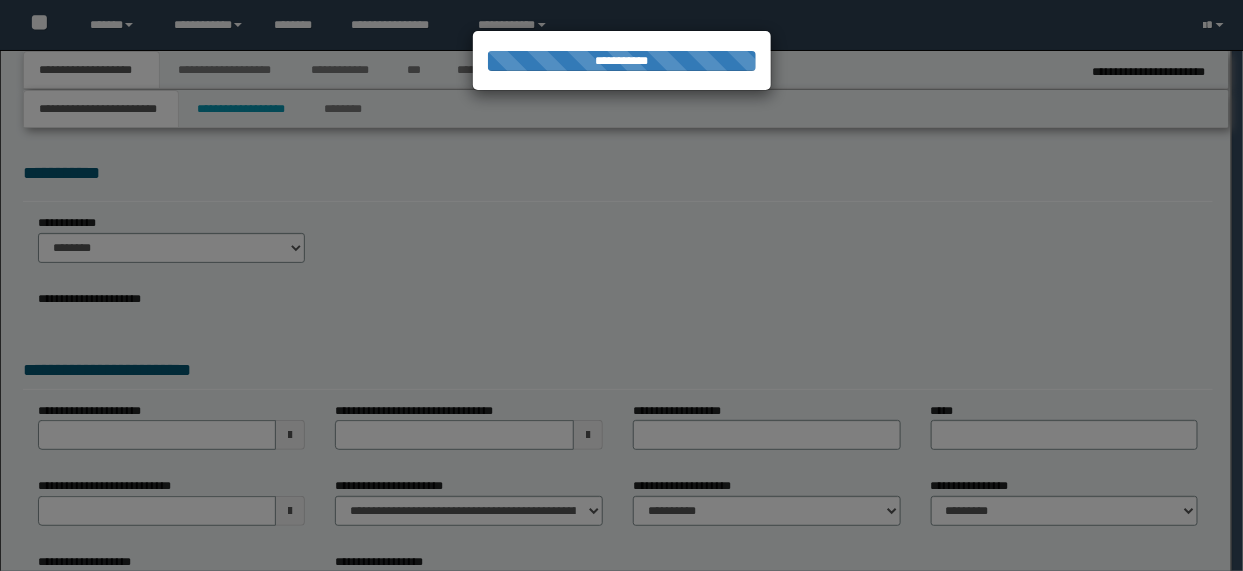 type on "**********" 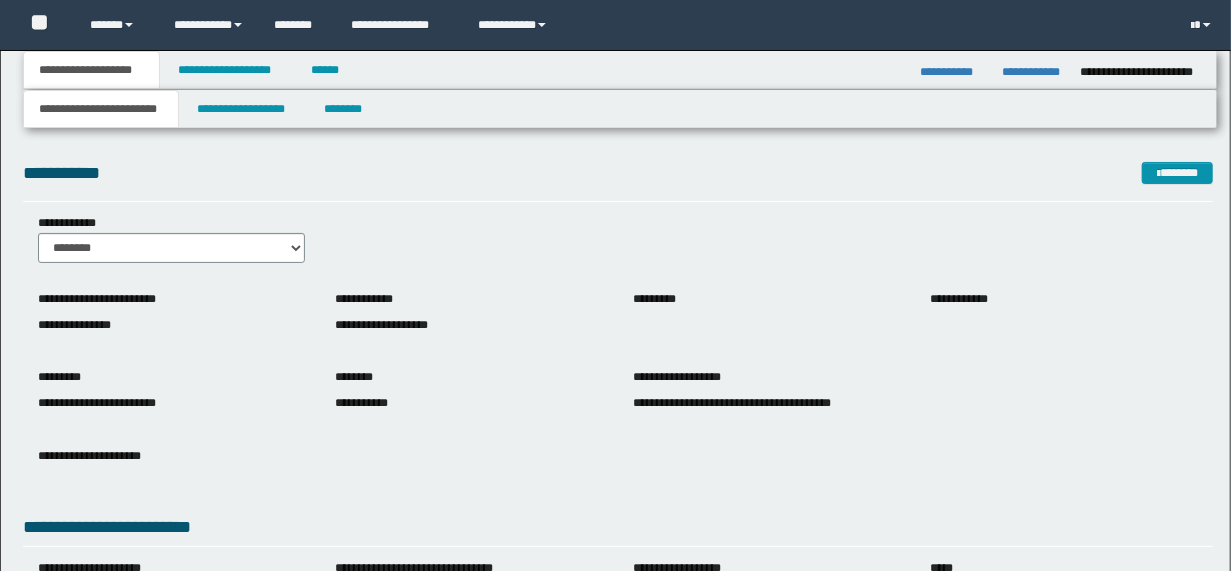 scroll, scrollTop: 0, scrollLeft: 0, axis: both 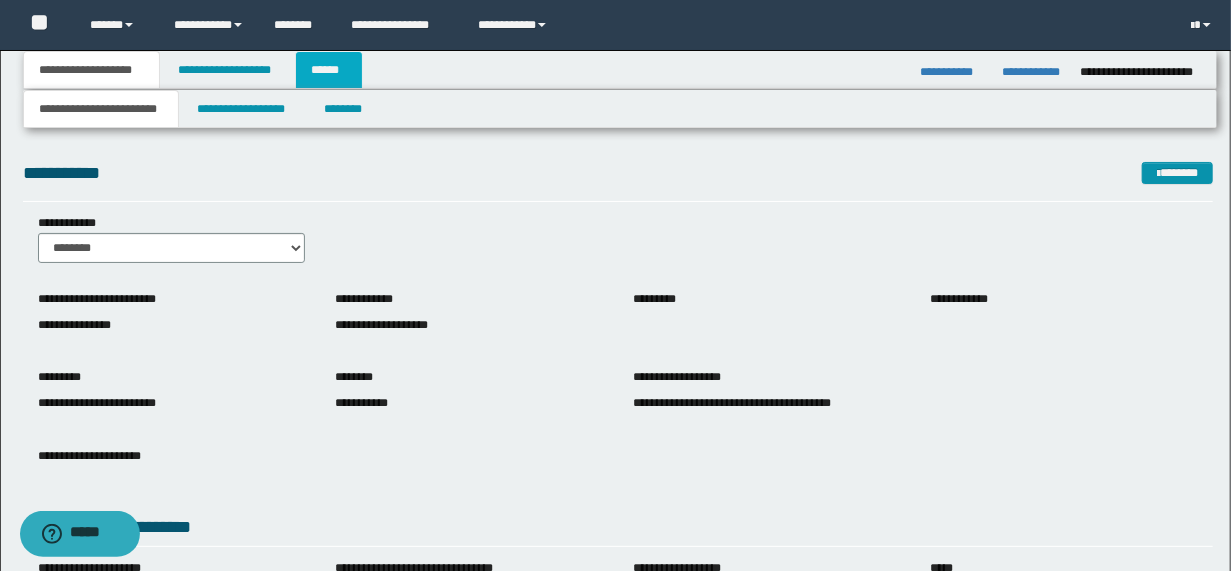 click on "******" at bounding box center [329, 70] 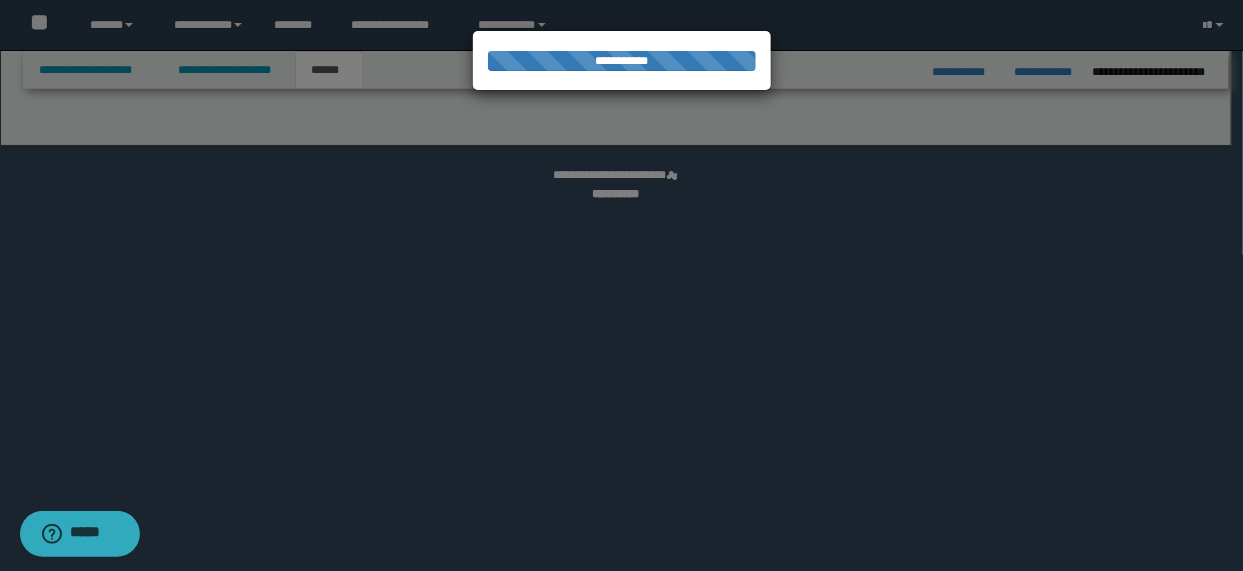 select on "*" 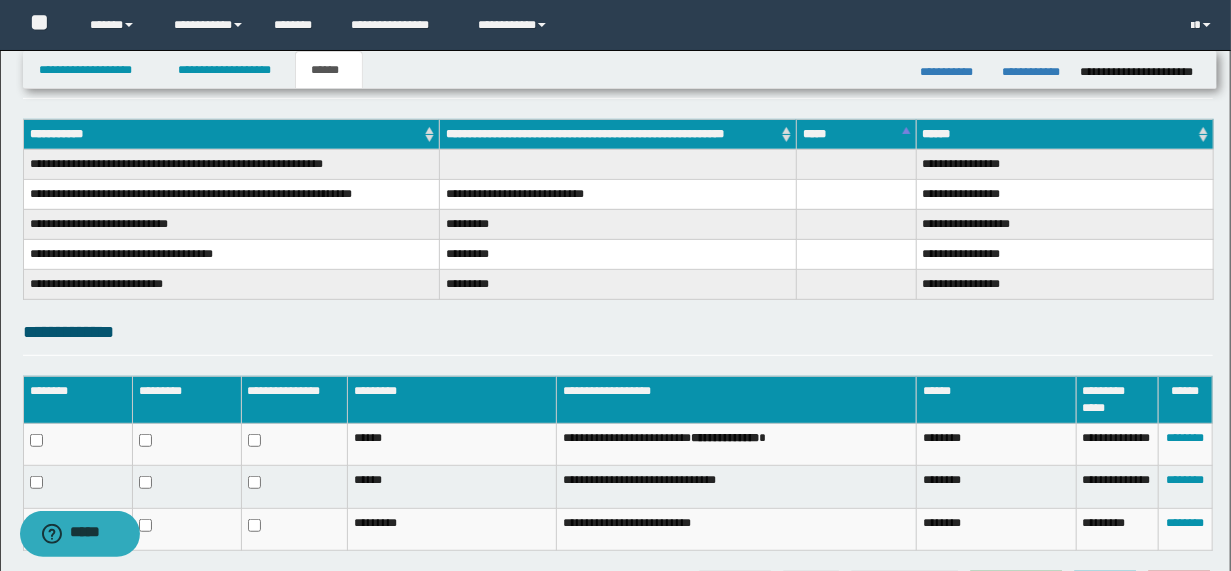 scroll, scrollTop: 416, scrollLeft: 0, axis: vertical 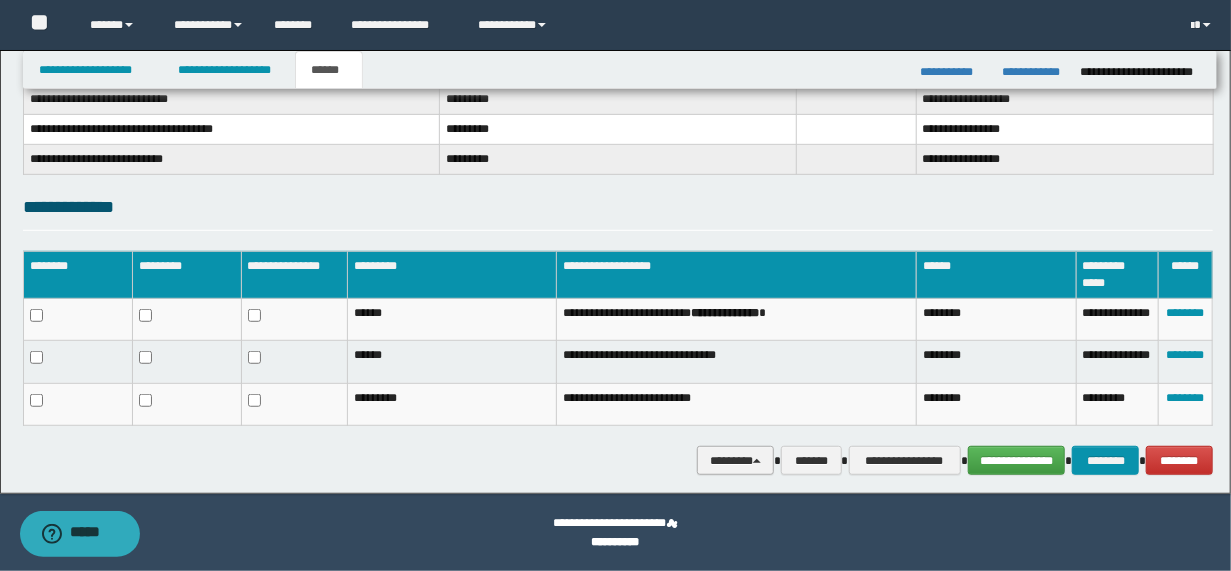click on "********" at bounding box center (735, 460) 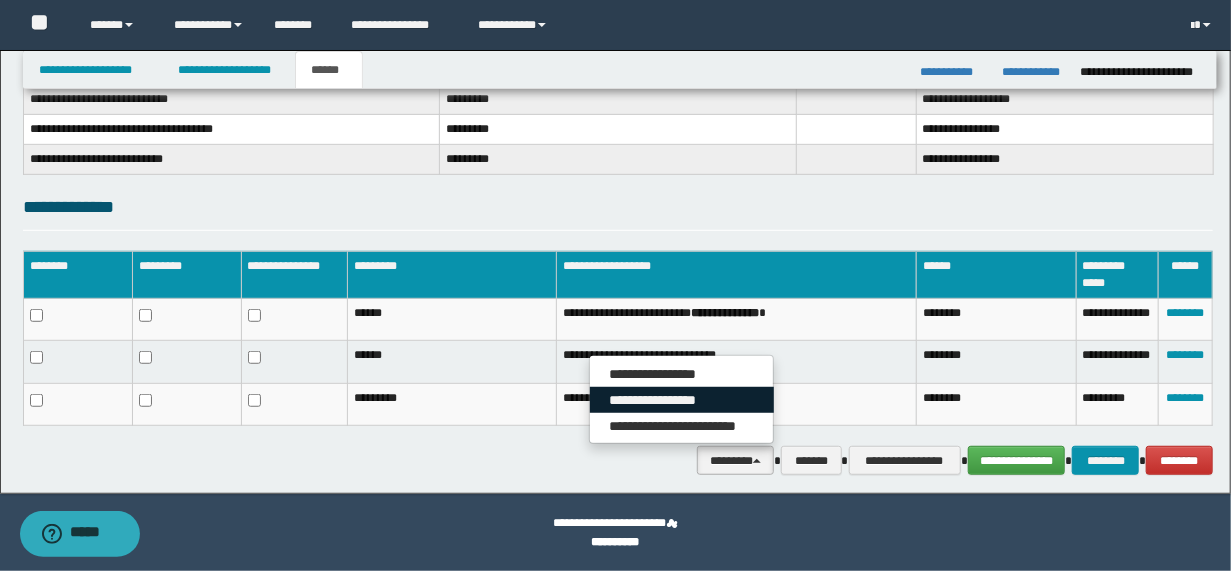 click on "**********" at bounding box center [682, 400] 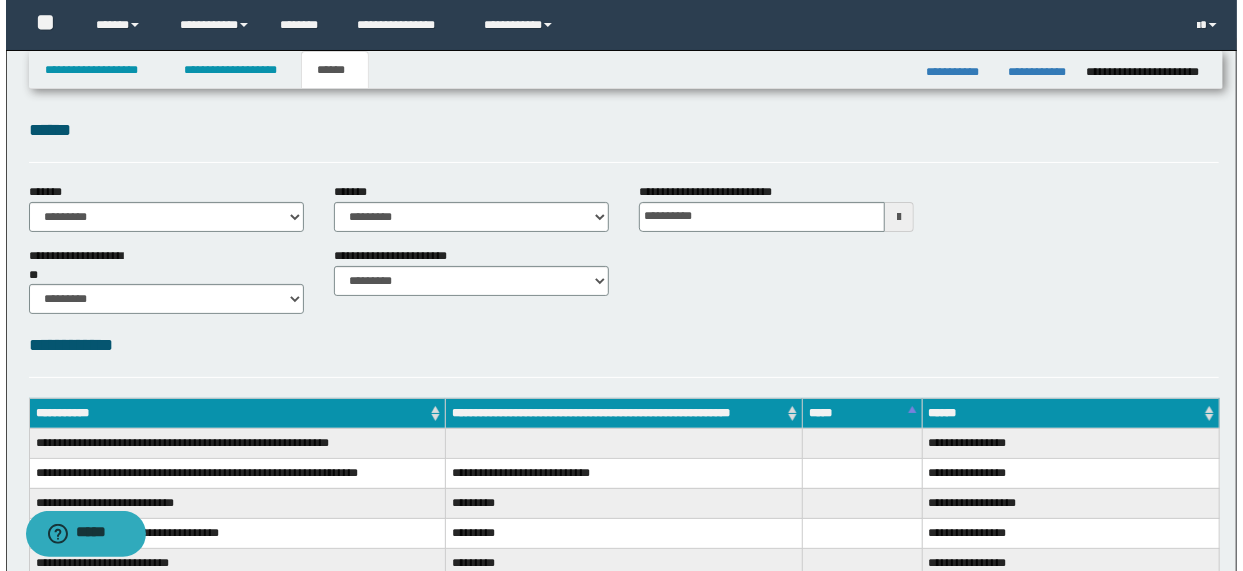 scroll, scrollTop: 0, scrollLeft: 0, axis: both 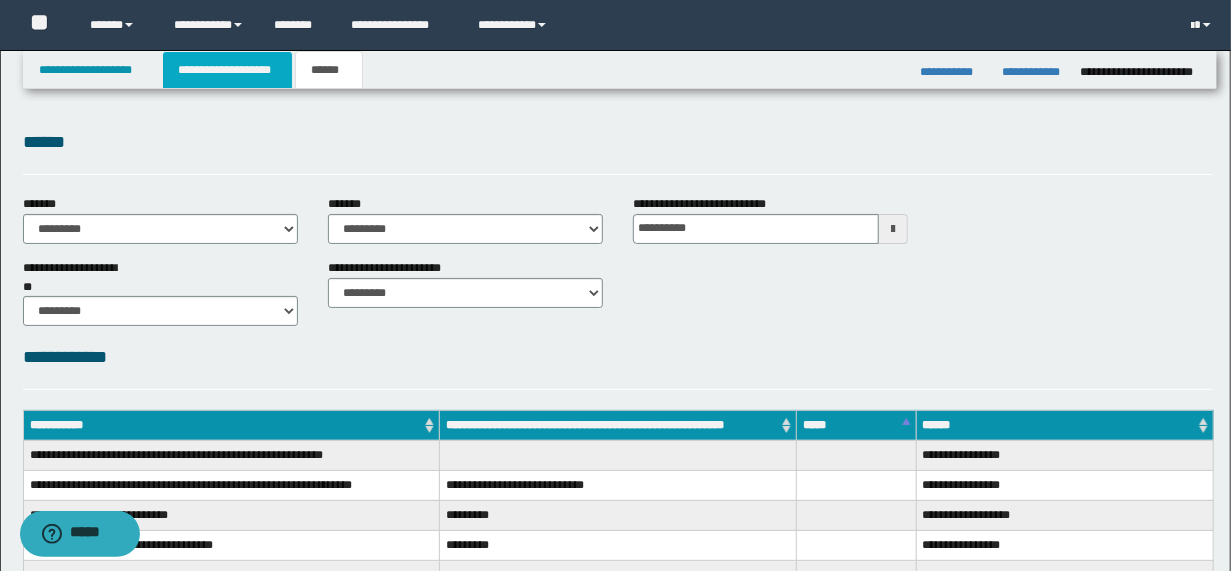 click on "**********" at bounding box center (227, 70) 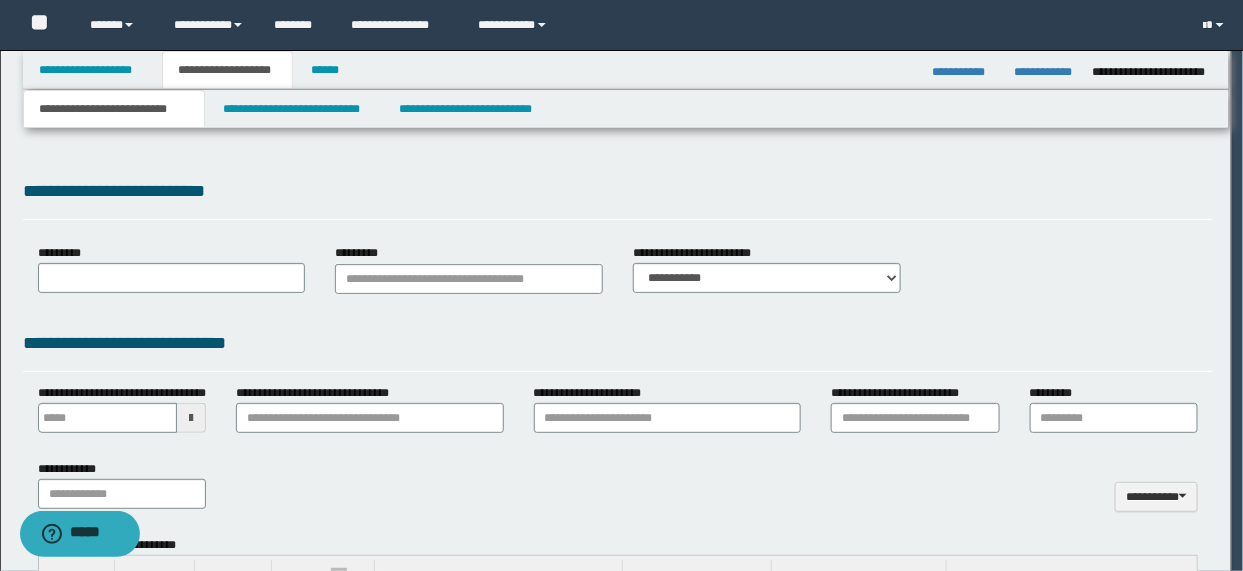 type 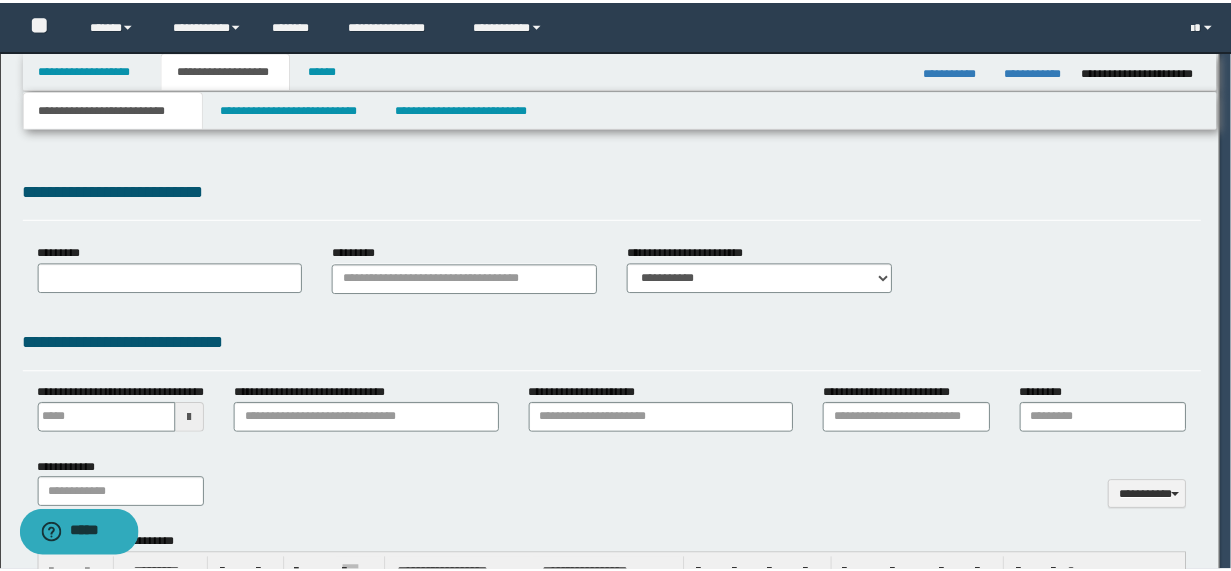 scroll, scrollTop: 0, scrollLeft: 0, axis: both 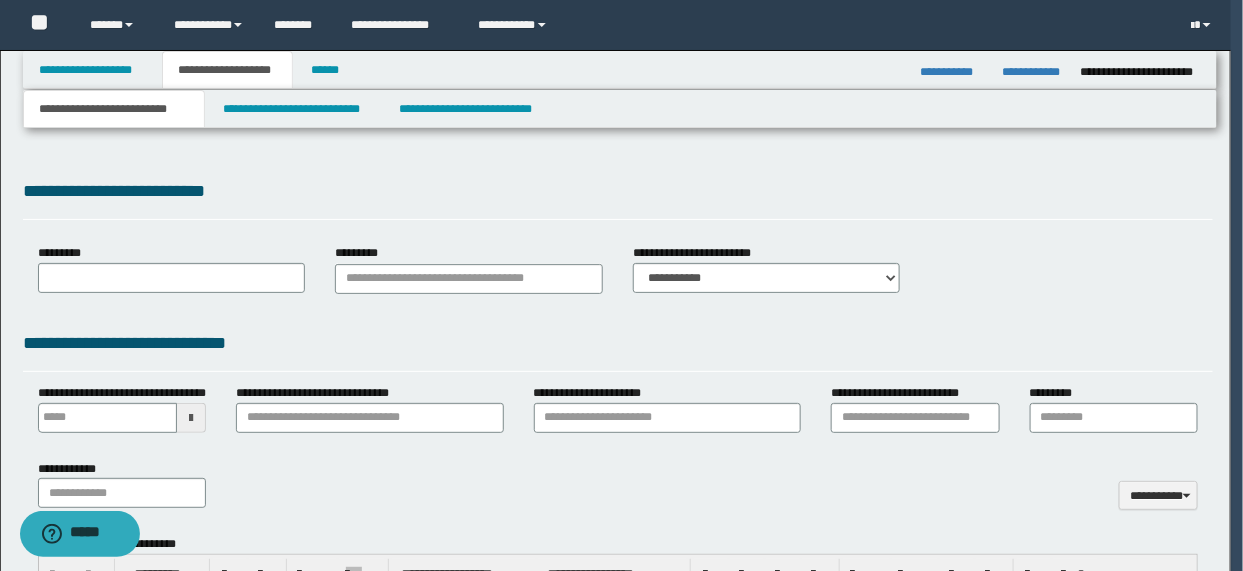 type on "**********" 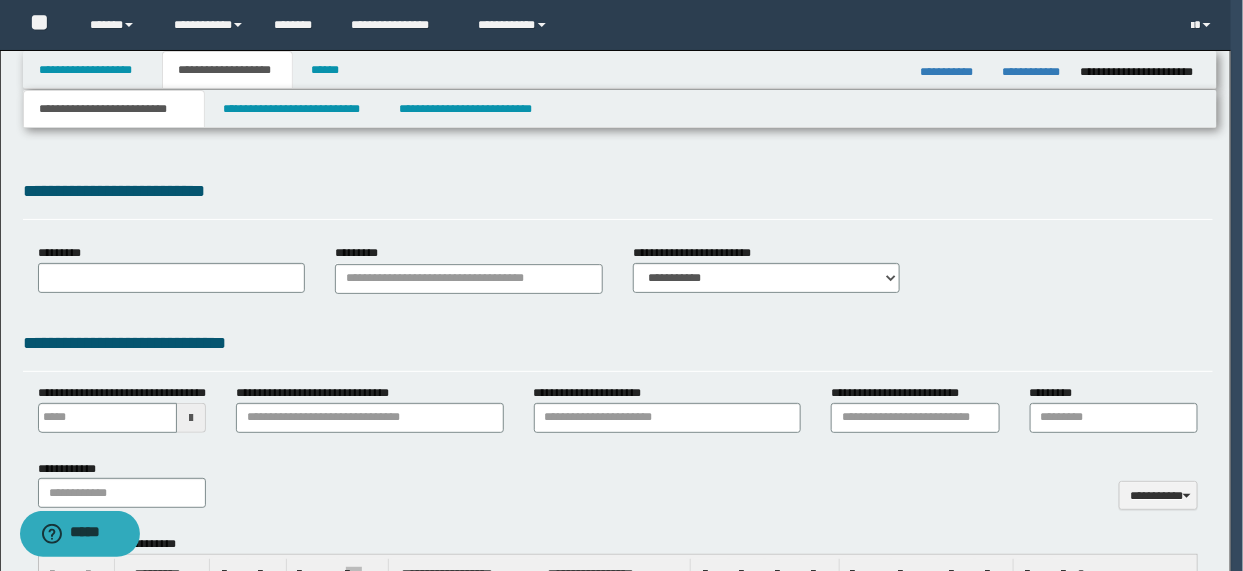 type on "**********" 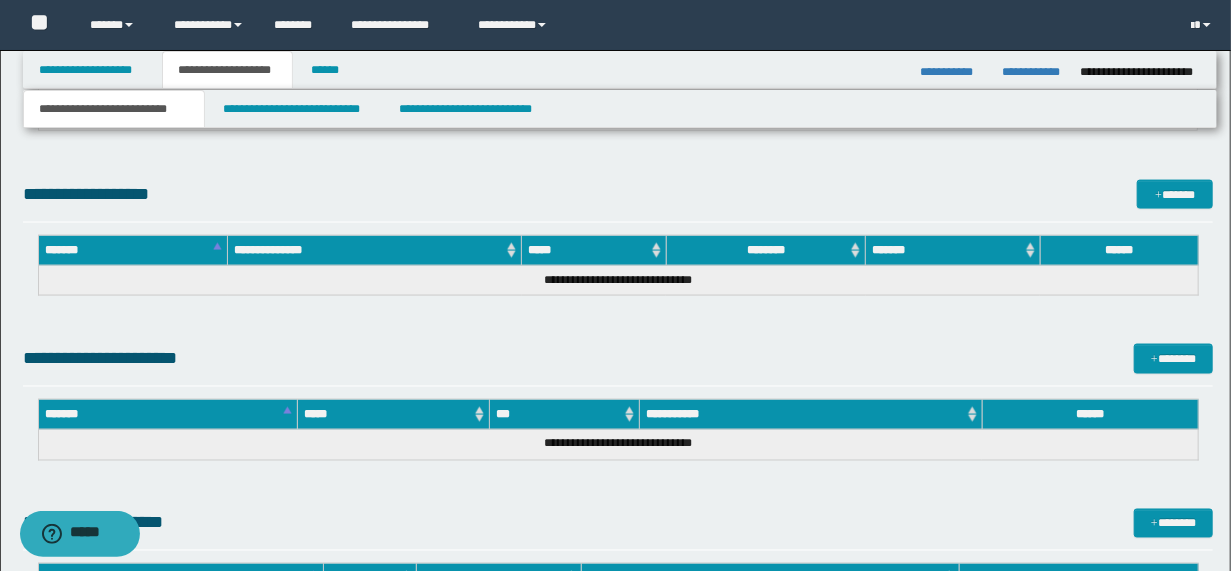 scroll, scrollTop: 960, scrollLeft: 0, axis: vertical 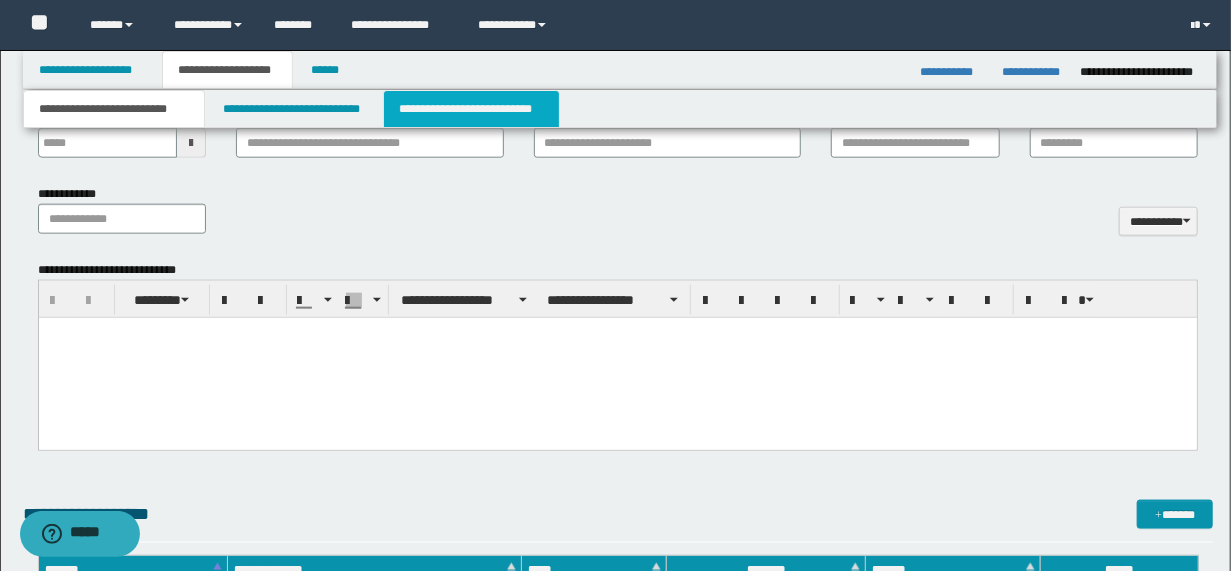 click on "**********" at bounding box center [471, 109] 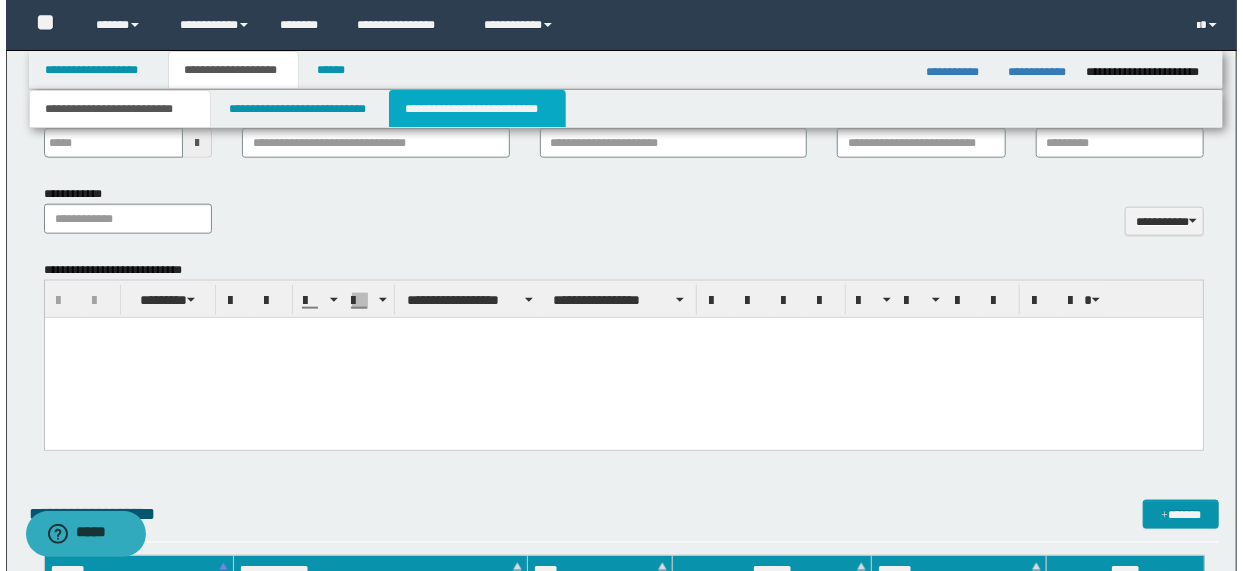 scroll, scrollTop: 0, scrollLeft: 0, axis: both 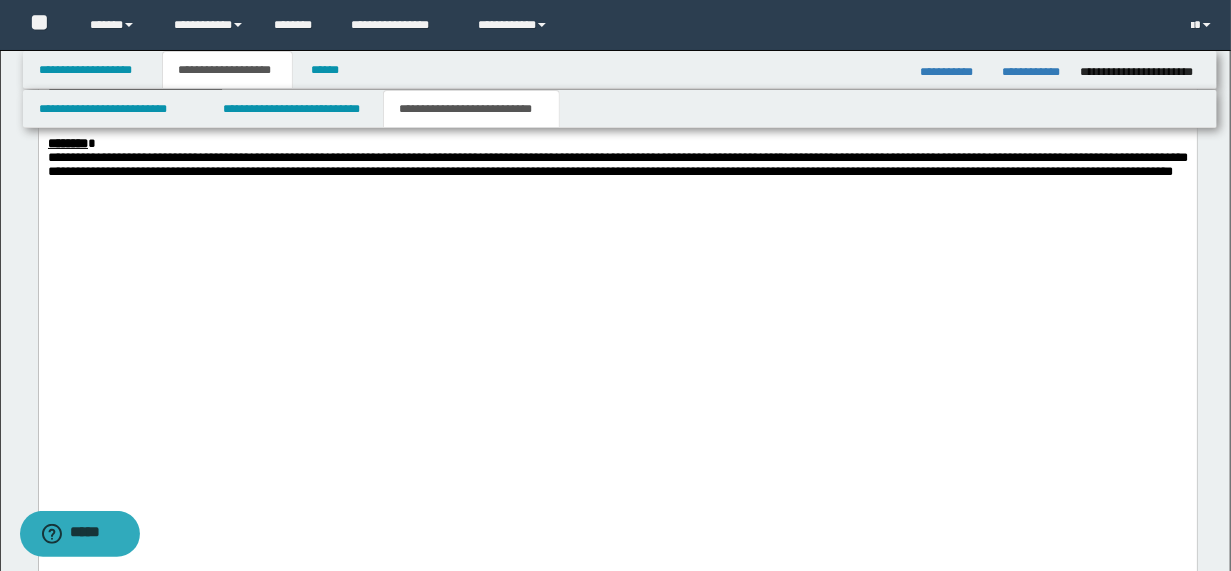 click on "**********" at bounding box center (617, 14) 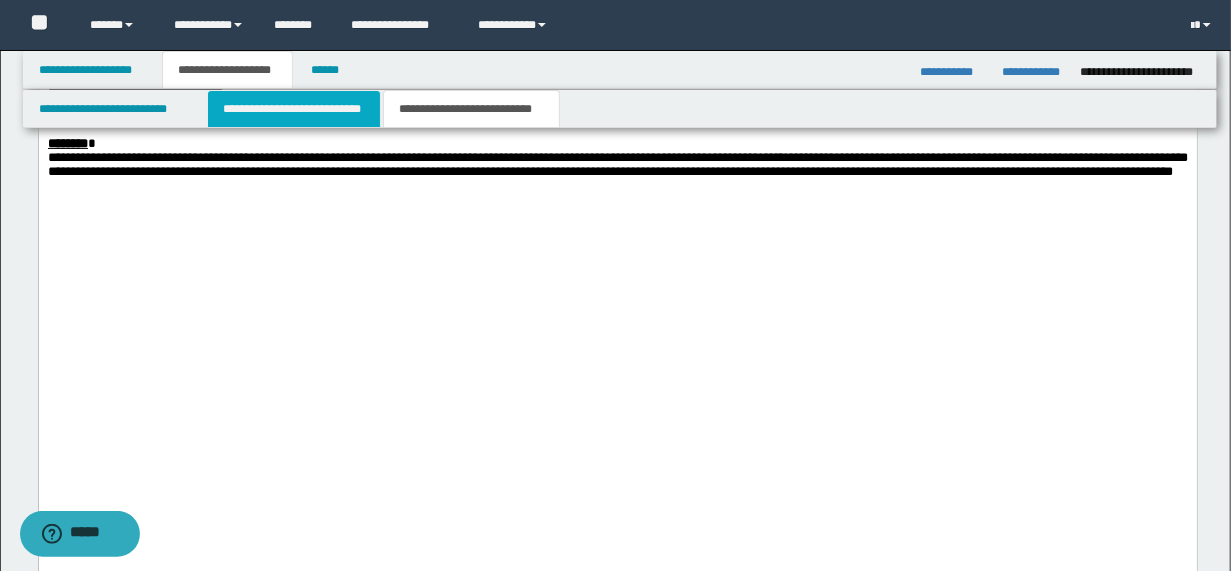 click on "**********" at bounding box center [294, 109] 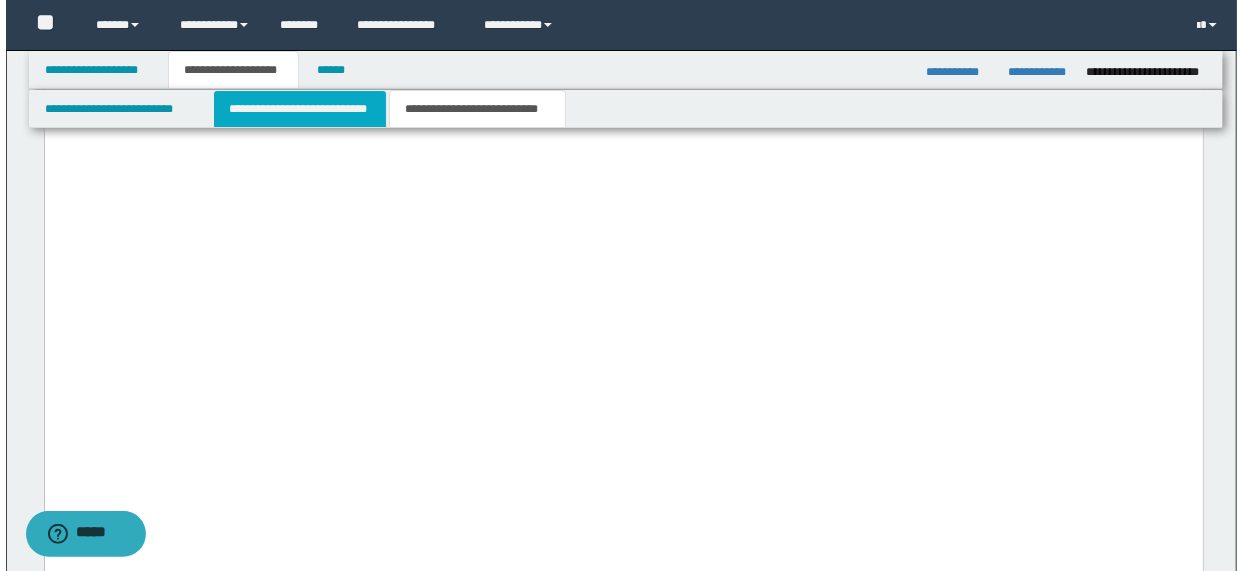 scroll, scrollTop: 0, scrollLeft: 0, axis: both 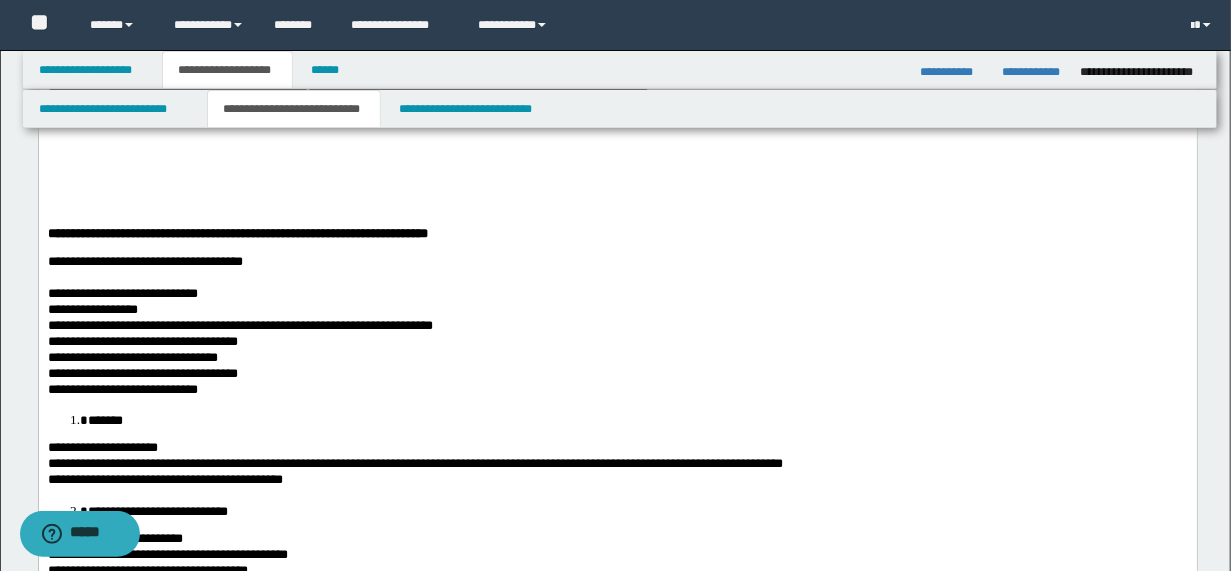 click on "**********" at bounding box center [617, 264] 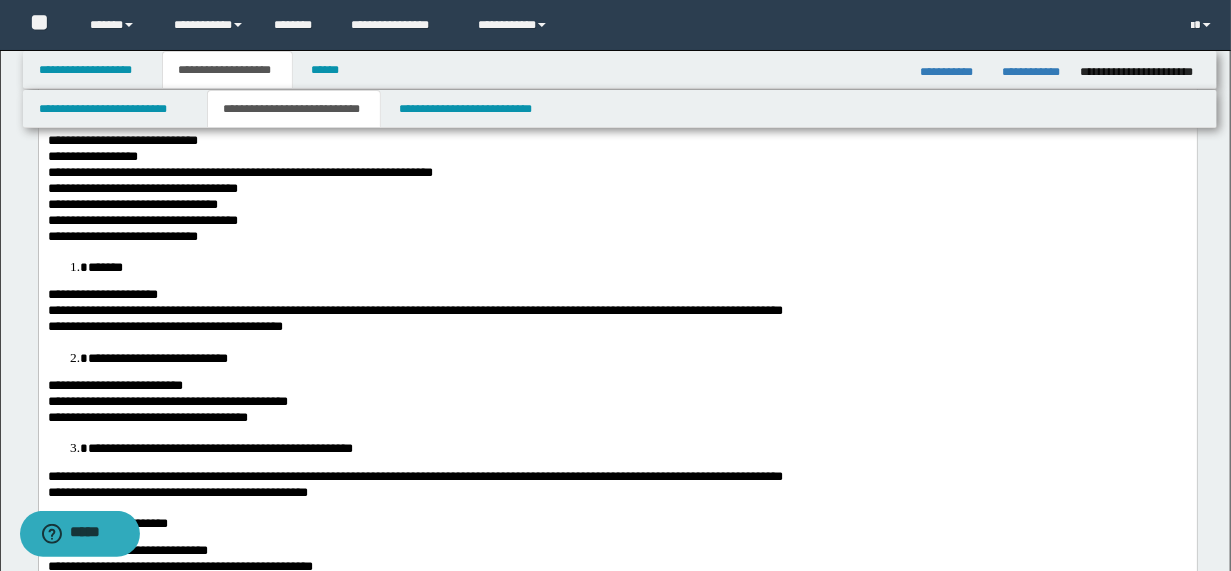 scroll, scrollTop: 960, scrollLeft: 0, axis: vertical 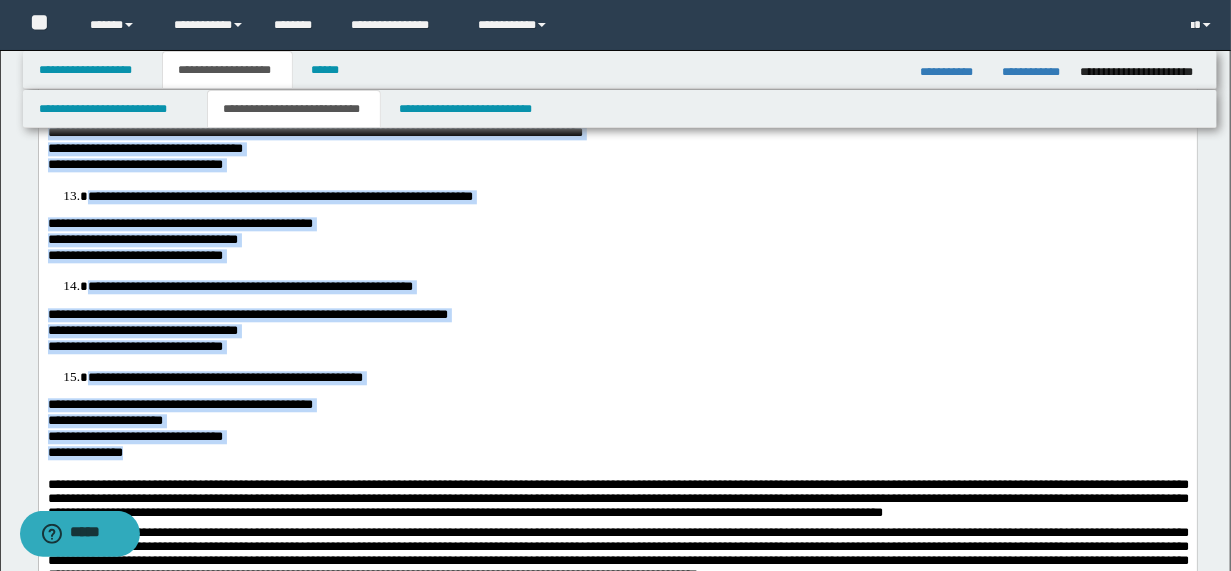 drag, startPoint x: 48, startPoint y: -919, endPoint x: 273, endPoint y: 476, distance: 1413.0287 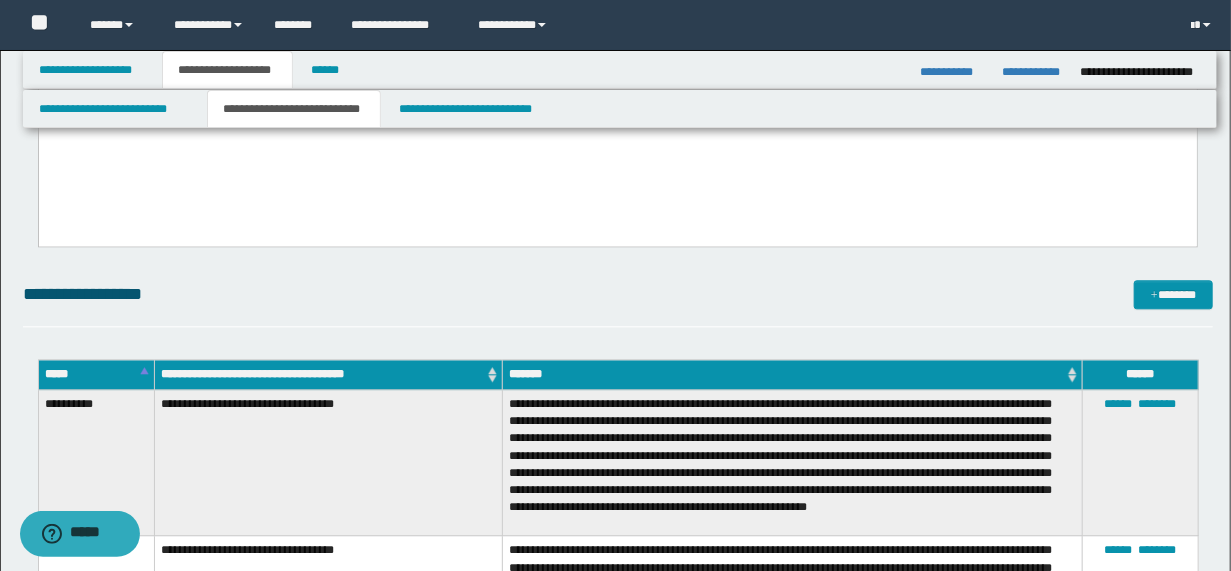 type 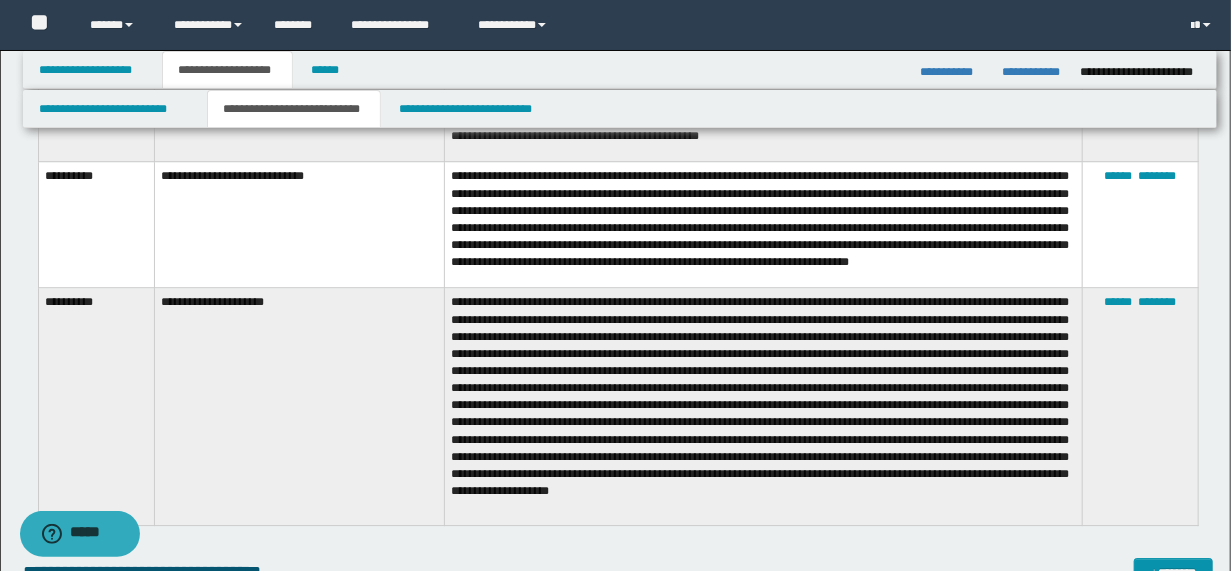 scroll, scrollTop: 6032, scrollLeft: 0, axis: vertical 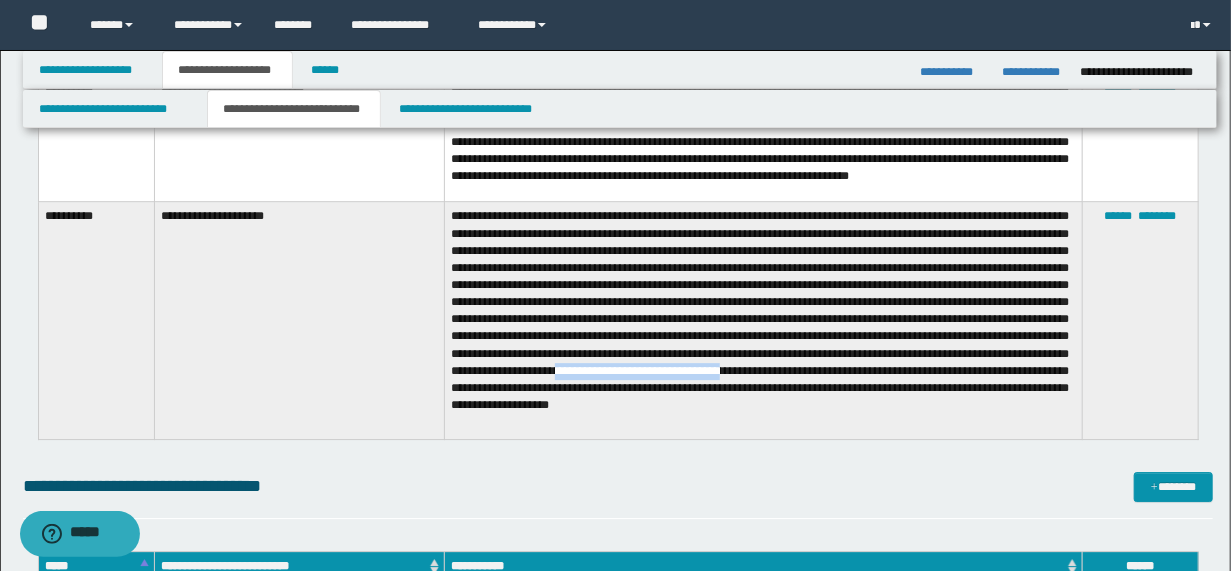 drag, startPoint x: 997, startPoint y: 373, endPoint x: 576, endPoint y: 396, distance: 421.6278 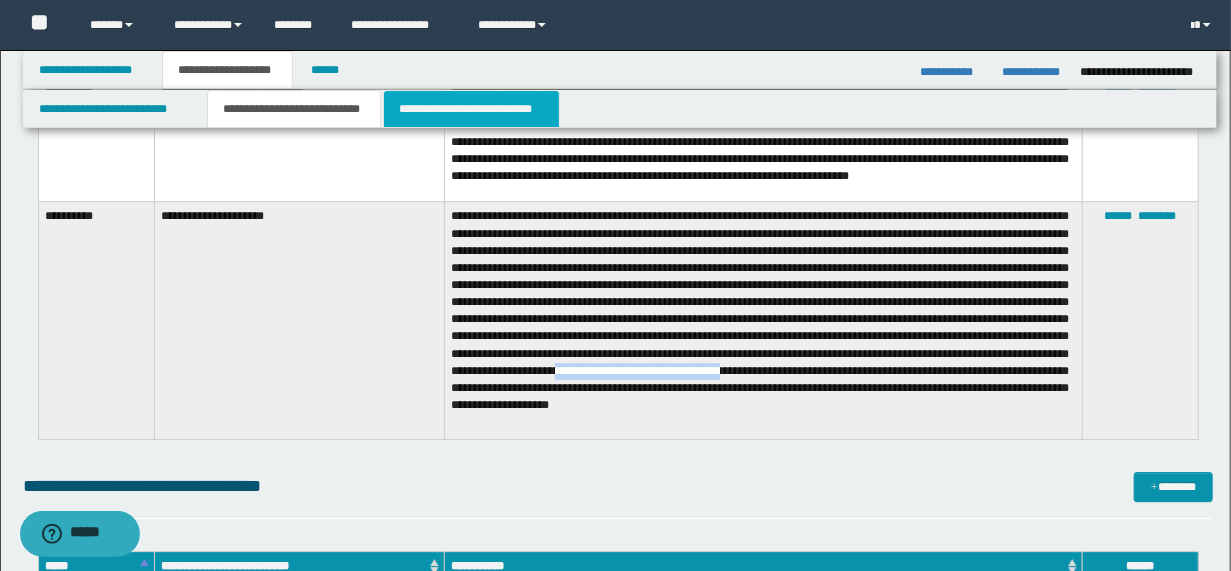 click on "**********" at bounding box center [471, 109] 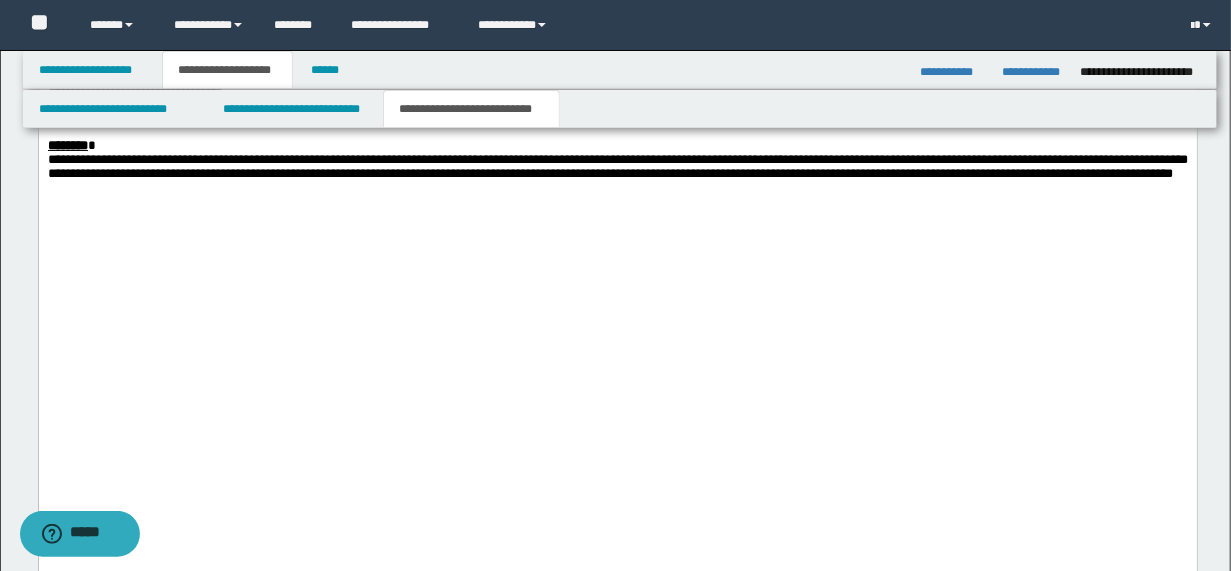 scroll, scrollTop: 3418, scrollLeft: 0, axis: vertical 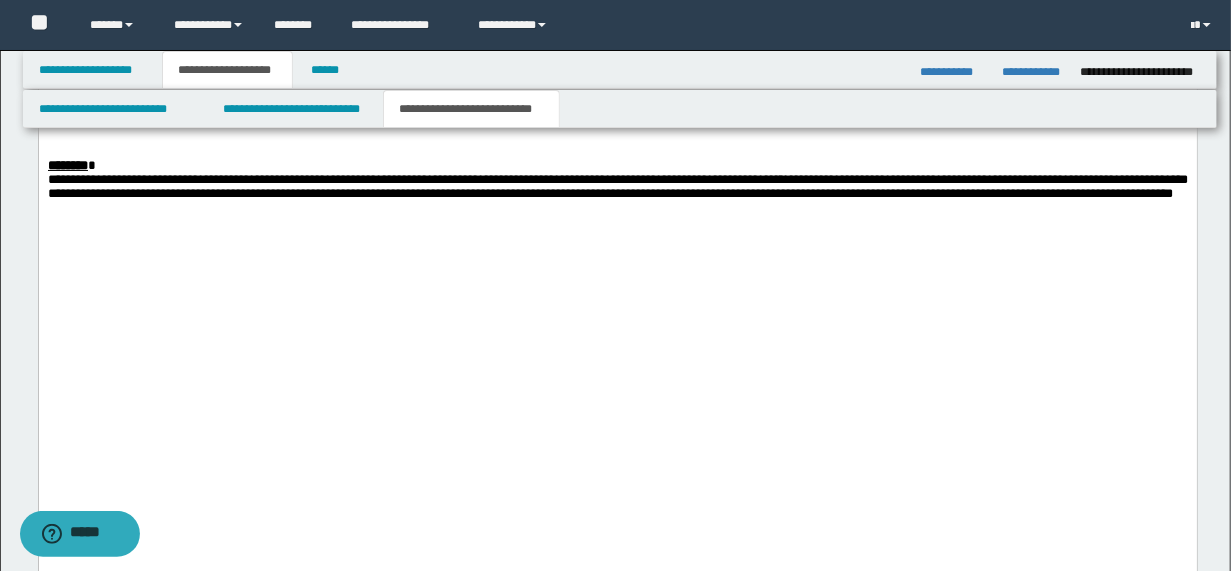 drag, startPoint x: 935, startPoint y: 305, endPoint x: 985, endPoint y: 313, distance: 50.635956 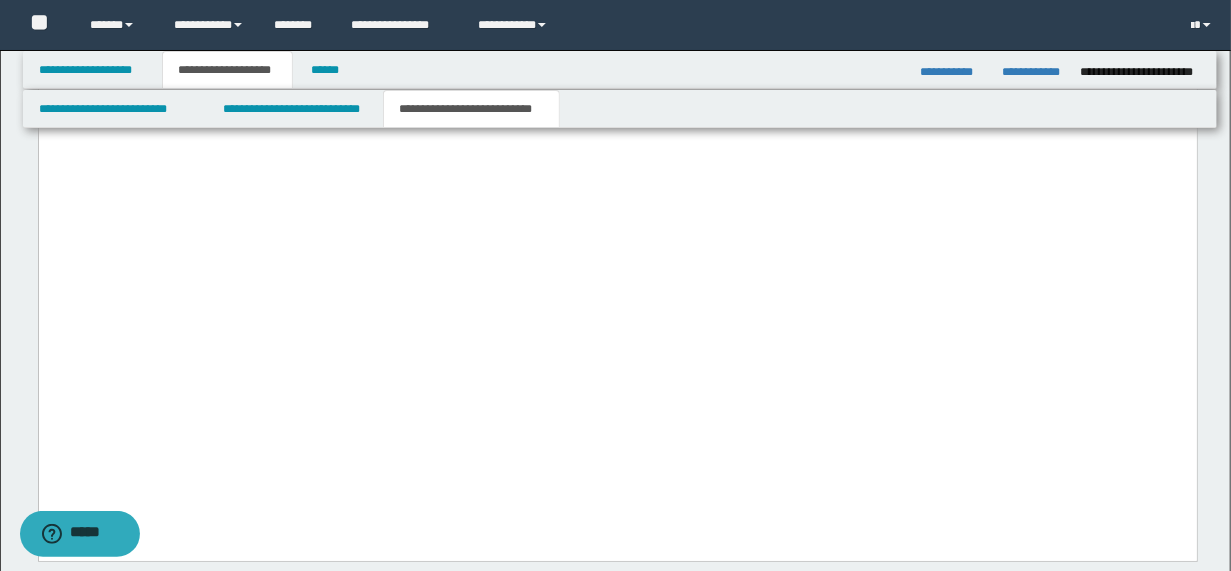 scroll, scrollTop: 3498, scrollLeft: 0, axis: vertical 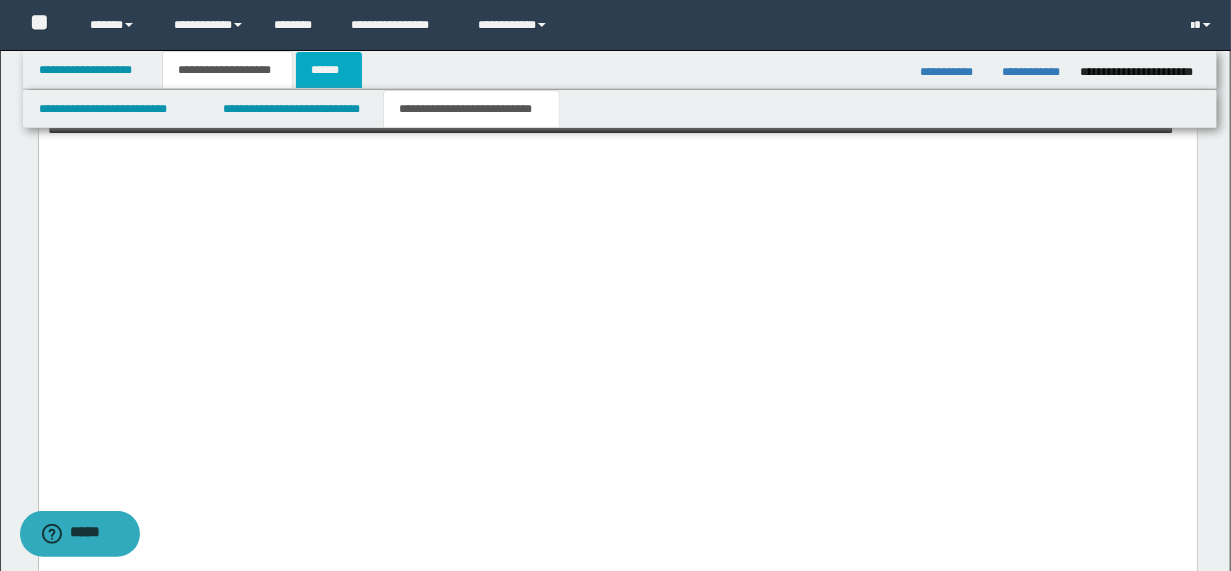 click on "******" at bounding box center (329, 70) 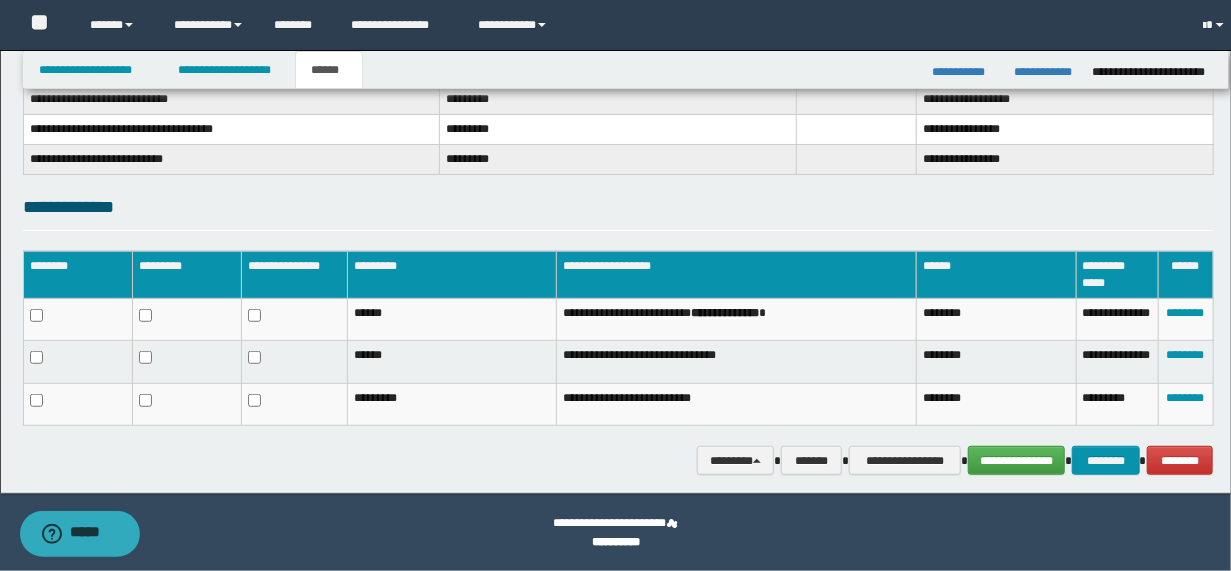 scroll, scrollTop: 416, scrollLeft: 0, axis: vertical 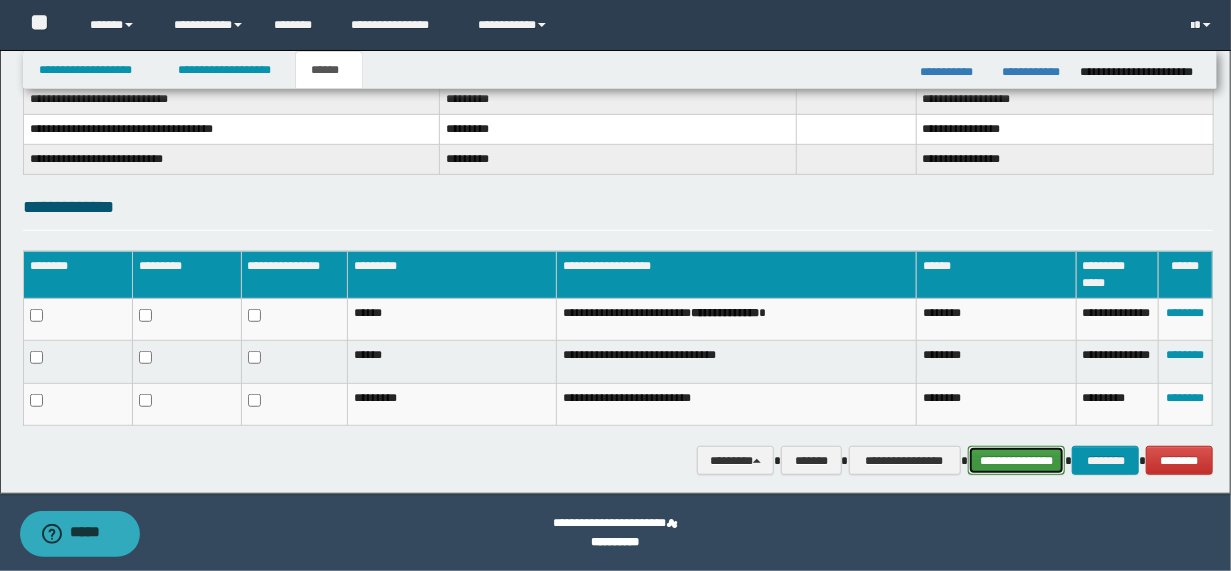 click on "**********" at bounding box center [1016, 460] 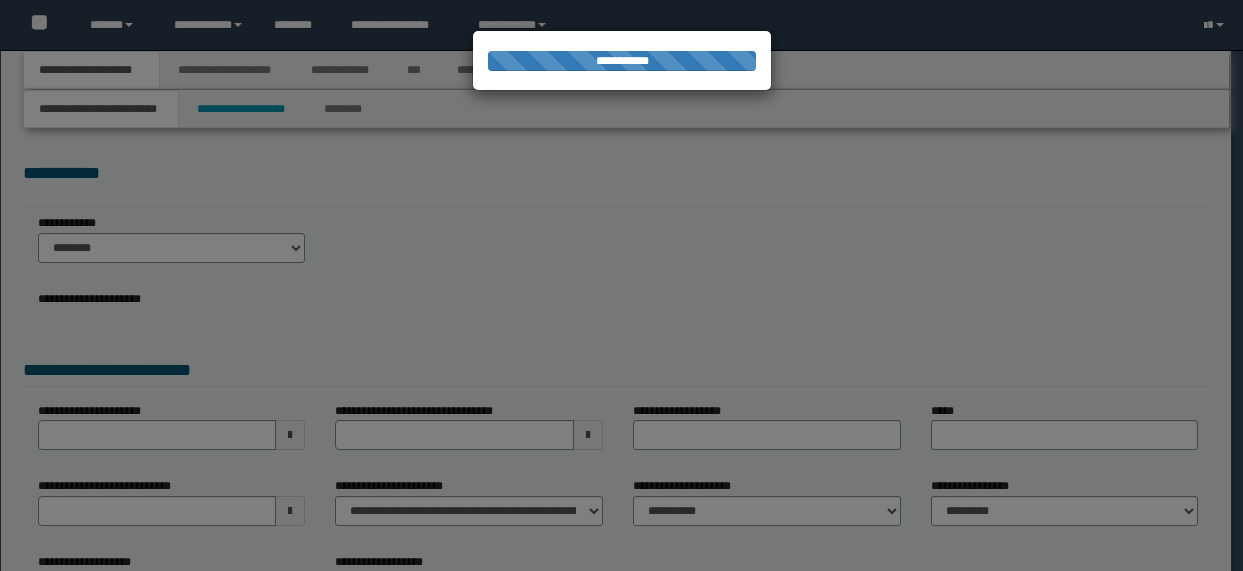 scroll, scrollTop: 0, scrollLeft: 0, axis: both 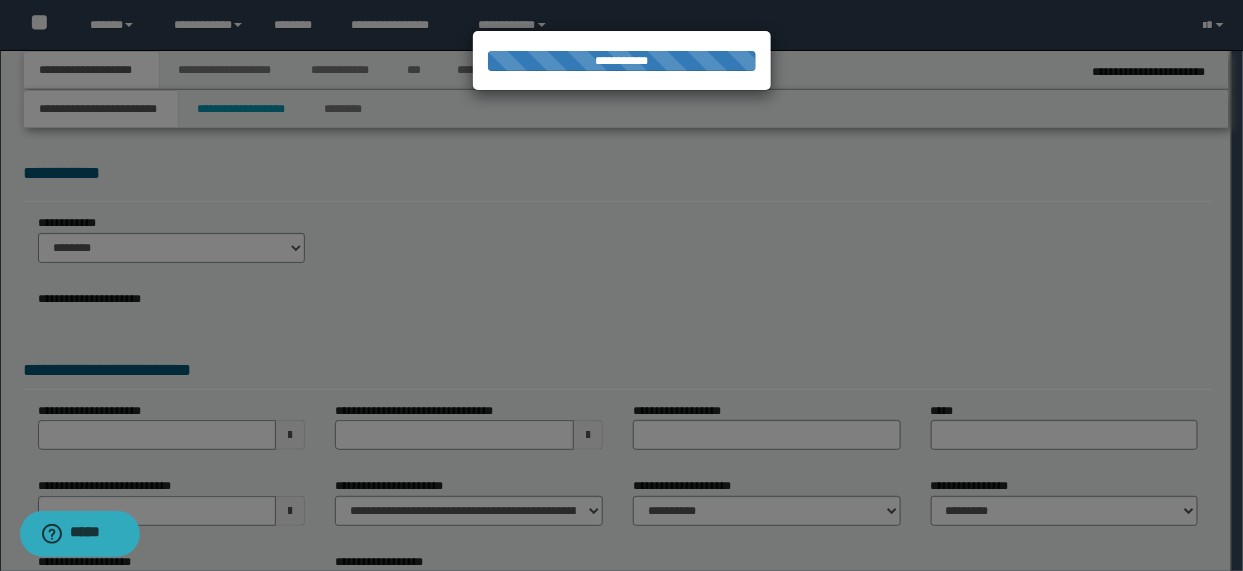 type on "**********" 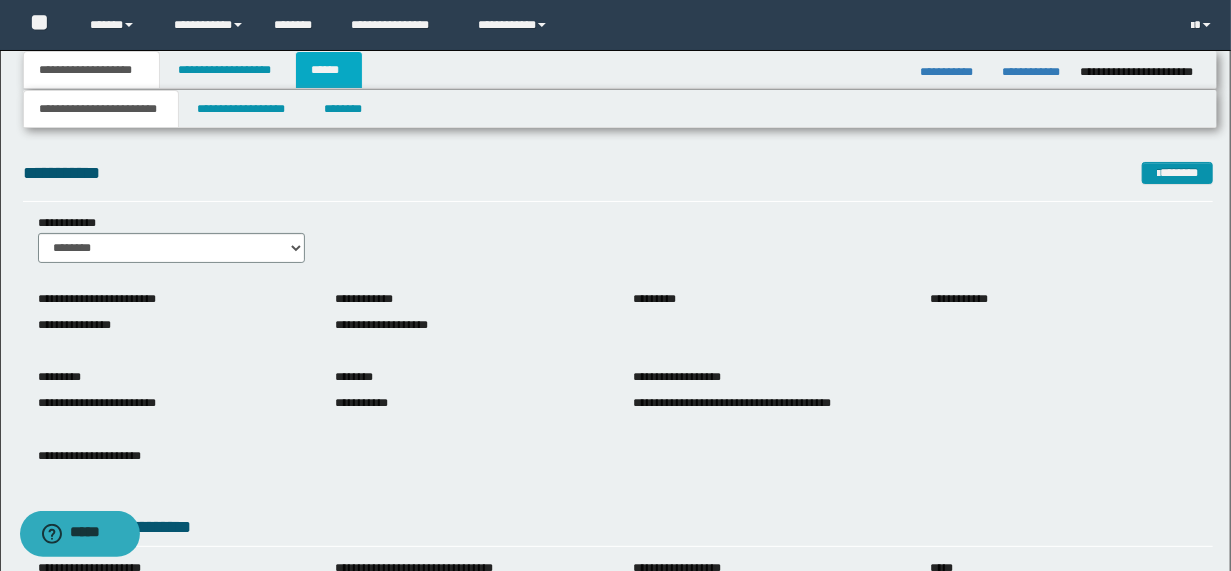 click on "**********" at bounding box center (620, 70) 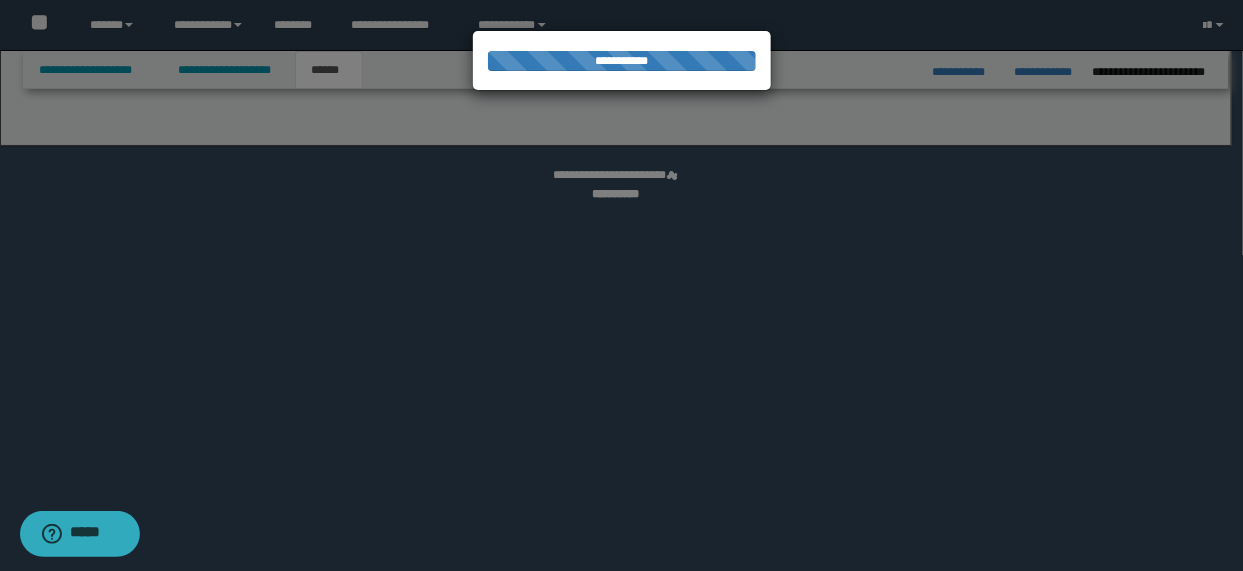 select on "*" 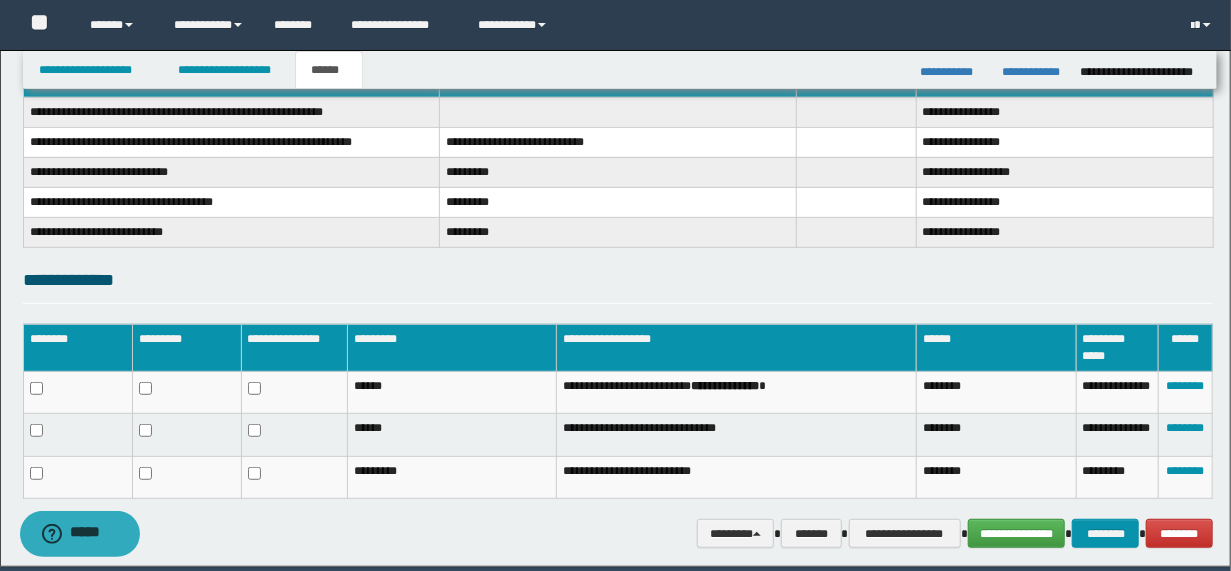 scroll, scrollTop: 416, scrollLeft: 0, axis: vertical 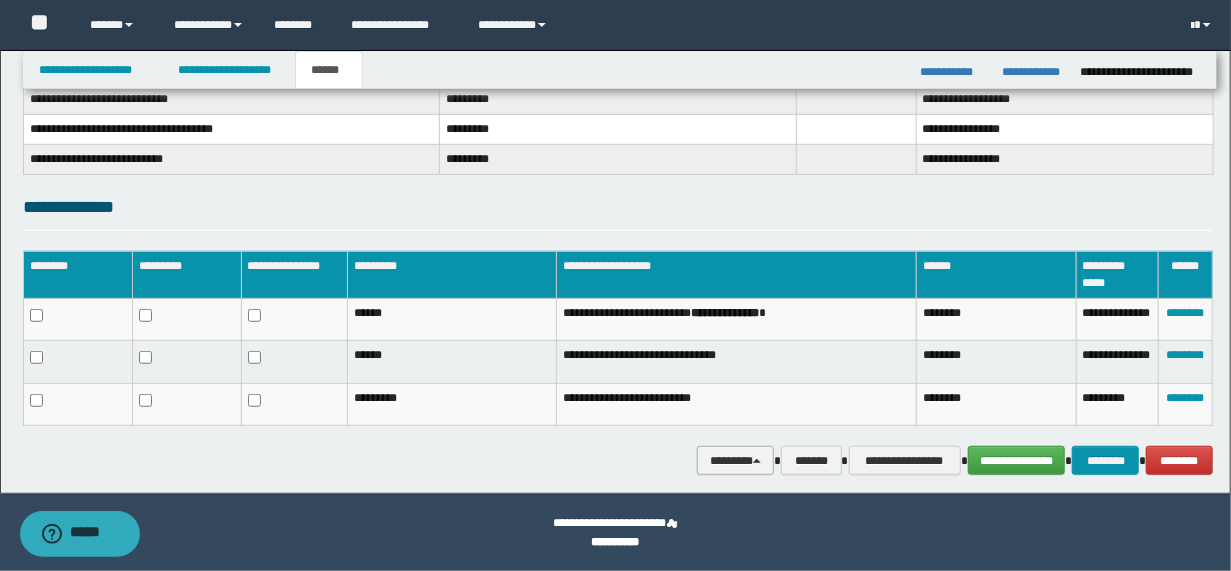click on "********" at bounding box center (735, 460) 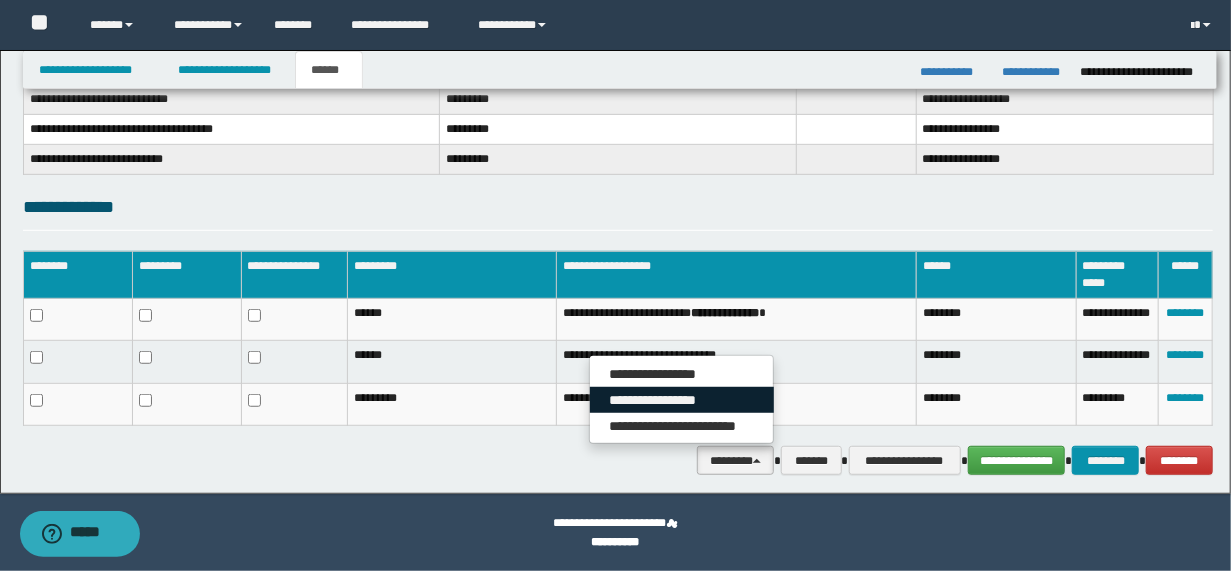 click on "**********" at bounding box center (682, 400) 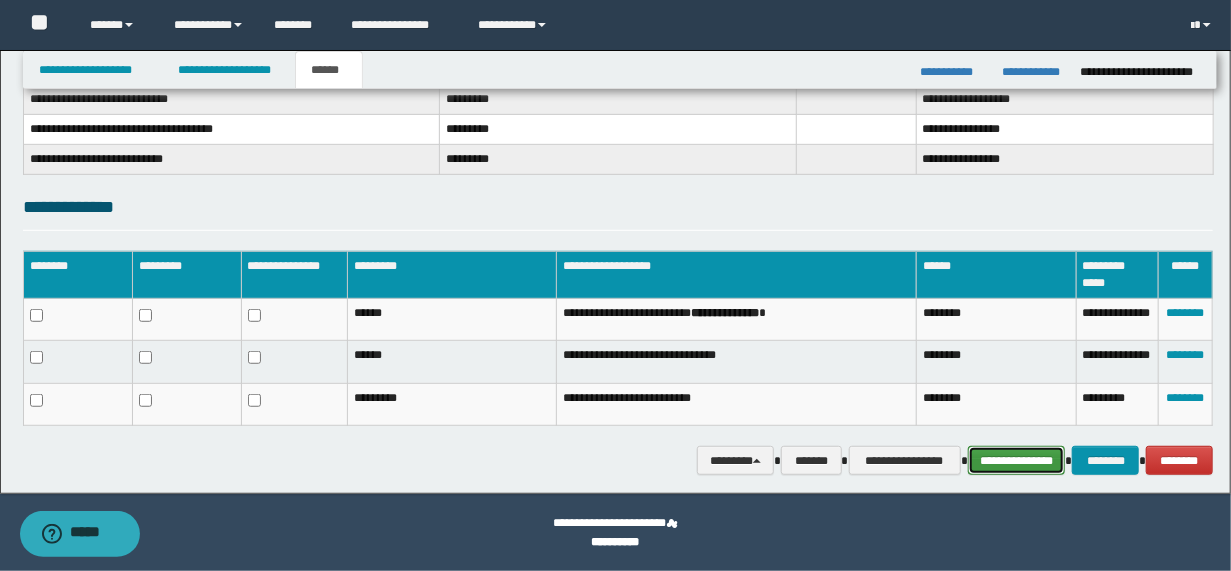 click on "**********" at bounding box center [1016, 460] 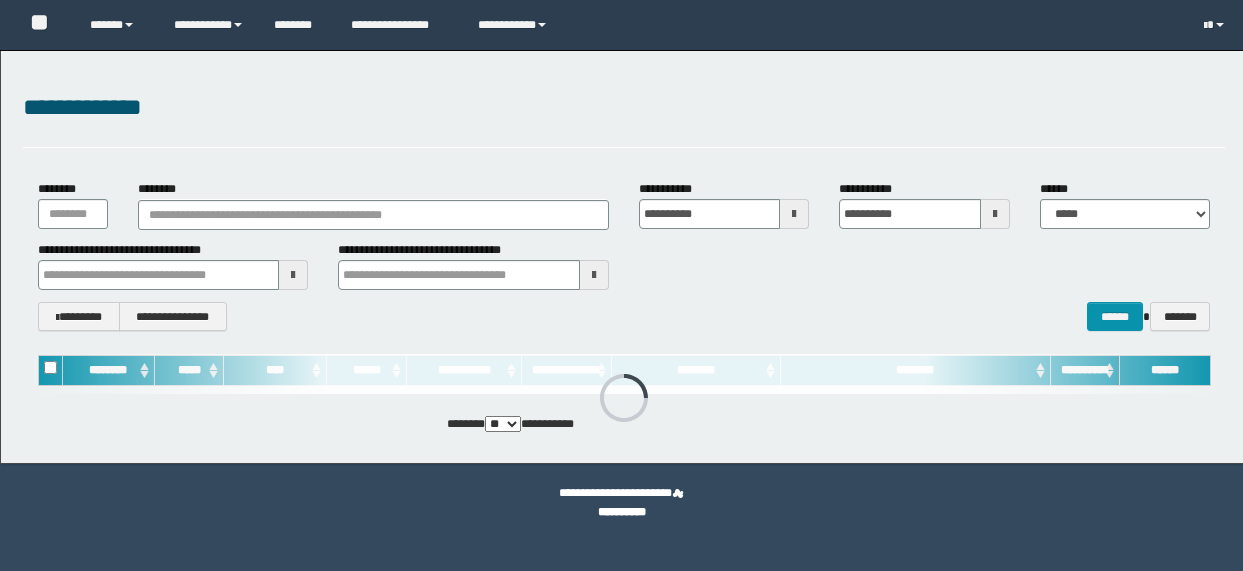 scroll, scrollTop: 0, scrollLeft: 0, axis: both 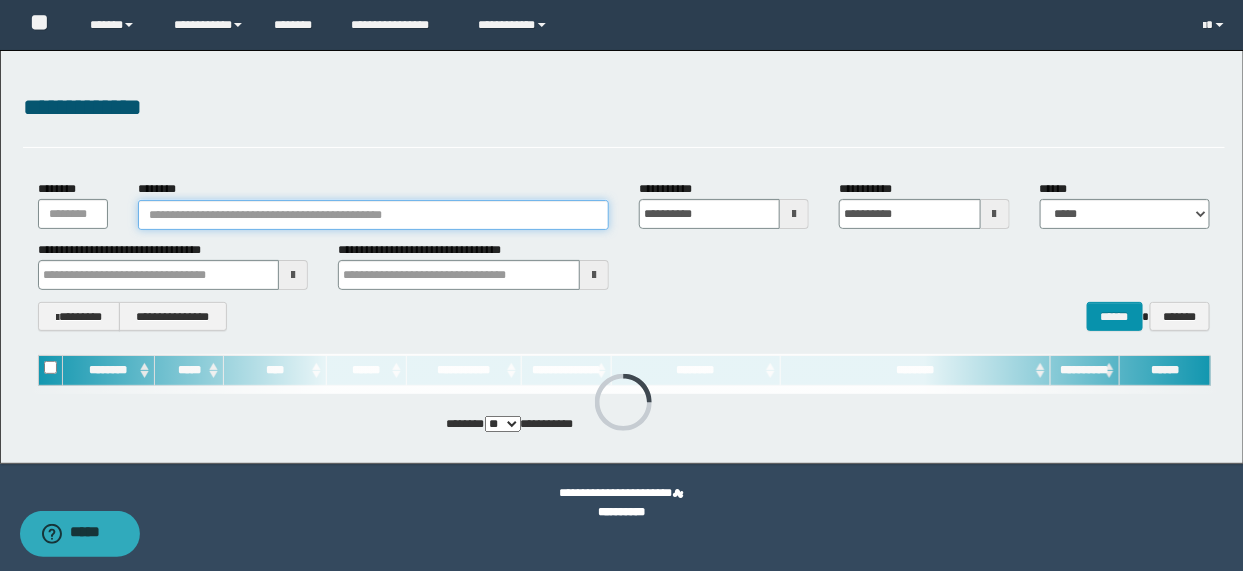 click on "********" at bounding box center (373, 215) 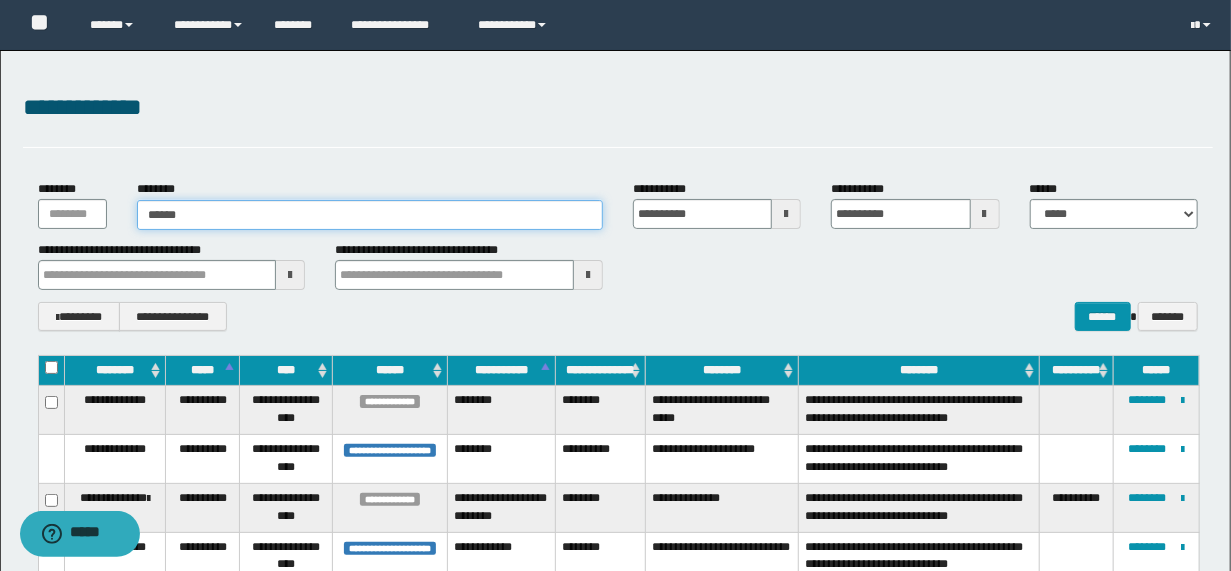click on "******" at bounding box center [370, 215] 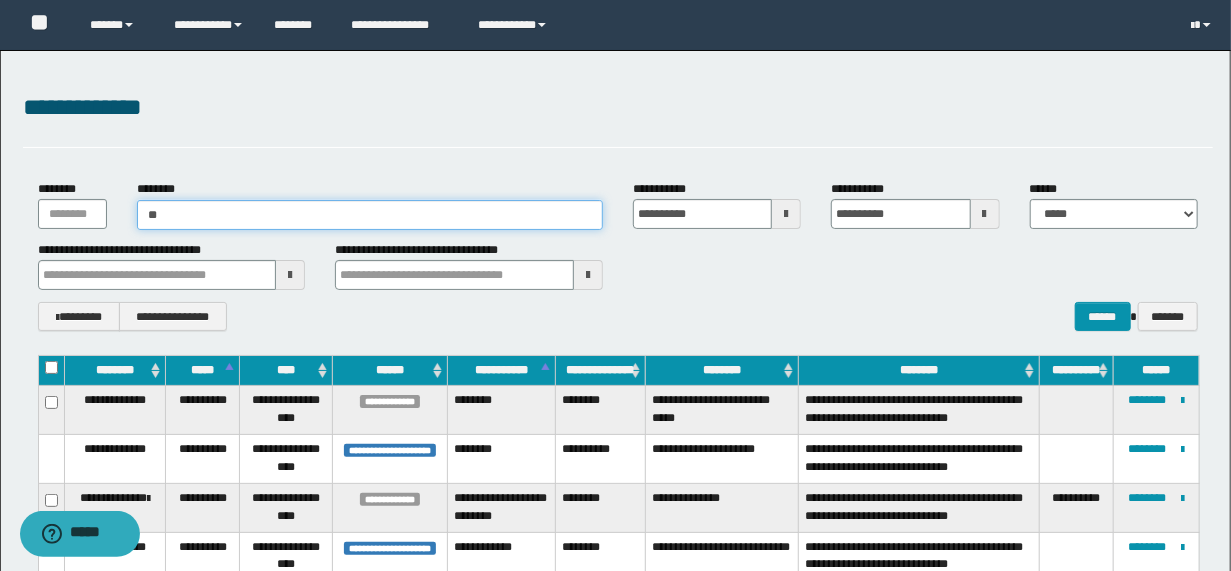 type on "*" 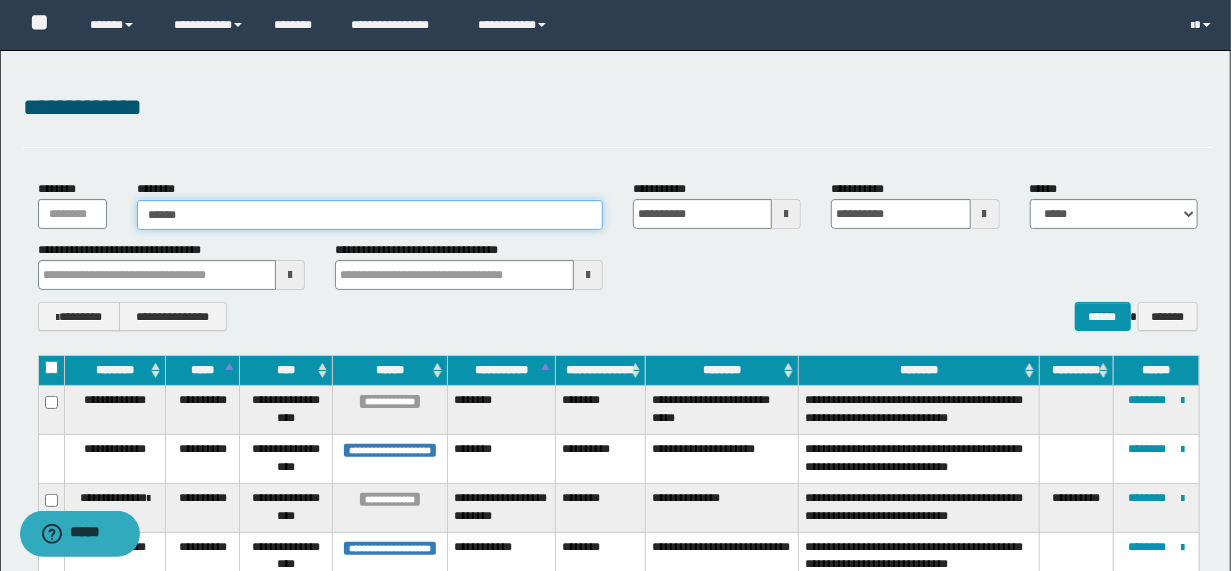 type on "*******" 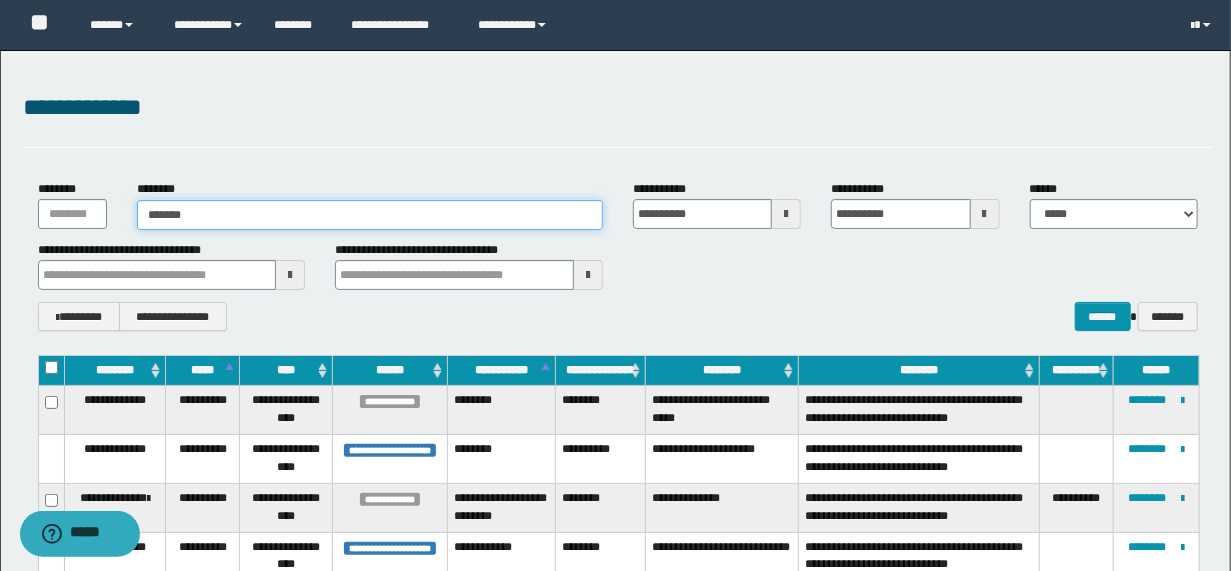 type on "*******" 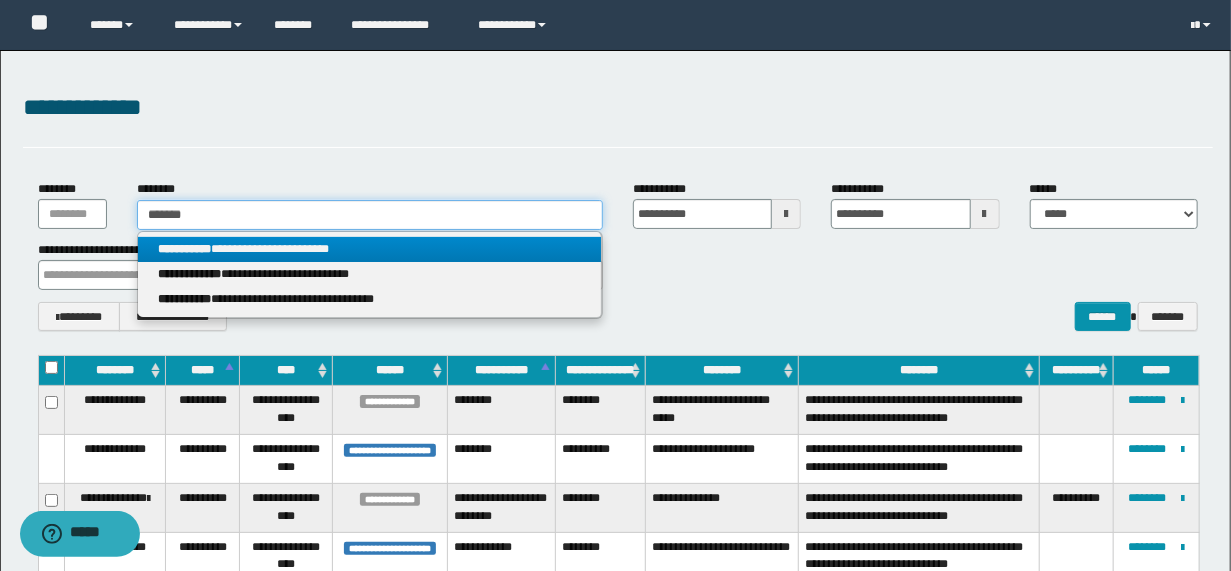 click on "*******" at bounding box center [370, 215] 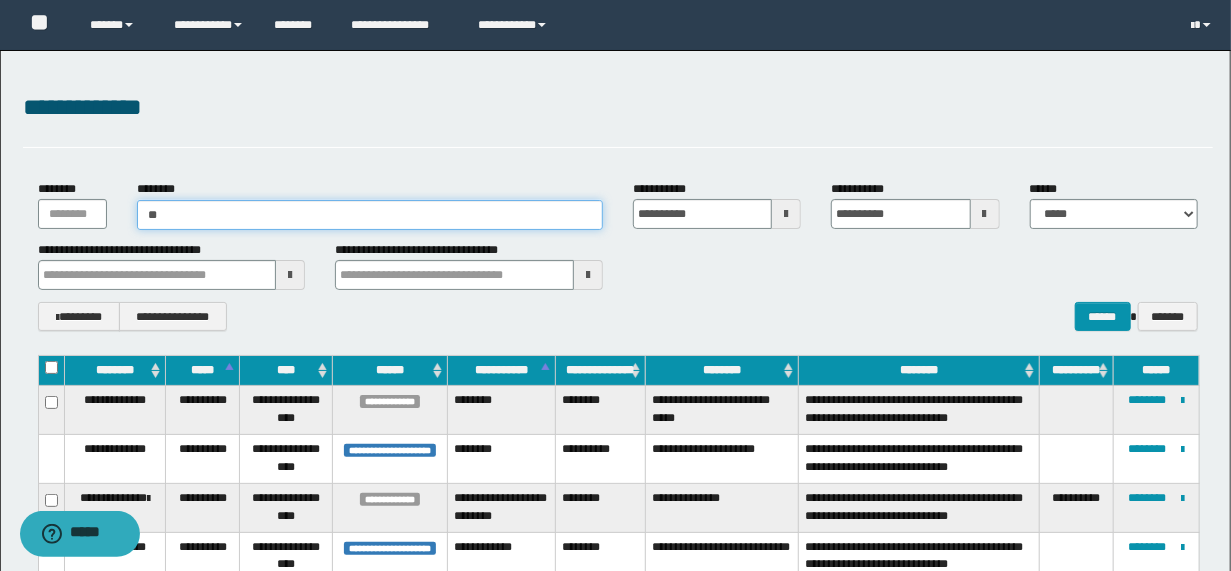 type on "*" 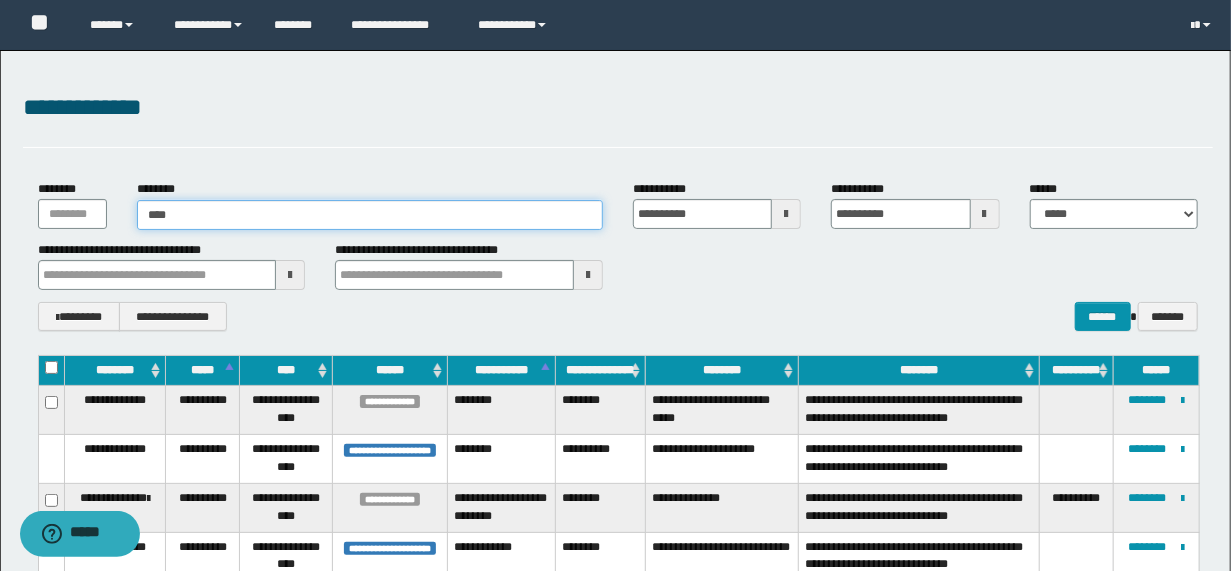 type on "*****" 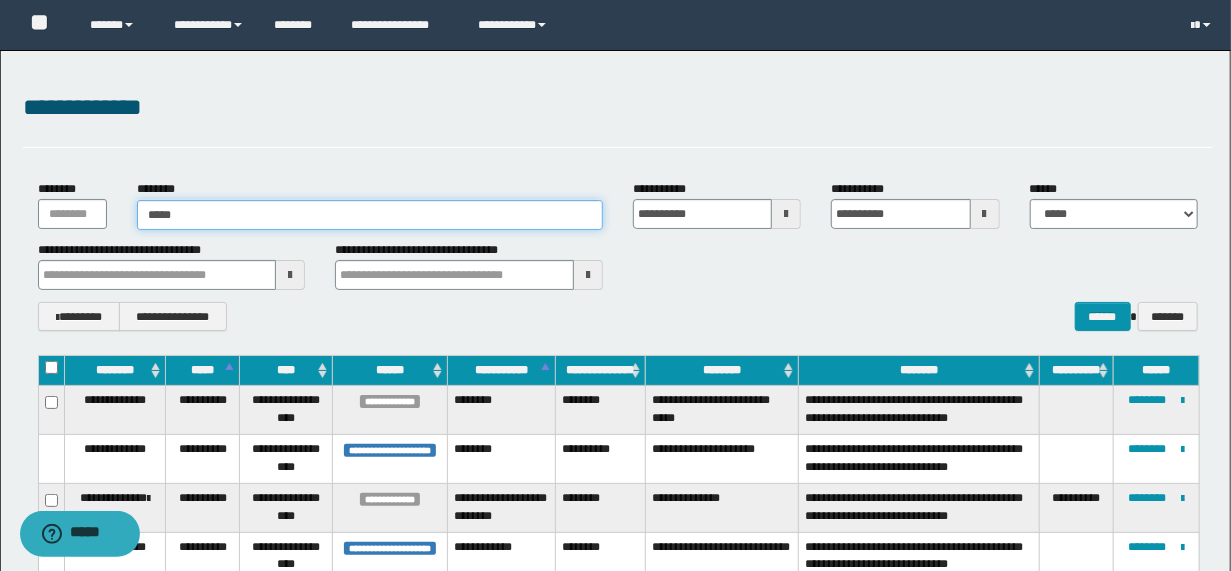 type on "*****" 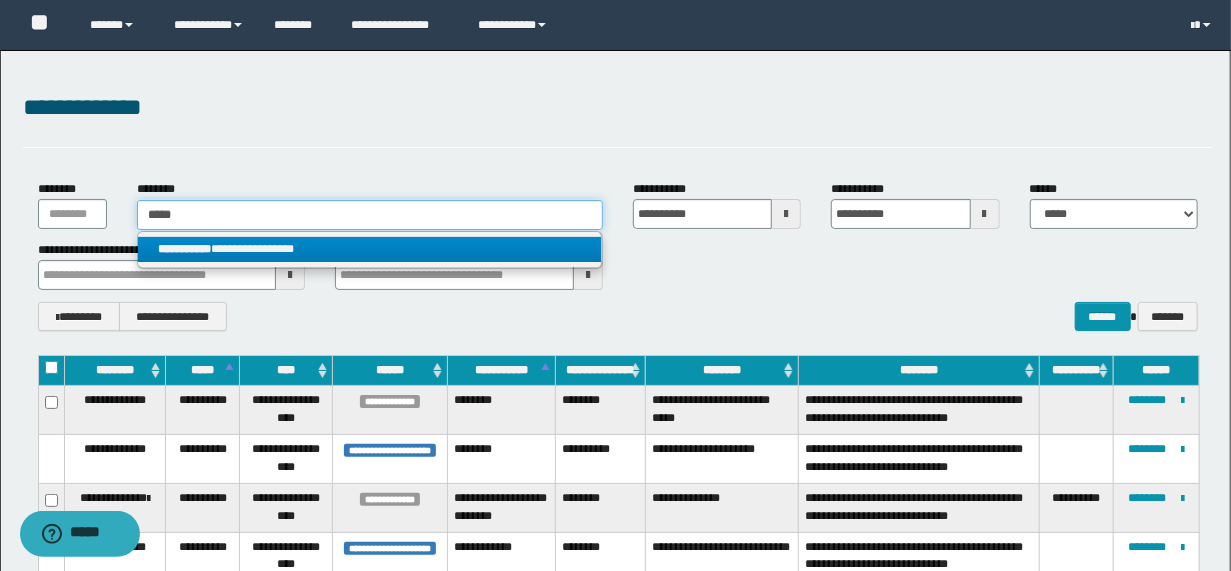 type on "*****" 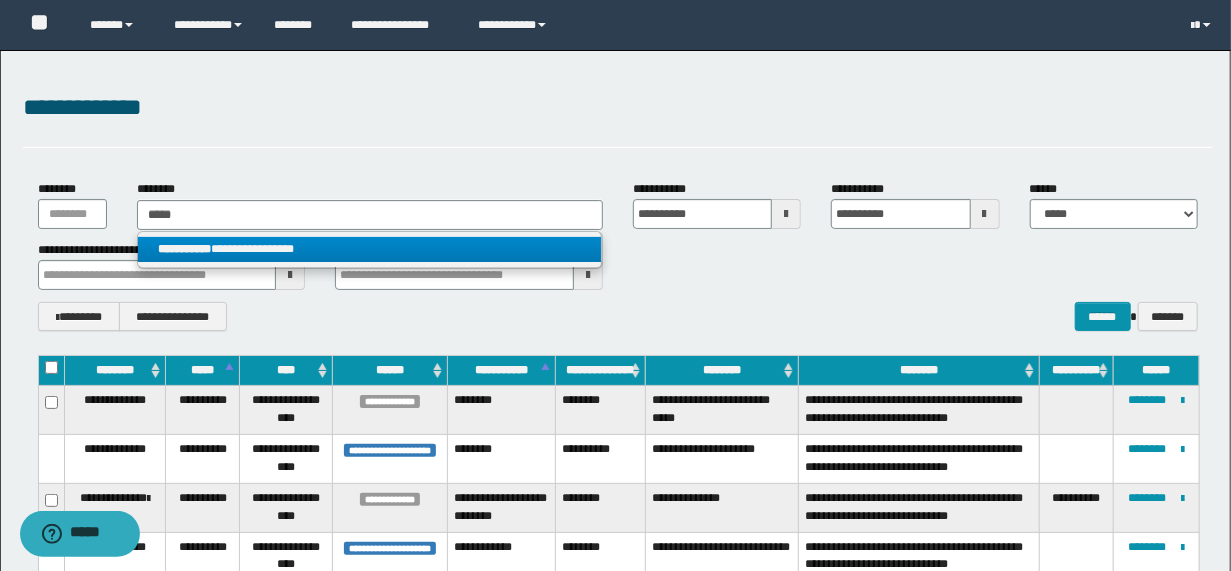 click on "**********" at bounding box center (369, 249) 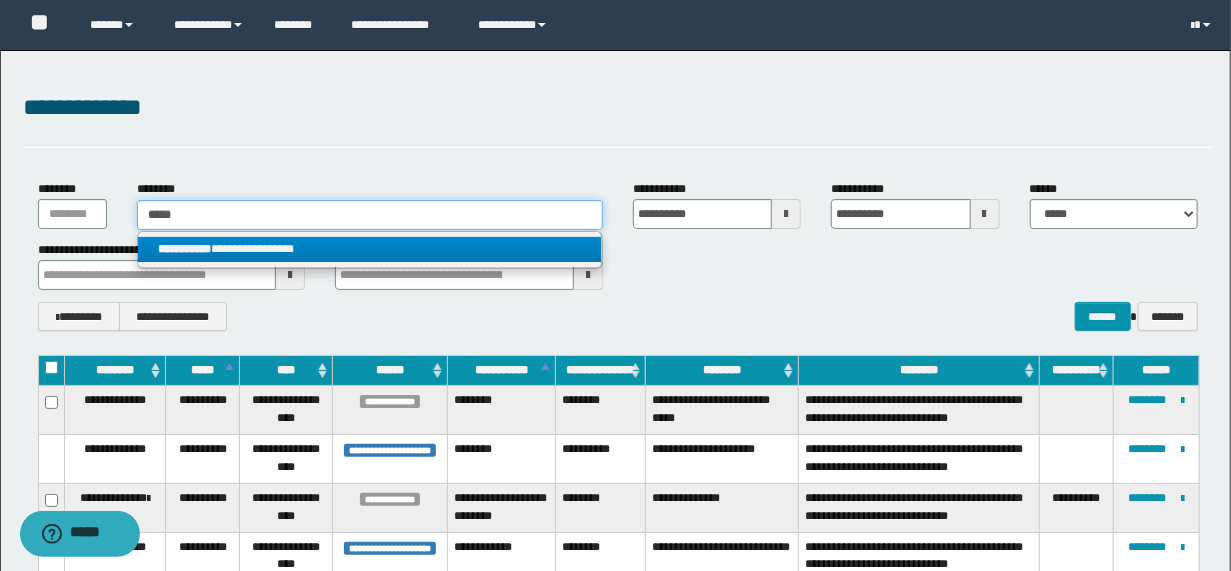 type 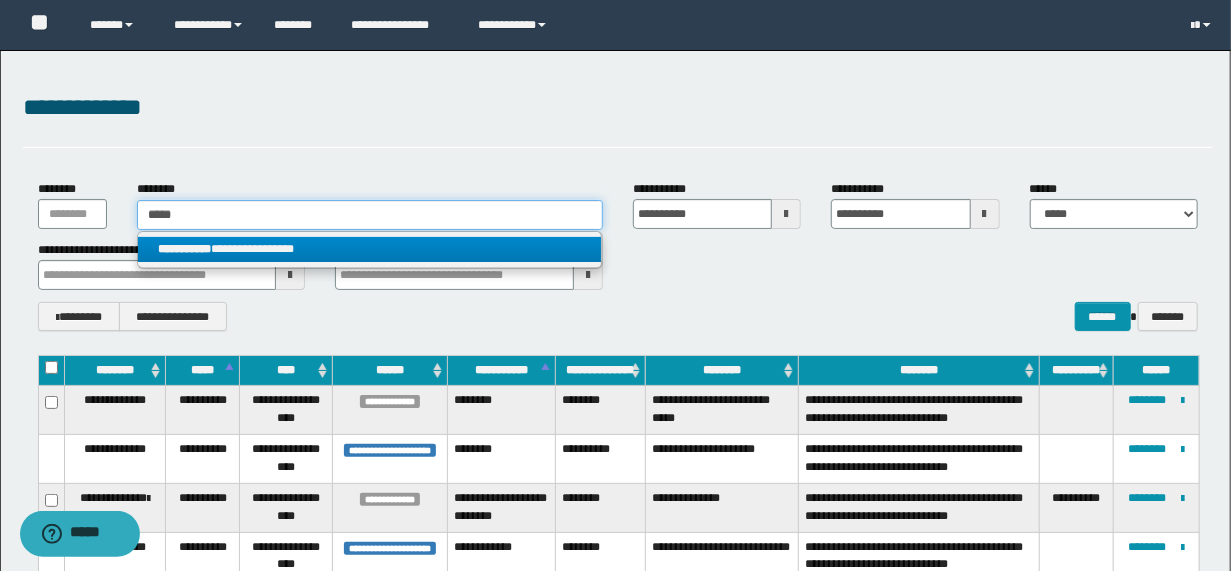 type on "**********" 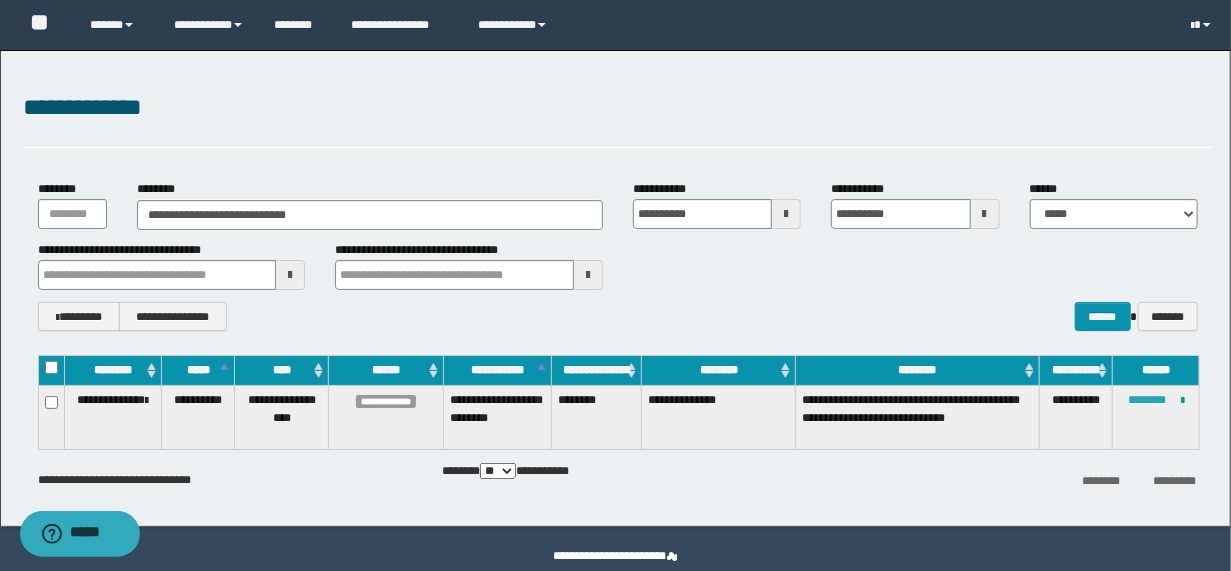 click on "********" at bounding box center (1147, 400) 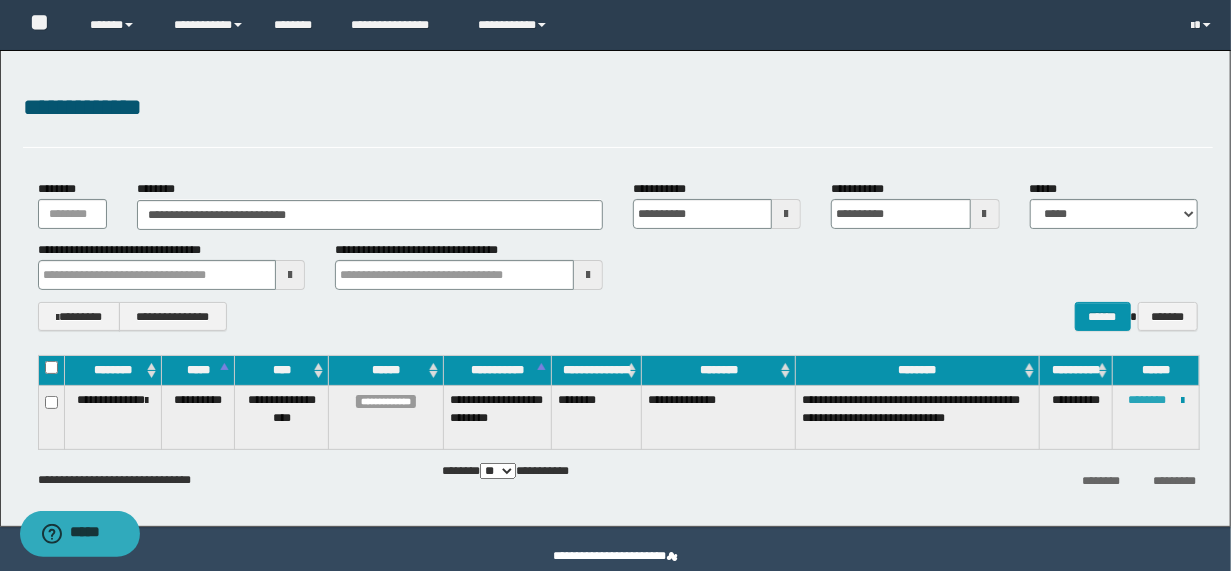 click on "********" at bounding box center [1147, 400] 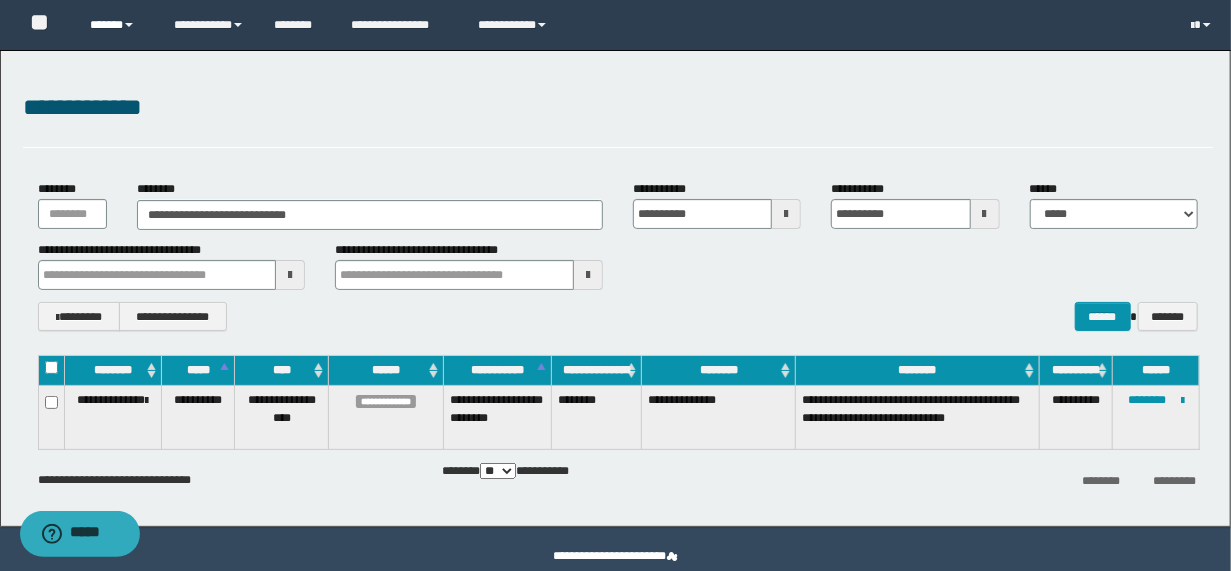 click on "******" at bounding box center (117, 25) 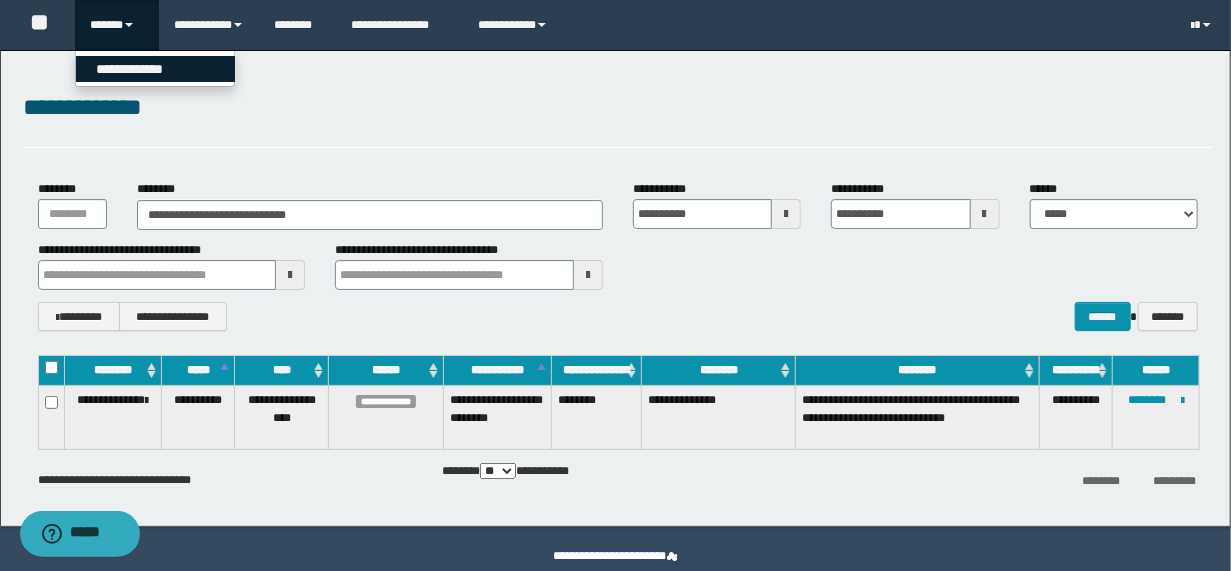click on "**********" at bounding box center [155, 69] 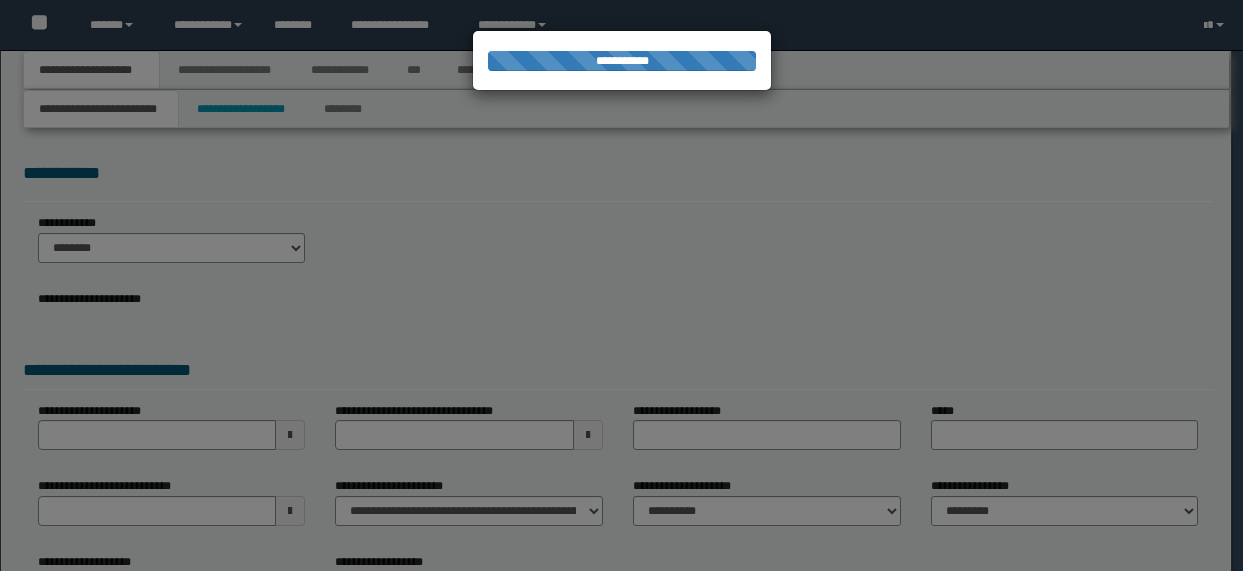 scroll, scrollTop: 0, scrollLeft: 0, axis: both 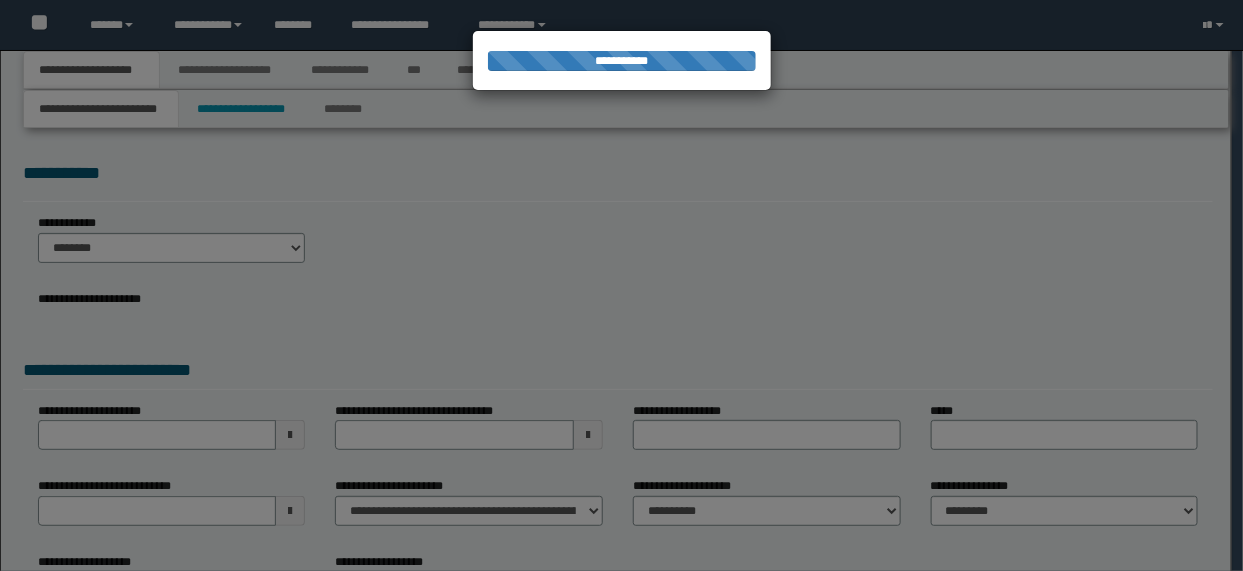 type on "***" 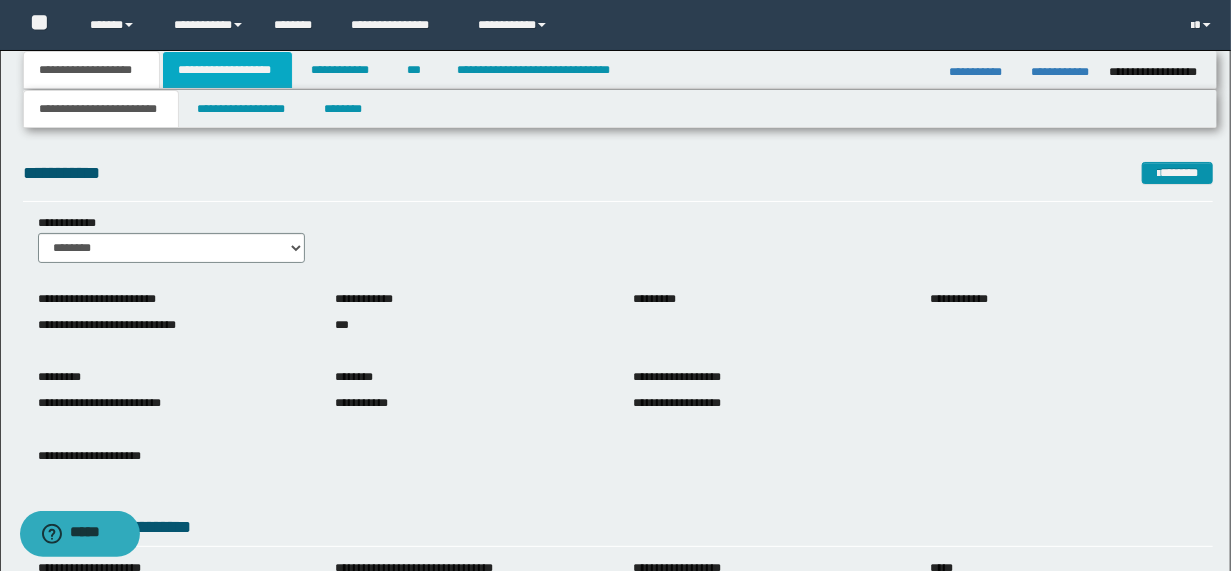 click on "**********" at bounding box center (227, 70) 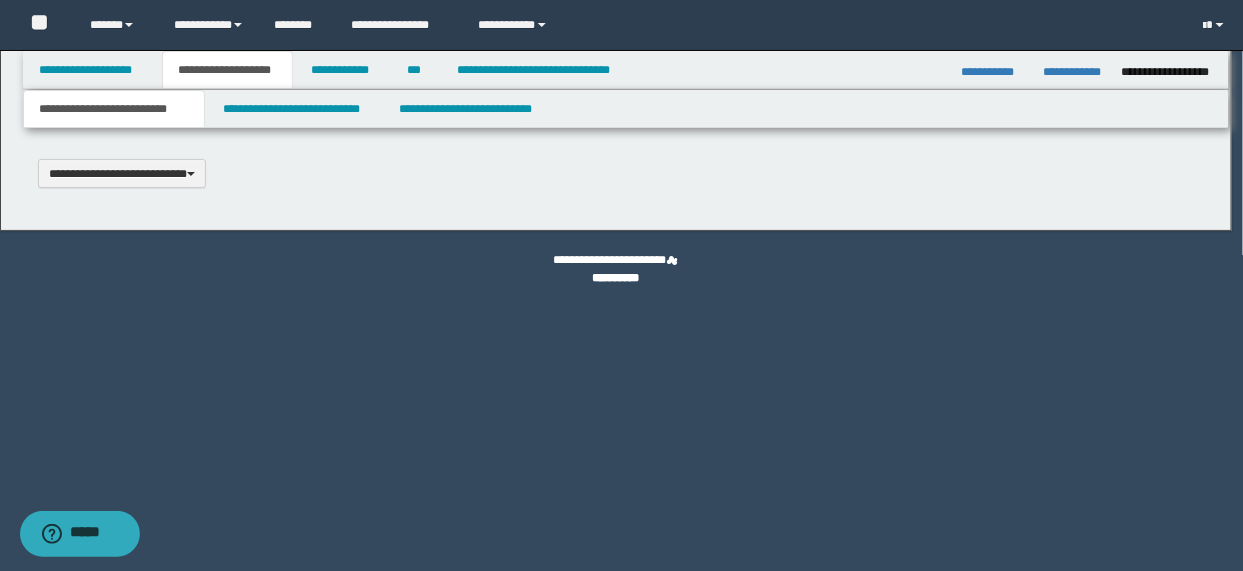 scroll, scrollTop: 0, scrollLeft: 0, axis: both 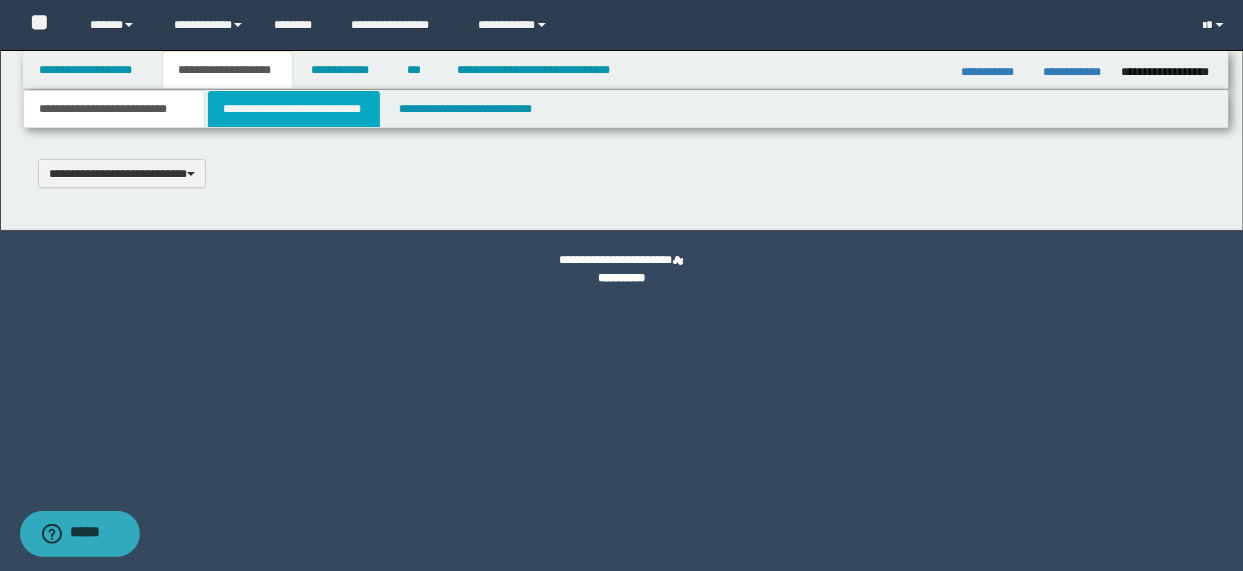 click on "**********" at bounding box center (294, 109) 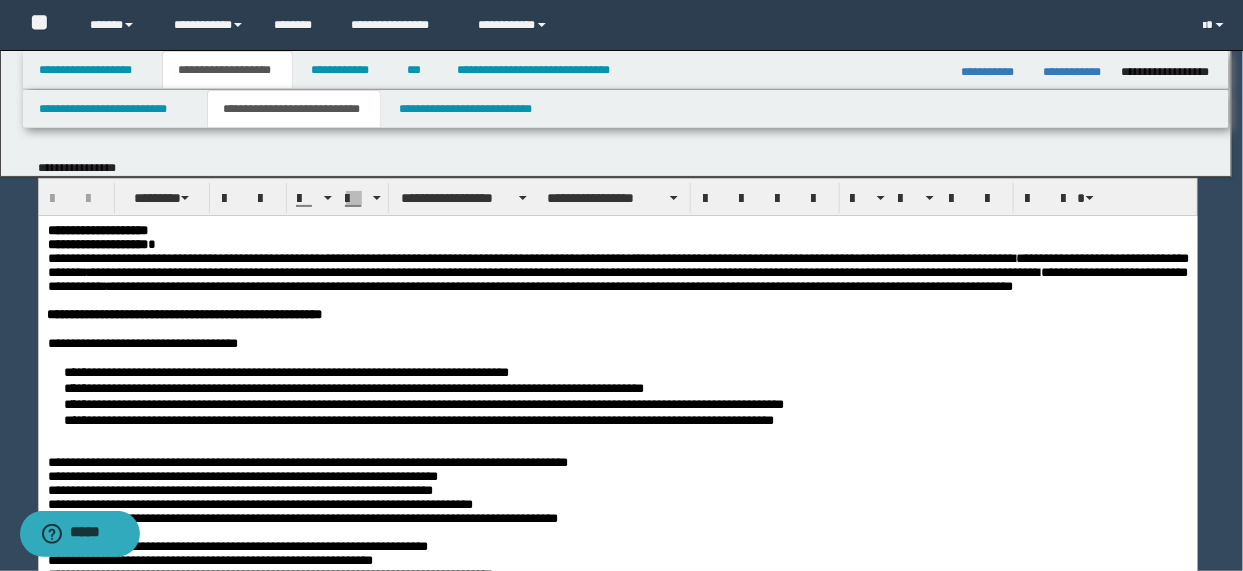 scroll, scrollTop: 0, scrollLeft: 0, axis: both 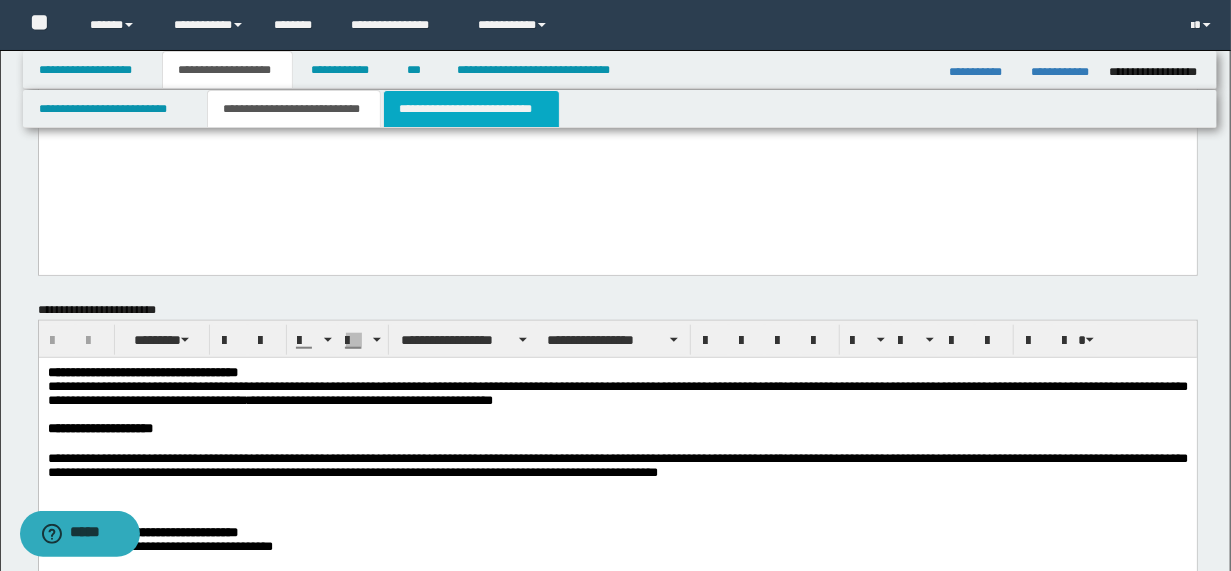 click on "**********" at bounding box center (471, 109) 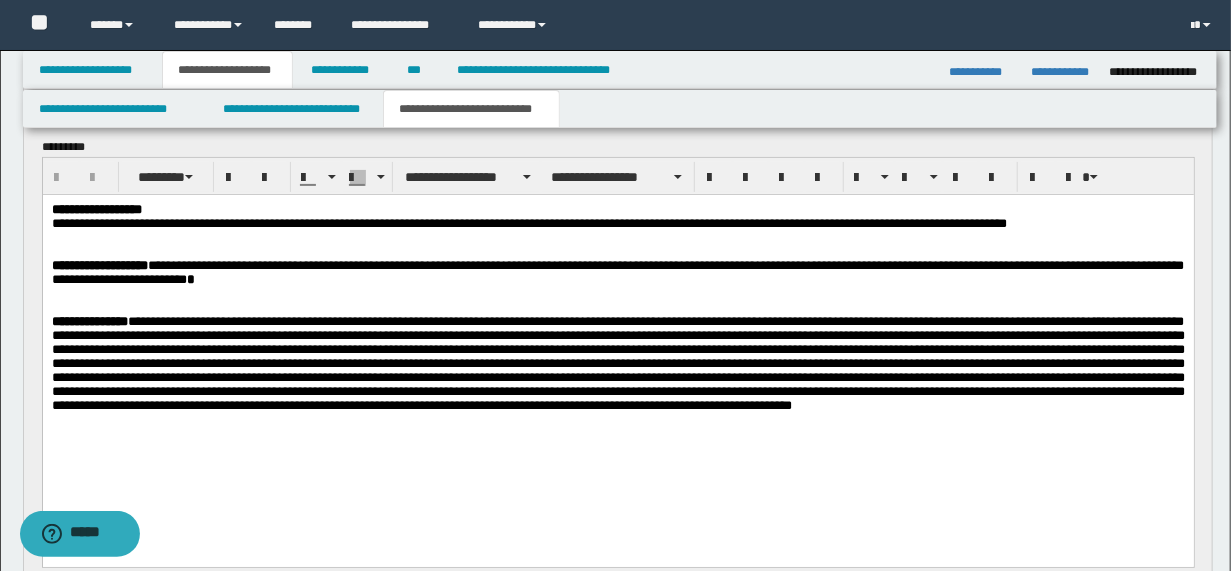scroll, scrollTop: 240, scrollLeft: 0, axis: vertical 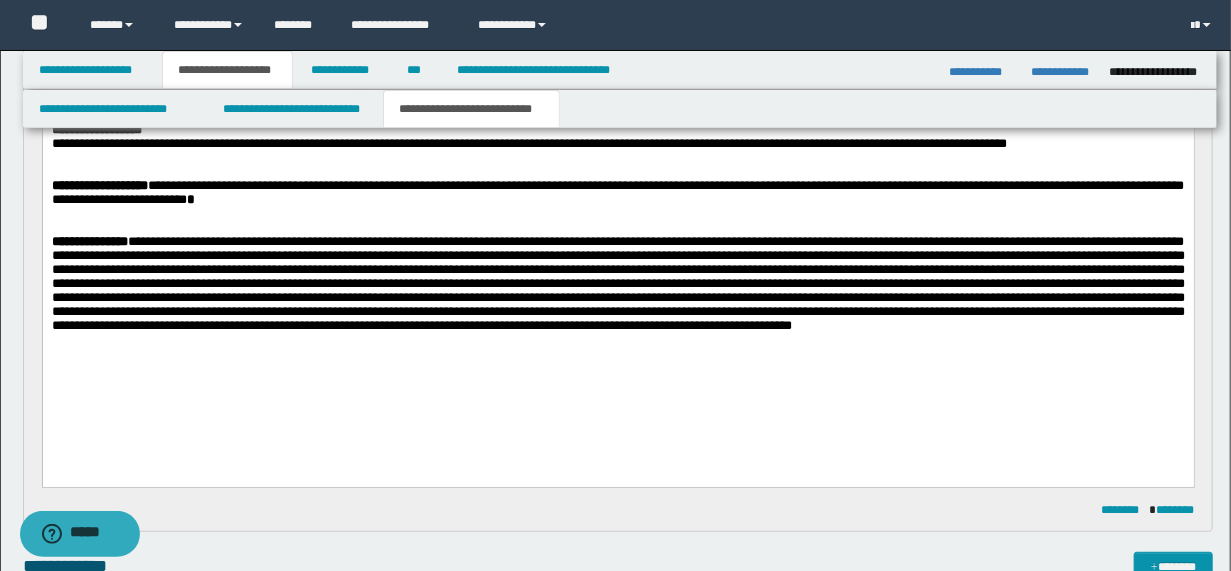 click on "**********" at bounding box center [617, 191] 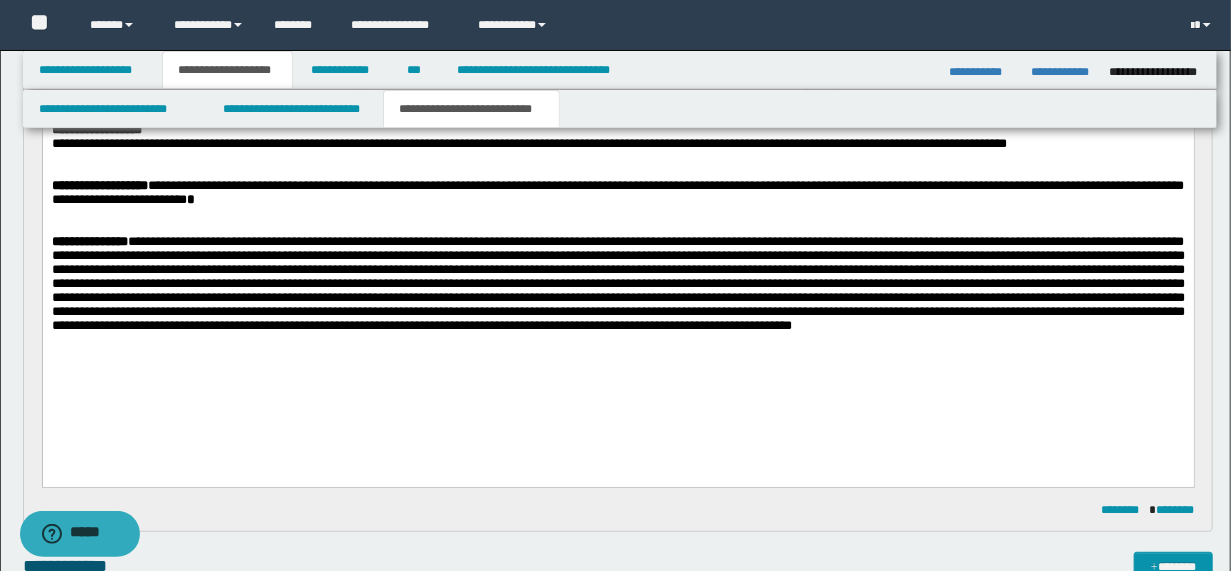 type 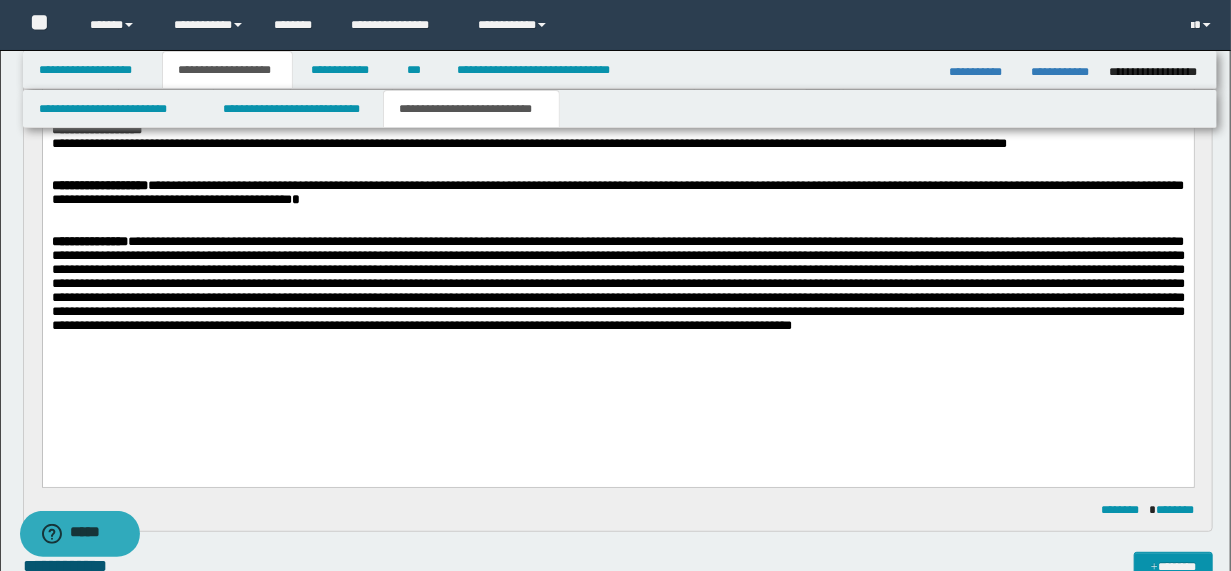 click on "**********" at bounding box center (617, 191) 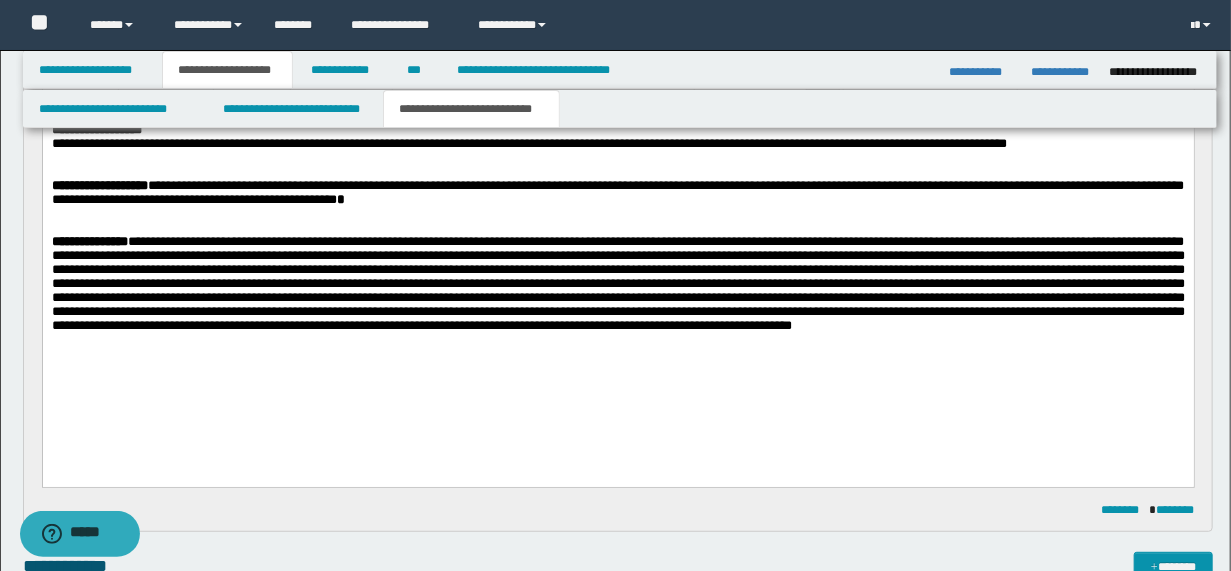click on "**********" at bounding box center (617, 191) 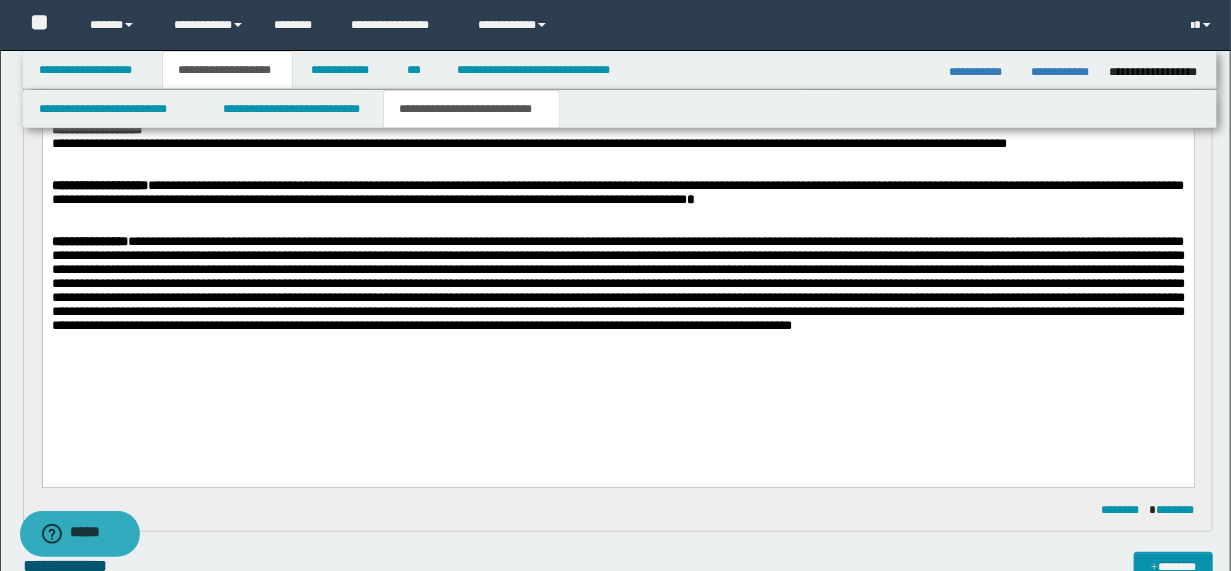 drag, startPoint x: 110, startPoint y: 271, endPoint x: 123, endPoint y: 292, distance: 24.698177 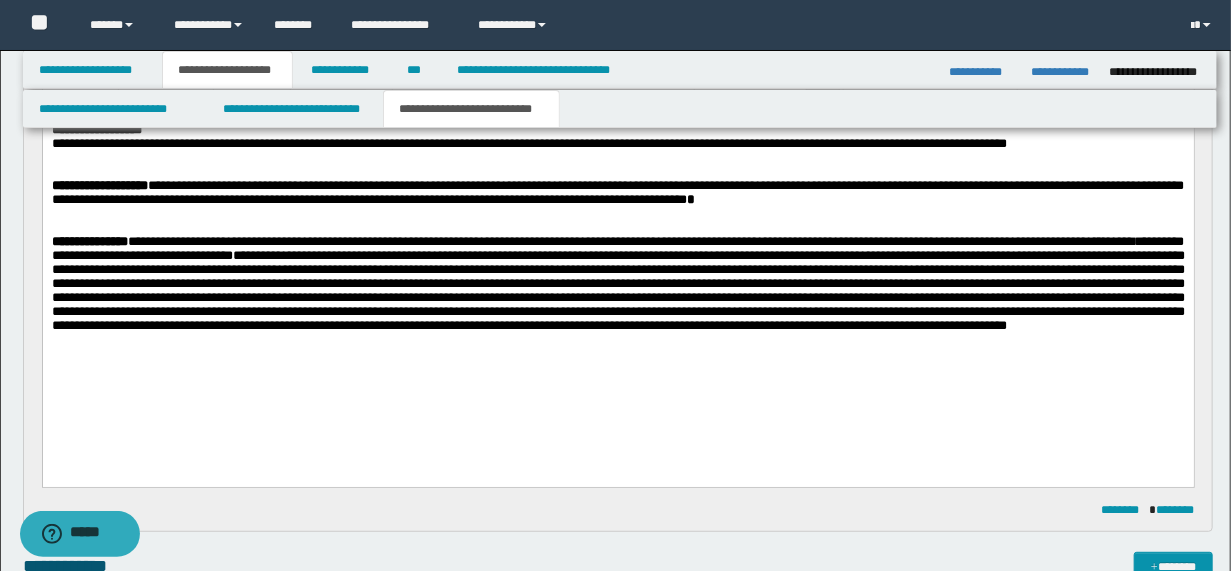 click on "**********" at bounding box center (617, 282) 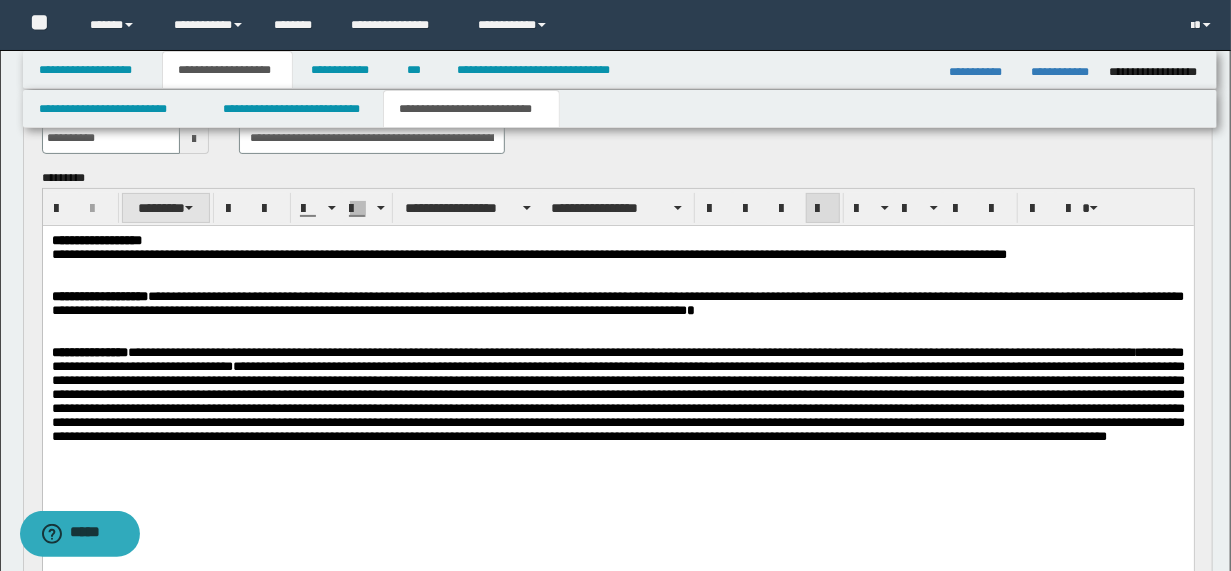 scroll, scrollTop: 0, scrollLeft: 0, axis: both 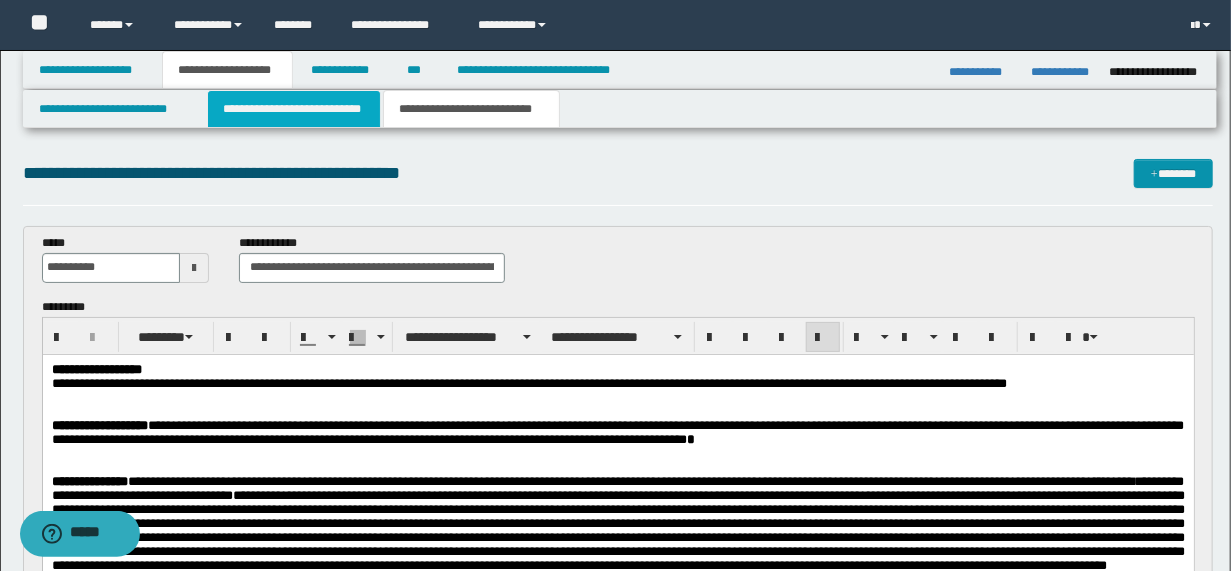 click on "**********" at bounding box center (294, 109) 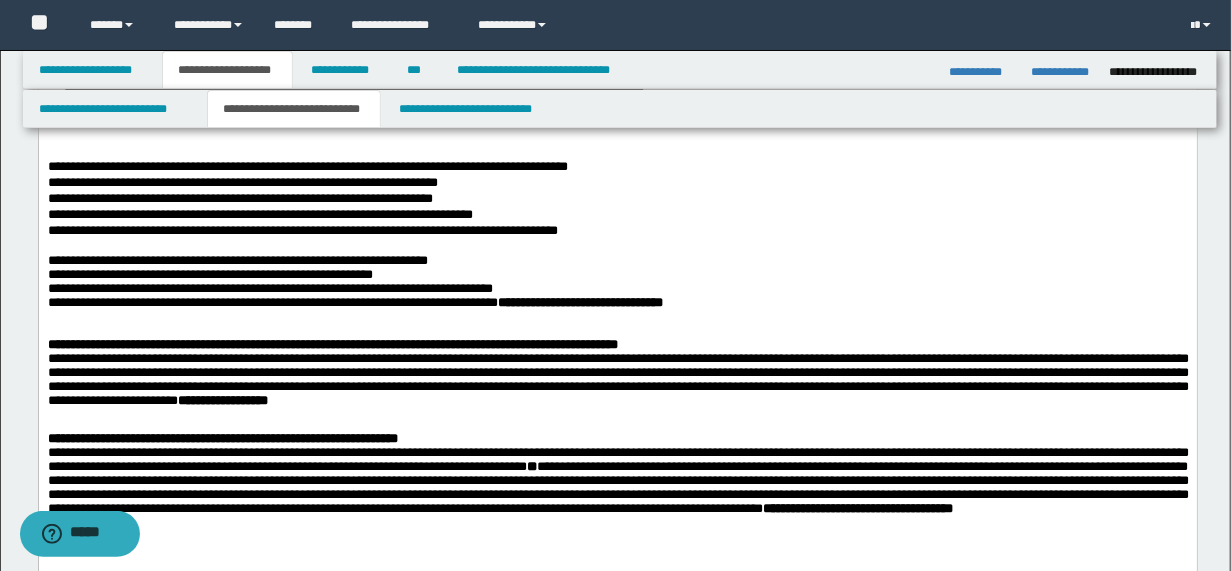 scroll, scrollTop: 480, scrollLeft: 0, axis: vertical 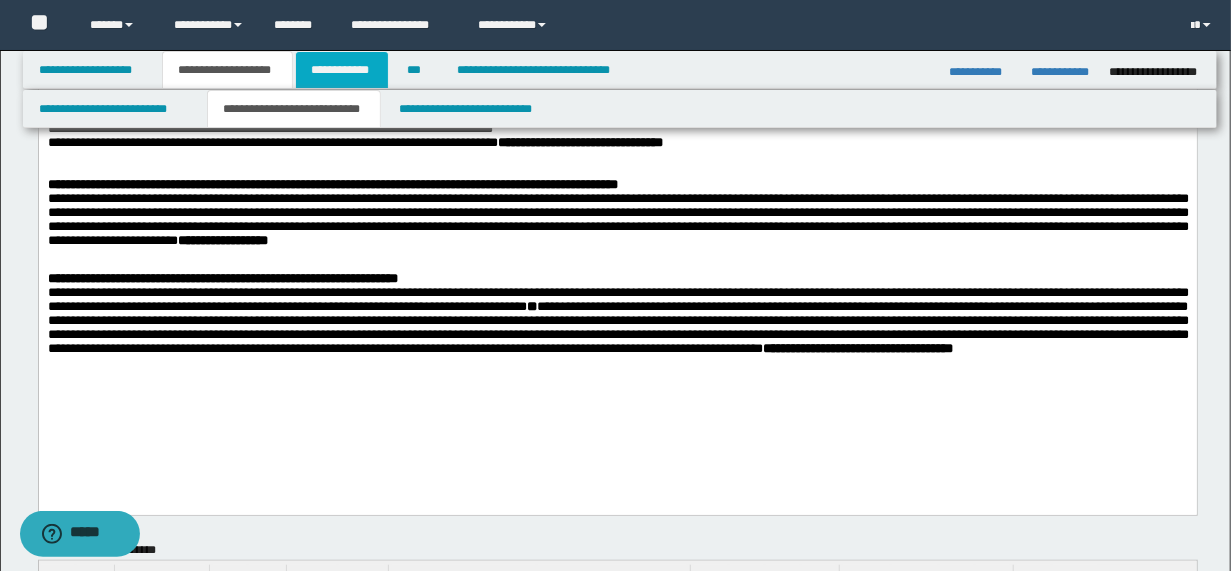 click on "**********" at bounding box center (342, 70) 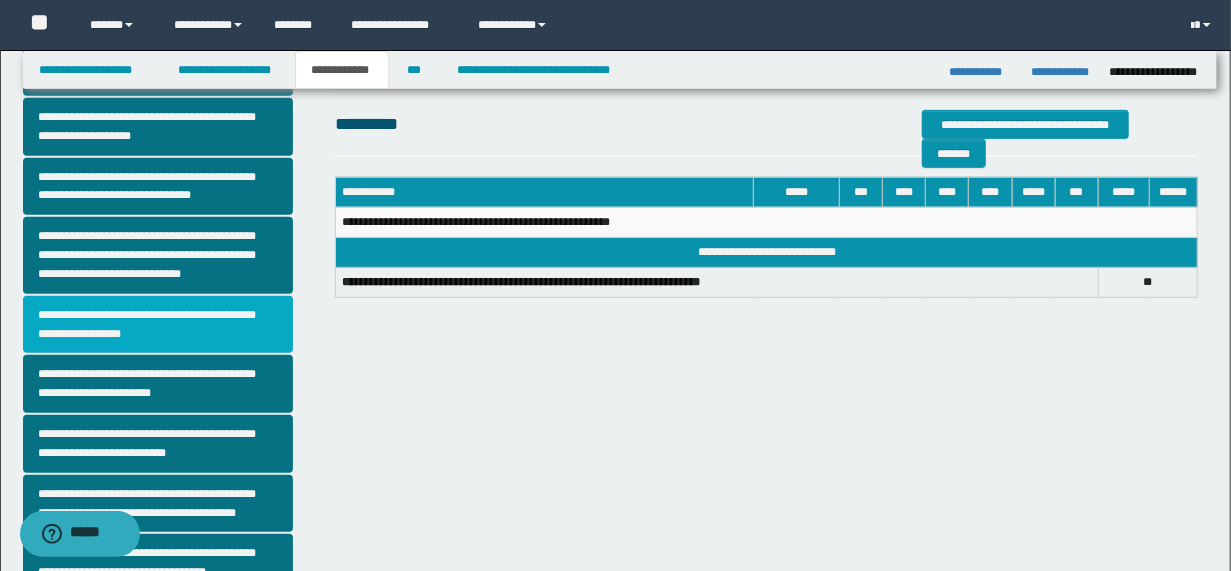 drag, startPoint x: 148, startPoint y: 325, endPoint x: 159, endPoint y: 324, distance: 11.045361 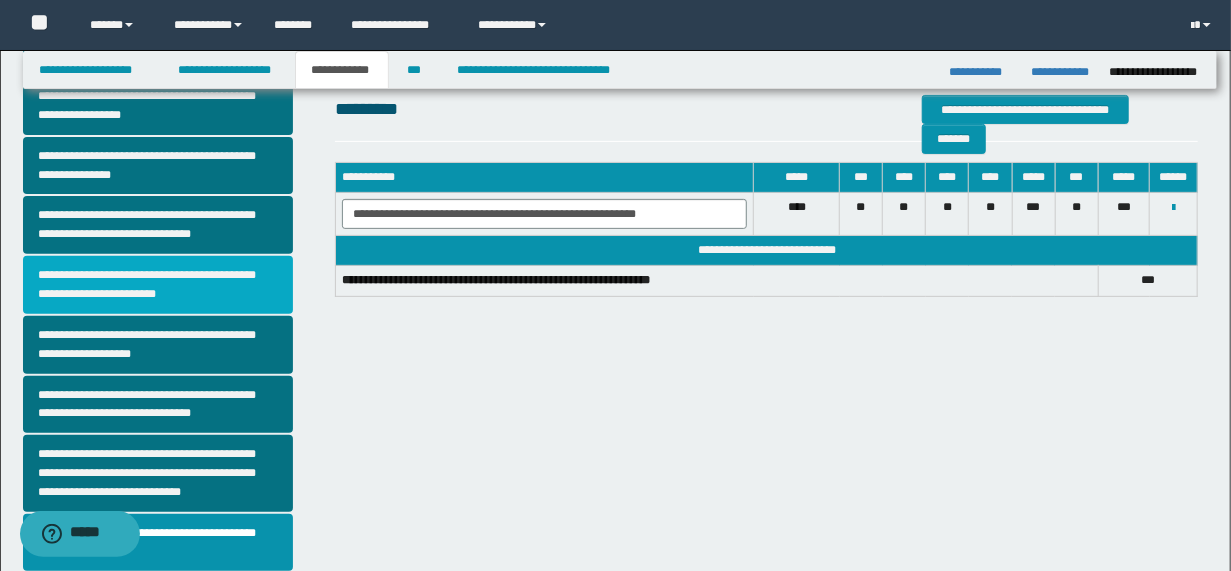scroll, scrollTop: 320, scrollLeft: 0, axis: vertical 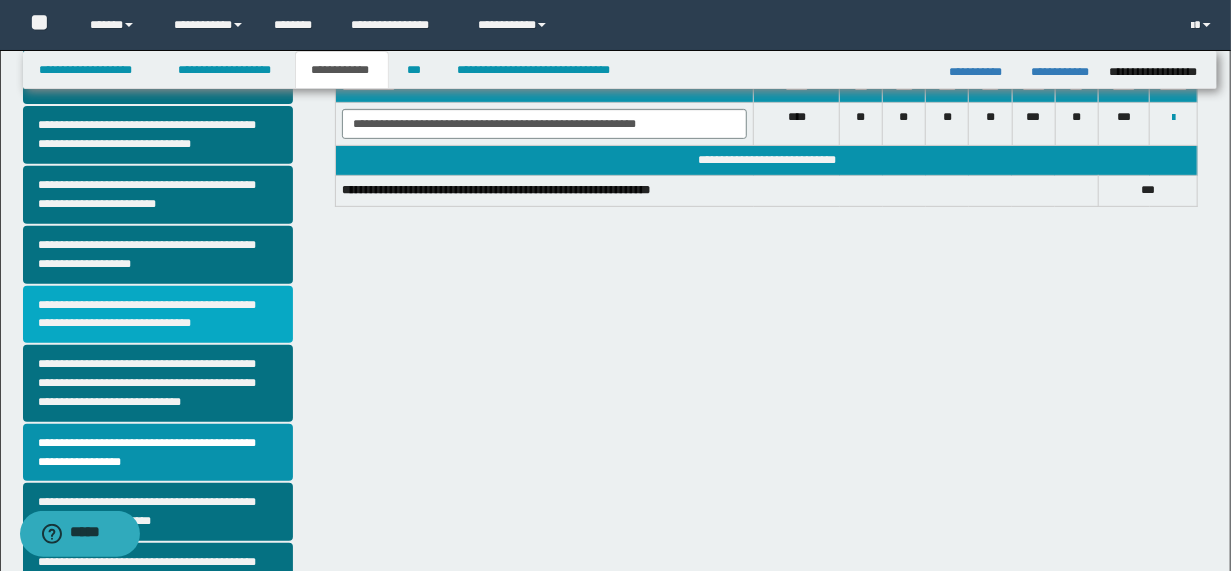 click on "**********" at bounding box center (158, 315) 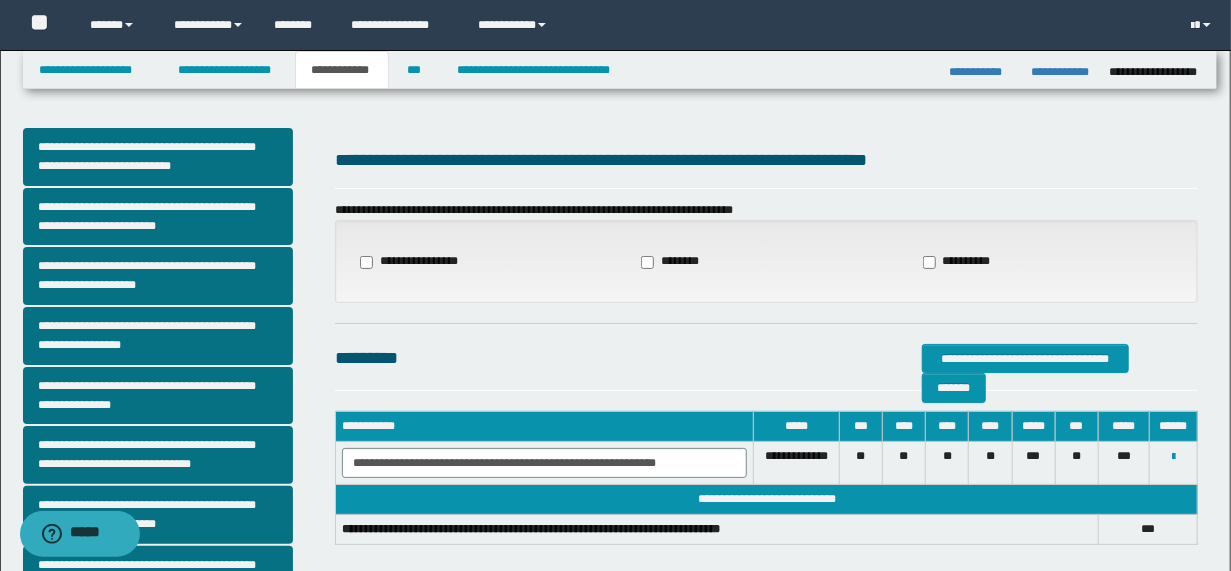 click on "**********" at bounding box center (415, 262) 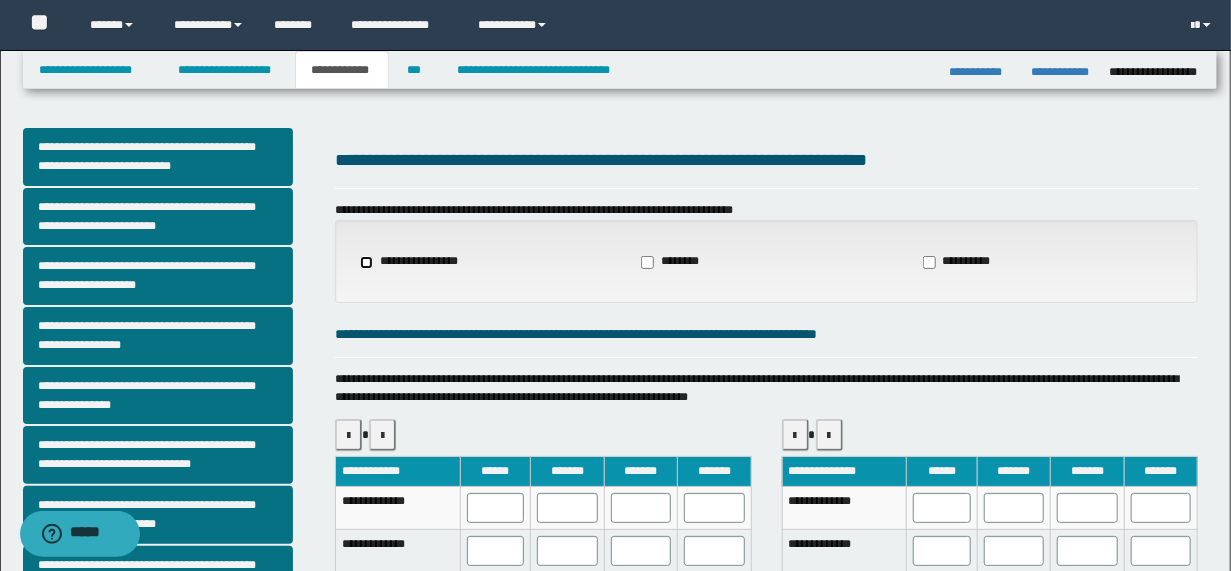 scroll, scrollTop: 80, scrollLeft: 0, axis: vertical 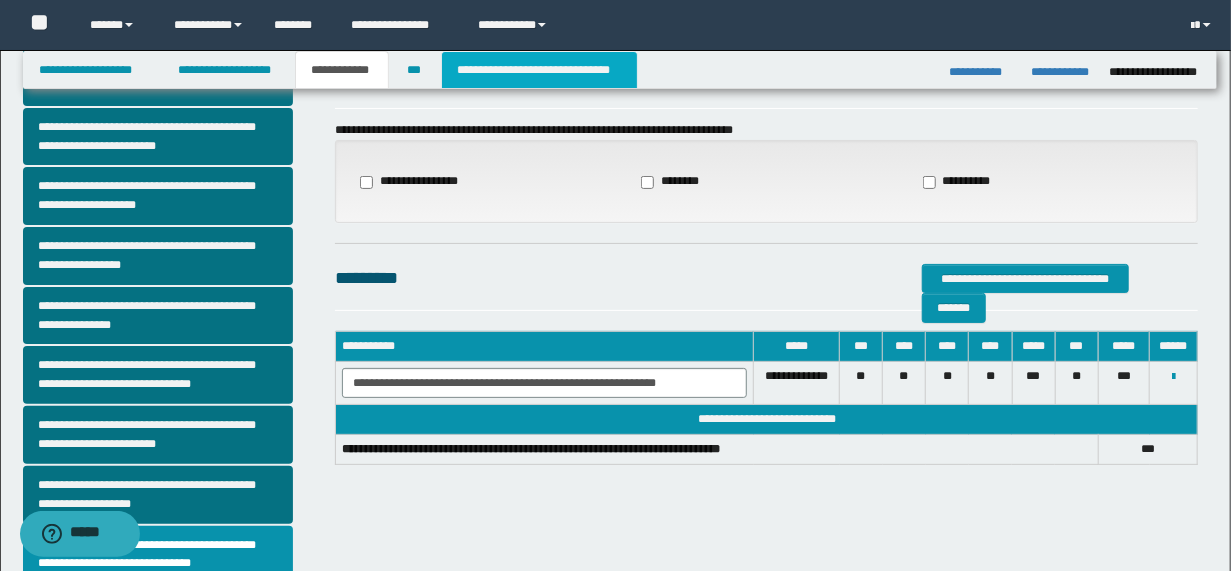 click on "**********" at bounding box center (539, 70) 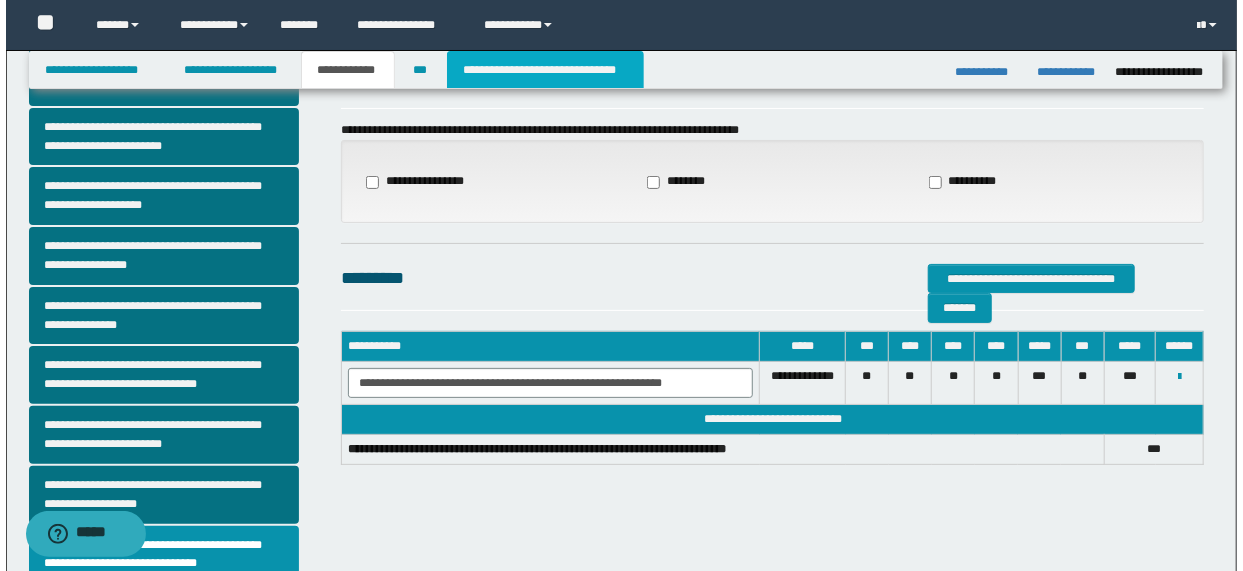 scroll, scrollTop: 0, scrollLeft: 0, axis: both 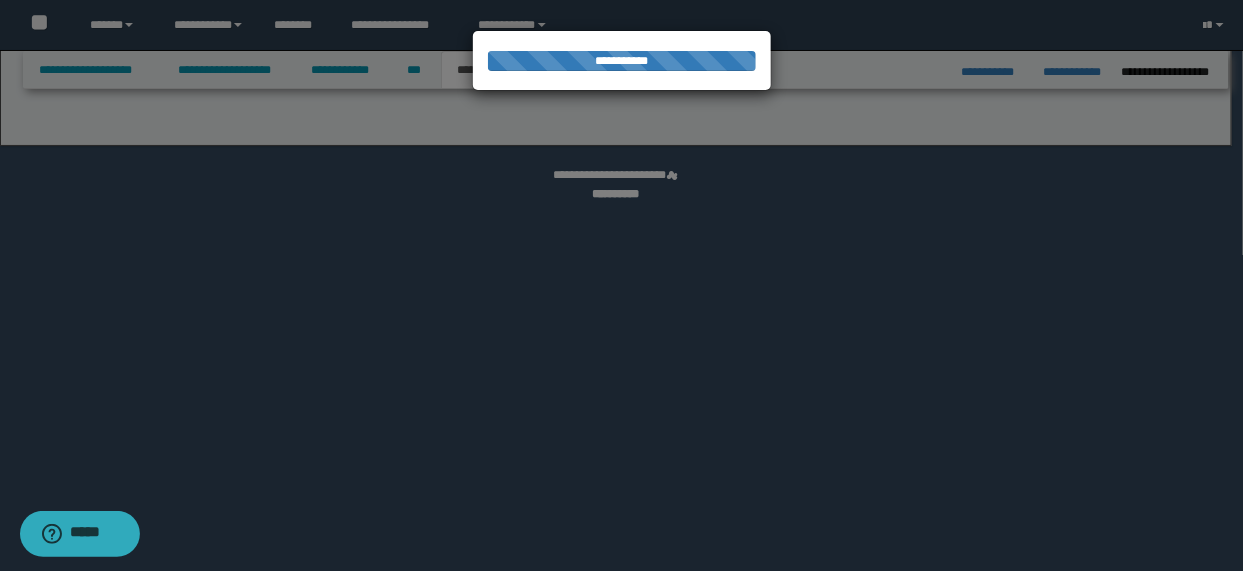 select on "*" 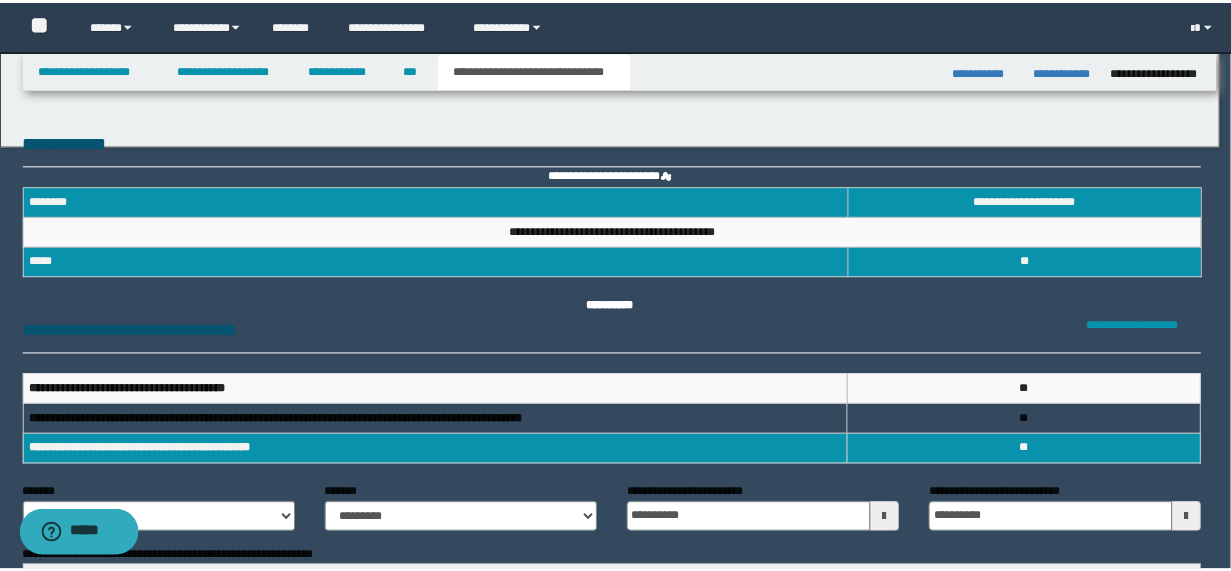 scroll, scrollTop: 0, scrollLeft: 0, axis: both 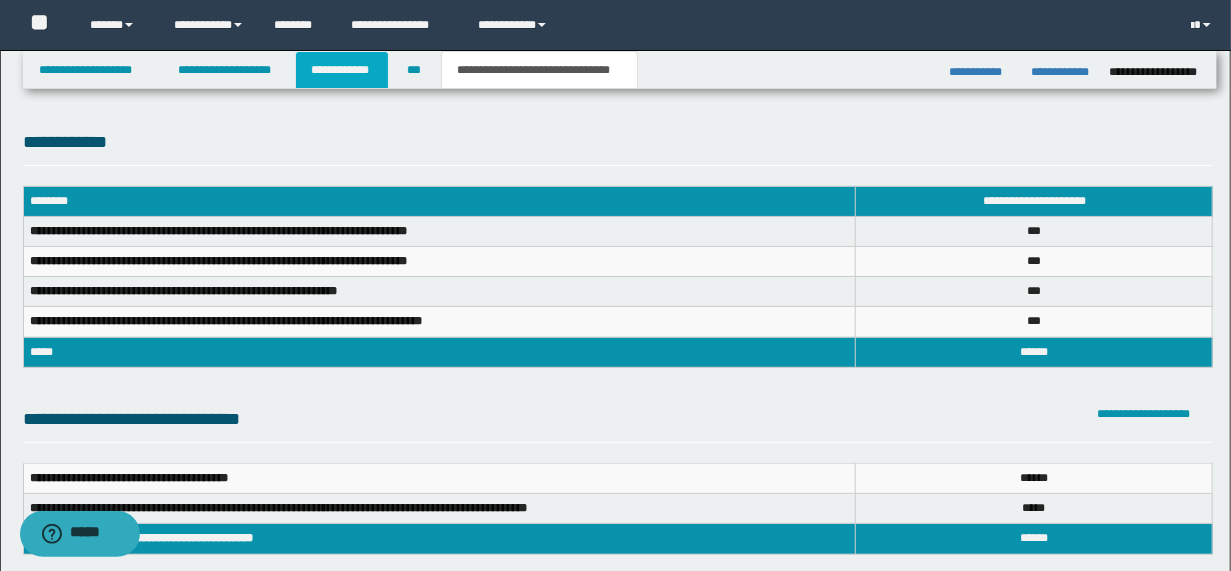 click on "**********" at bounding box center (342, 70) 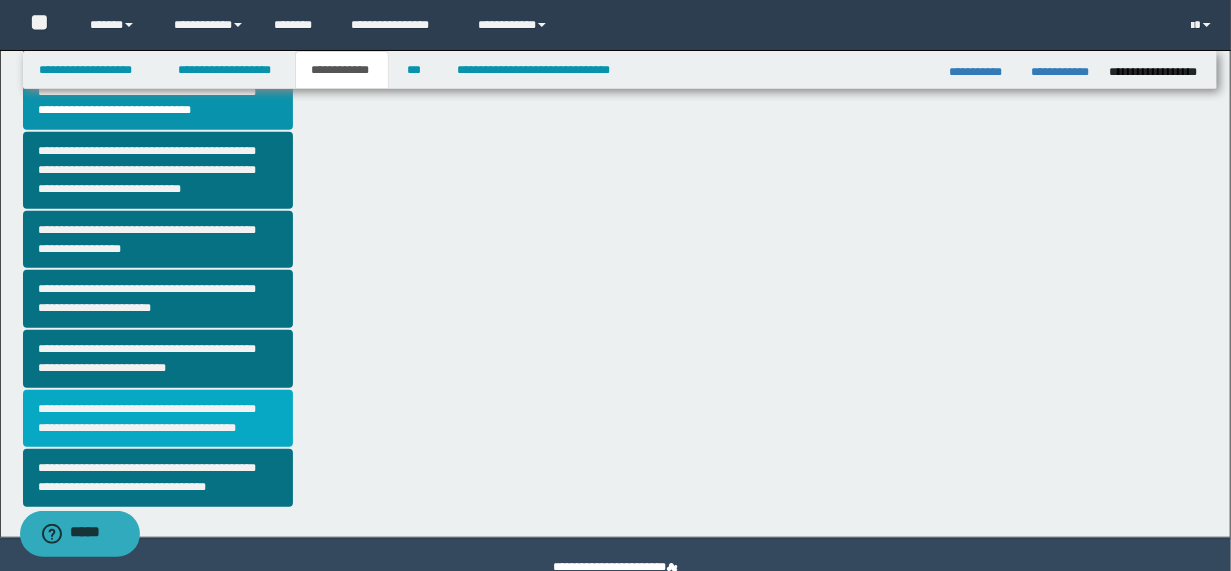 scroll, scrollTop: 576, scrollLeft: 0, axis: vertical 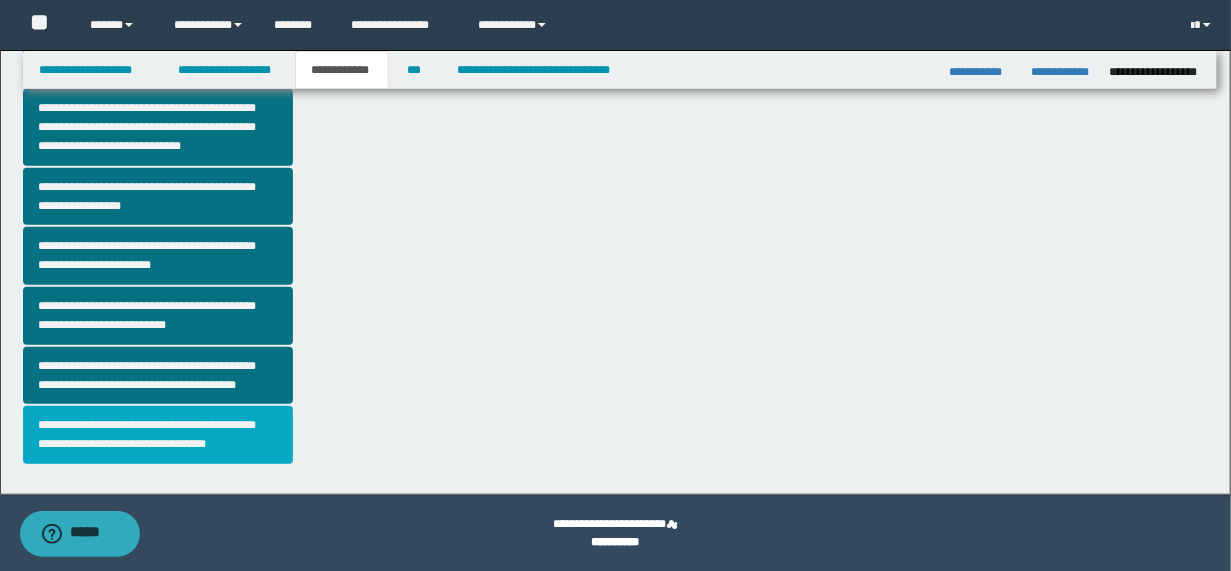 click on "**********" at bounding box center [158, 435] 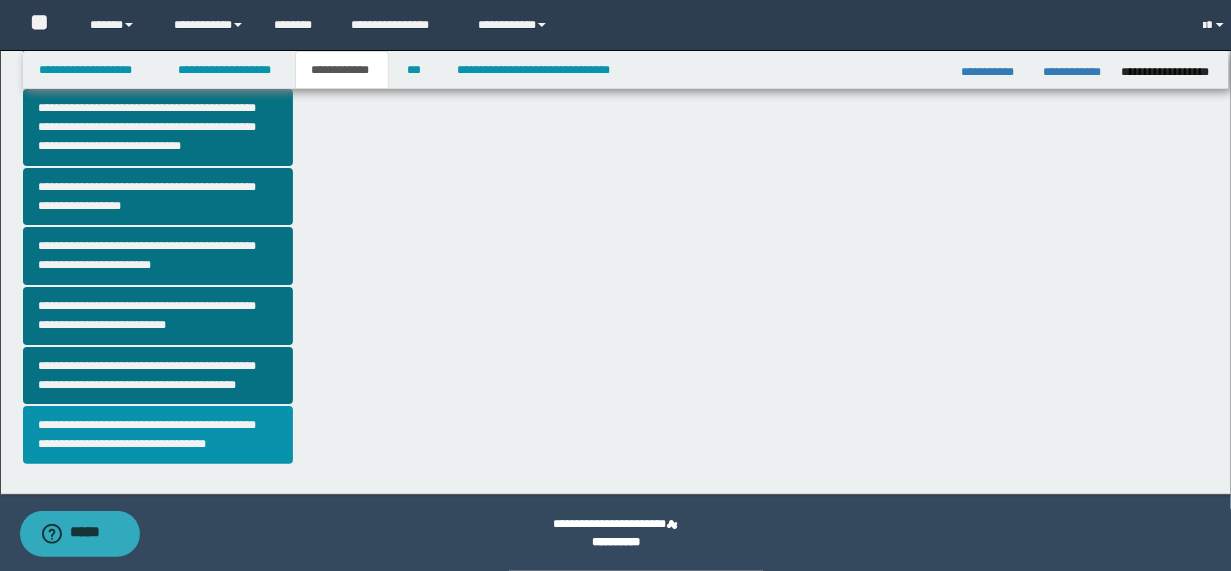 scroll, scrollTop: 0, scrollLeft: 0, axis: both 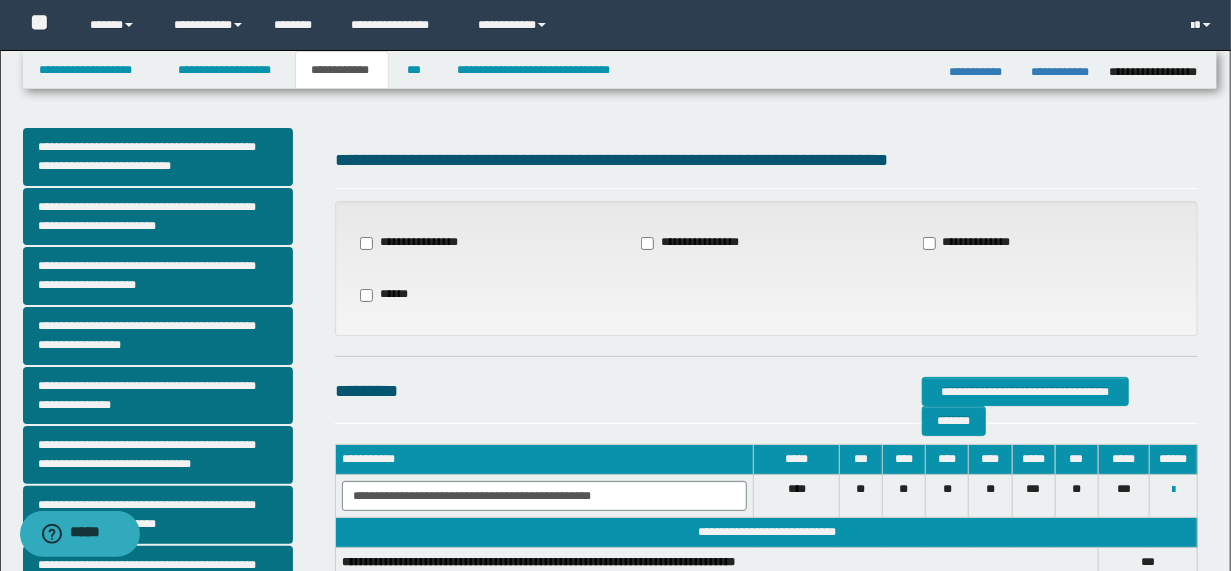 click on "**********" at bounding box center [977, 243] 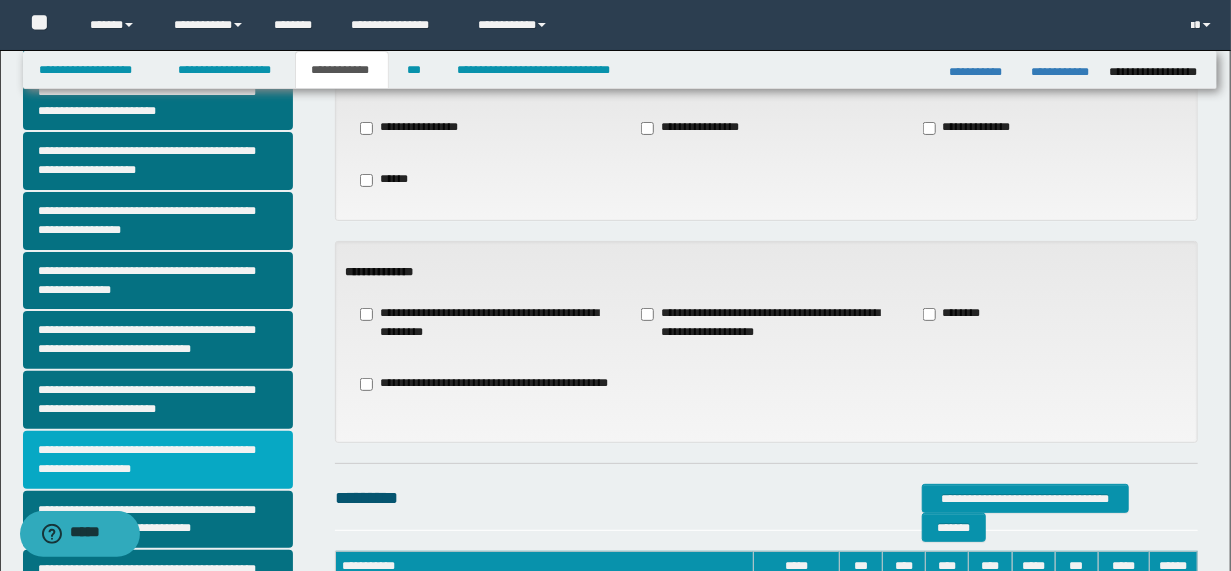 scroll, scrollTop: 80, scrollLeft: 0, axis: vertical 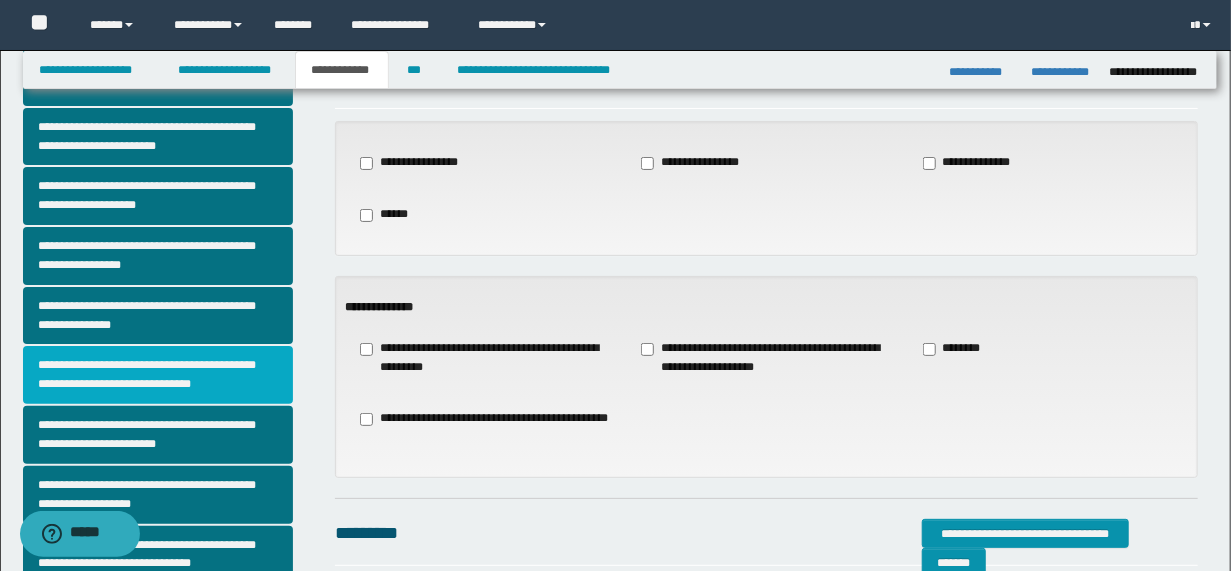 click on "**********" at bounding box center (158, 375) 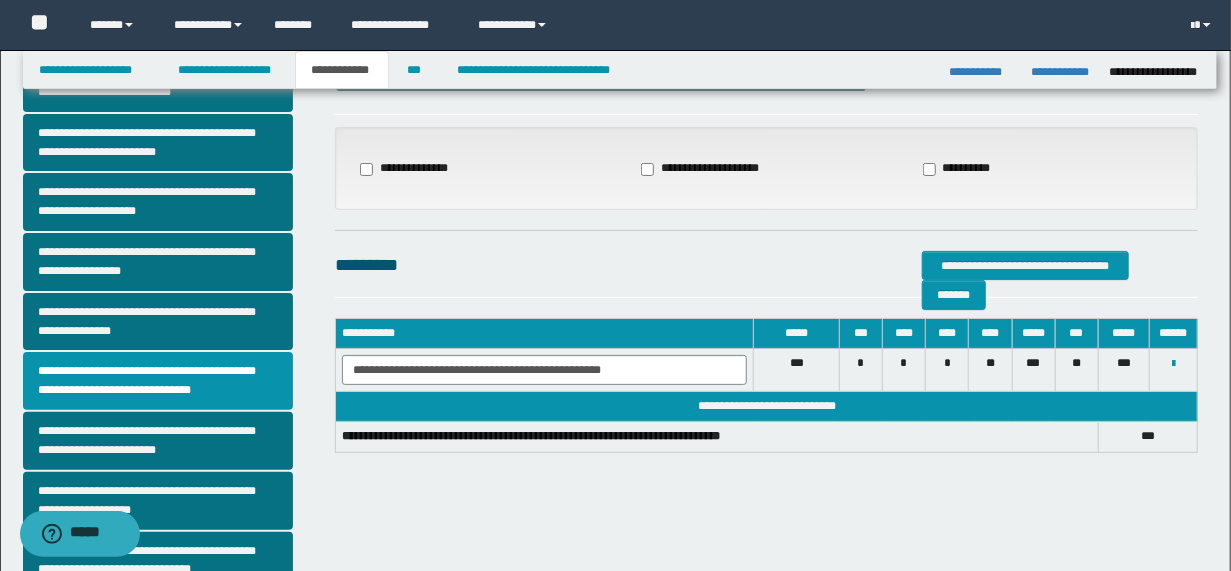 scroll, scrollTop: 0, scrollLeft: 0, axis: both 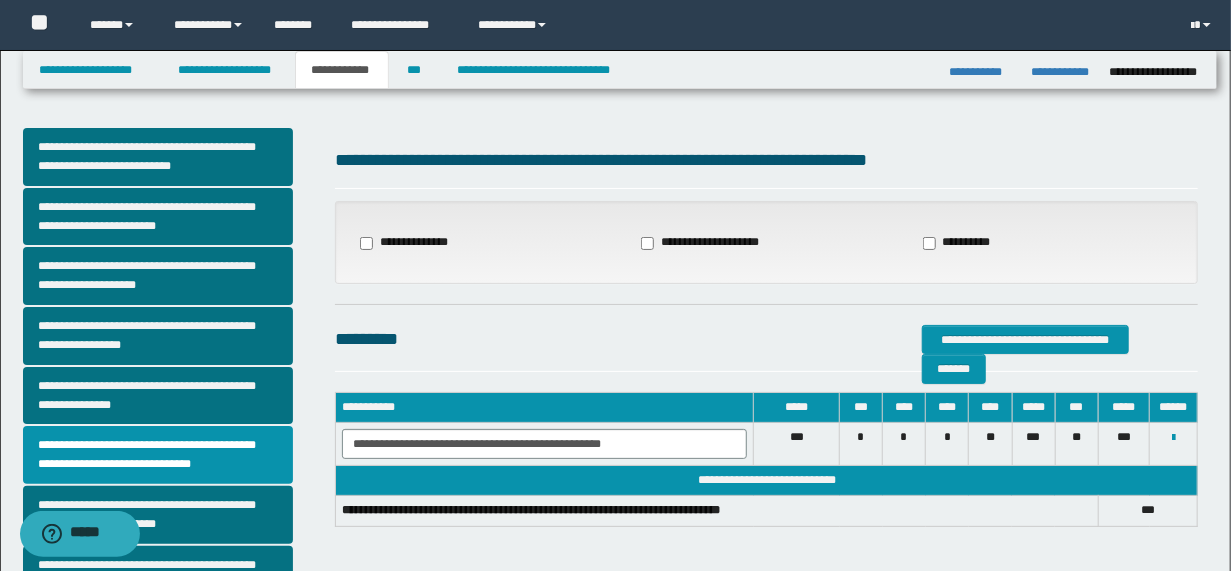 drag, startPoint x: 422, startPoint y: 242, endPoint x: 440, endPoint y: 260, distance: 25.455845 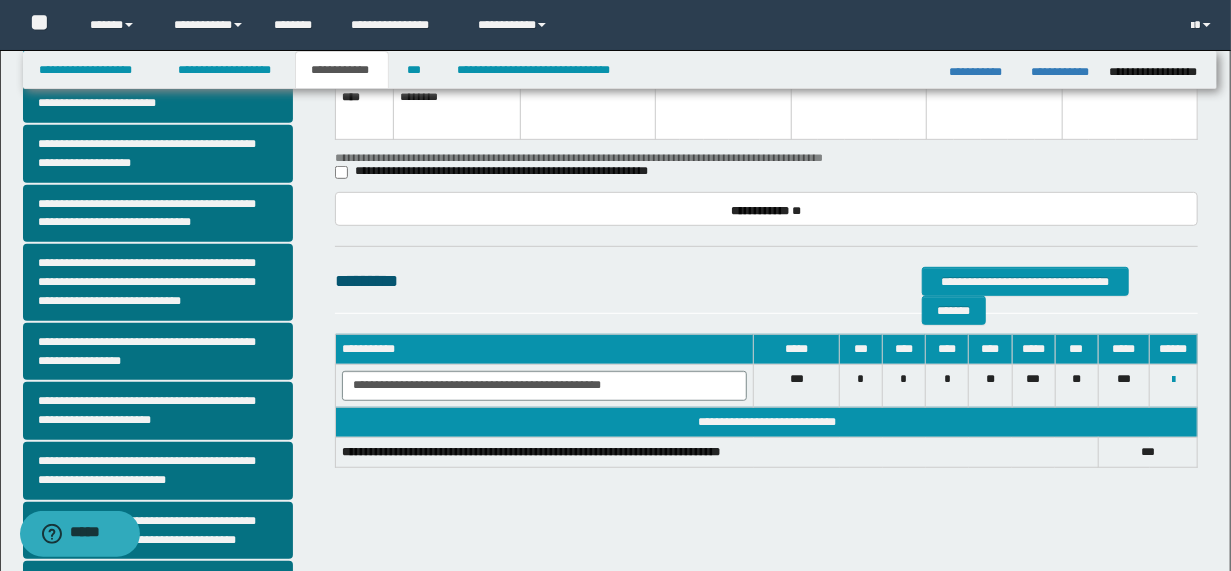 scroll, scrollTop: 480, scrollLeft: 0, axis: vertical 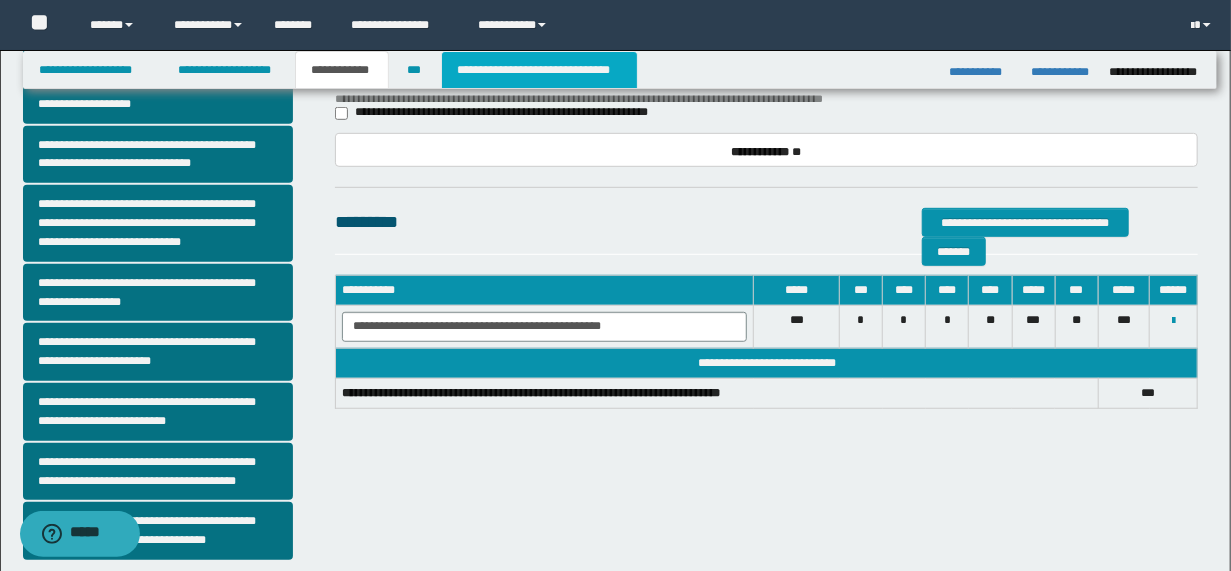 click on "**********" at bounding box center (539, 70) 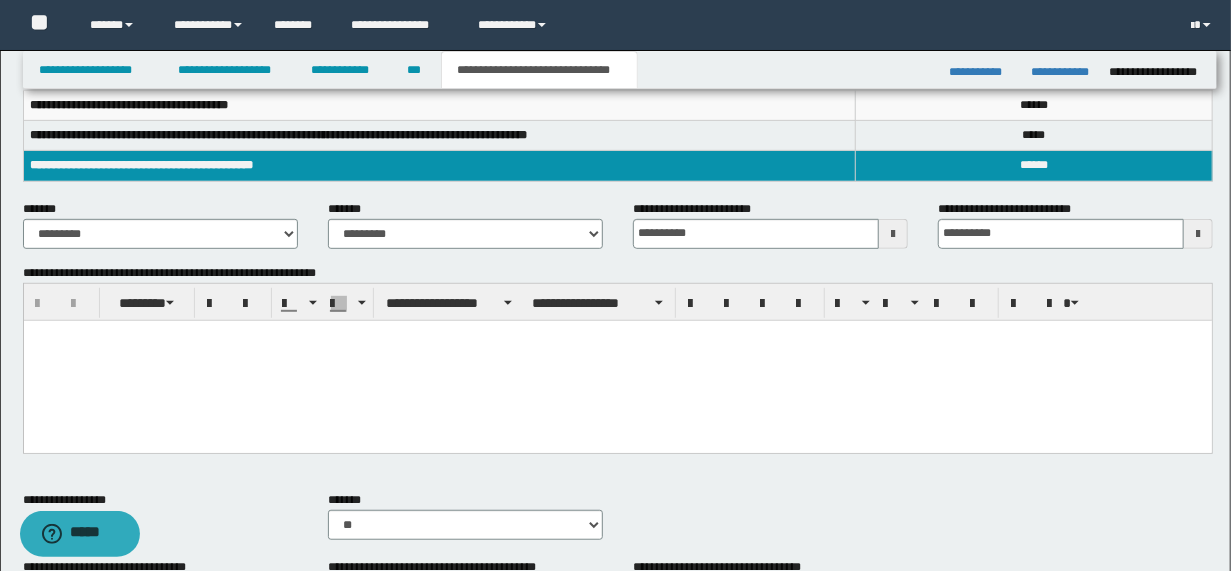 scroll, scrollTop: 400, scrollLeft: 0, axis: vertical 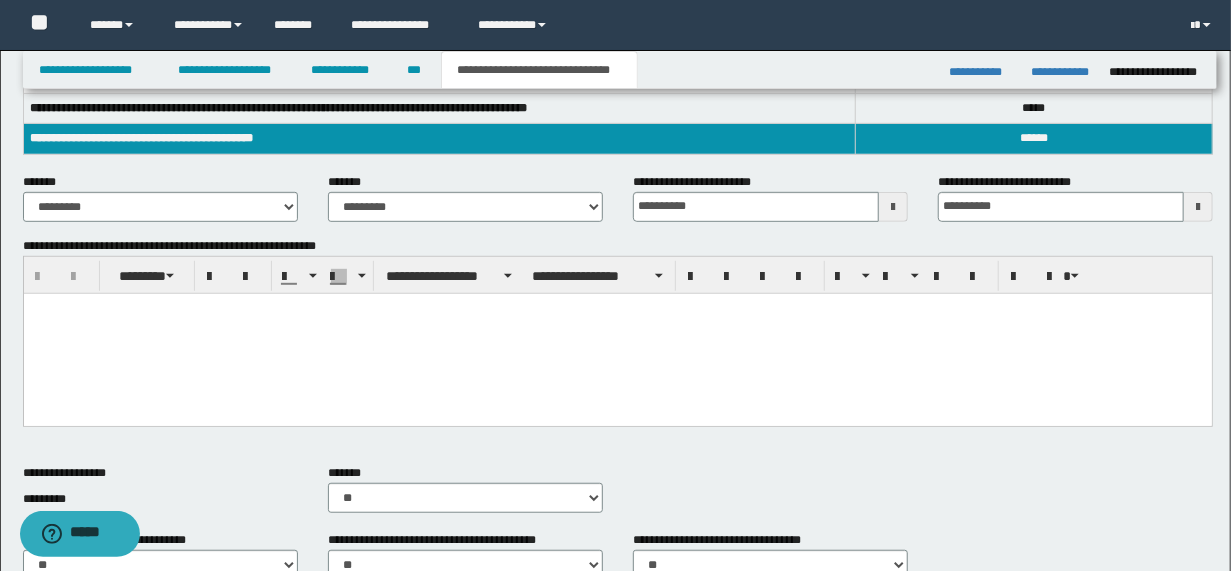 click at bounding box center (617, 333) 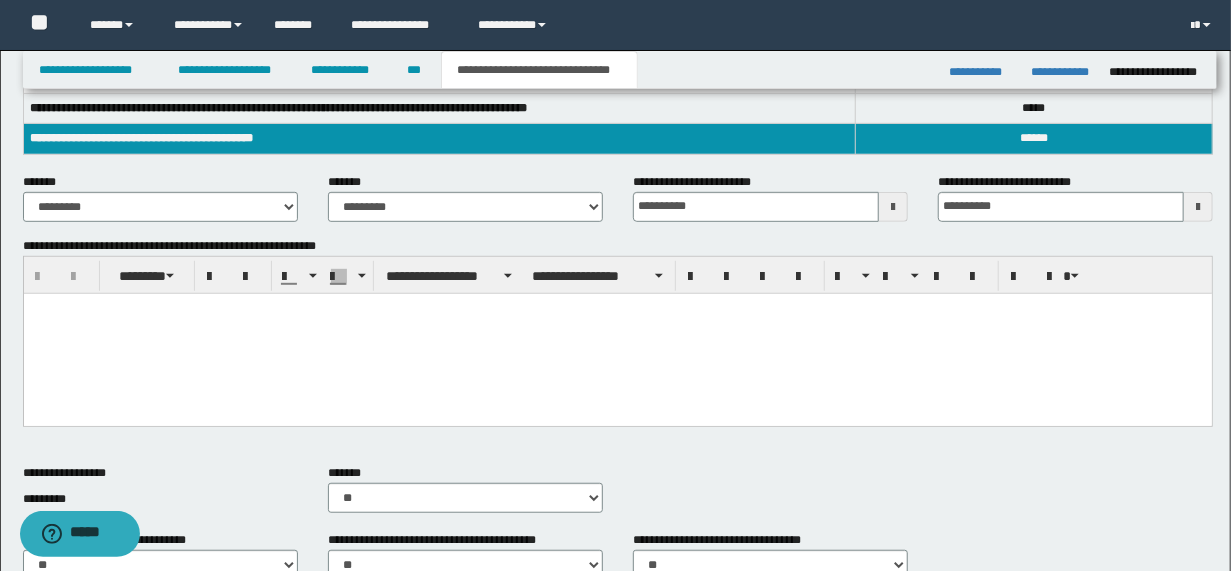 type 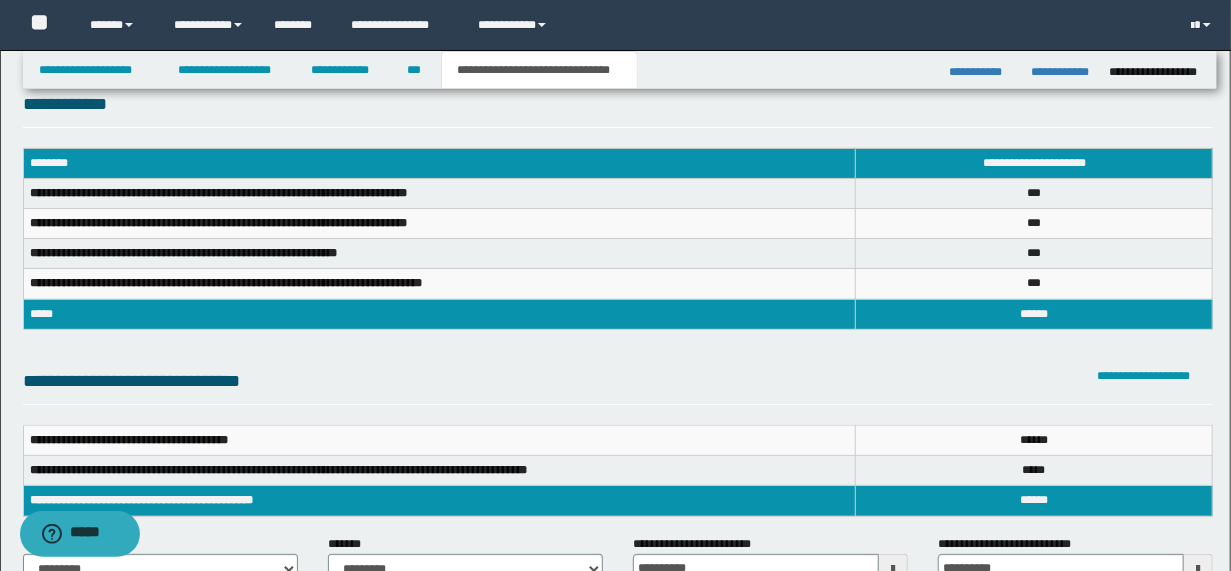 scroll, scrollTop: 0, scrollLeft: 0, axis: both 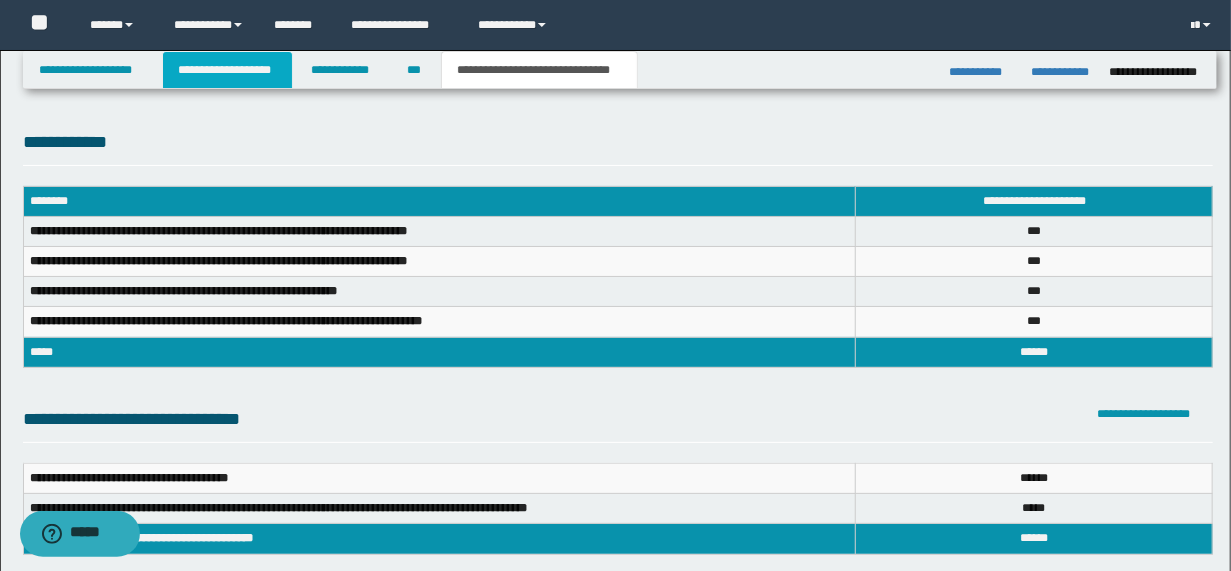 click on "**********" at bounding box center (227, 70) 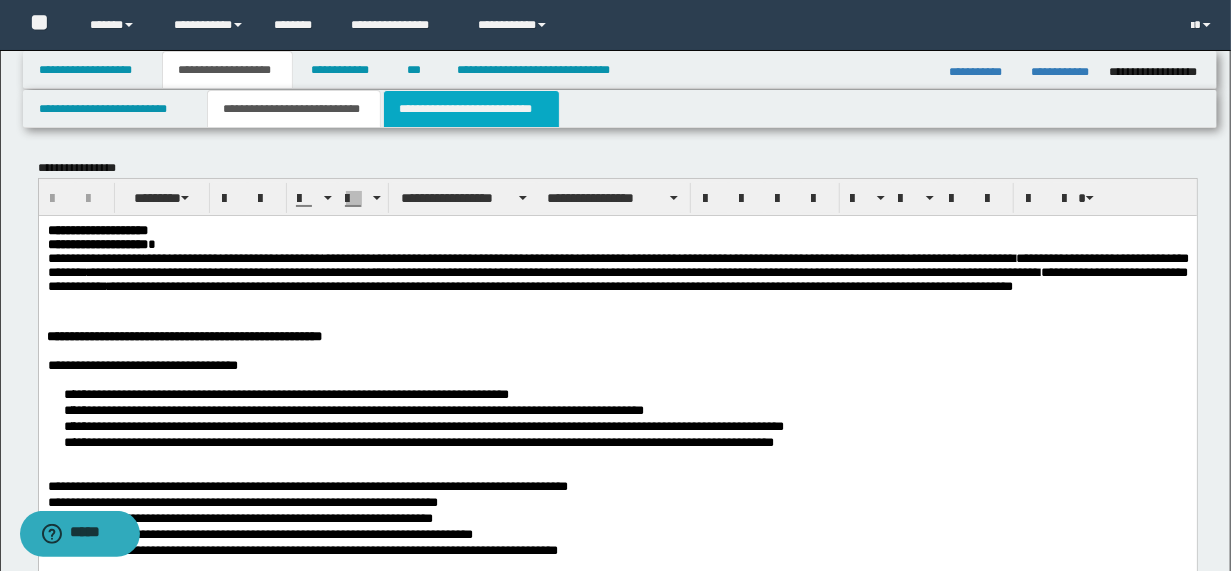 click on "**********" at bounding box center [471, 109] 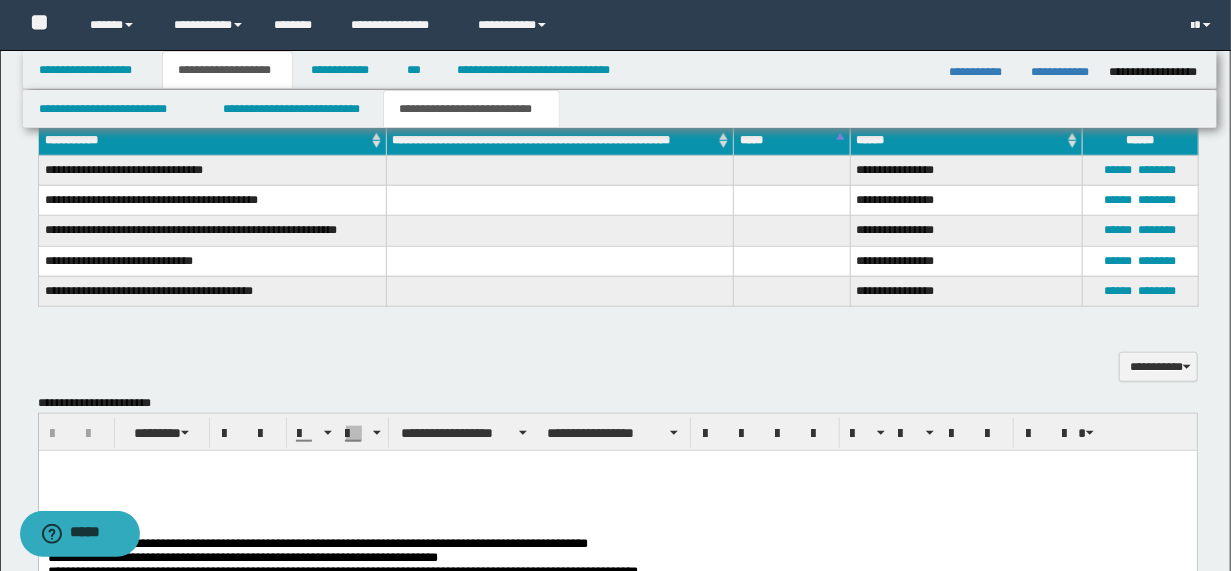 scroll, scrollTop: 880, scrollLeft: 0, axis: vertical 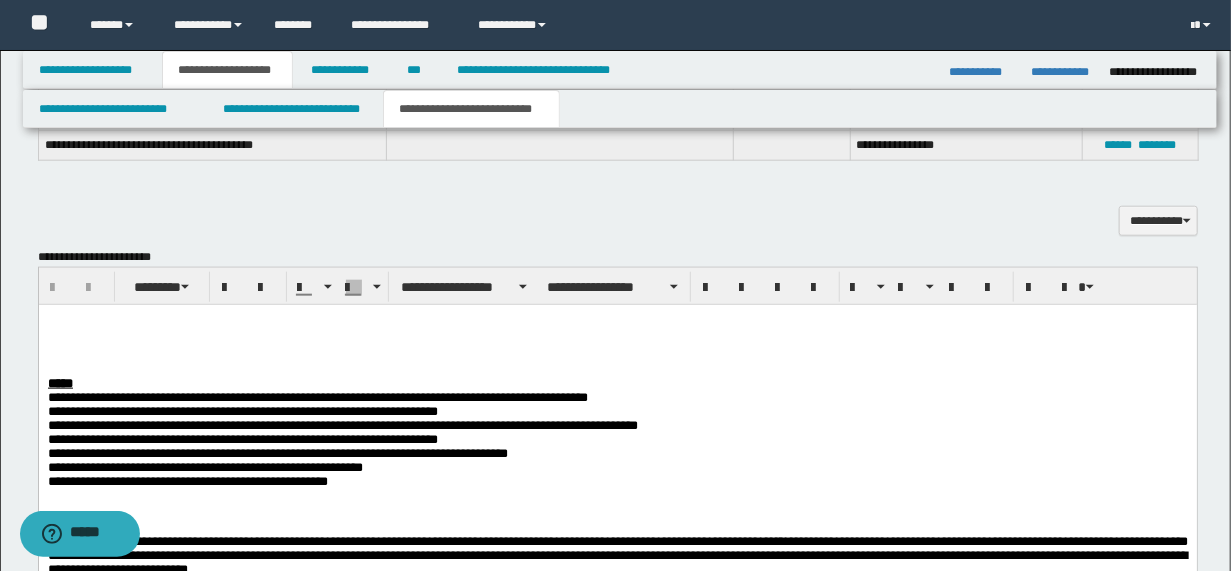 click at bounding box center [617, 320] 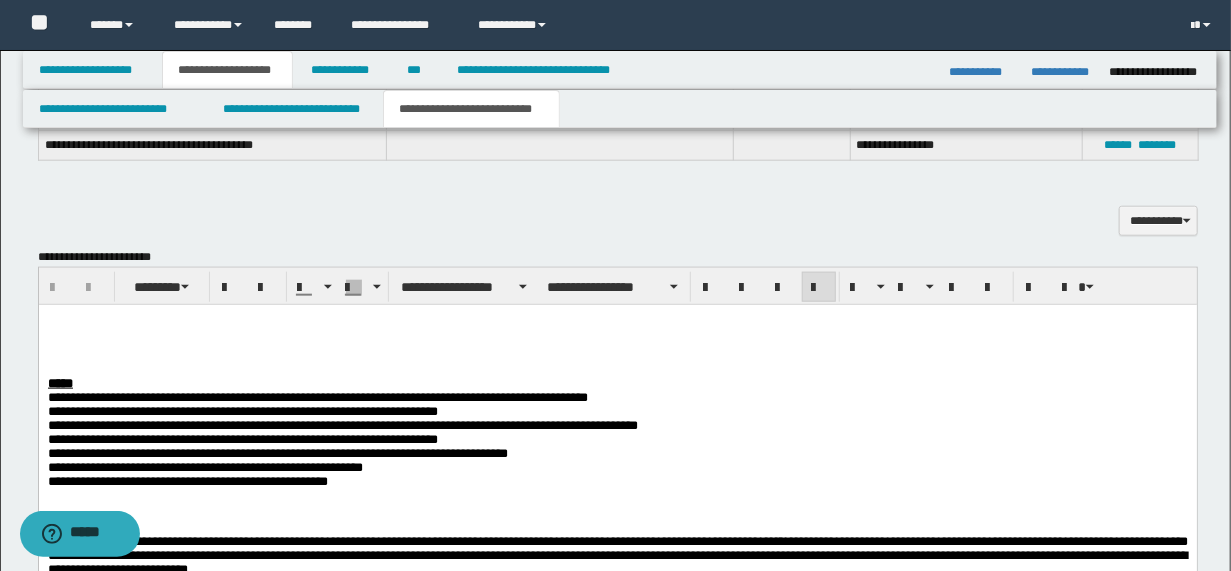 type 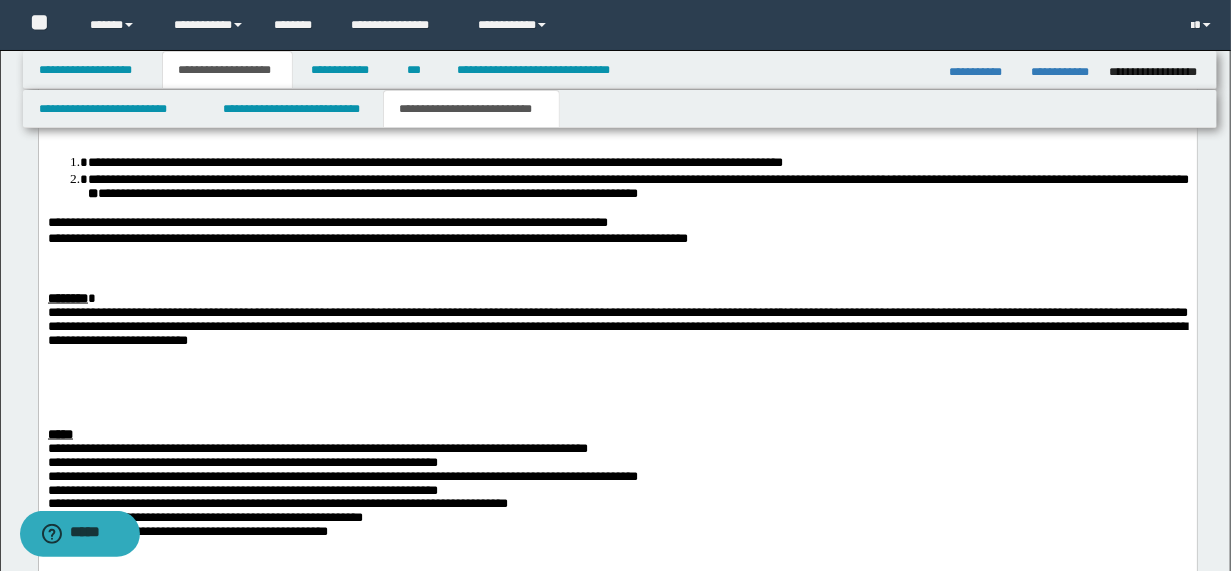 scroll, scrollTop: 1200, scrollLeft: 0, axis: vertical 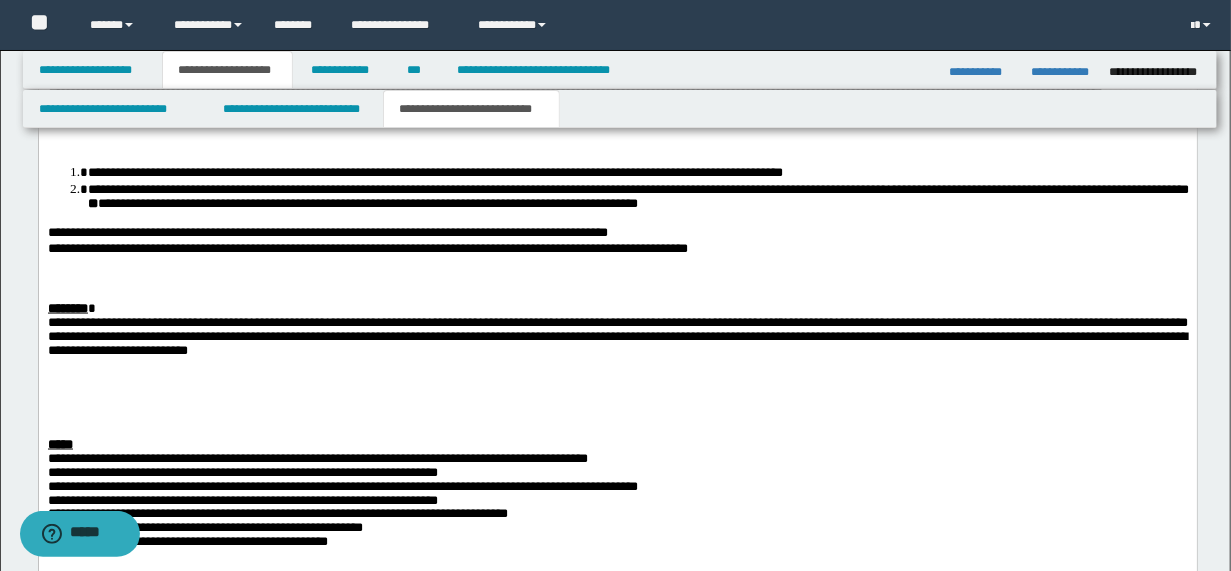 click on "**********" at bounding box center (637, 173) 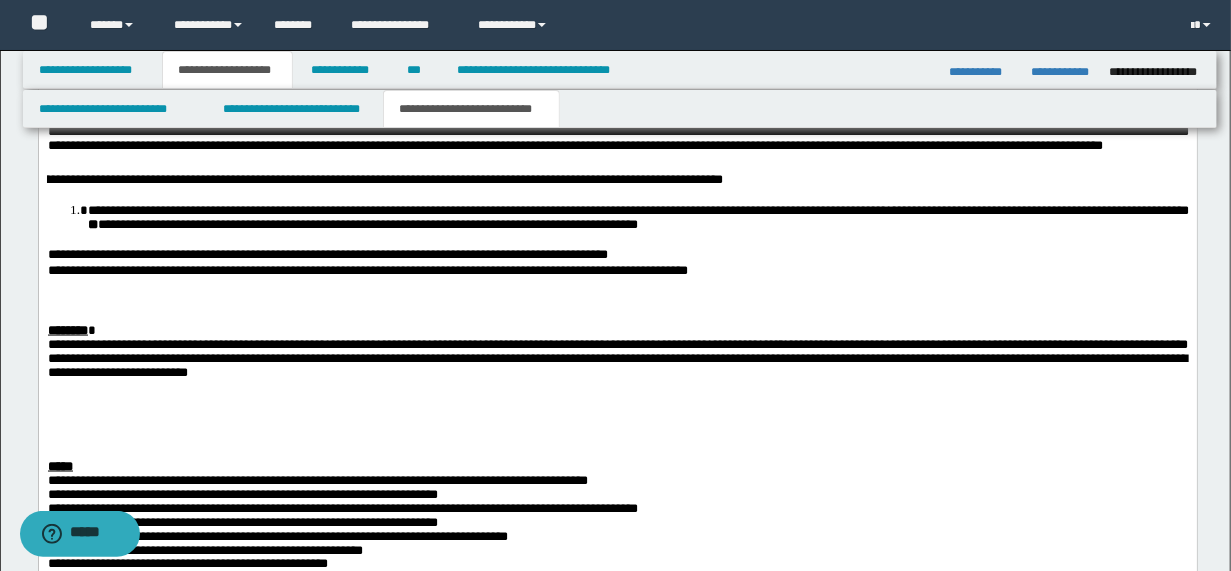 scroll, scrollTop: 1120, scrollLeft: 0, axis: vertical 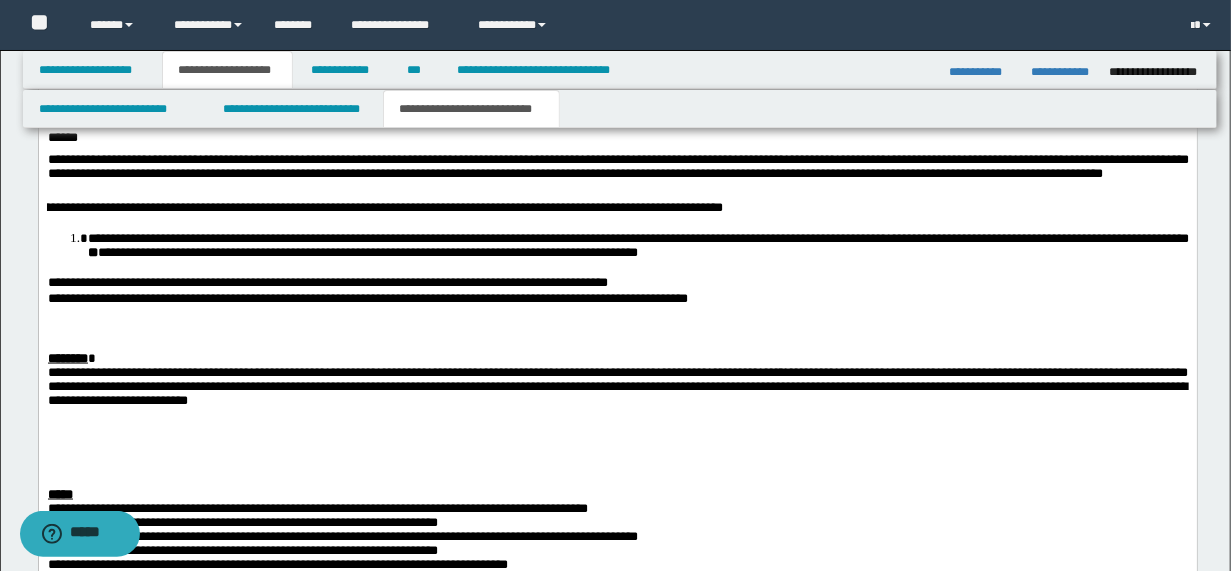 click on "**********" at bounding box center (617, 208) 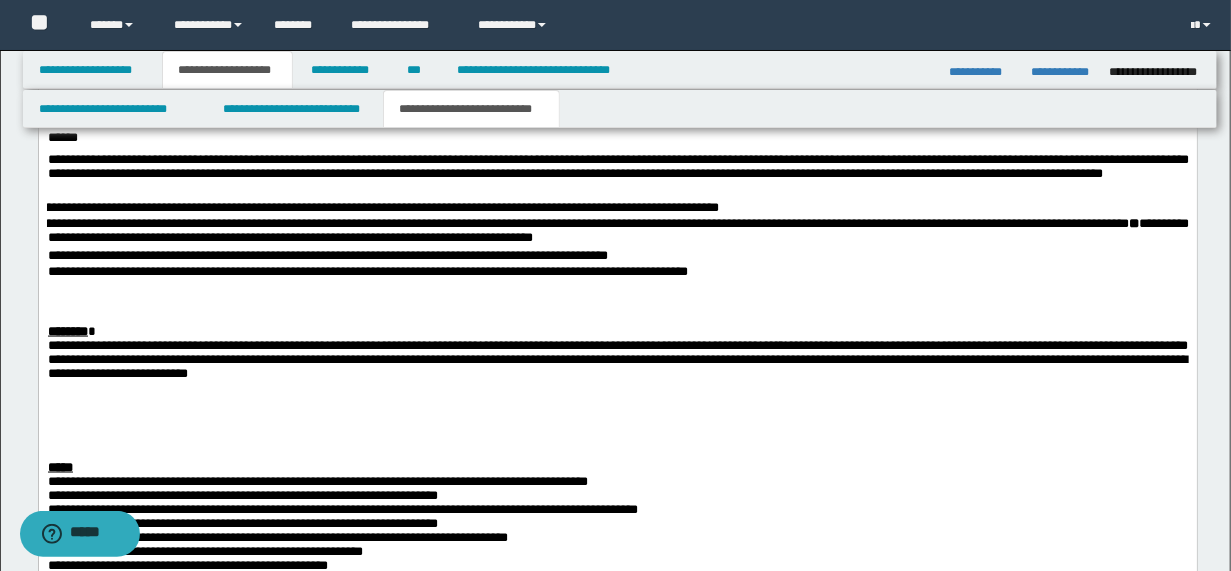 click on "**********" at bounding box center (617, 208) 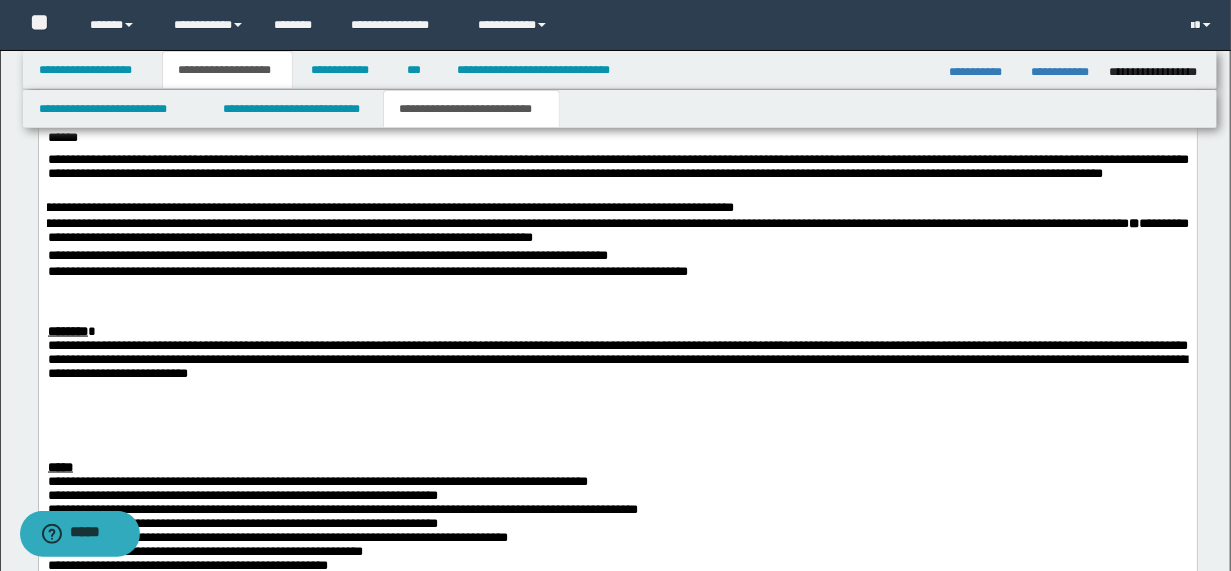 click on "**********" at bounding box center [617, 232] 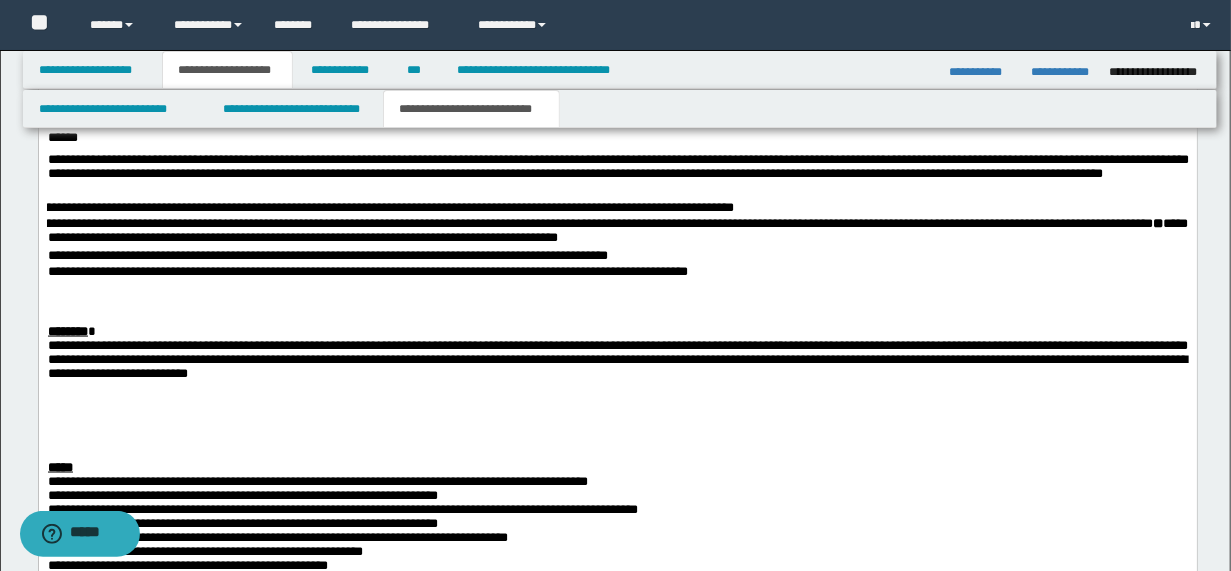click on "**********" at bounding box center (617, 391) 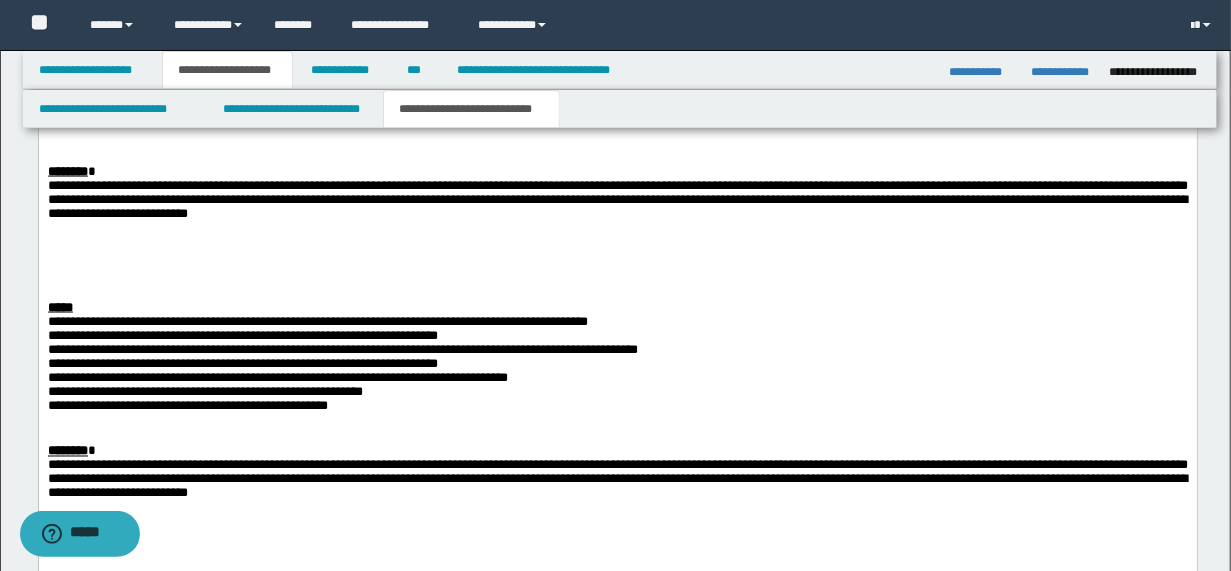scroll, scrollTop: 1360, scrollLeft: 0, axis: vertical 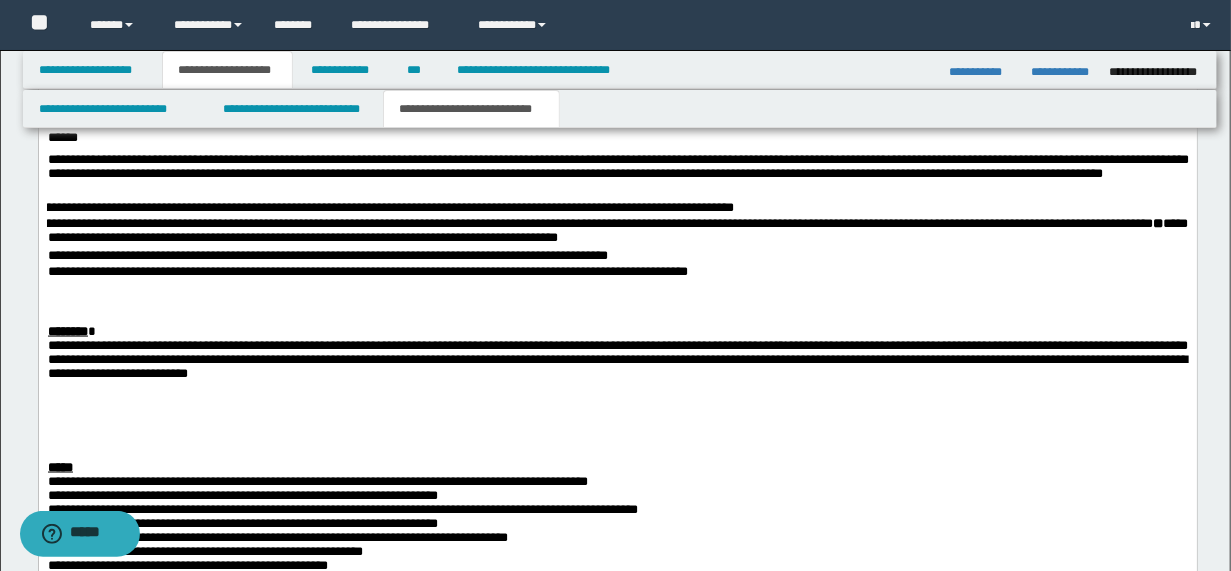 click at bounding box center [641, 404] 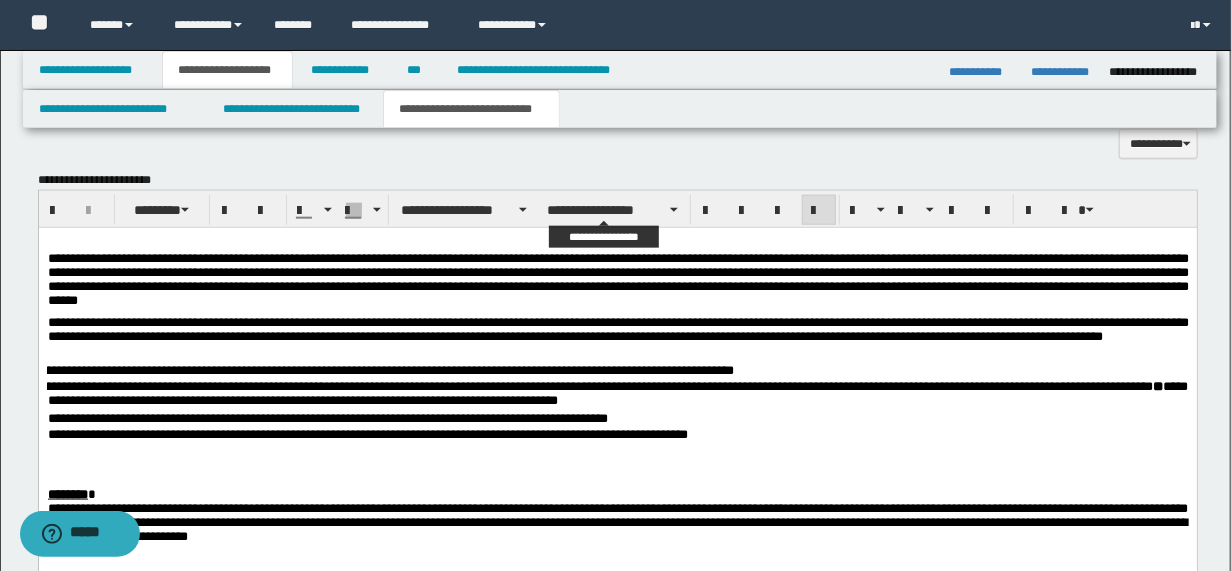 scroll, scrollTop: 1040, scrollLeft: 0, axis: vertical 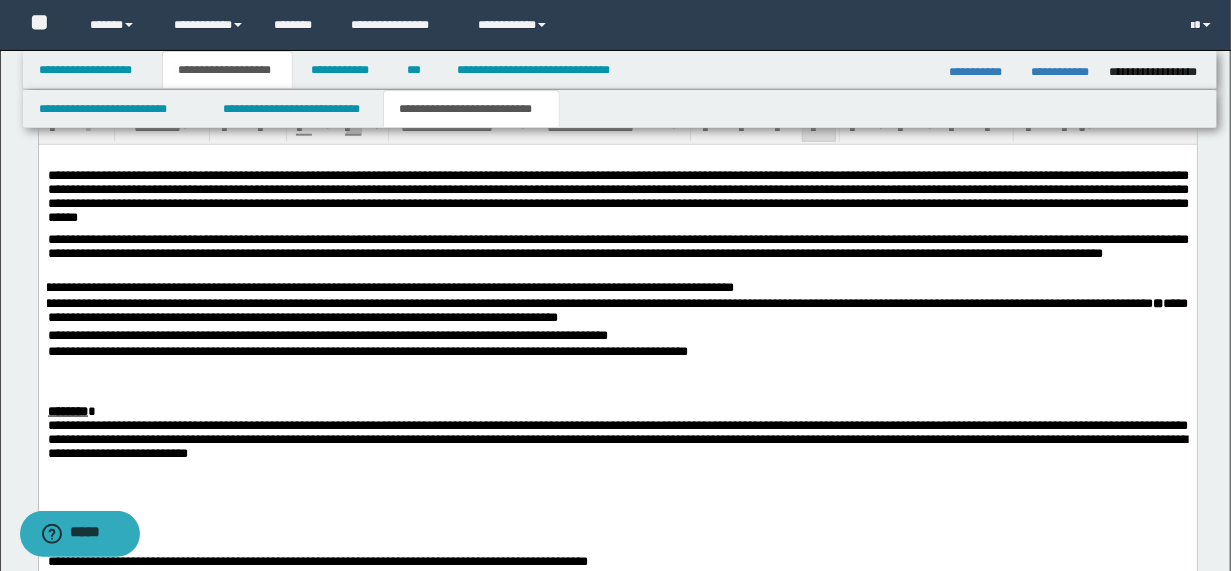 drag, startPoint x: 83, startPoint y: 287, endPoint x: 60, endPoint y: 296, distance: 24.698177 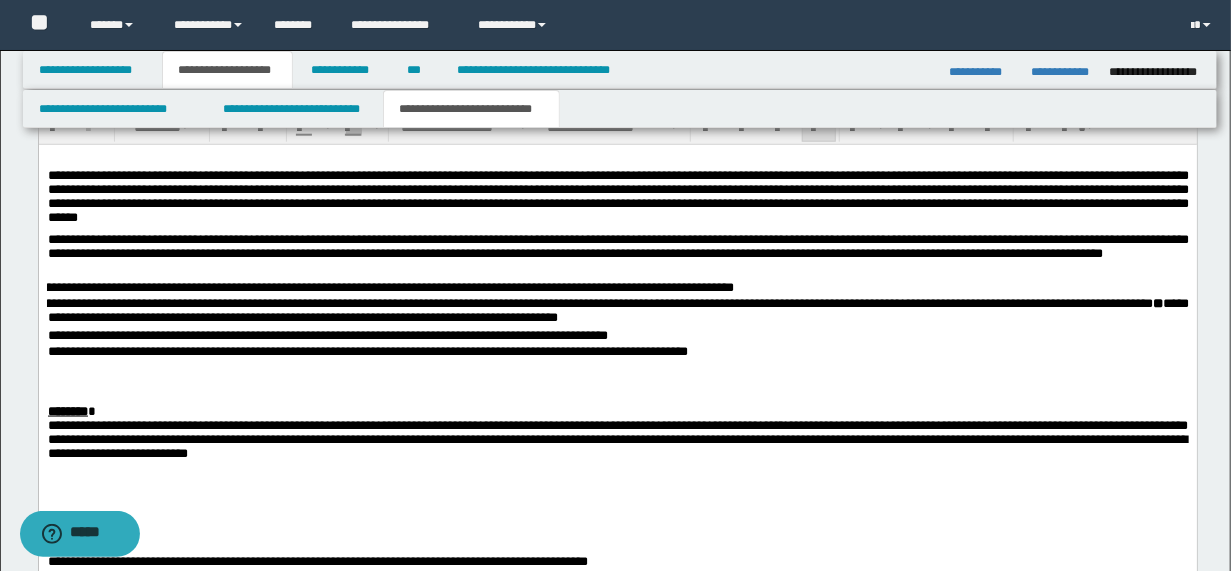 drag, startPoint x: 76, startPoint y: 286, endPoint x: 427, endPoint y: 295, distance: 351.11536 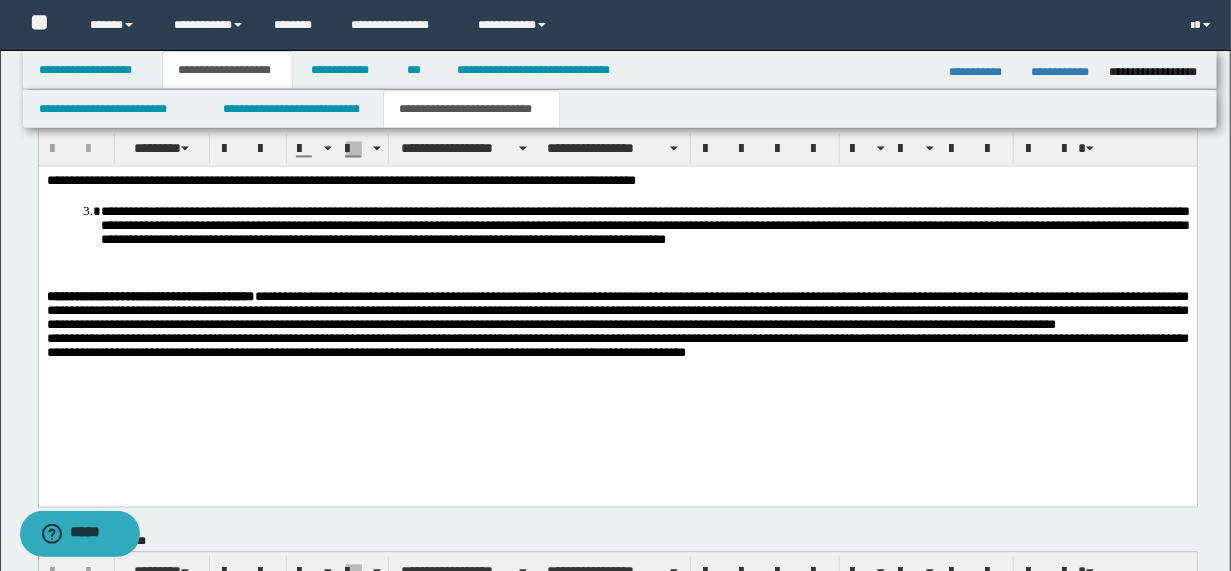 scroll, scrollTop: 2060, scrollLeft: 0, axis: vertical 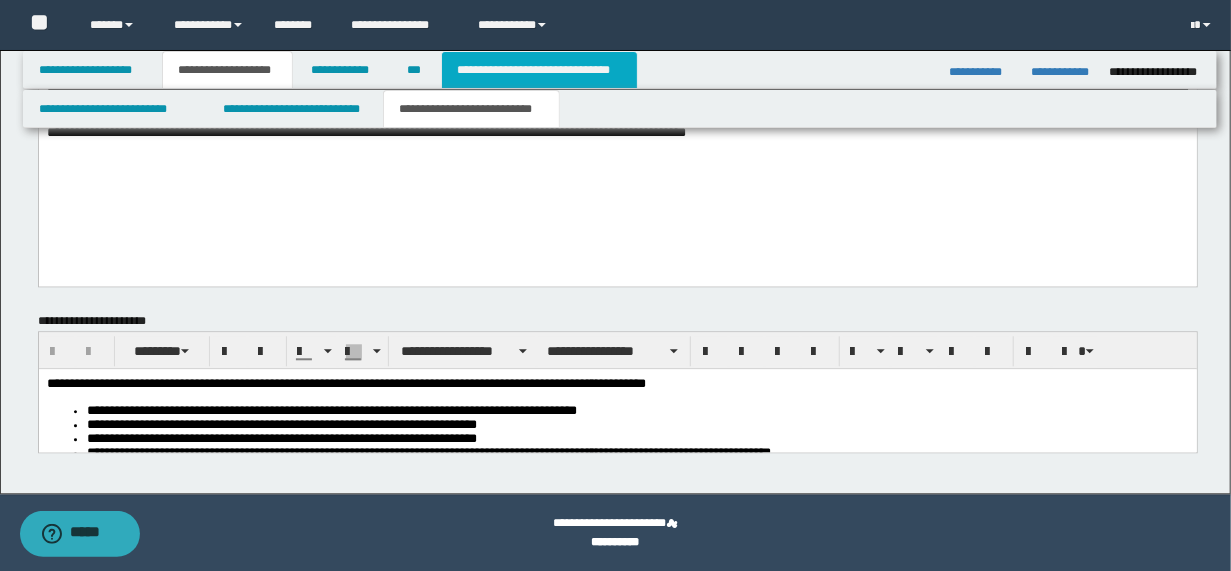 click on "**********" at bounding box center [539, 70] 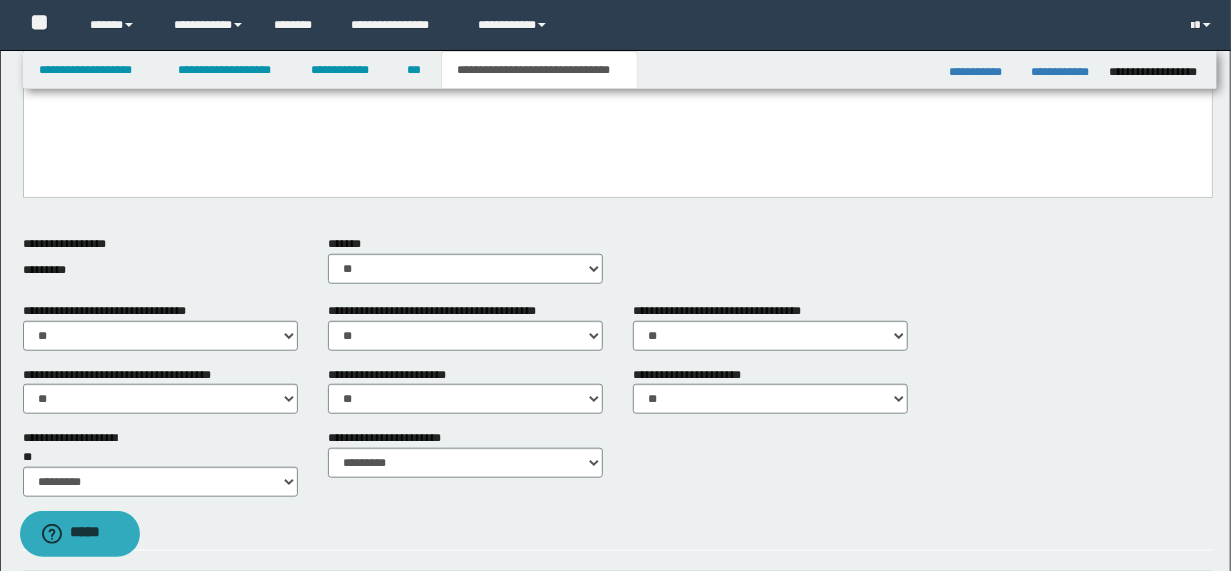 scroll, scrollTop: 389, scrollLeft: 0, axis: vertical 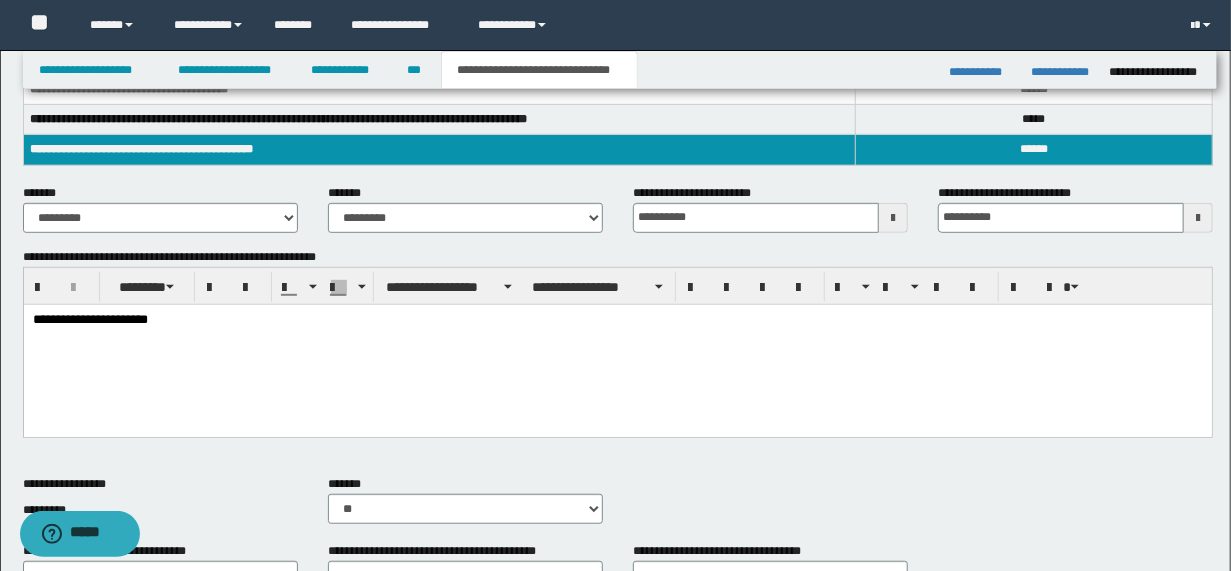 drag, startPoint x: 167, startPoint y: 319, endPoint x: 258, endPoint y: 338, distance: 92.96236 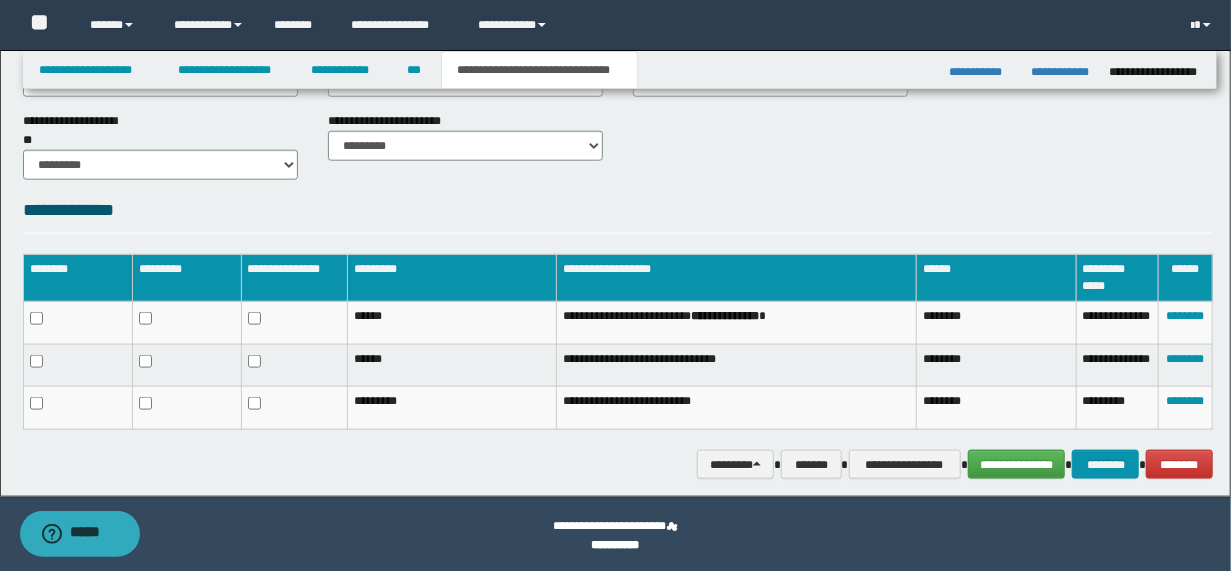 scroll, scrollTop: 949, scrollLeft: 0, axis: vertical 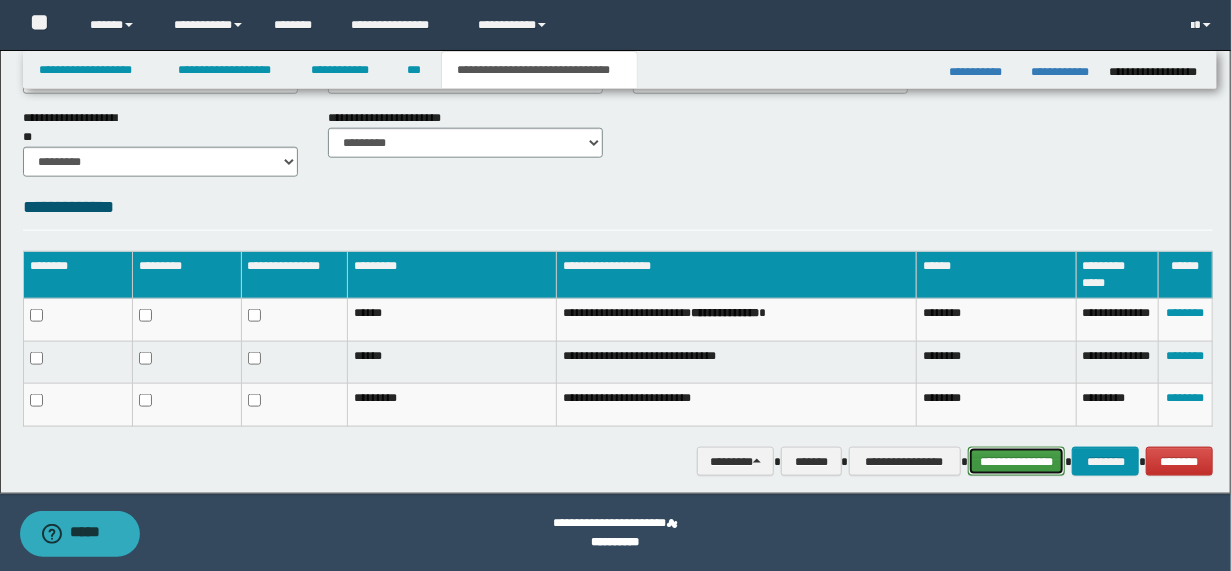 click on "**********" at bounding box center [1016, 461] 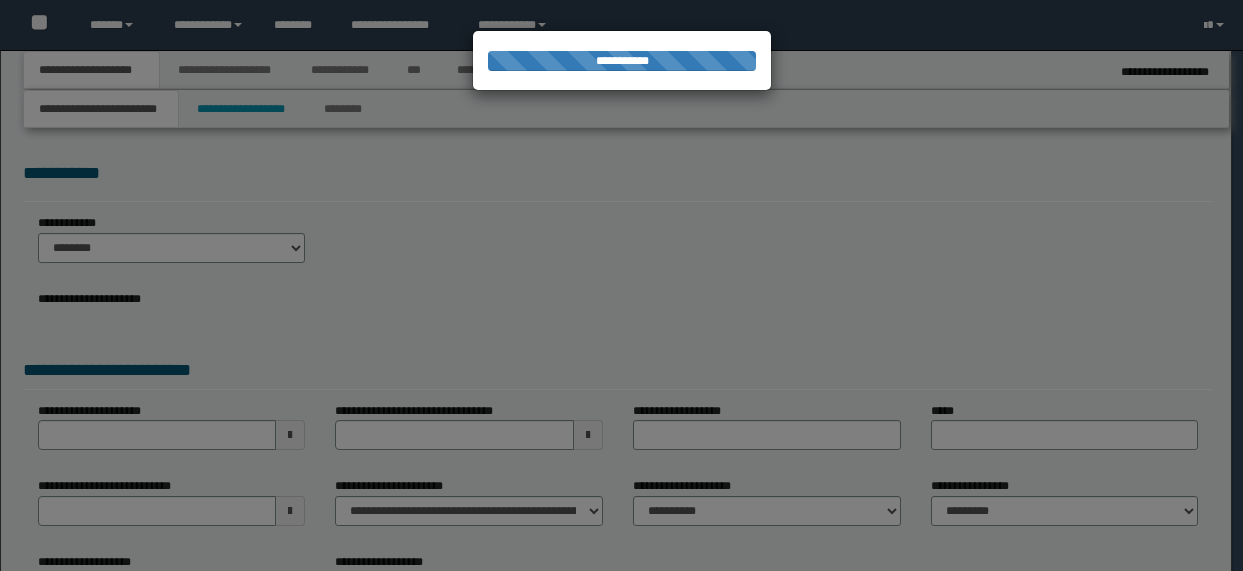 scroll, scrollTop: 0, scrollLeft: 0, axis: both 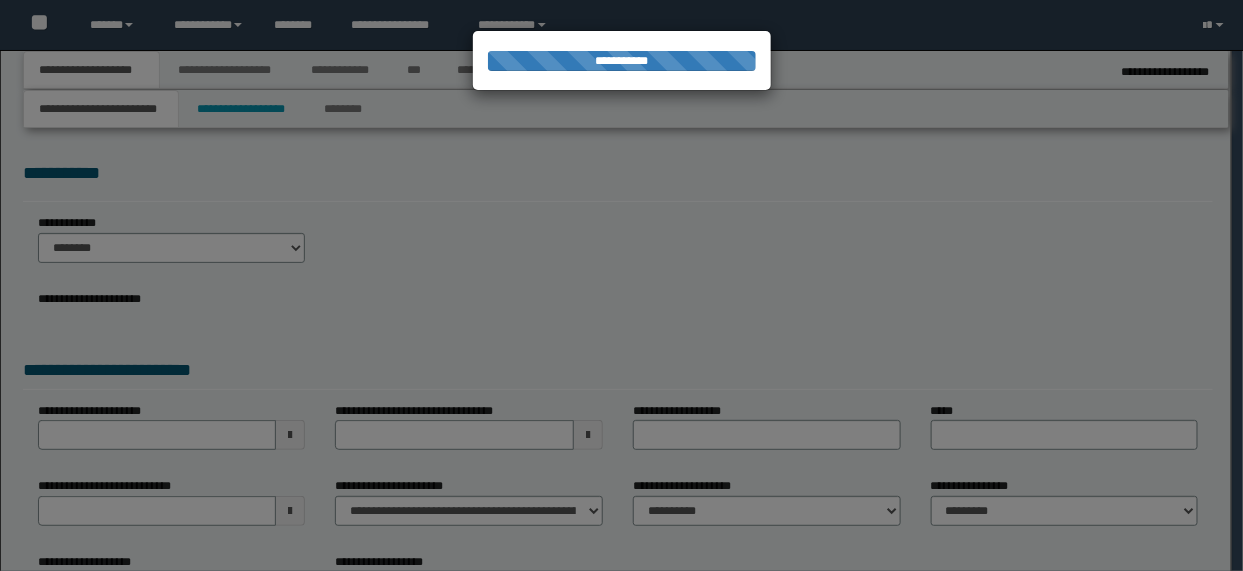 type on "***" 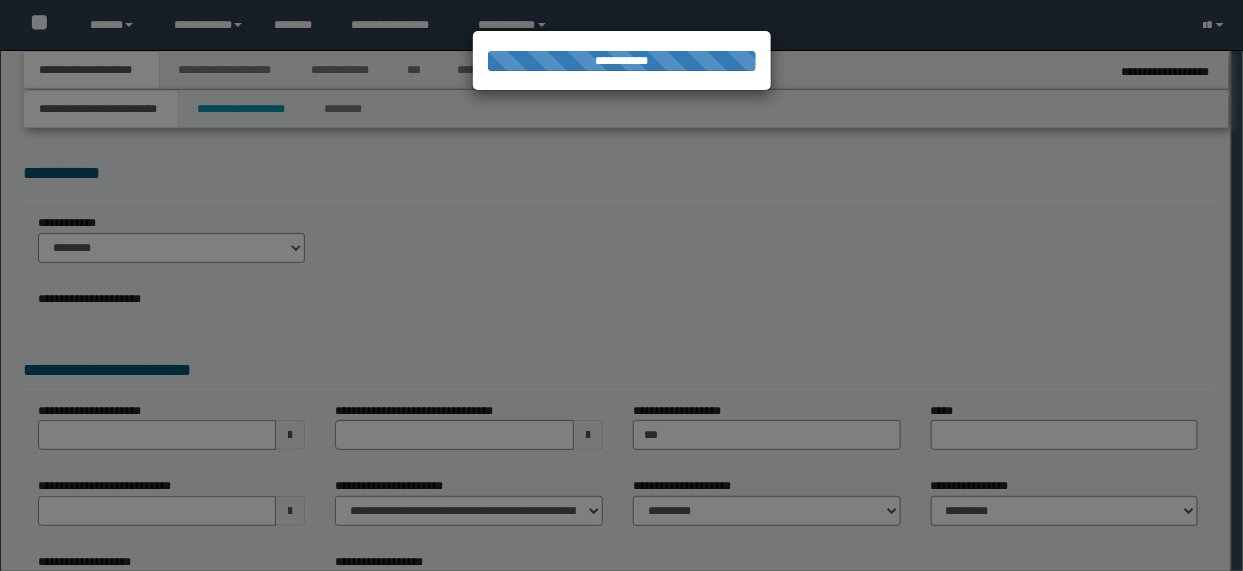 scroll, scrollTop: 0, scrollLeft: 0, axis: both 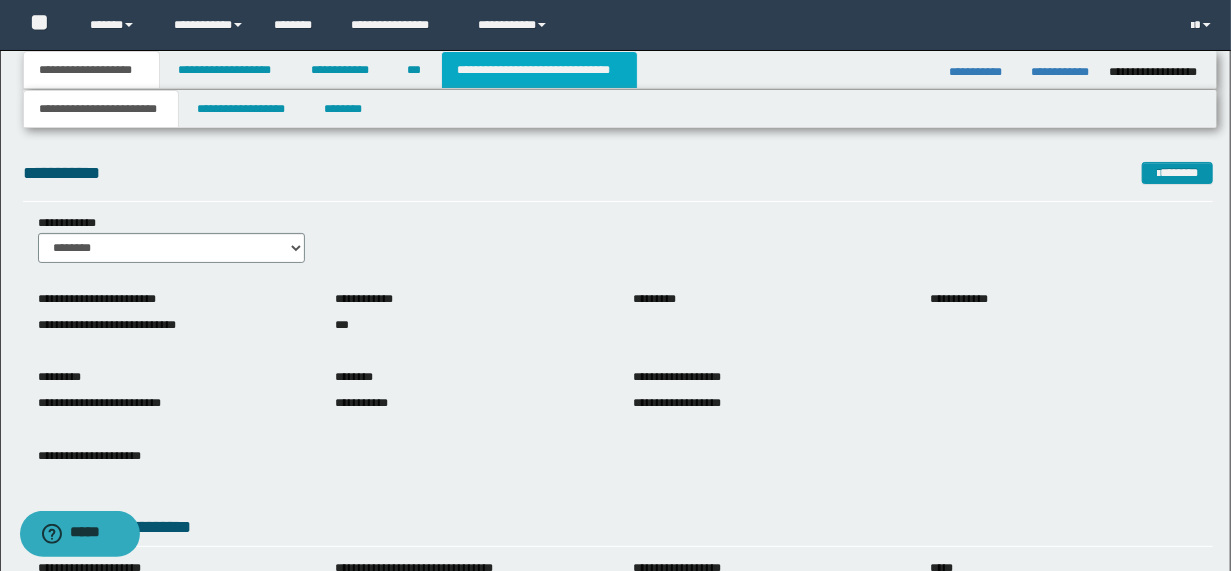 click on "**********" at bounding box center (539, 70) 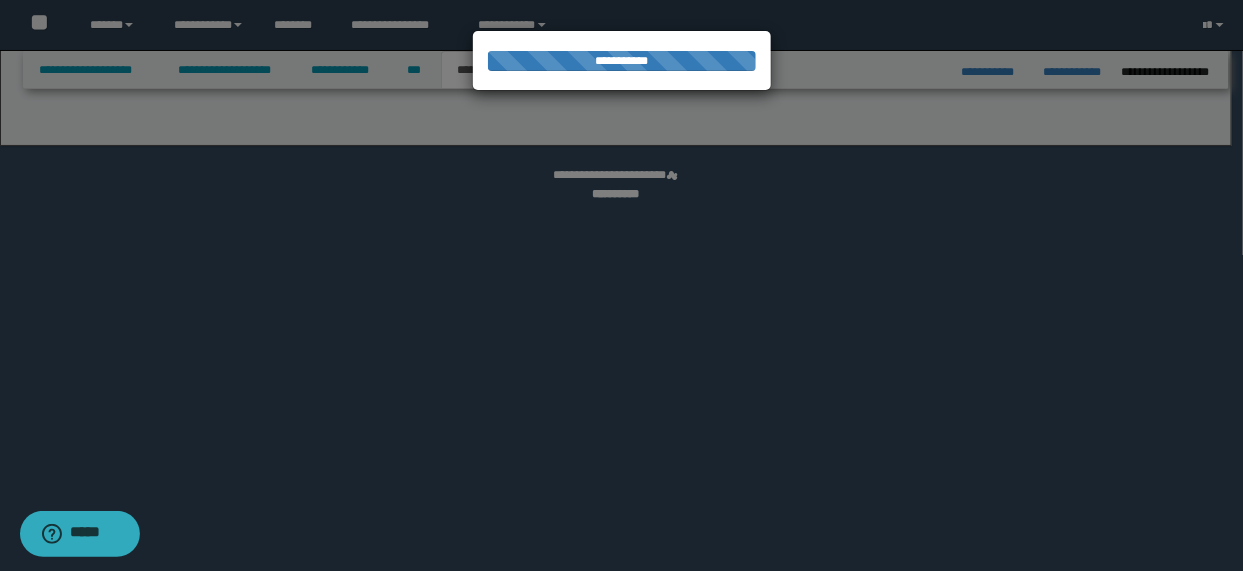 select on "*" 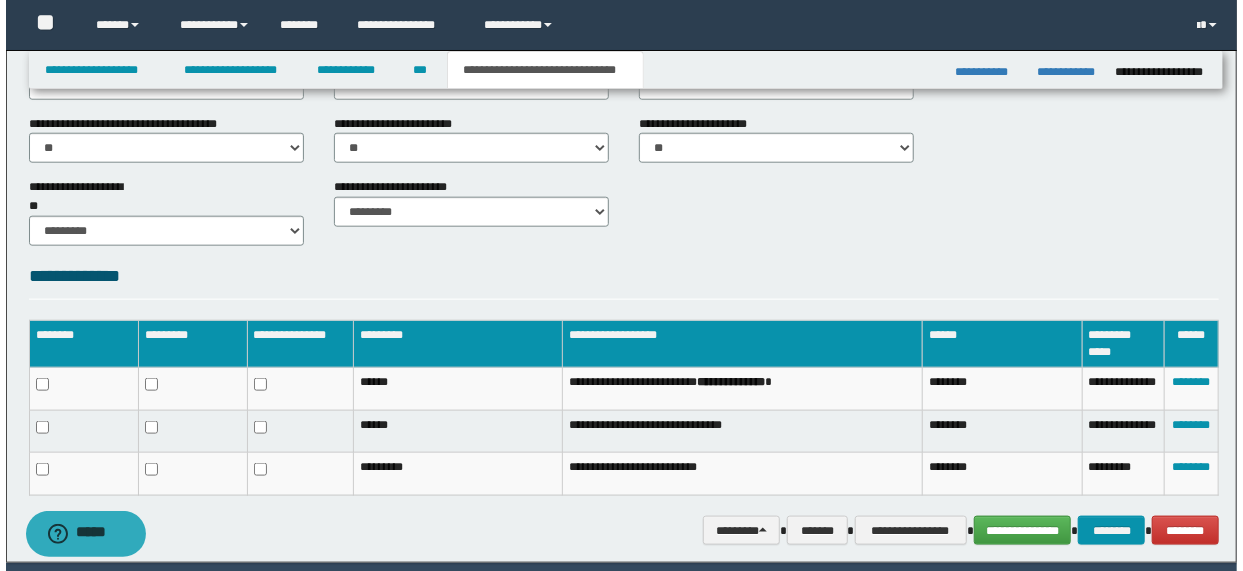 scroll, scrollTop: 949, scrollLeft: 0, axis: vertical 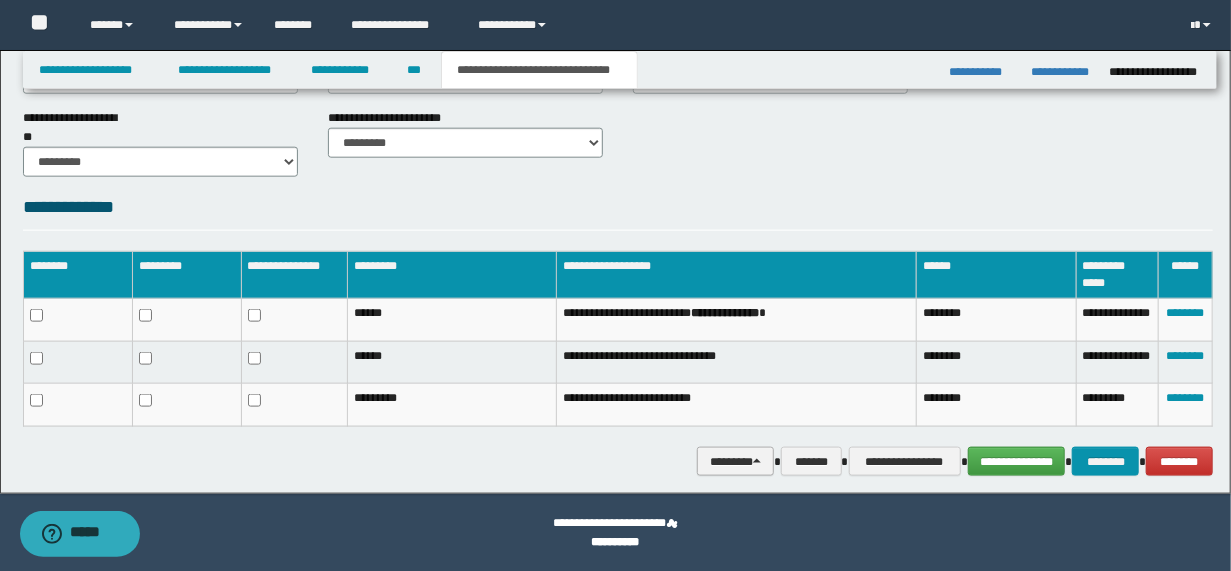 click on "********" at bounding box center (735, 461) 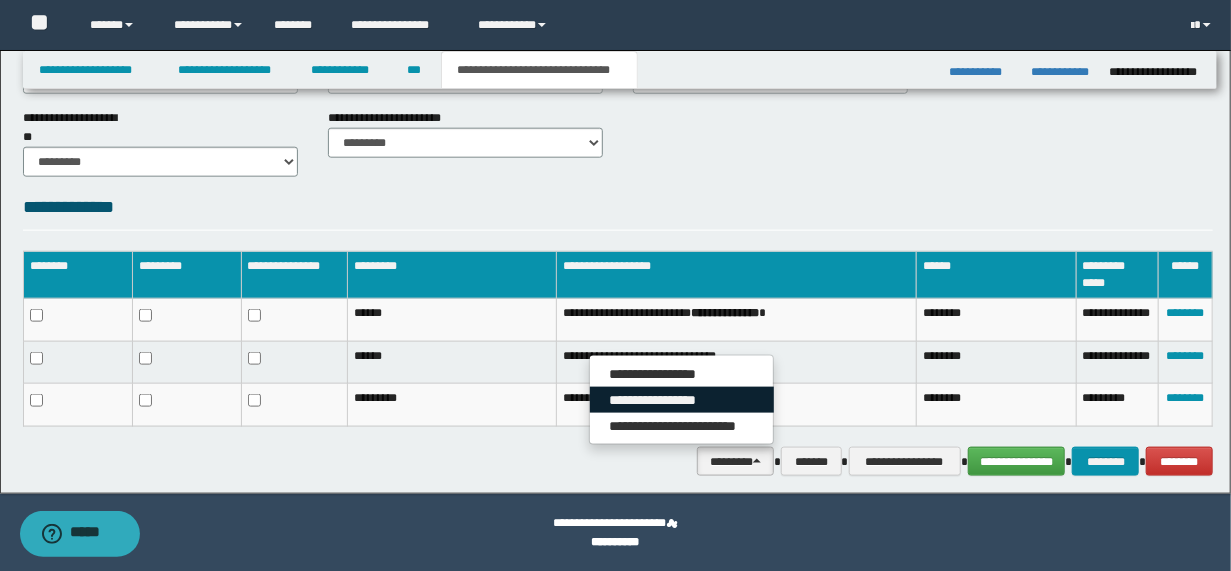 click on "**********" at bounding box center (682, 400) 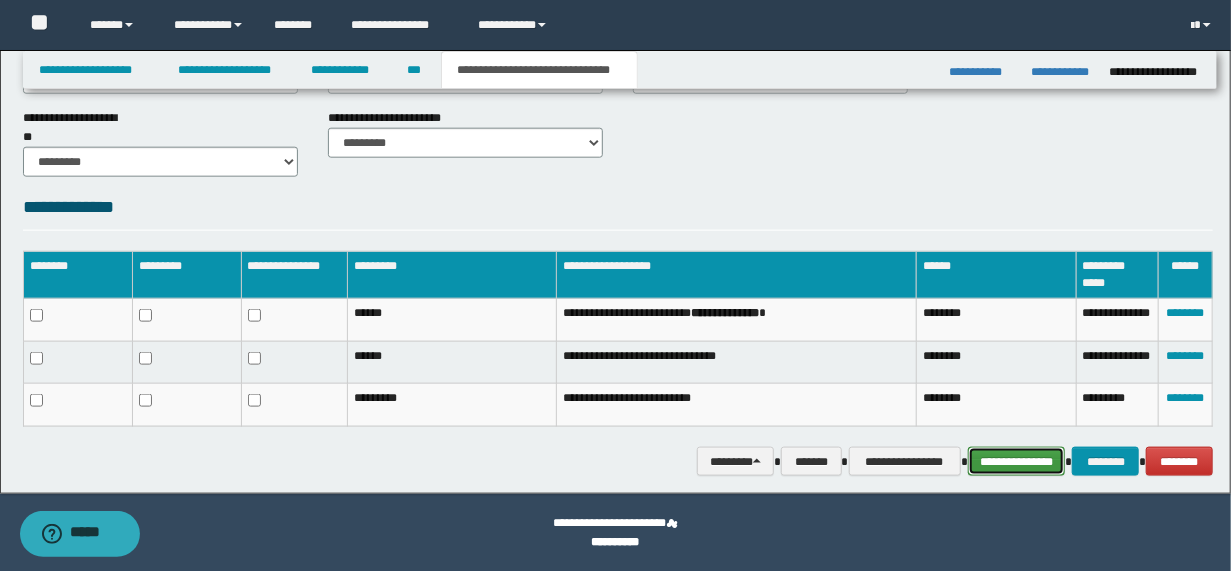 click on "**********" at bounding box center [1016, 461] 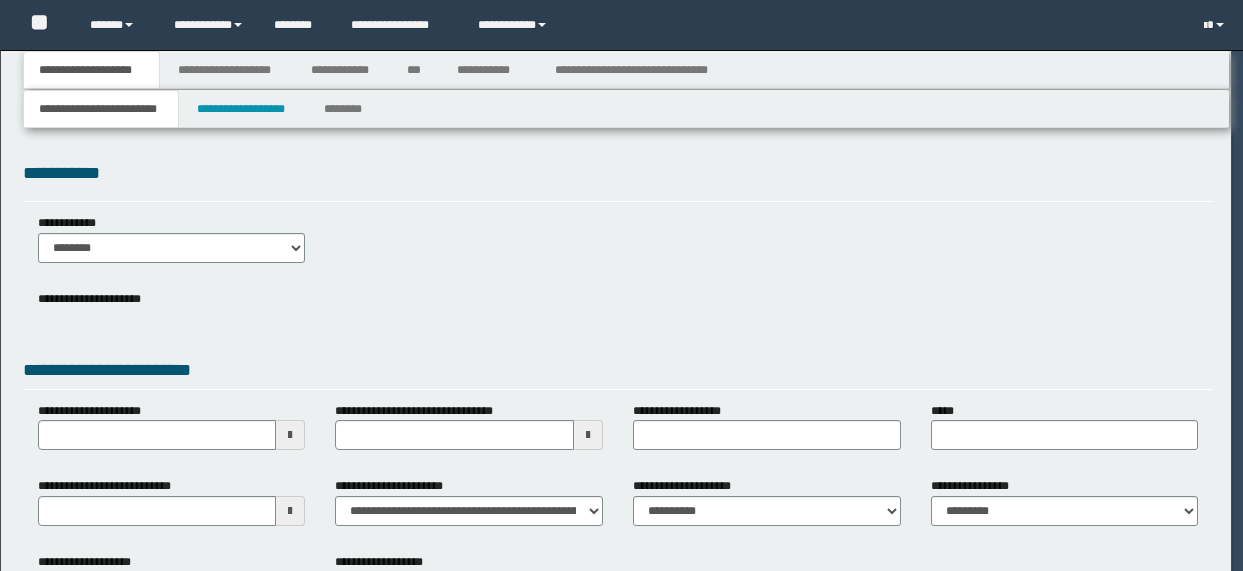 scroll, scrollTop: 0, scrollLeft: 0, axis: both 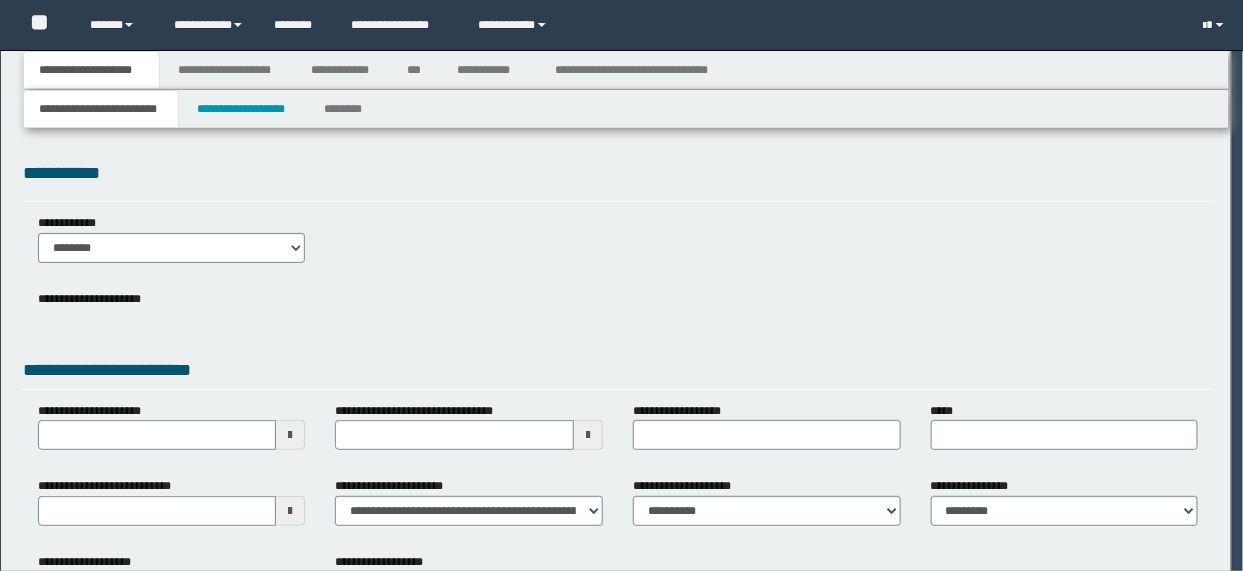 type on "***" 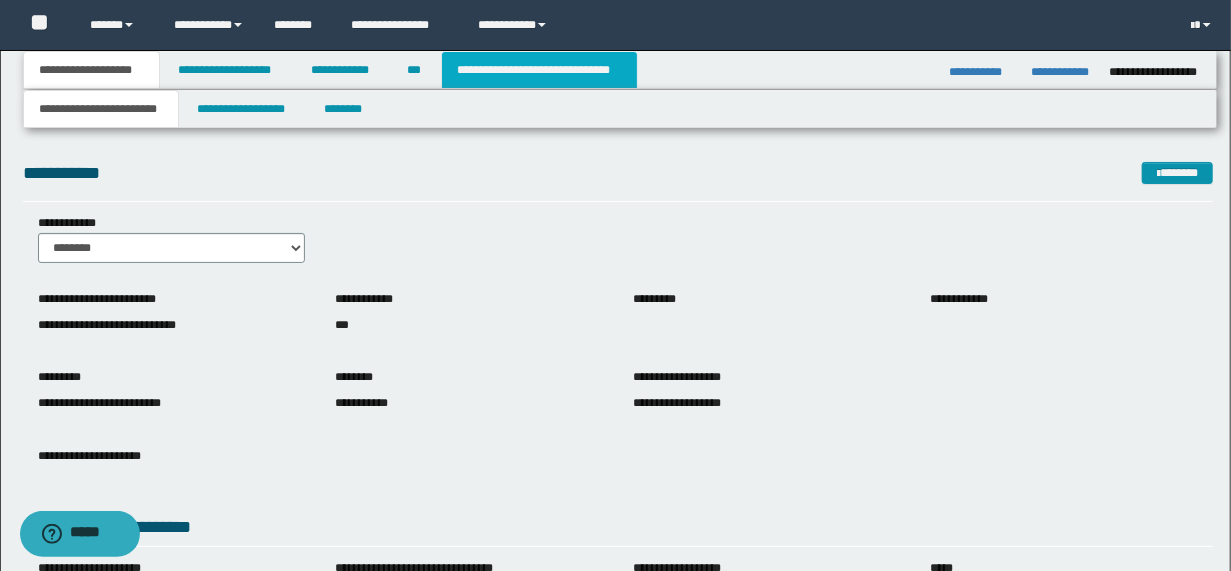 click on "**********" at bounding box center (539, 70) 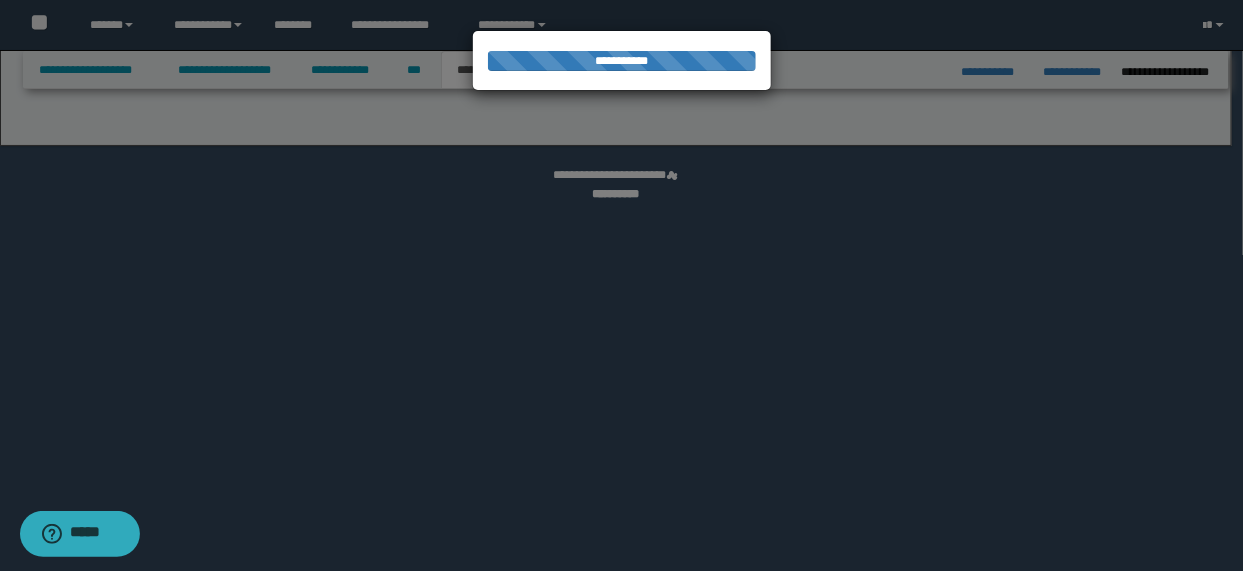 select on "*" 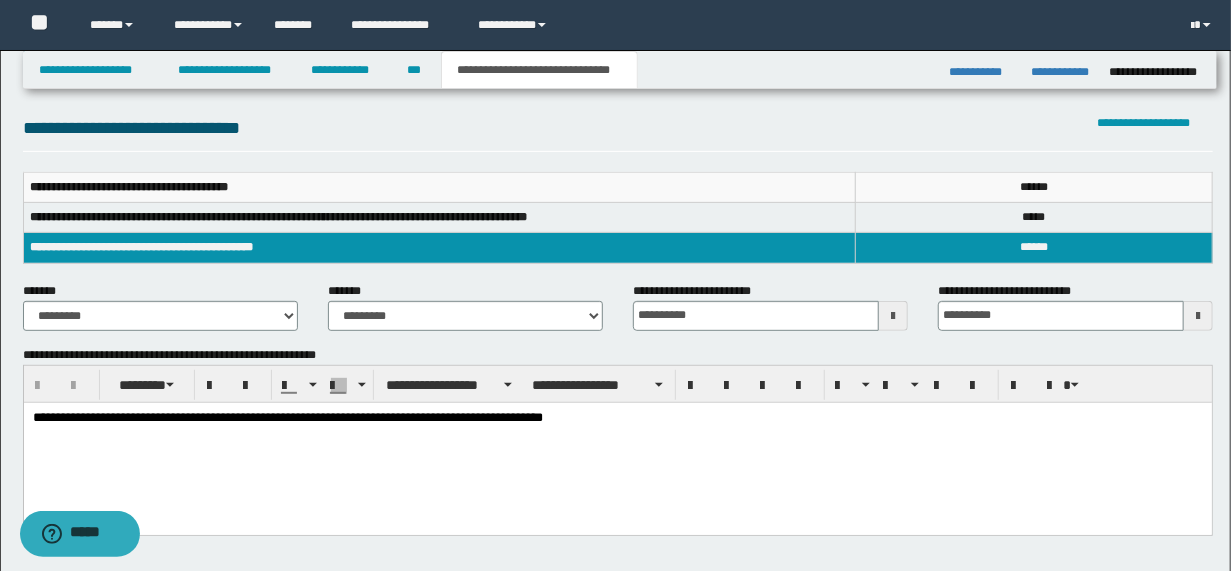 scroll, scrollTop: 400, scrollLeft: 0, axis: vertical 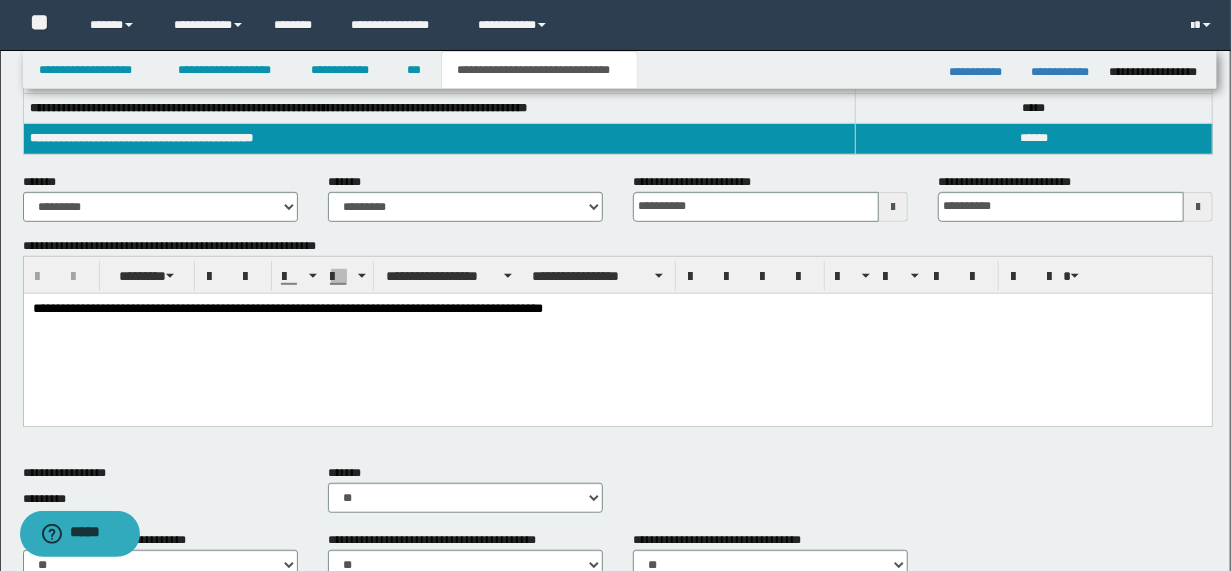 click on "**********" at bounding box center (617, 309) 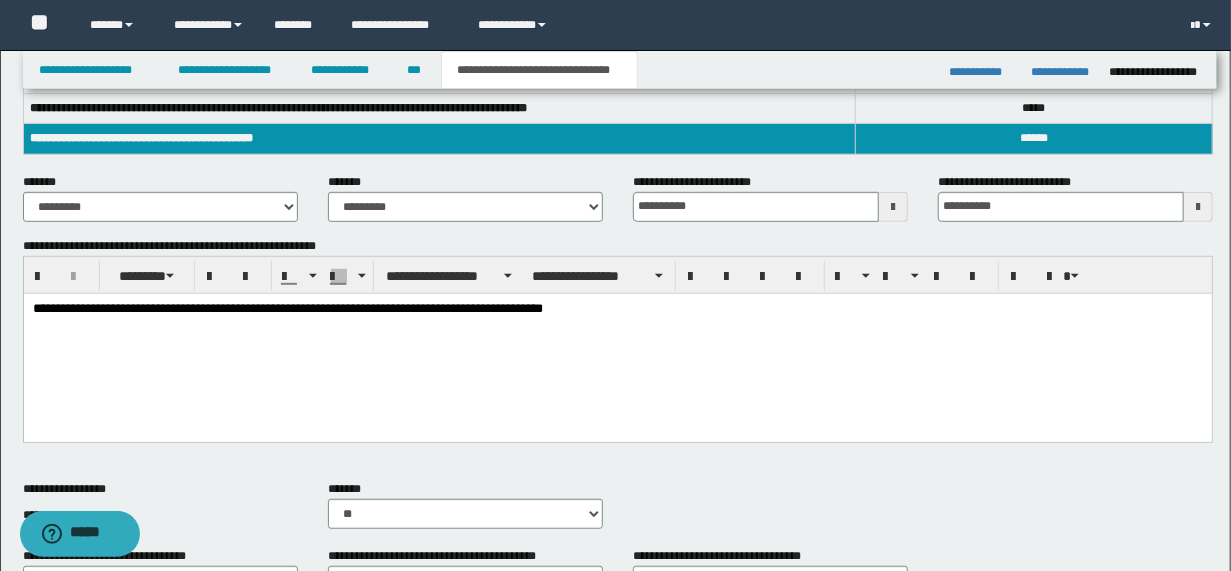 type 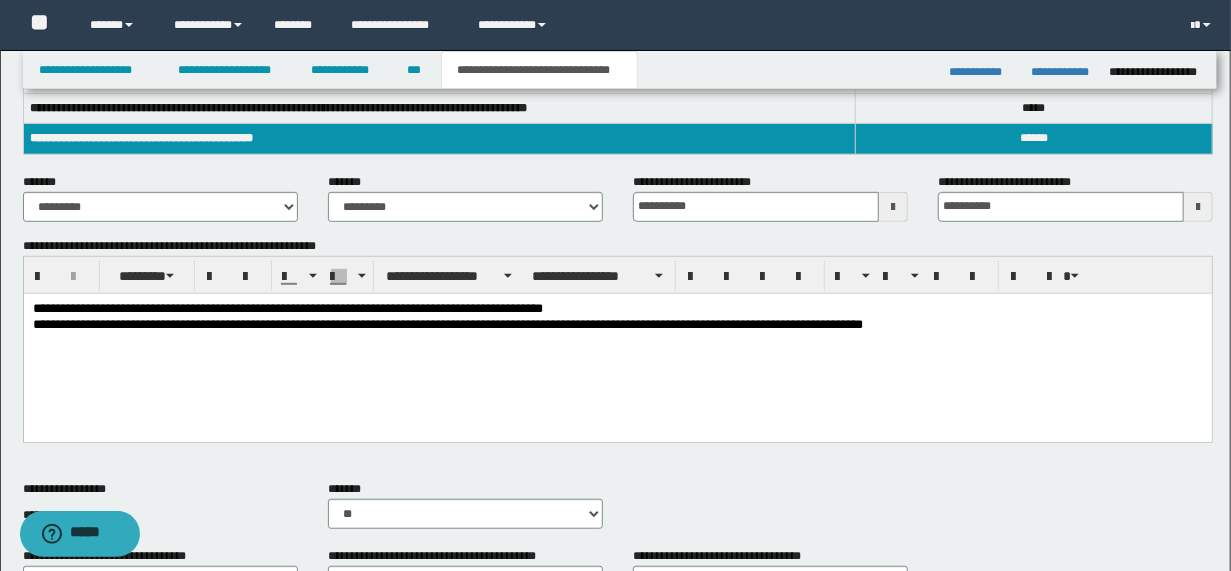 click on "**********" at bounding box center (617, 325) 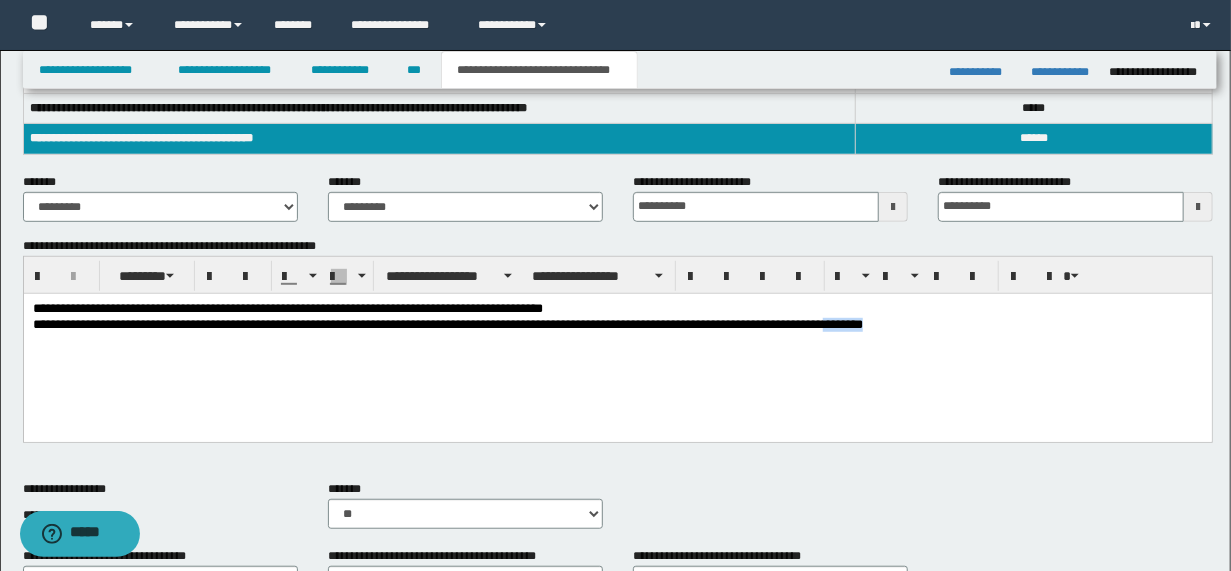 drag, startPoint x: 873, startPoint y: 324, endPoint x: 924, endPoint y: 324, distance: 51 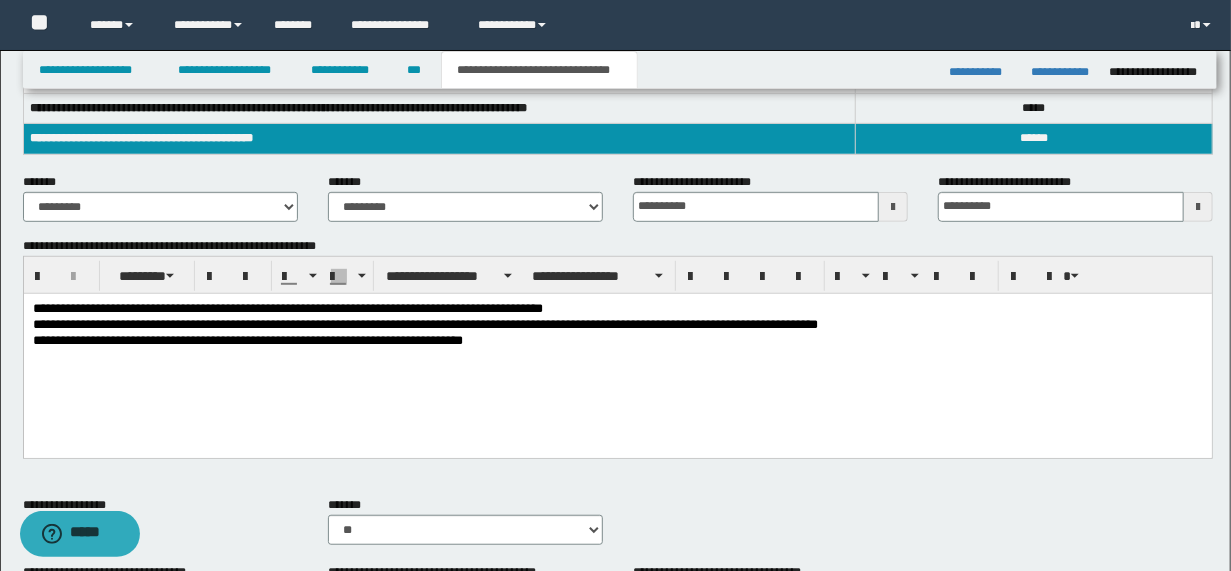click on "**********" at bounding box center (617, 325) 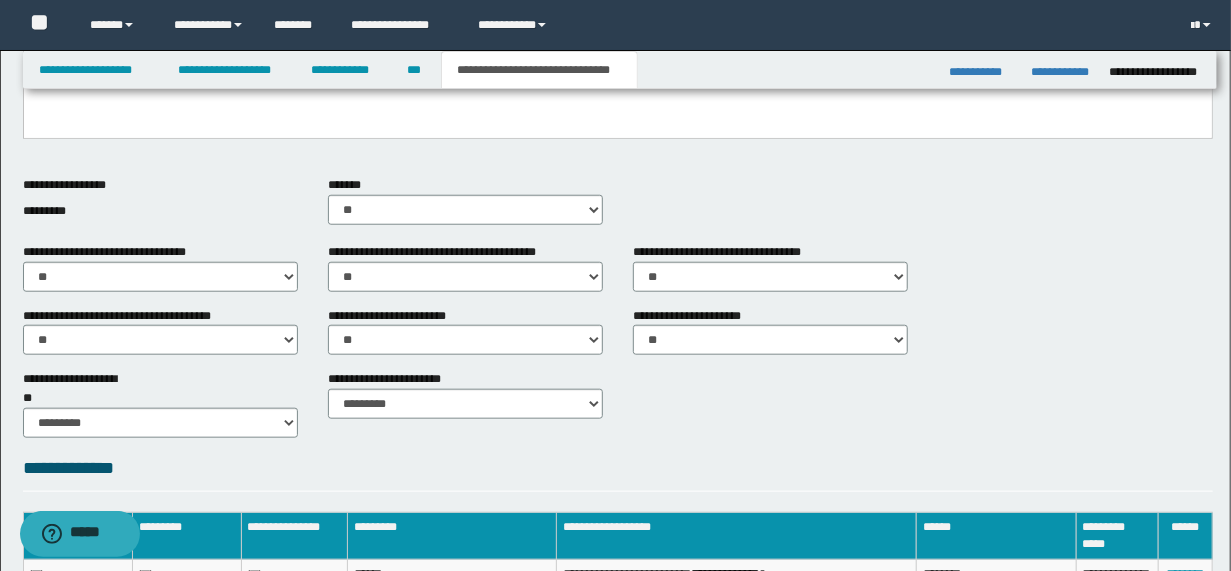 scroll, scrollTop: 981, scrollLeft: 0, axis: vertical 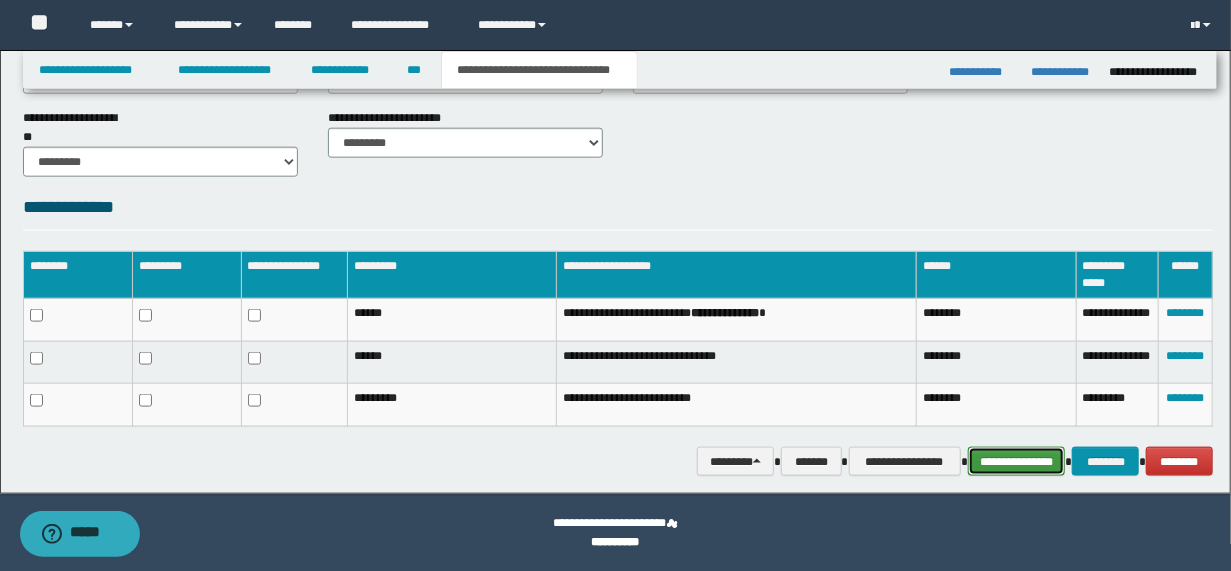 click on "**********" at bounding box center (1016, 461) 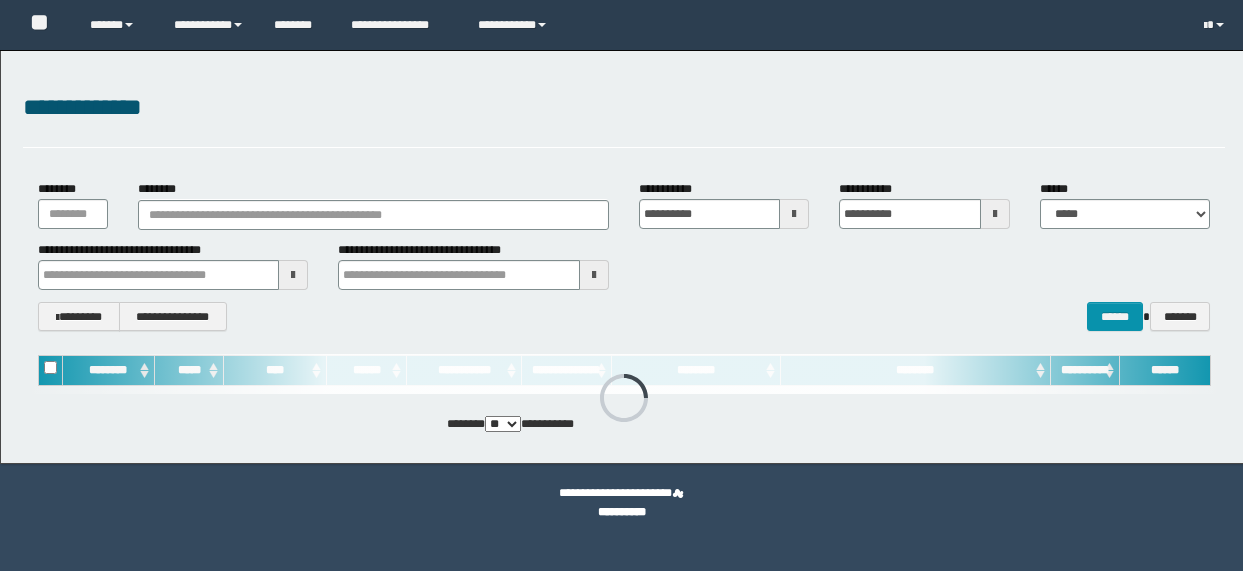 scroll, scrollTop: 0, scrollLeft: 0, axis: both 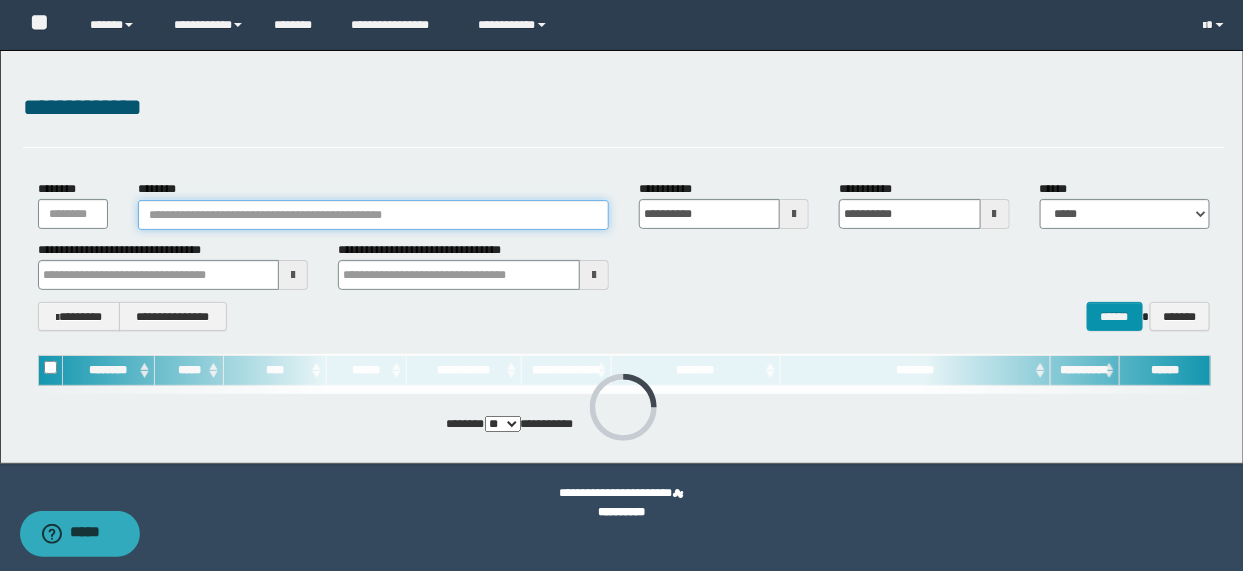 click on "********" at bounding box center (373, 215) 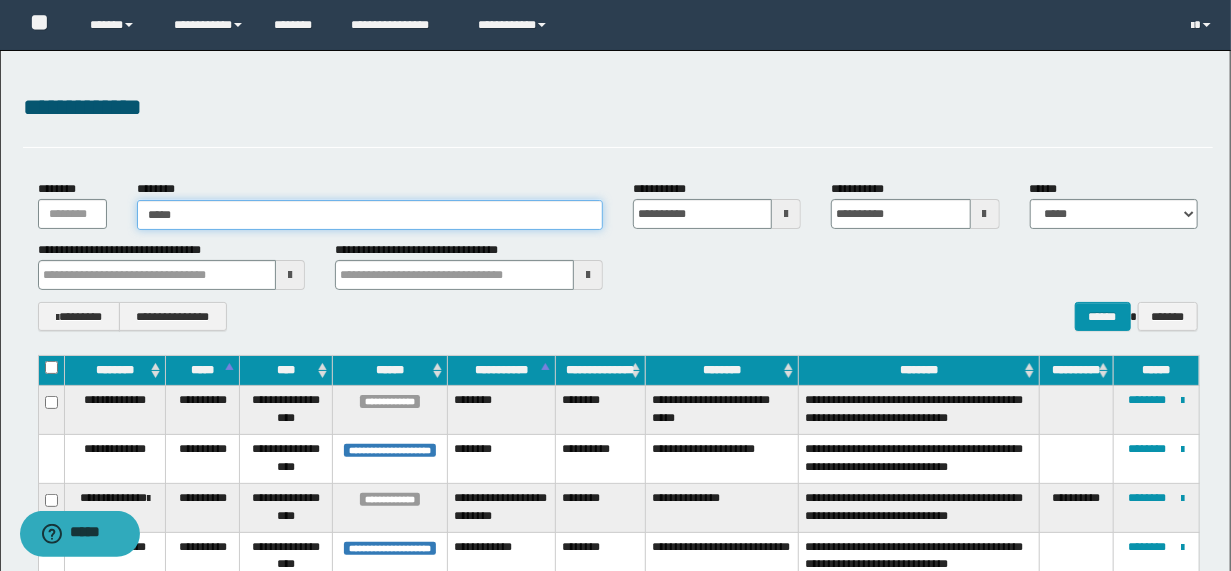 type on "******" 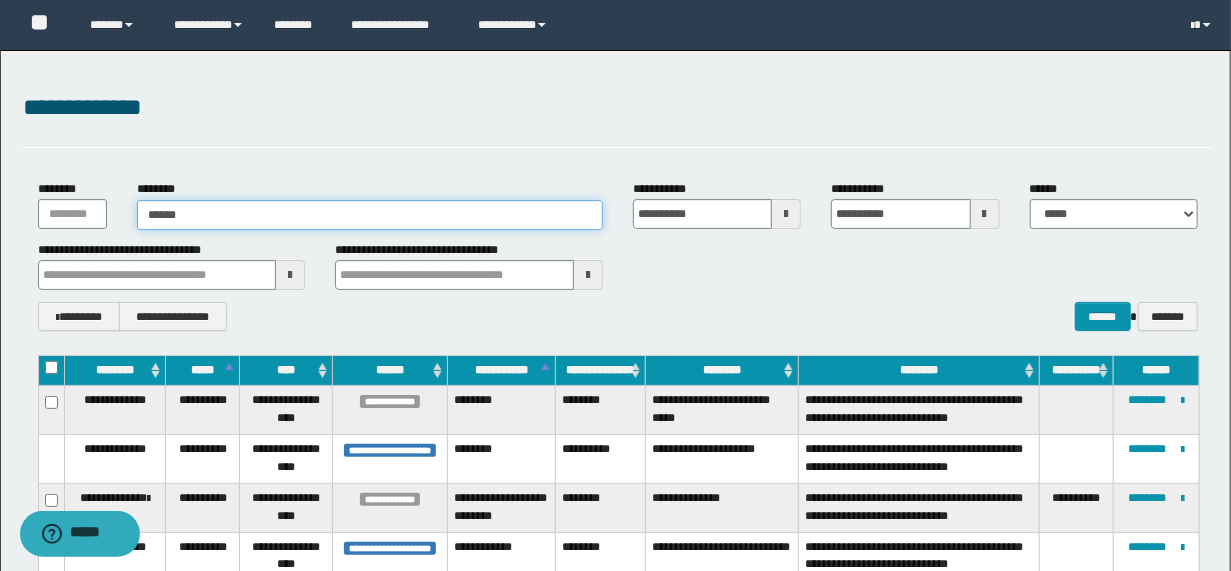 type on "******" 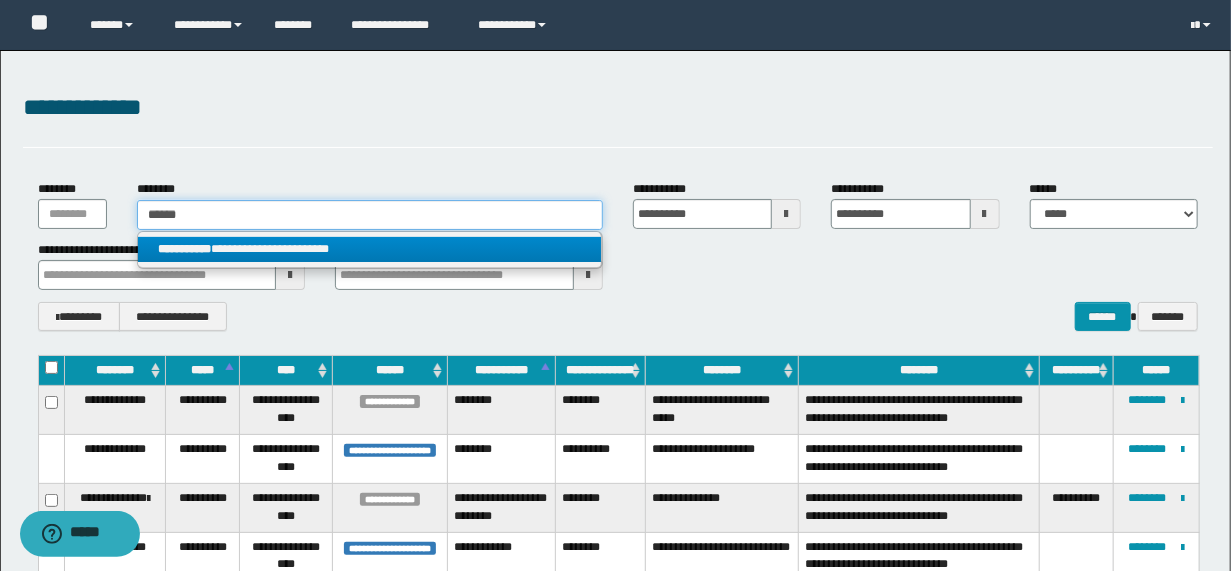 type on "******" 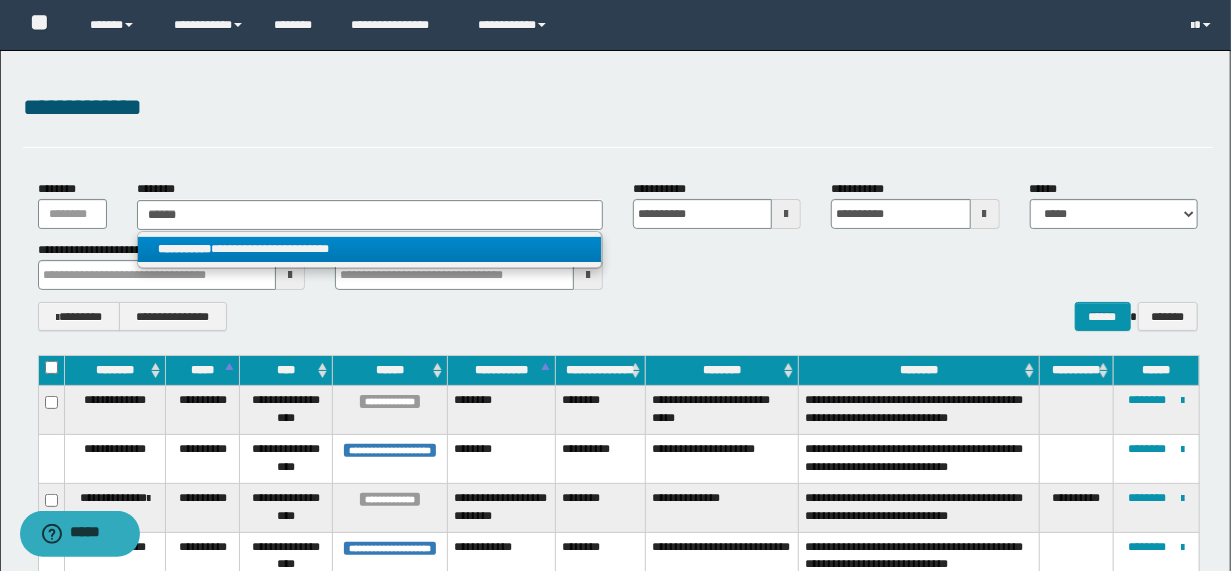 click on "**********" at bounding box center [369, 249] 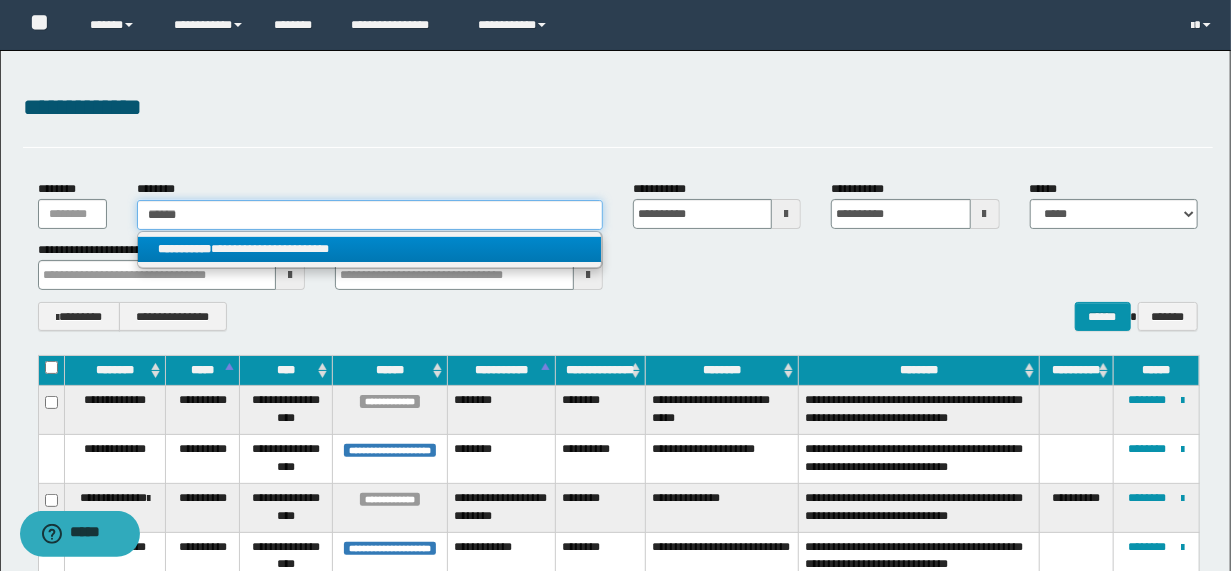 type 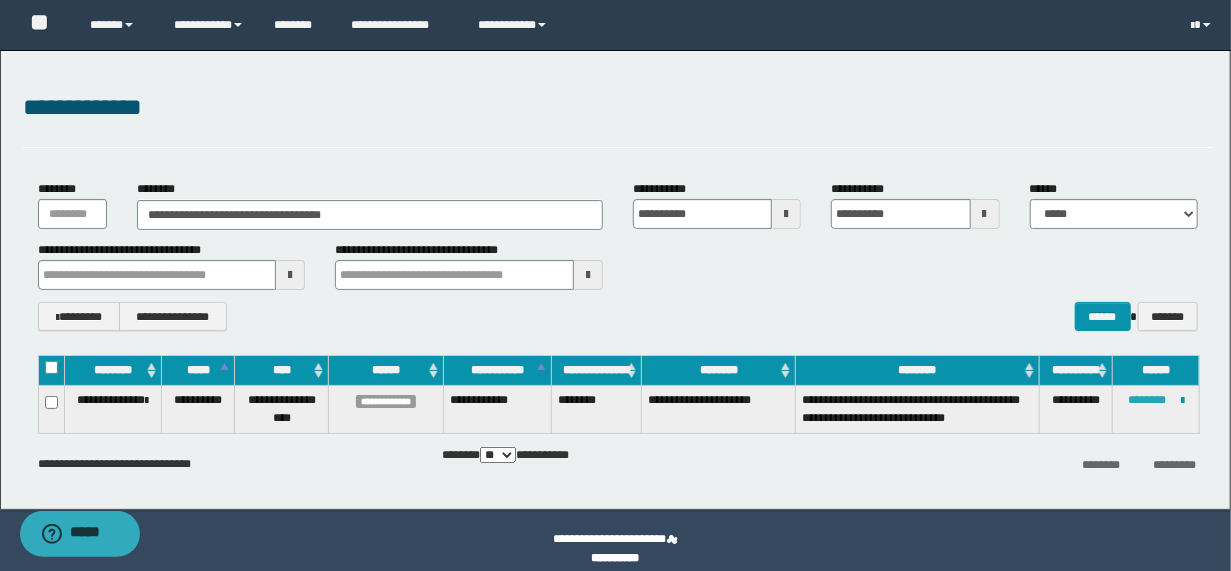 click on "********" at bounding box center (1147, 400) 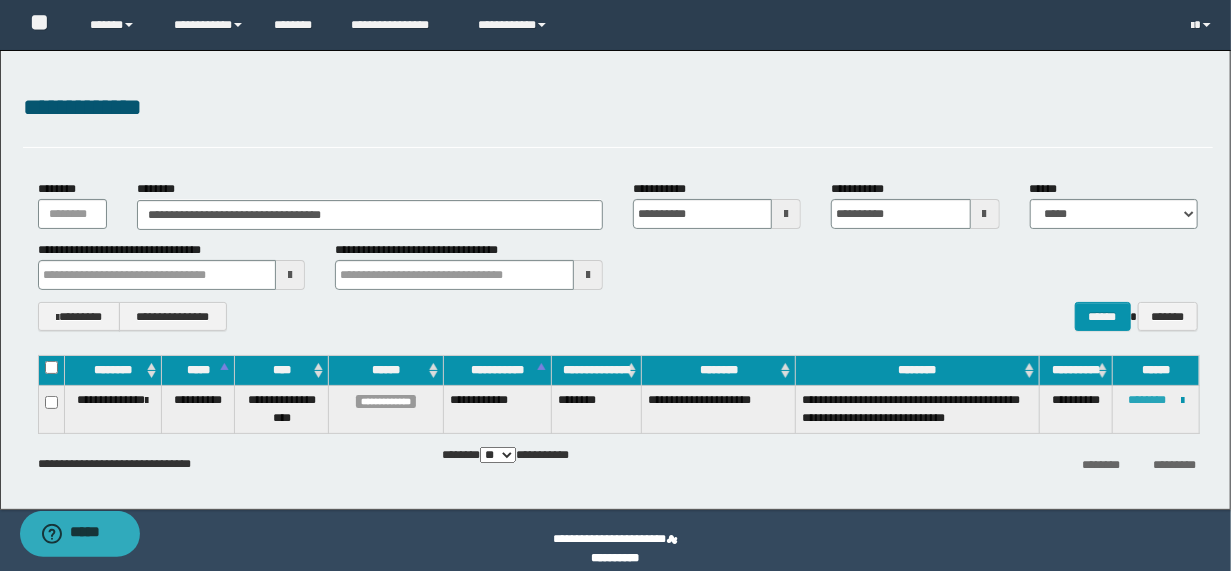 click on "********" at bounding box center [1147, 400] 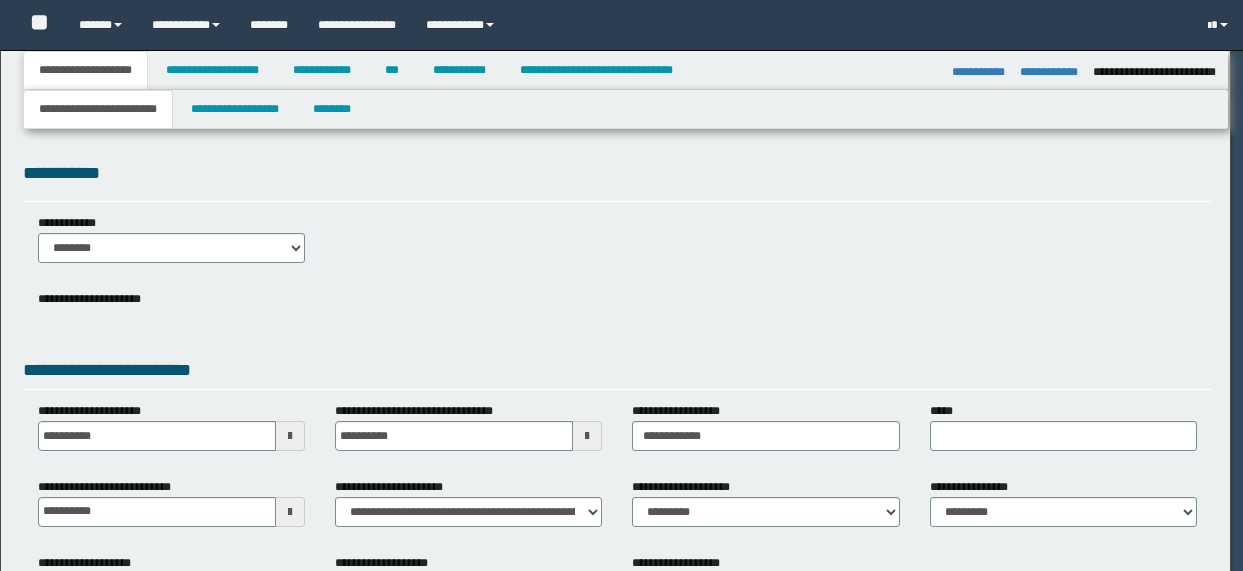 select on "*" 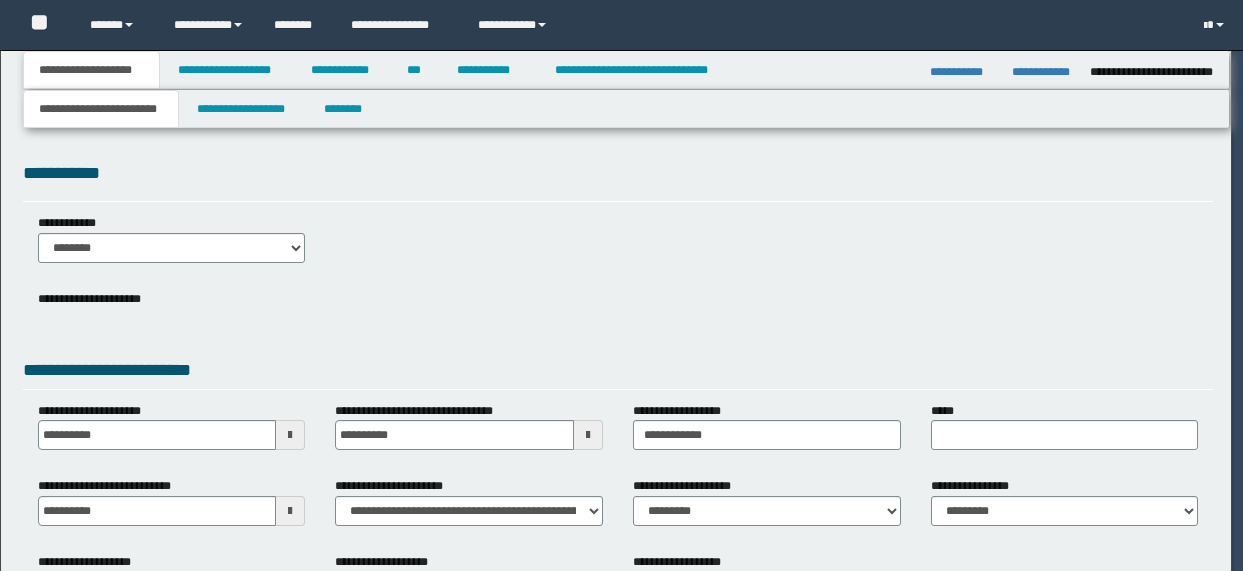 scroll, scrollTop: 0, scrollLeft: 0, axis: both 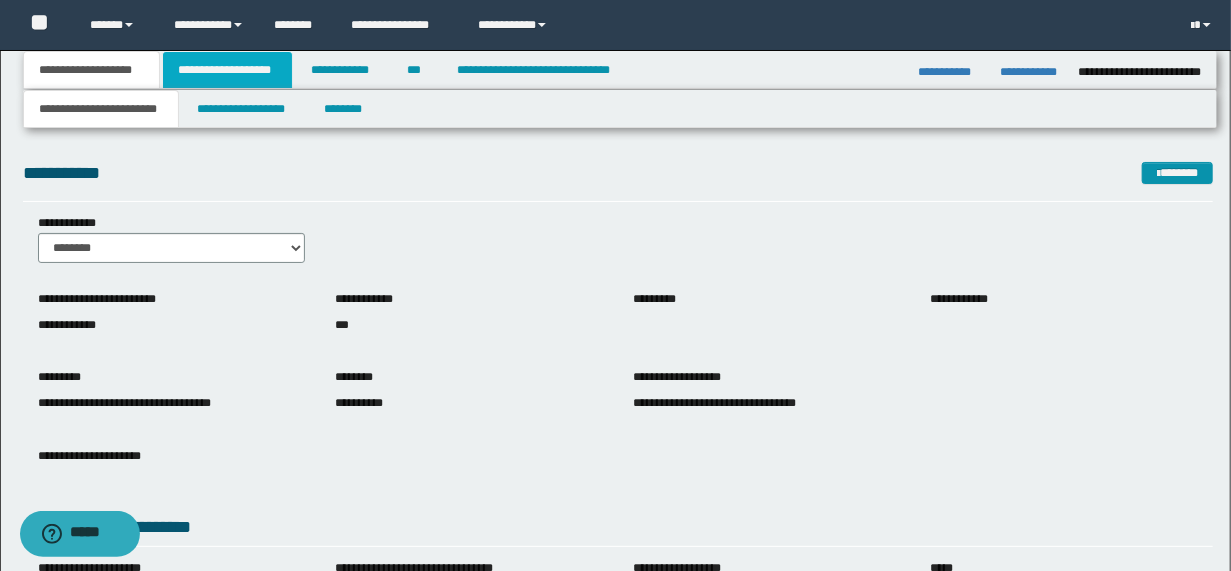 click on "**********" at bounding box center (227, 70) 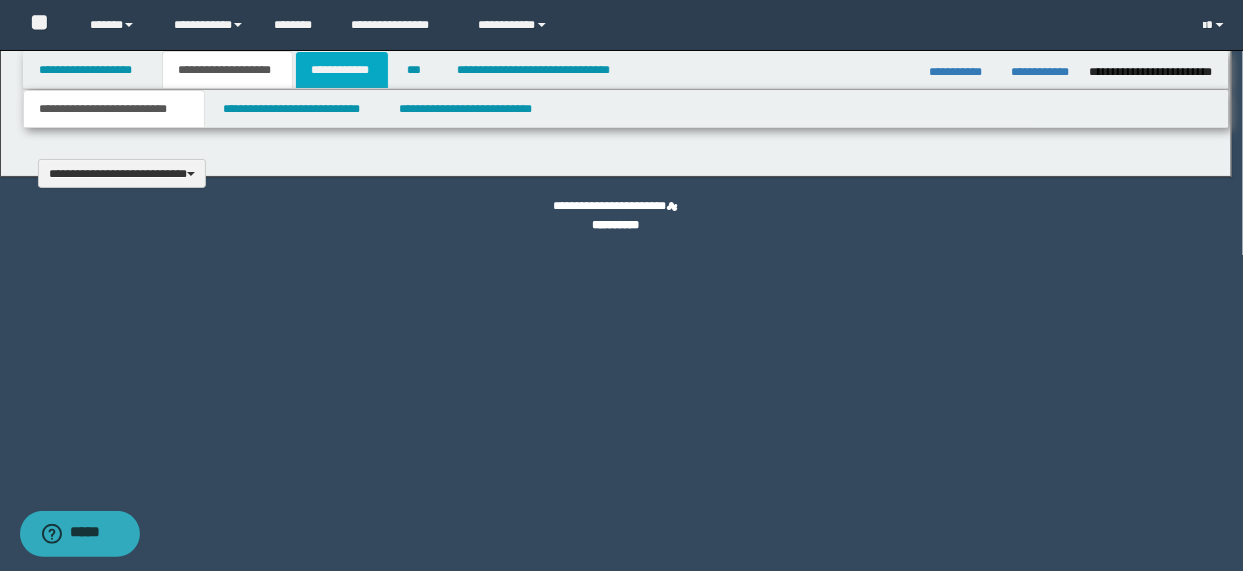 type 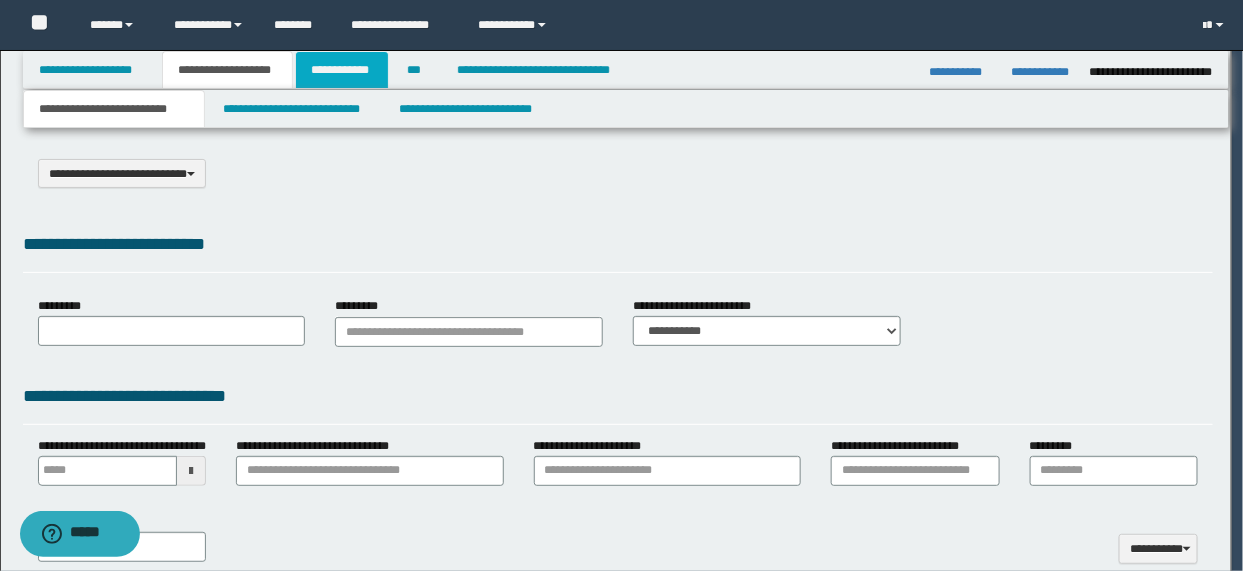 select on "*" 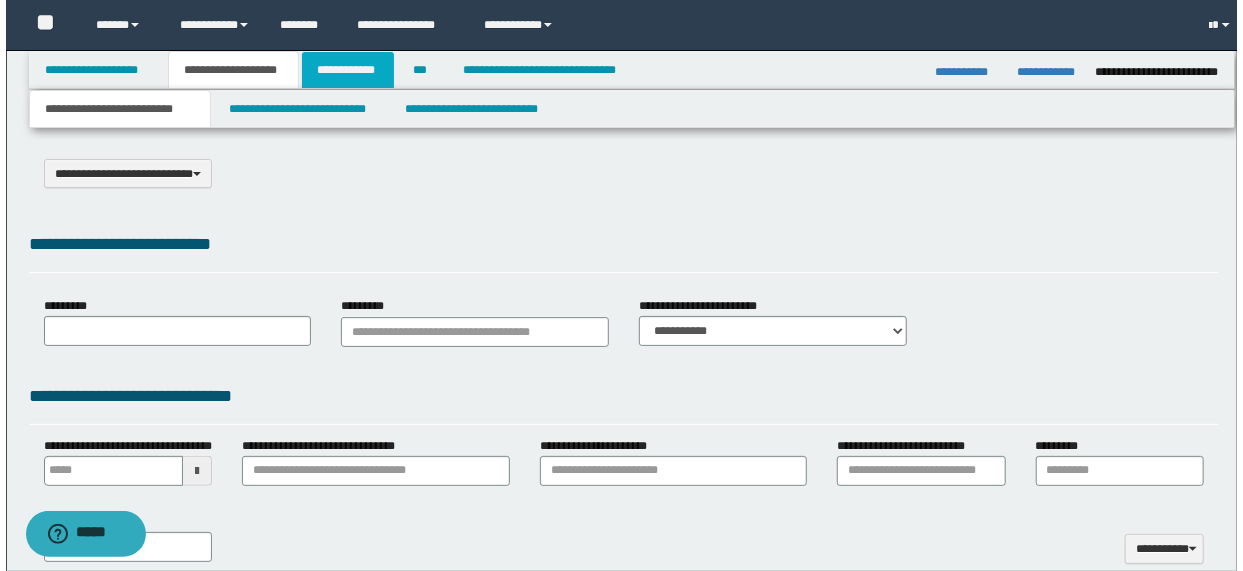 scroll, scrollTop: 0, scrollLeft: 0, axis: both 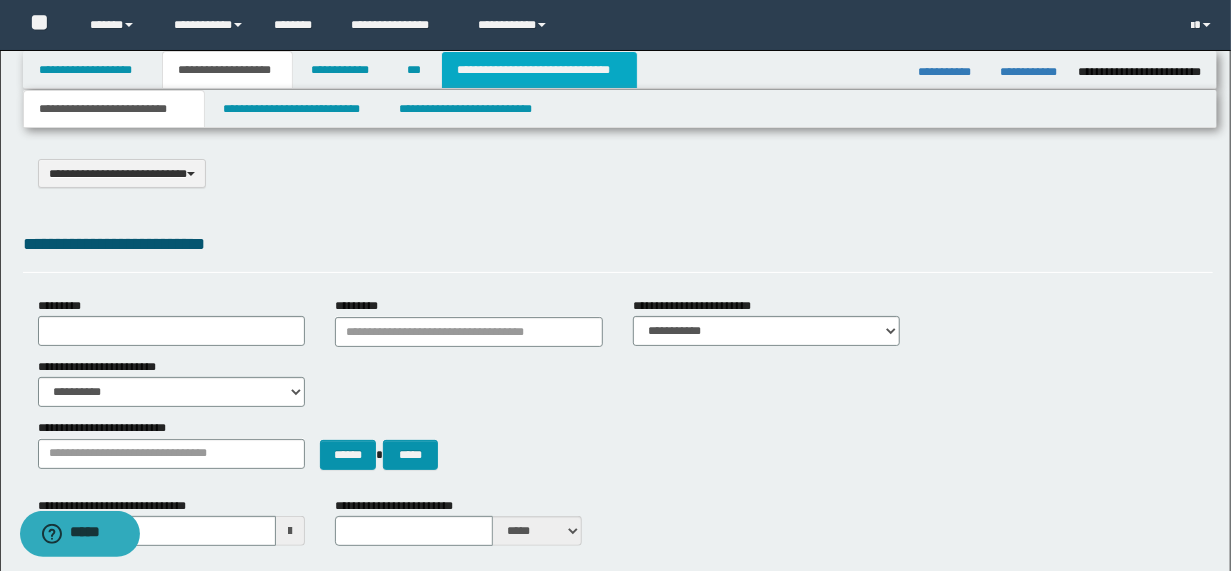 click on "**********" at bounding box center [539, 70] 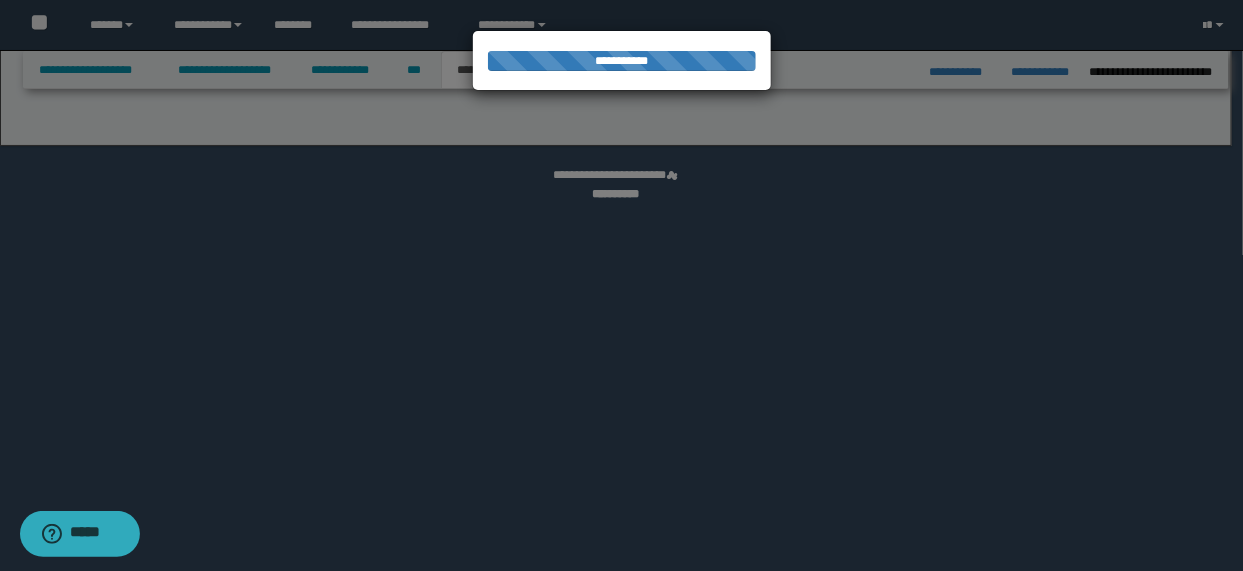 select on "*" 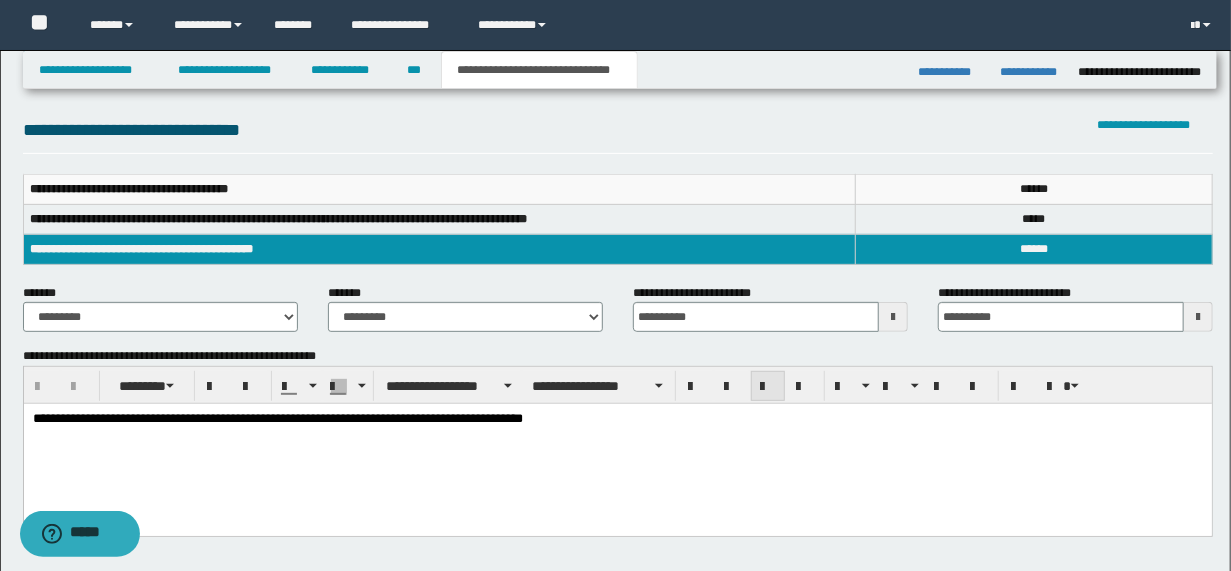scroll, scrollTop: 240, scrollLeft: 0, axis: vertical 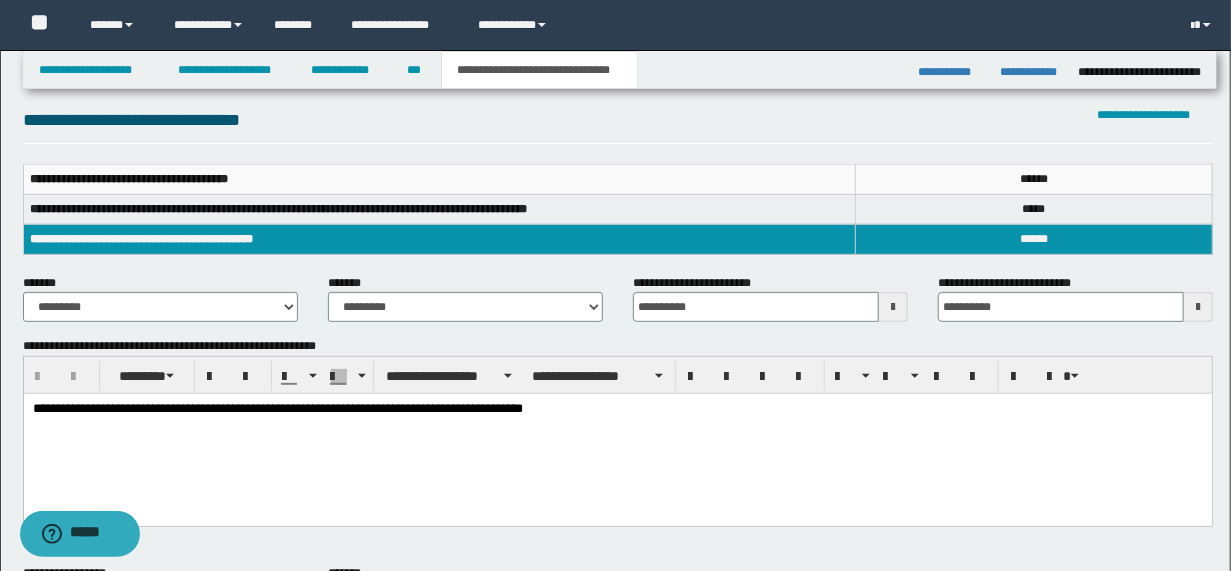 click on "**********" at bounding box center (617, 410) 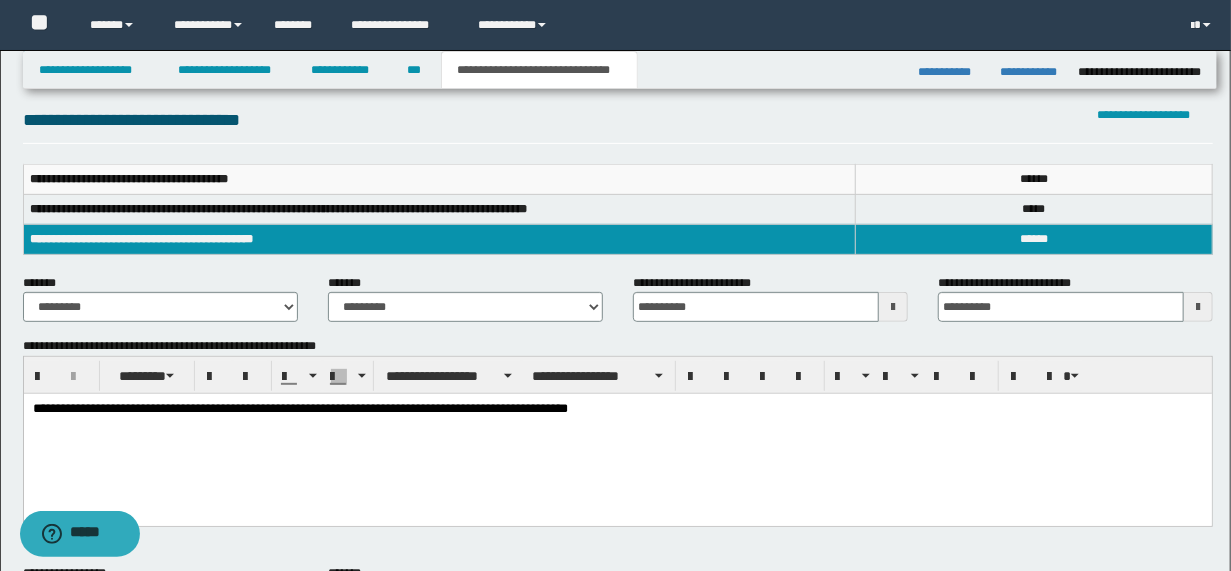 drag, startPoint x: 539, startPoint y: 410, endPoint x: 565, endPoint y: 419, distance: 27.513634 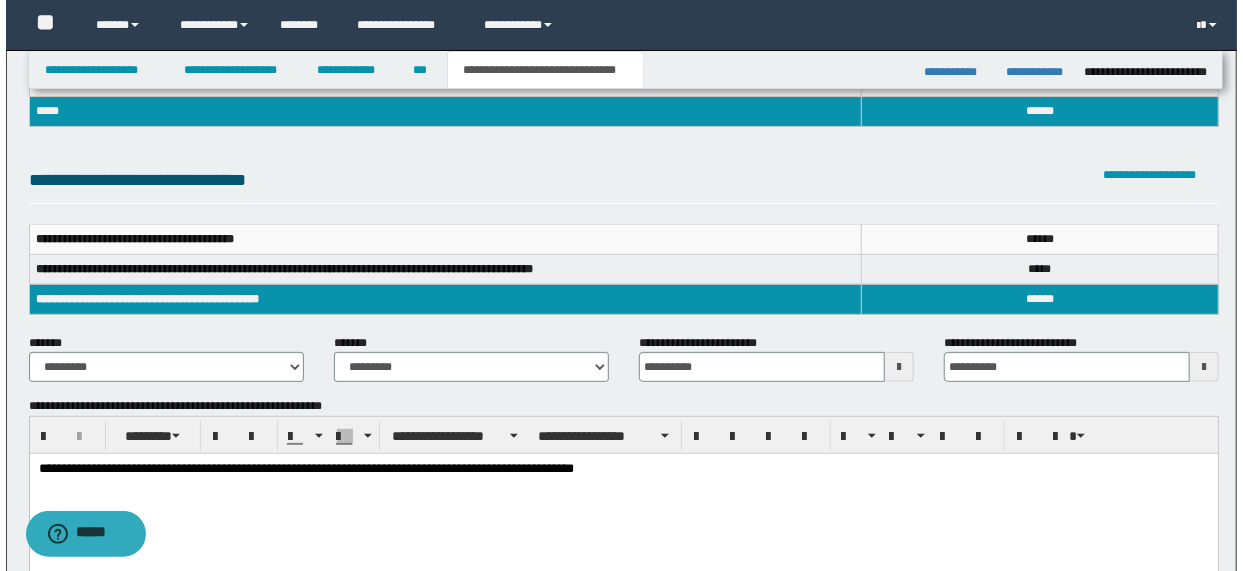 scroll, scrollTop: 0, scrollLeft: 0, axis: both 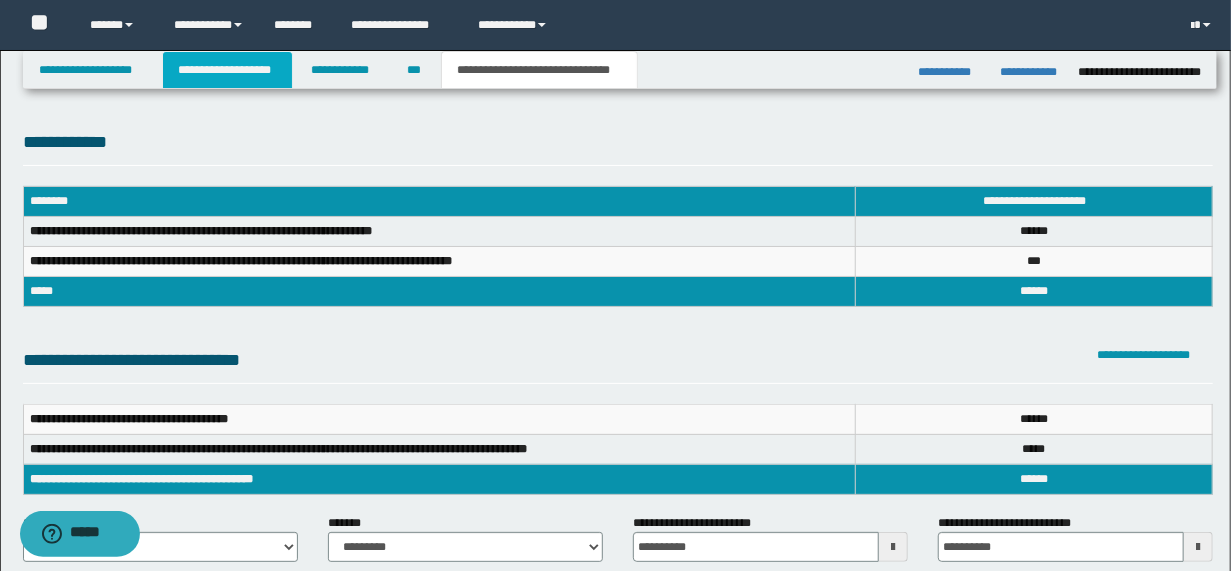 click on "**********" at bounding box center (227, 70) 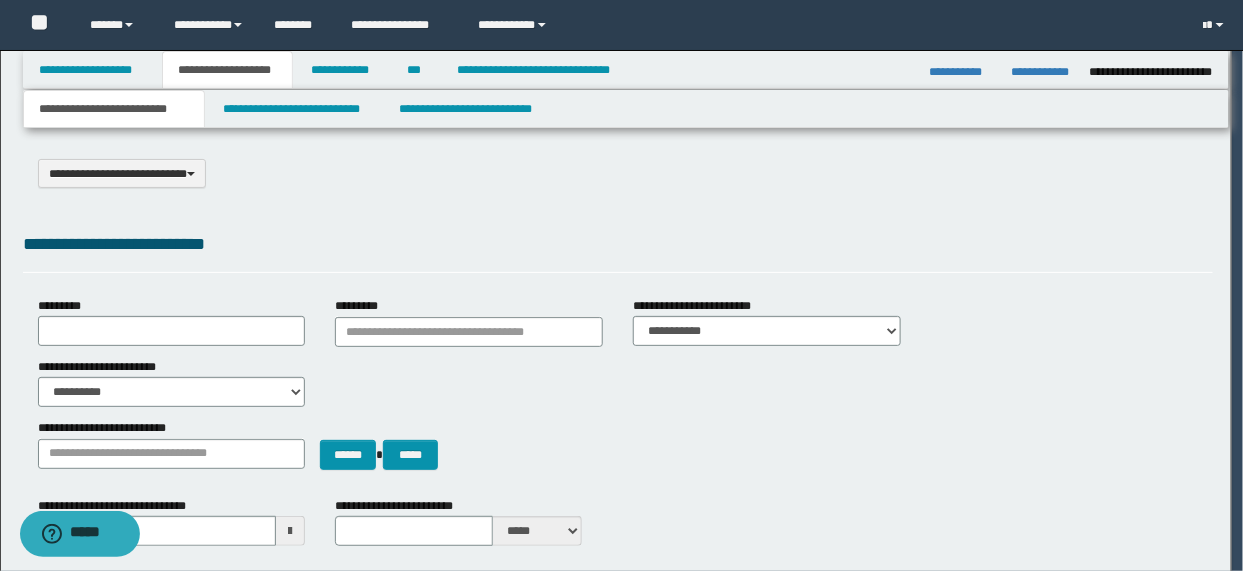type 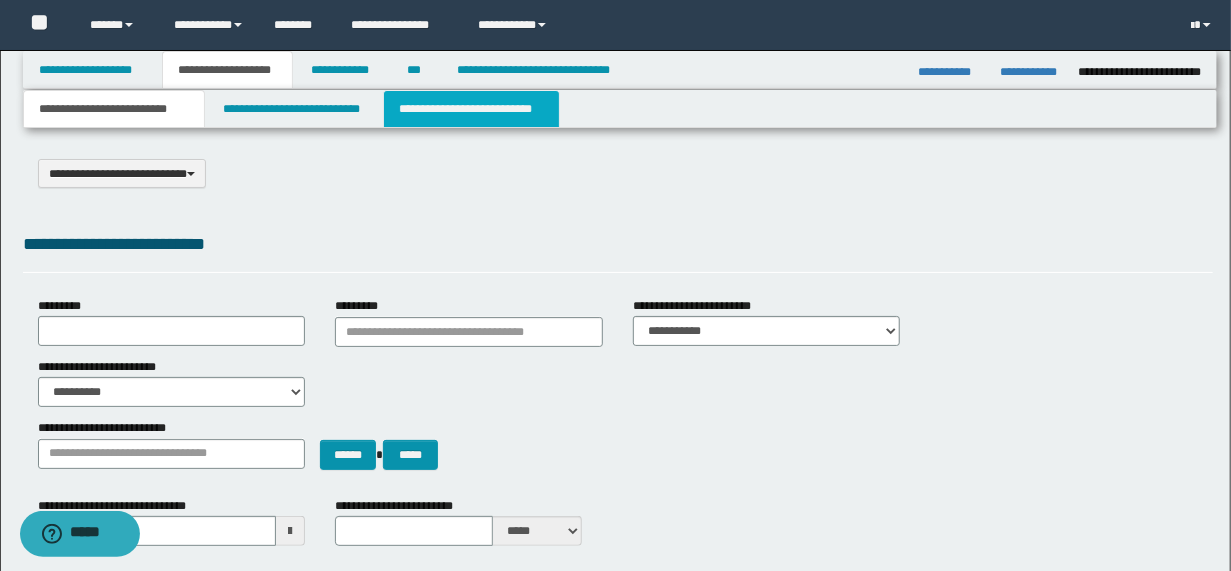 click on "**********" at bounding box center (471, 109) 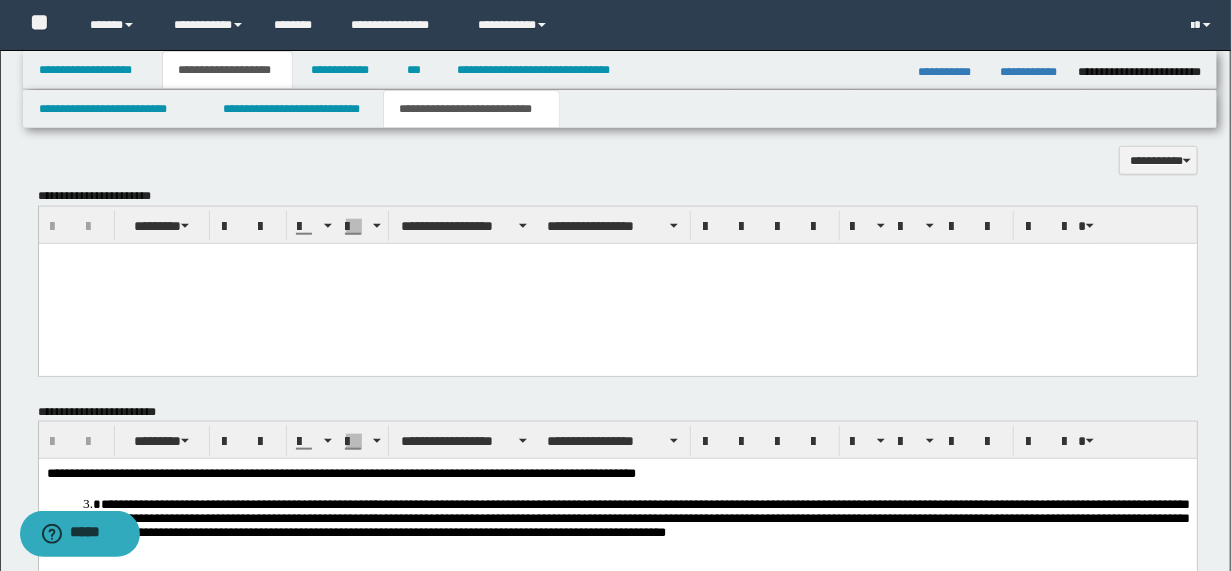 scroll, scrollTop: 880, scrollLeft: 0, axis: vertical 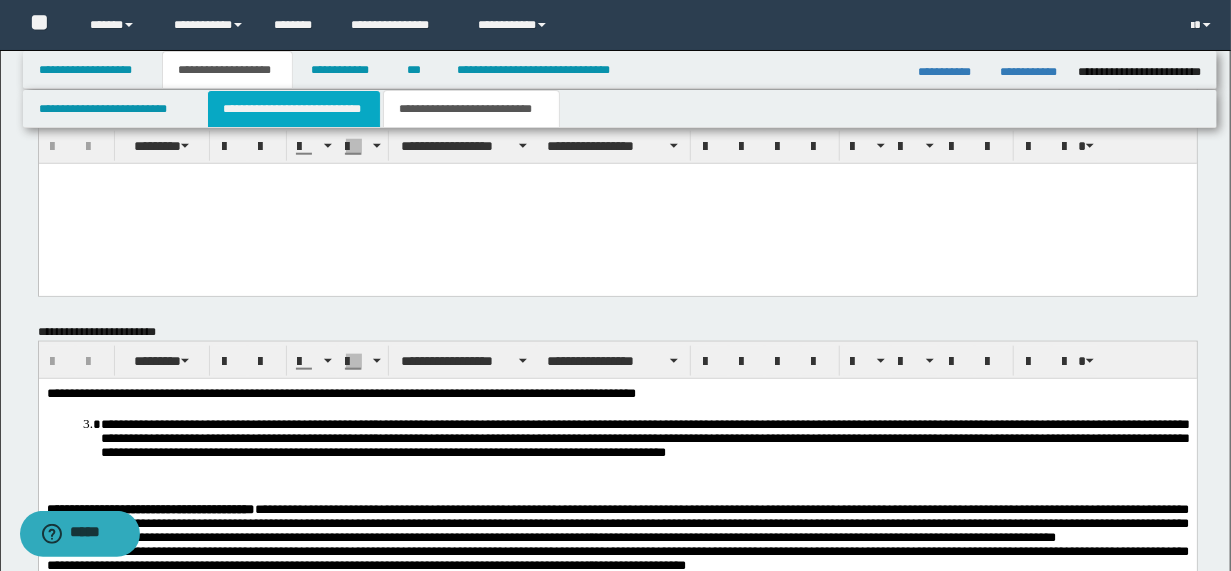 click on "**********" at bounding box center (294, 109) 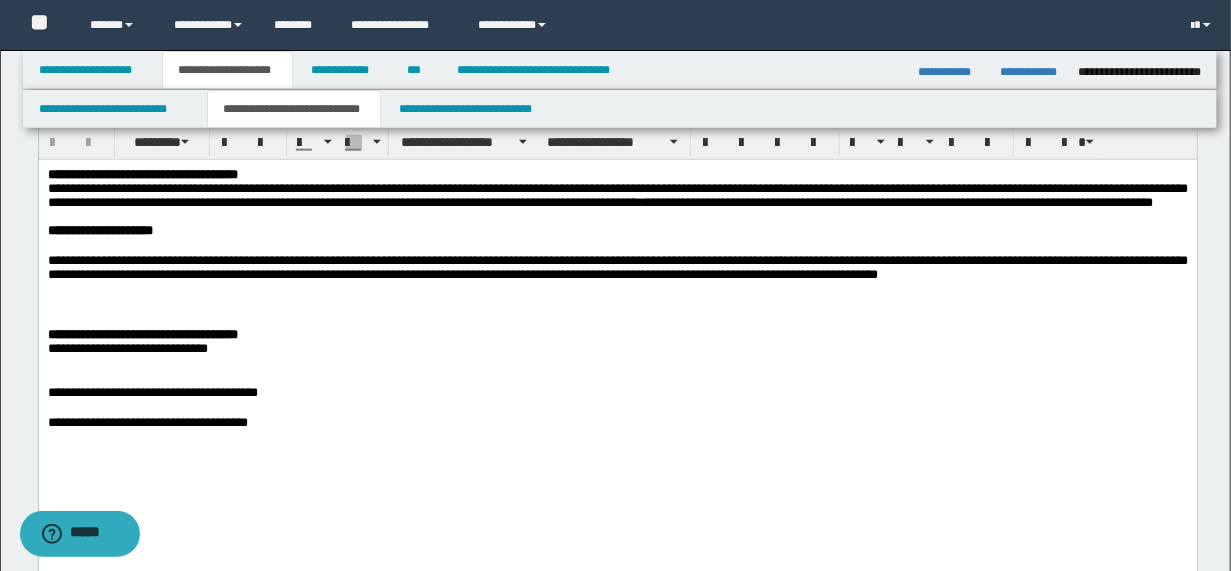 scroll, scrollTop: 1040, scrollLeft: 0, axis: vertical 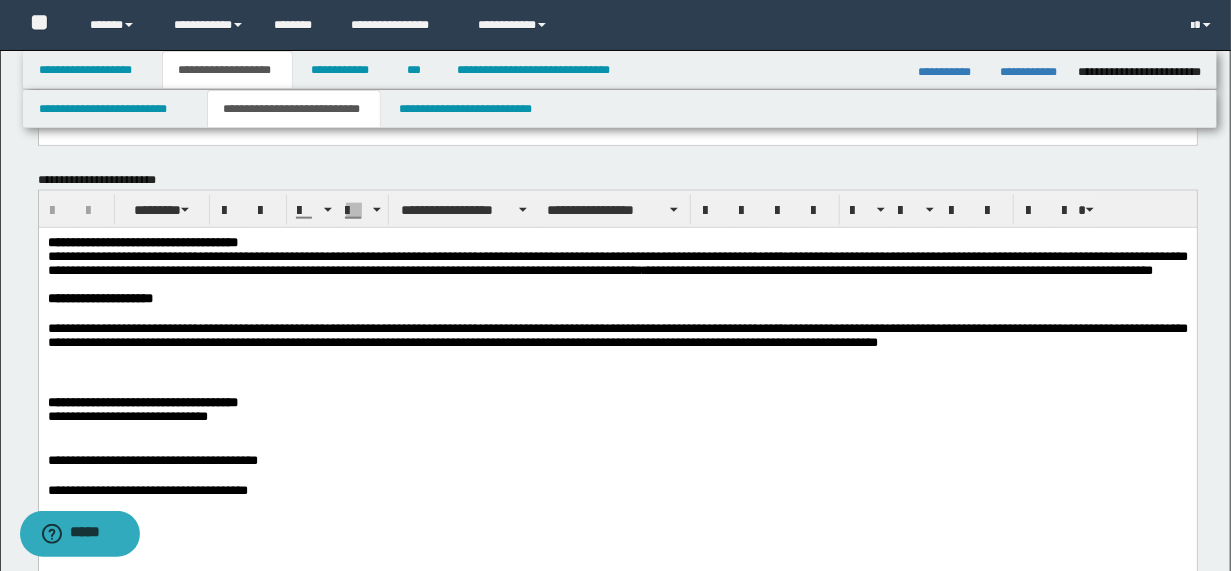 click on "**********" at bounding box center [617, 262] 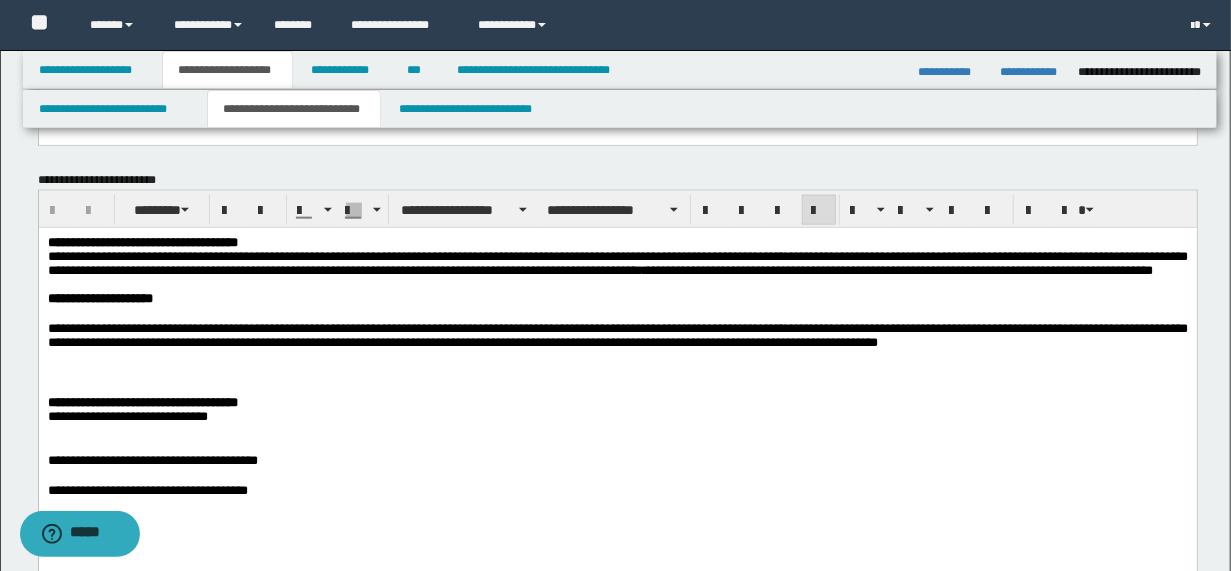 type 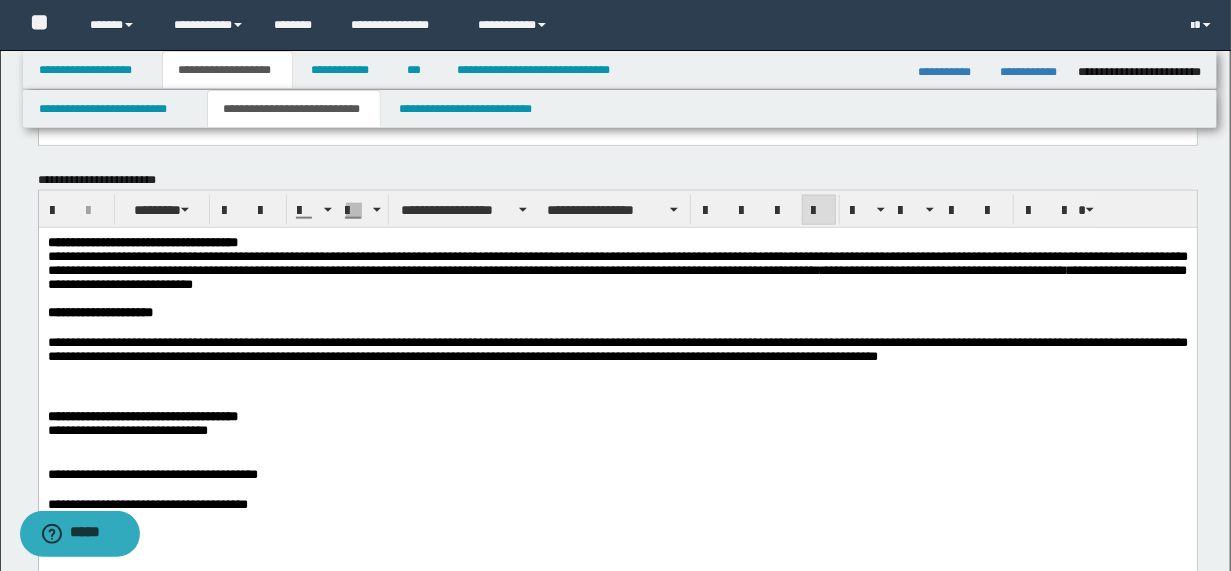 click on "**********" at bounding box center [617, 262] 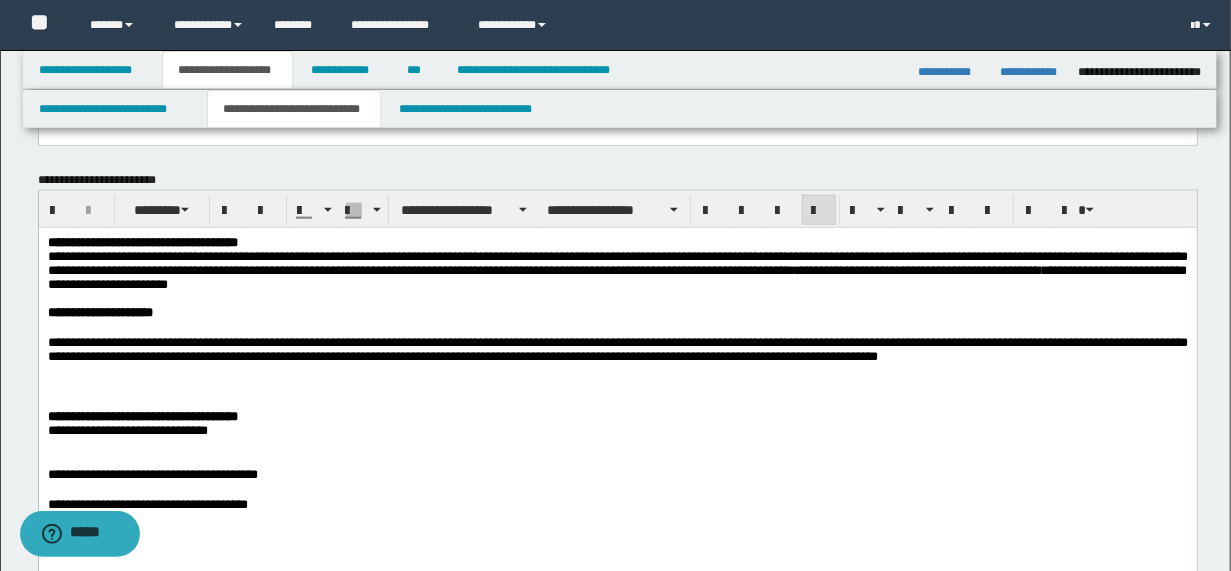 click on "**********" at bounding box center [617, 262] 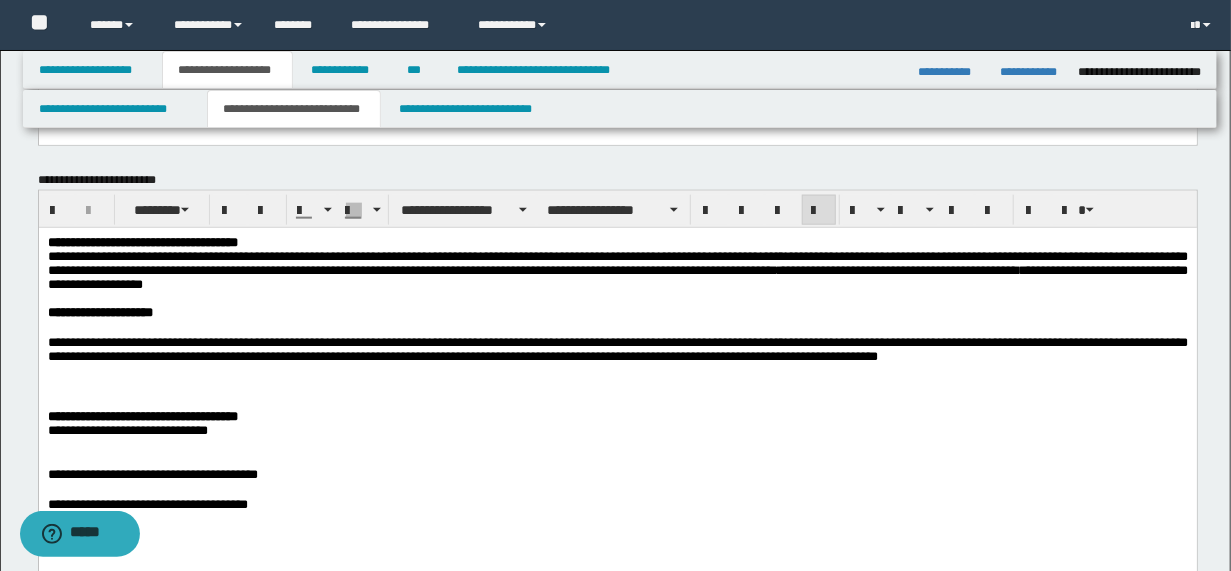 click on "**********" at bounding box center [617, 262] 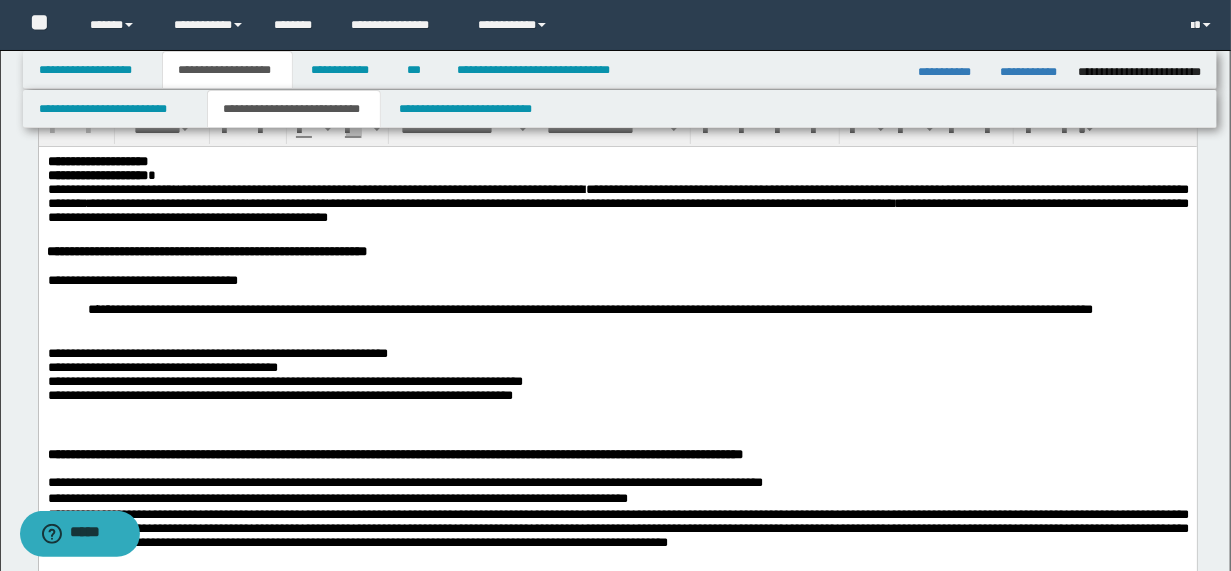 scroll, scrollTop: 0, scrollLeft: 0, axis: both 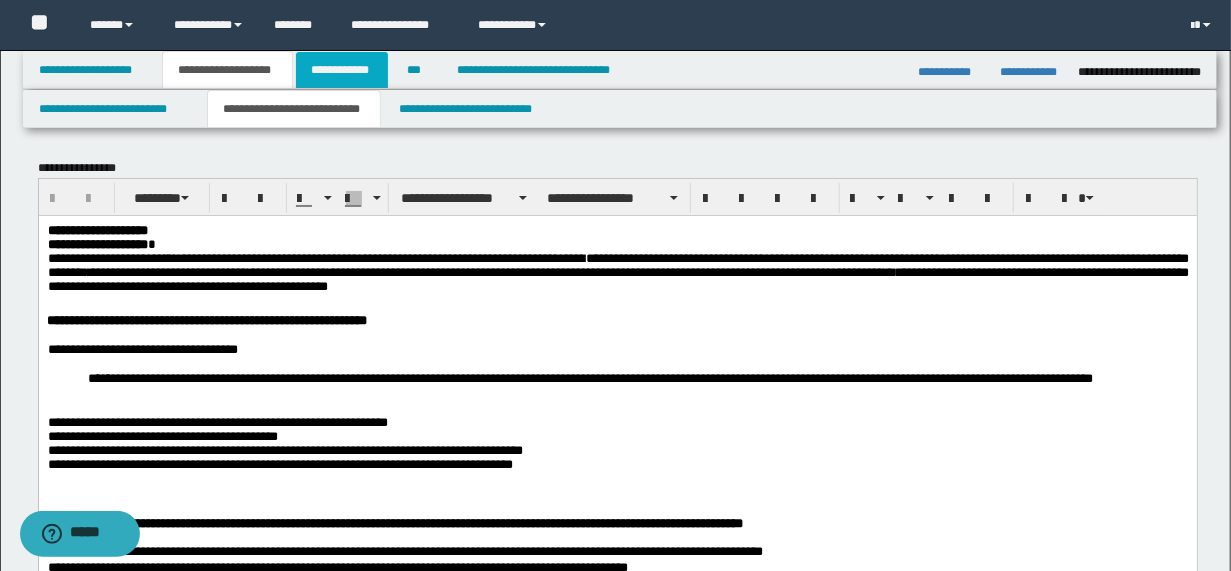 click on "**********" at bounding box center [342, 70] 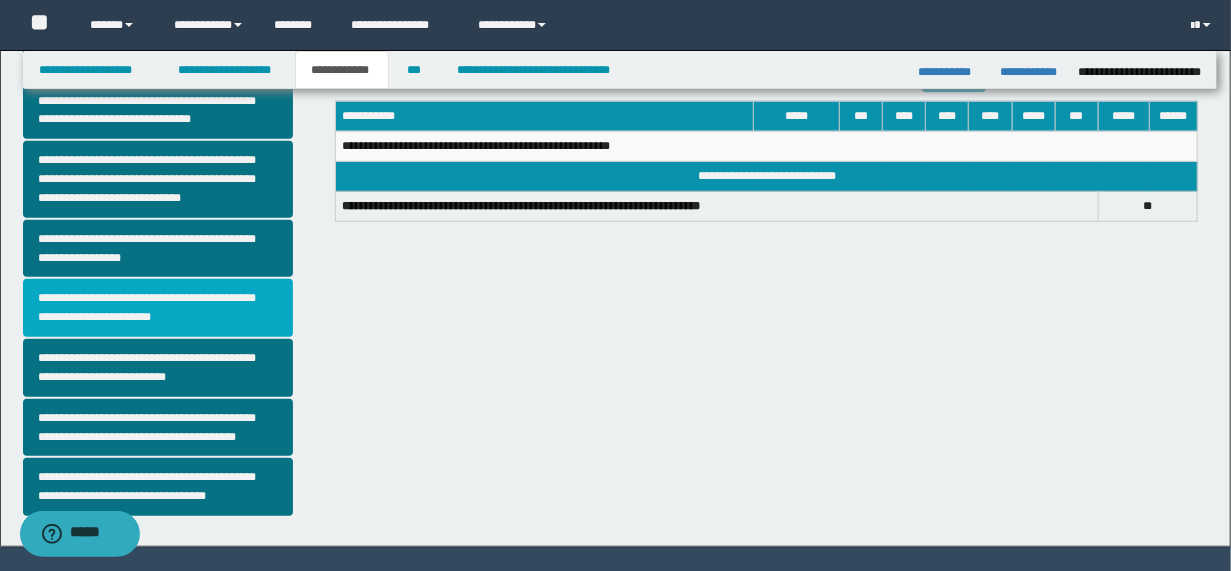 scroll, scrollTop: 576, scrollLeft: 0, axis: vertical 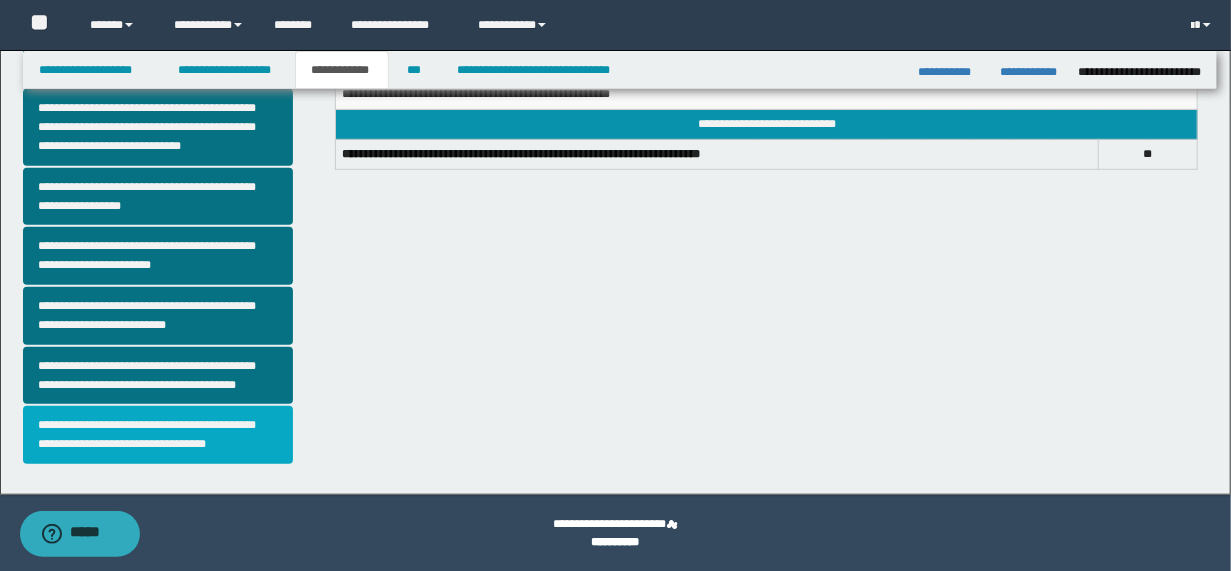 click on "**********" at bounding box center (158, 435) 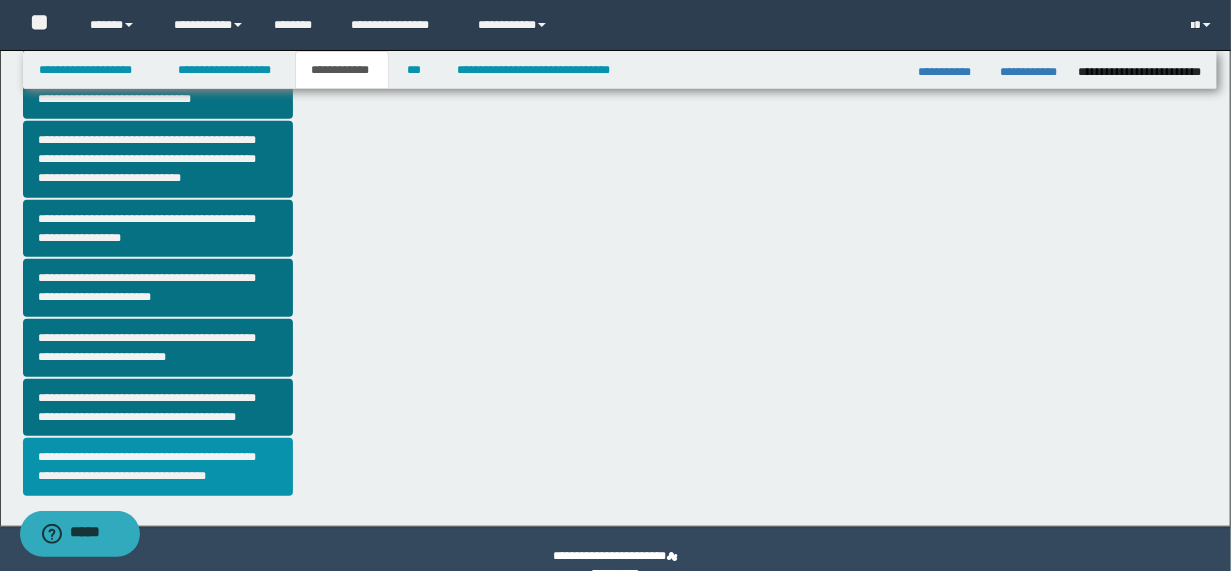 scroll, scrollTop: 576, scrollLeft: 0, axis: vertical 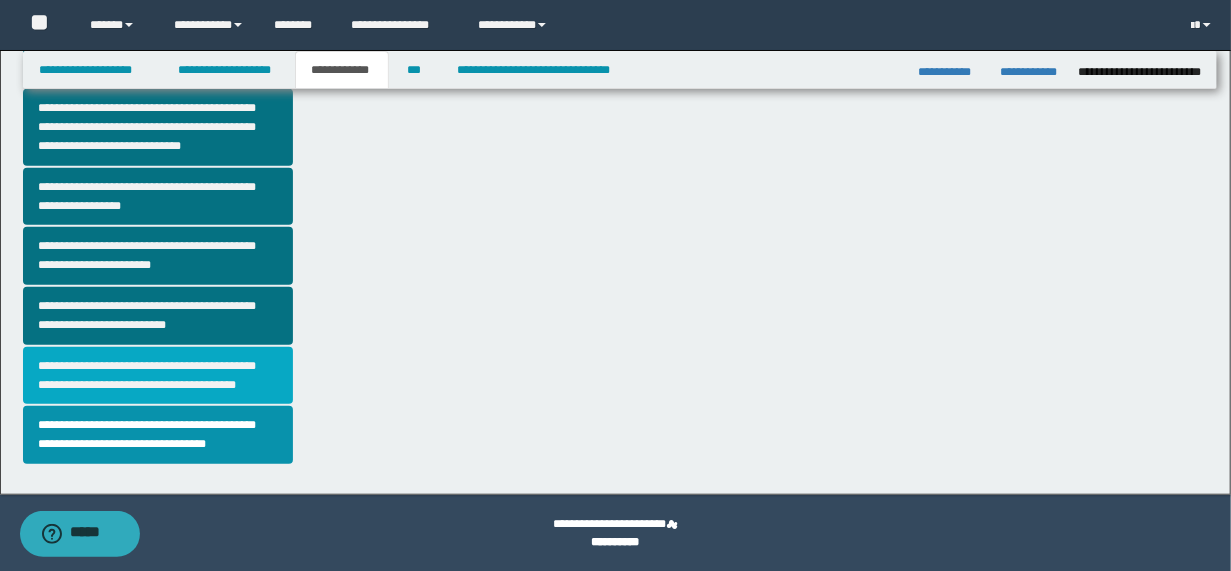 click on "**********" at bounding box center (158, 376) 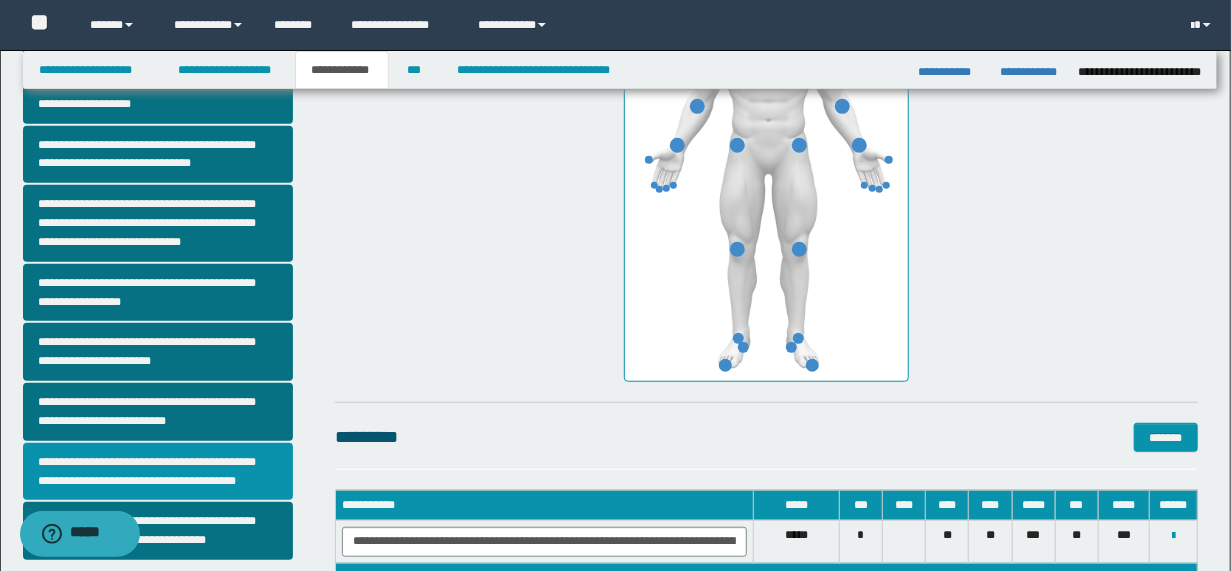 scroll, scrollTop: 640, scrollLeft: 0, axis: vertical 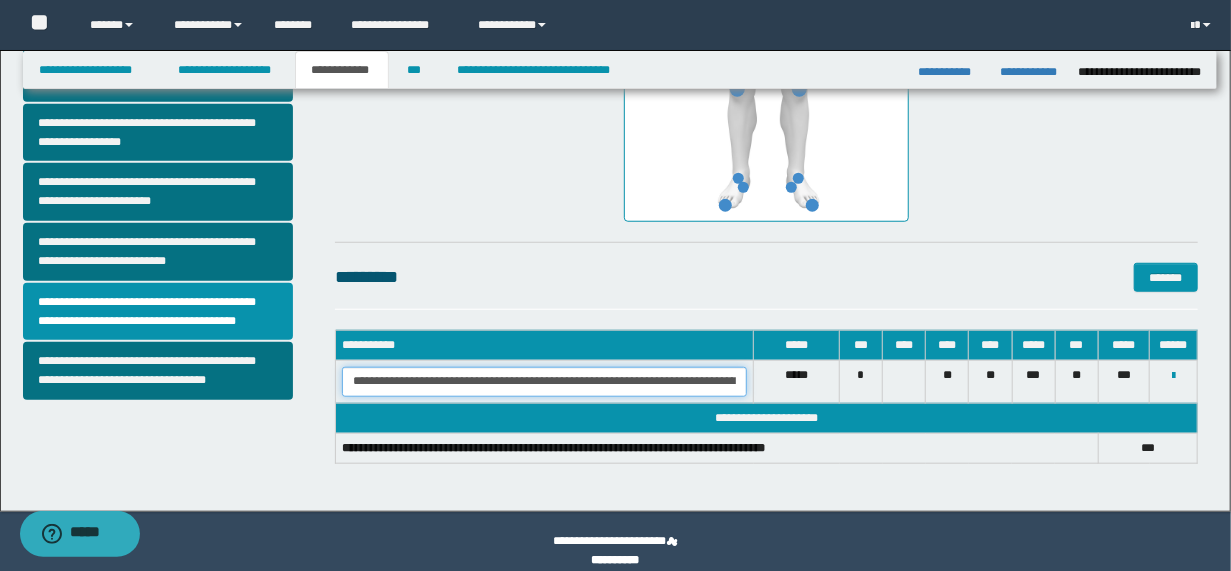 click on "**********" at bounding box center (544, 382) 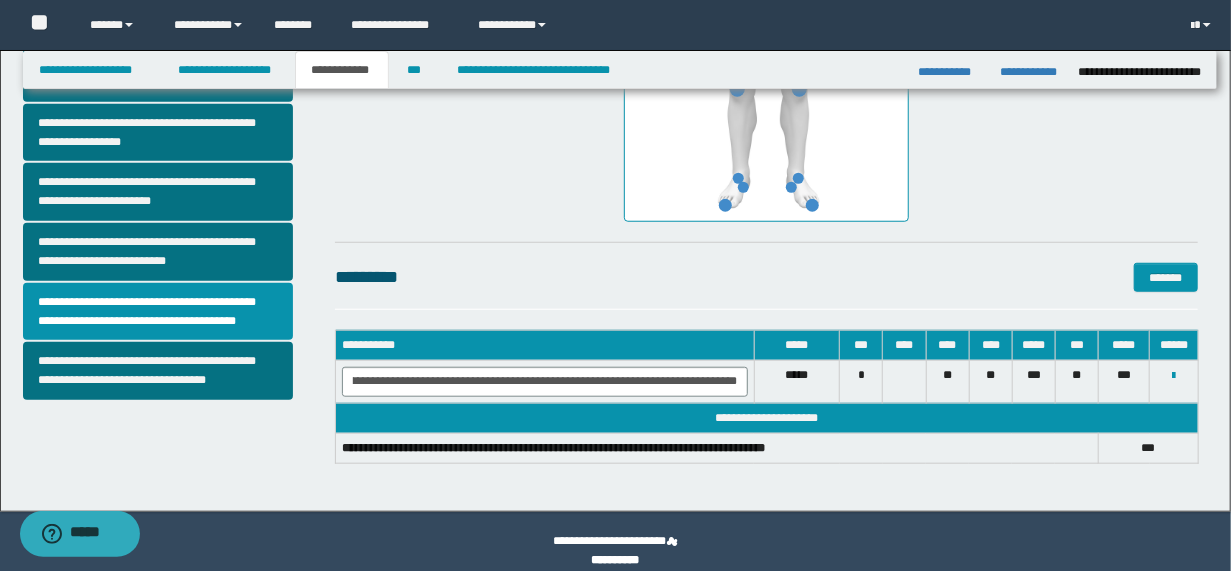 scroll, scrollTop: 0, scrollLeft: 0, axis: both 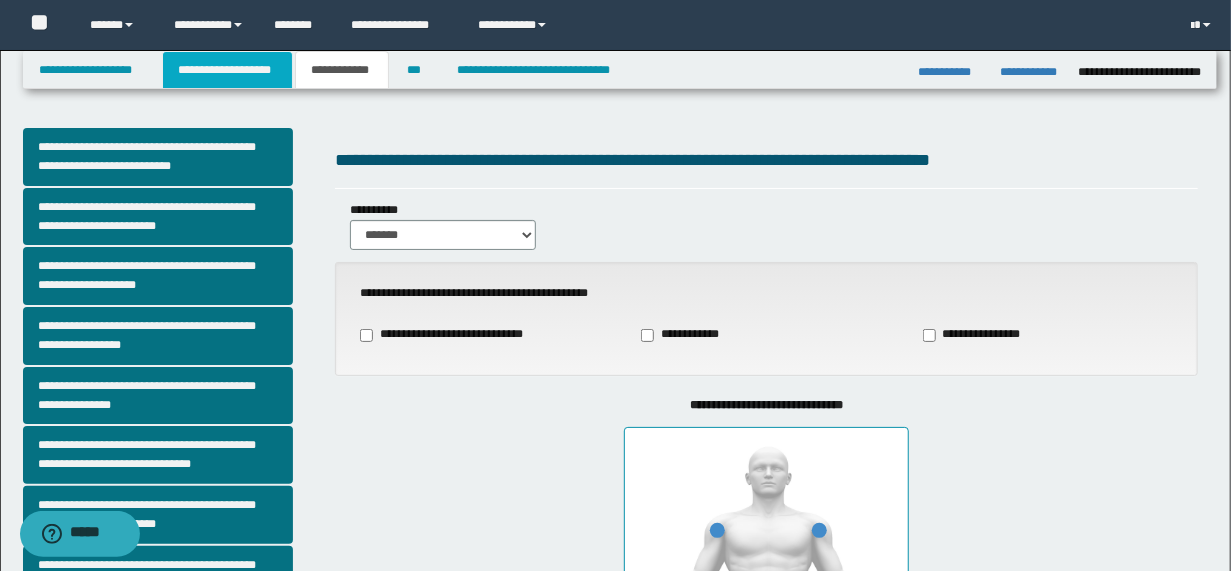 click on "**********" at bounding box center [227, 70] 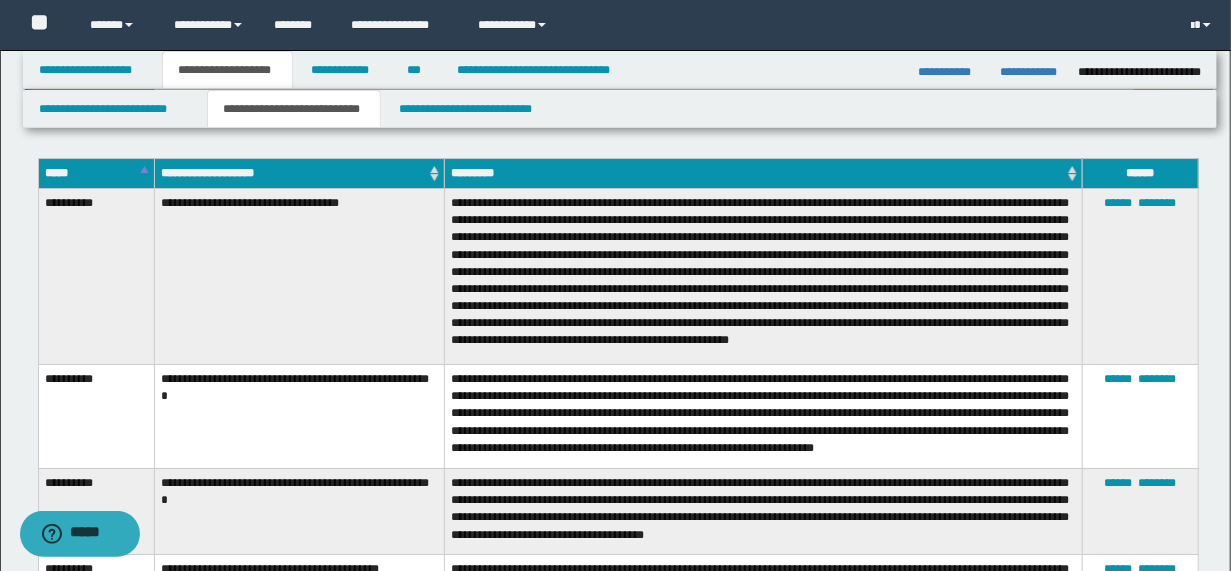 scroll, scrollTop: 2720, scrollLeft: 0, axis: vertical 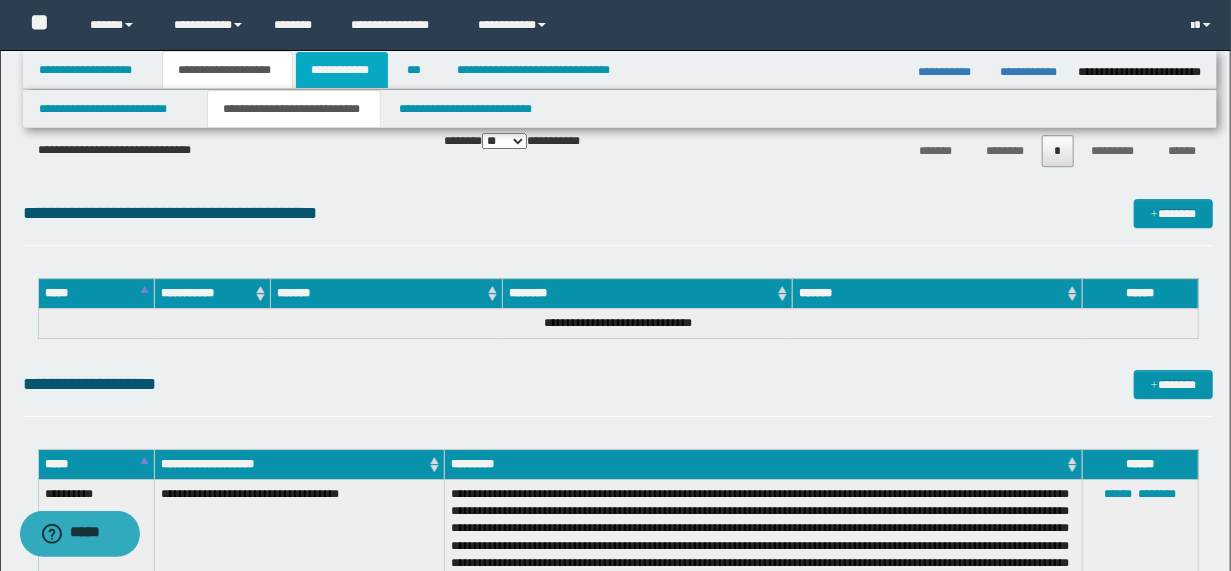 click on "**********" at bounding box center (342, 70) 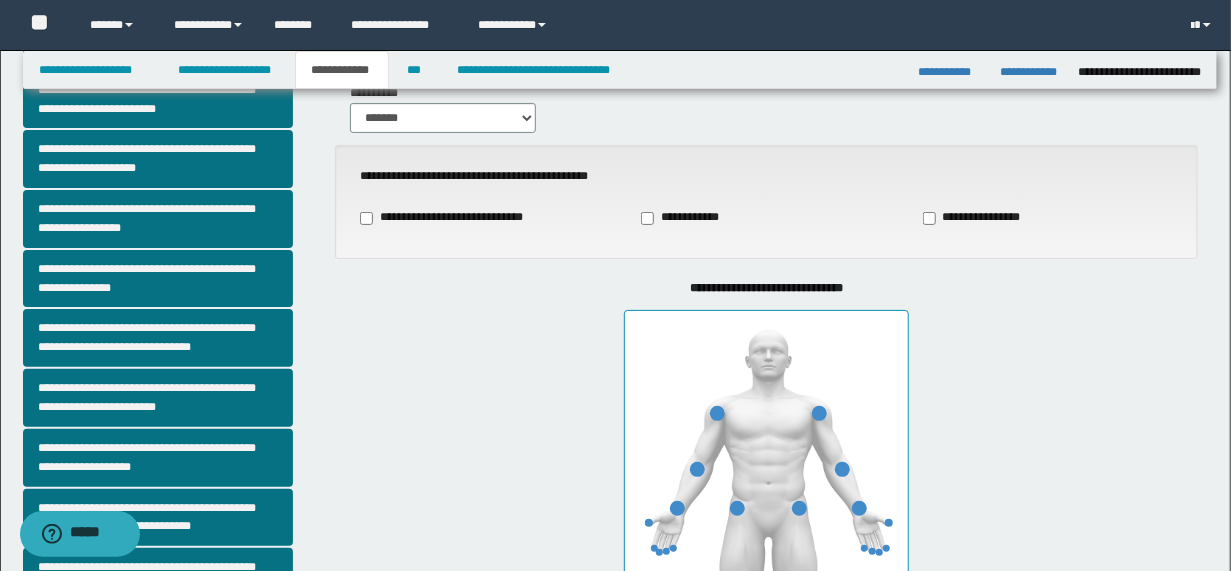 scroll, scrollTop: 0, scrollLeft: 0, axis: both 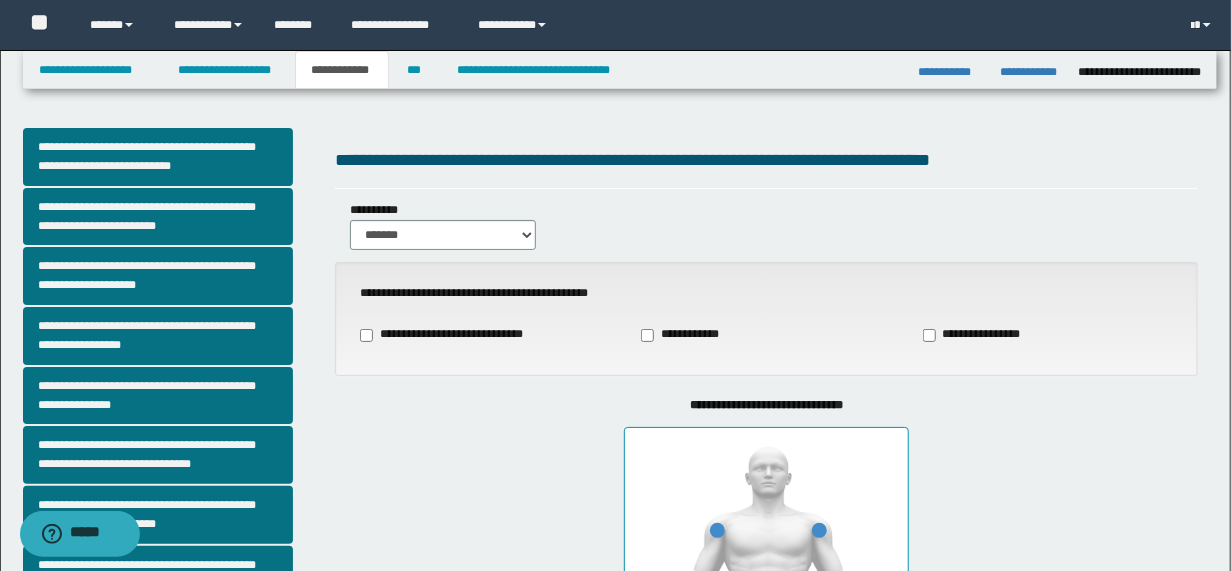 click on "**********" at bounding box center [450, 335] 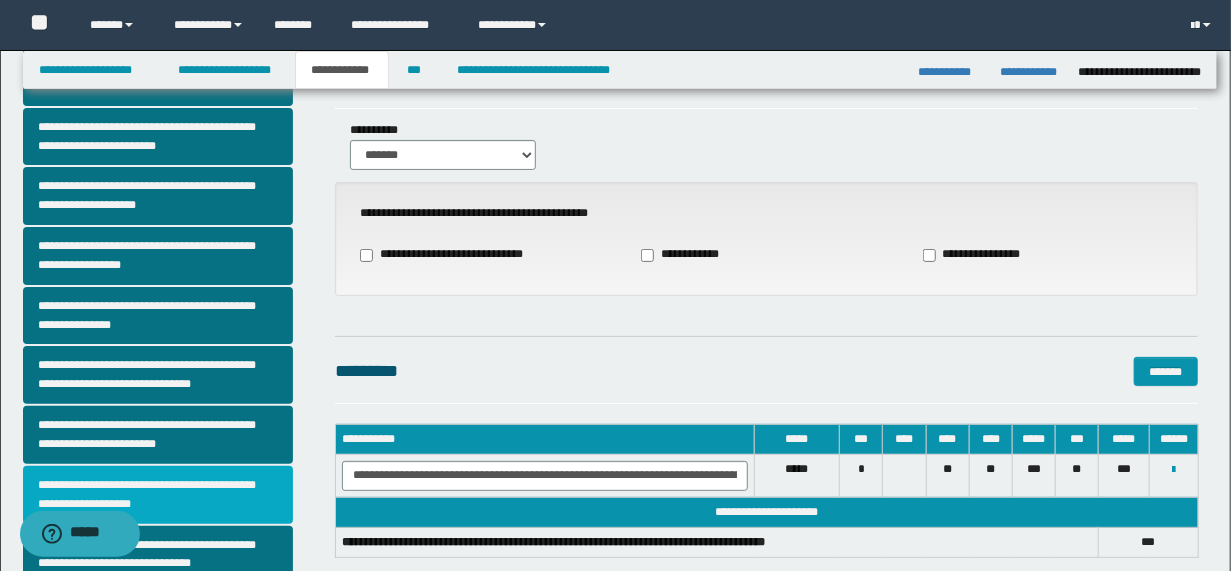 scroll, scrollTop: 0, scrollLeft: 0, axis: both 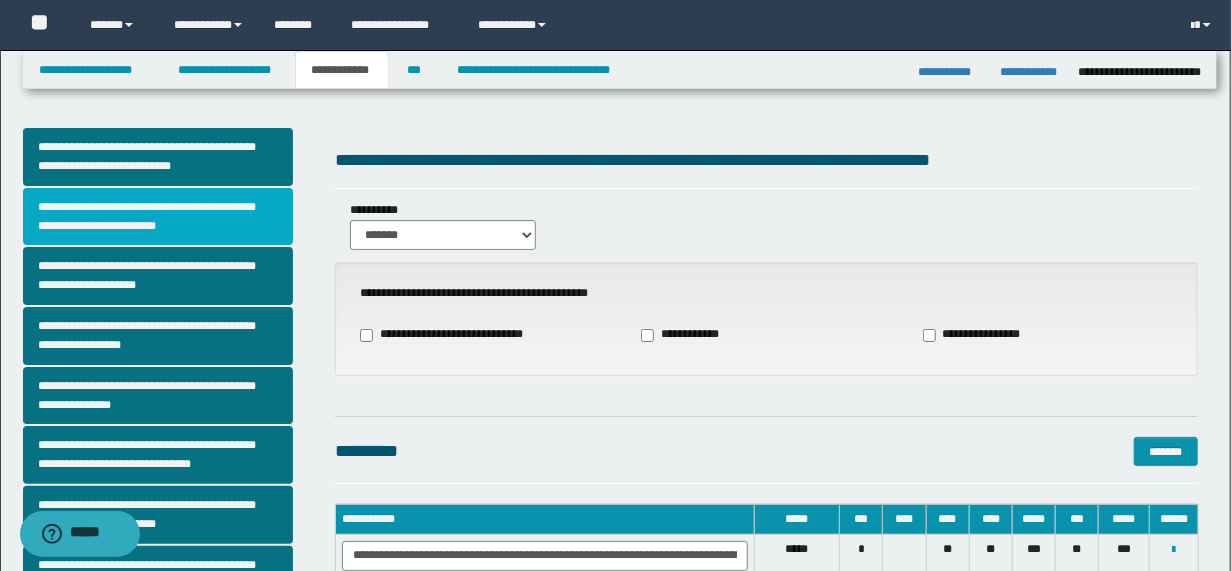 click on "**********" at bounding box center (158, 217) 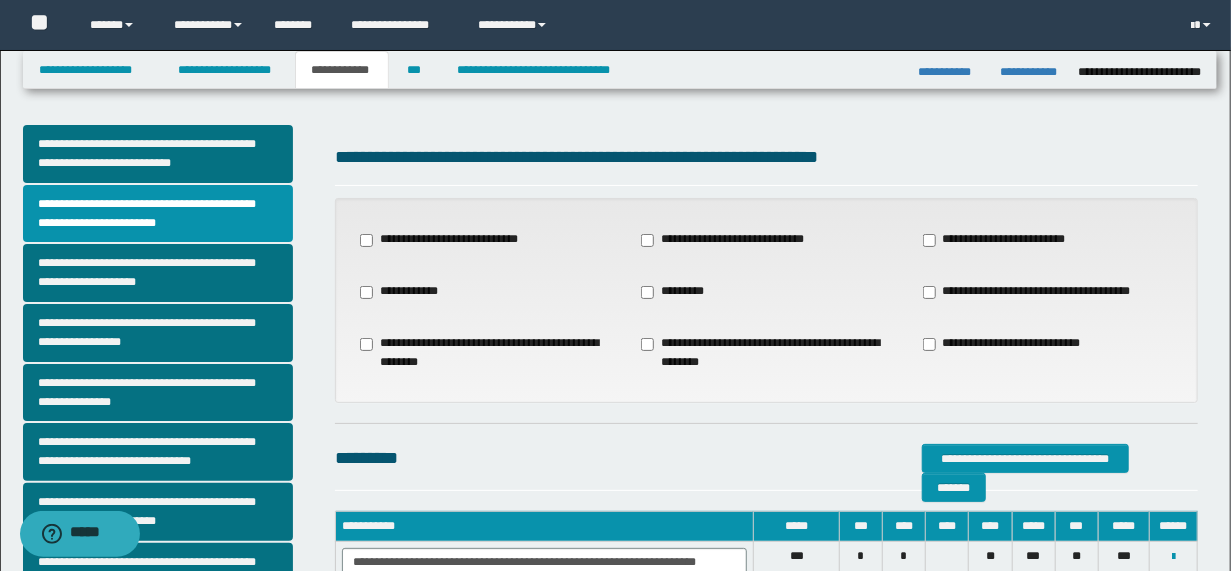 scroll, scrollTop: 0, scrollLeft: 0, axis: both 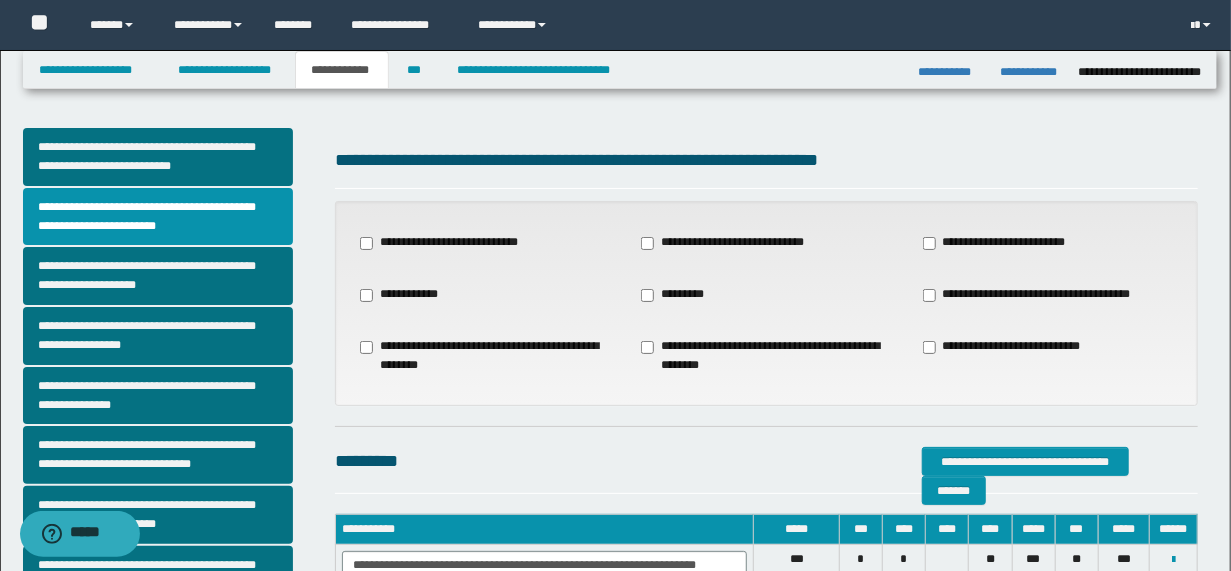 click on "**********" at bounding box center (766, 356) 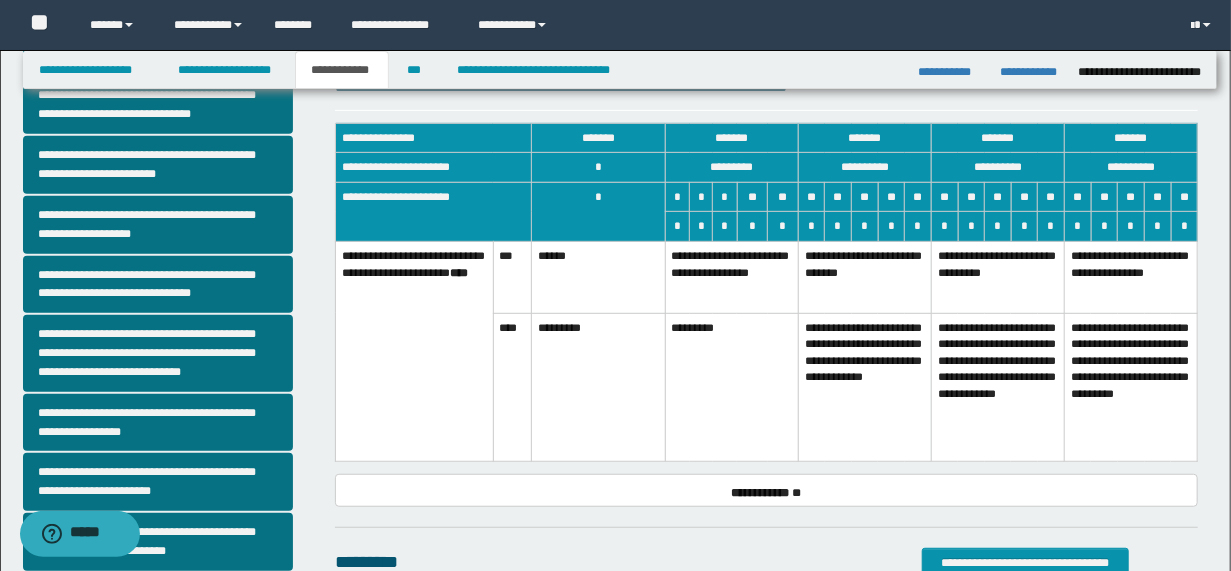 scroll, scrollTop: 320, scrollLeft: 0, axis: vertical 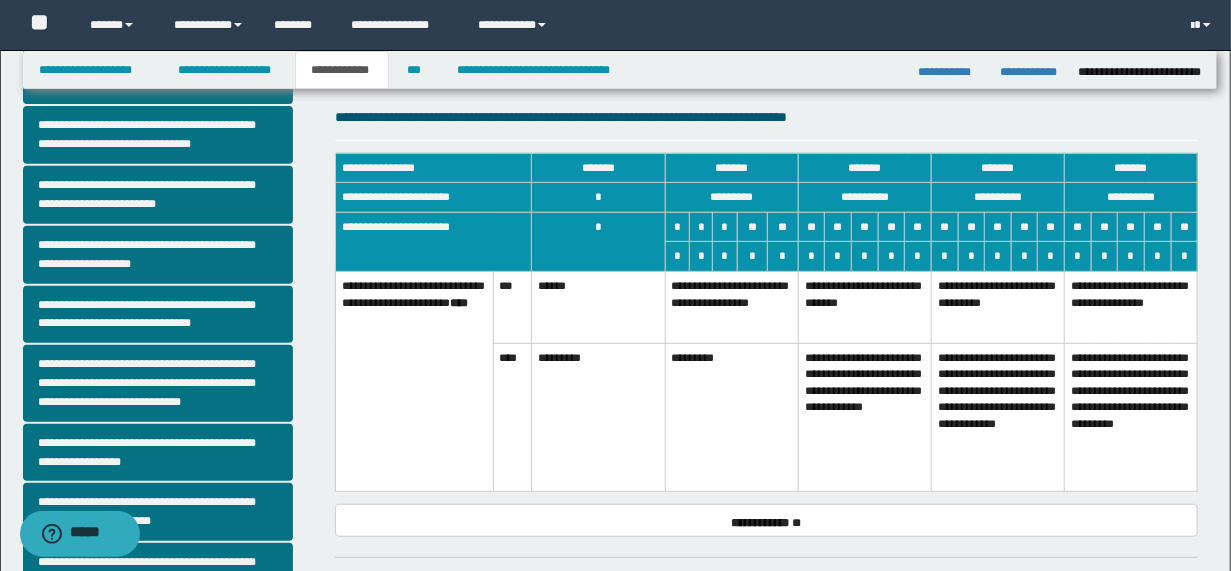 click on "**********" at bounding box center (864, 417) 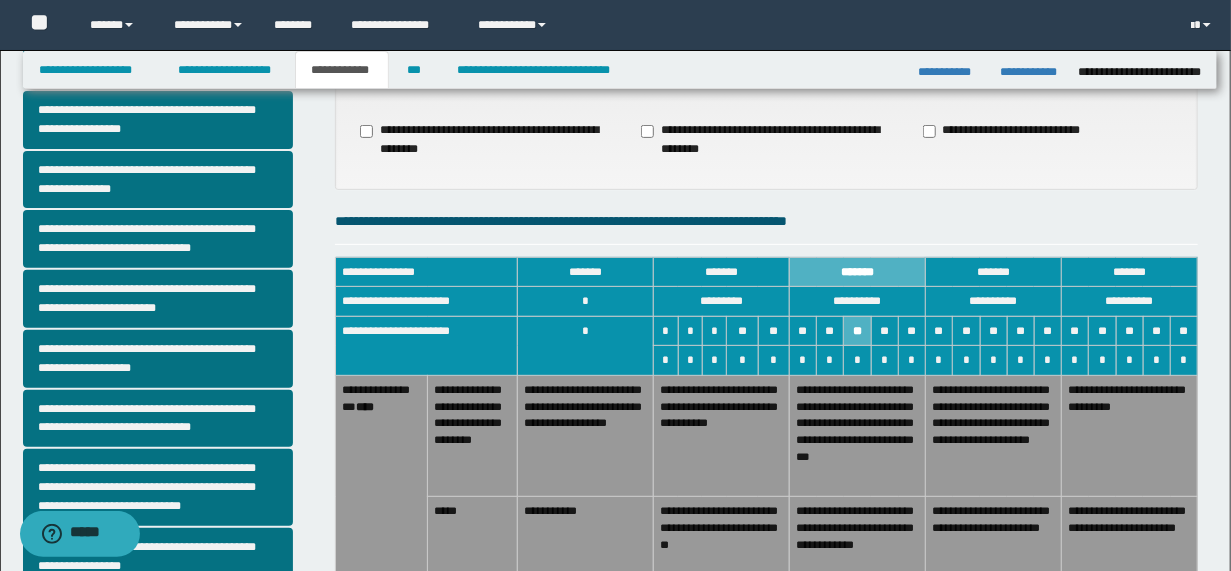scroll, scrollTop: 0, scrollLeft: 0, axis: both 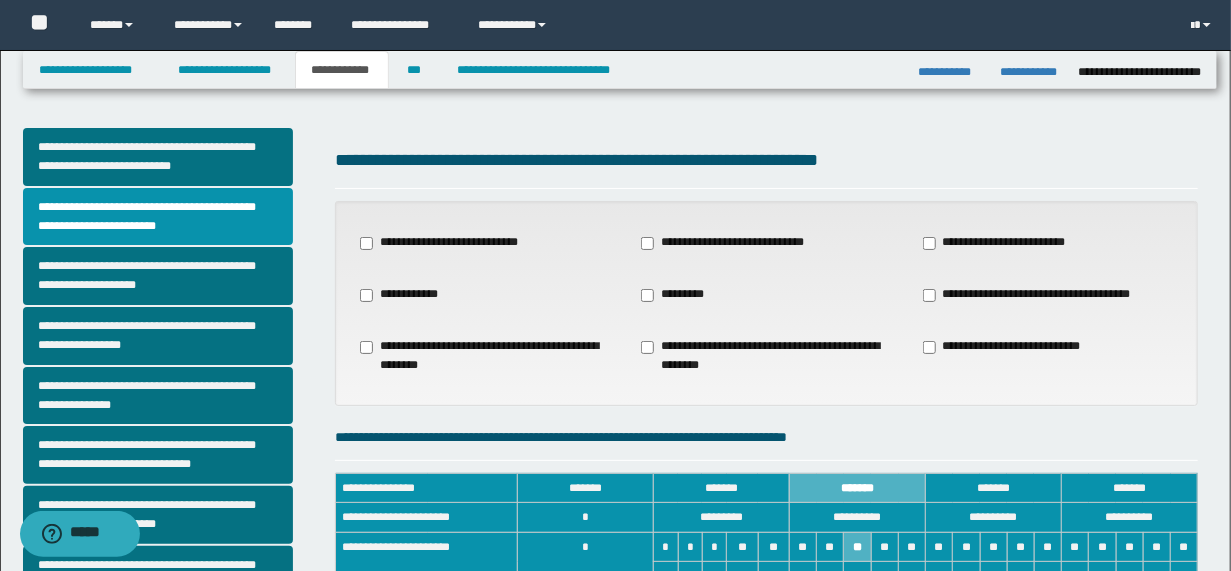 click on "**********" at bounding box center (1038, 295) 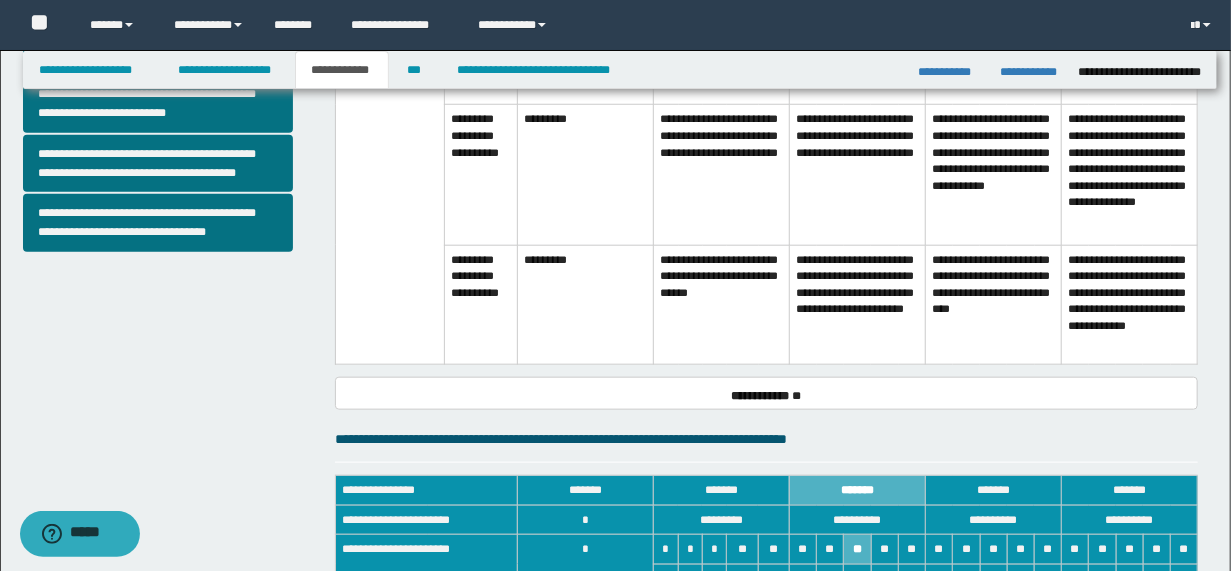 scroll, scrollTop: 800, scrollLeft: 0, axis: vertical 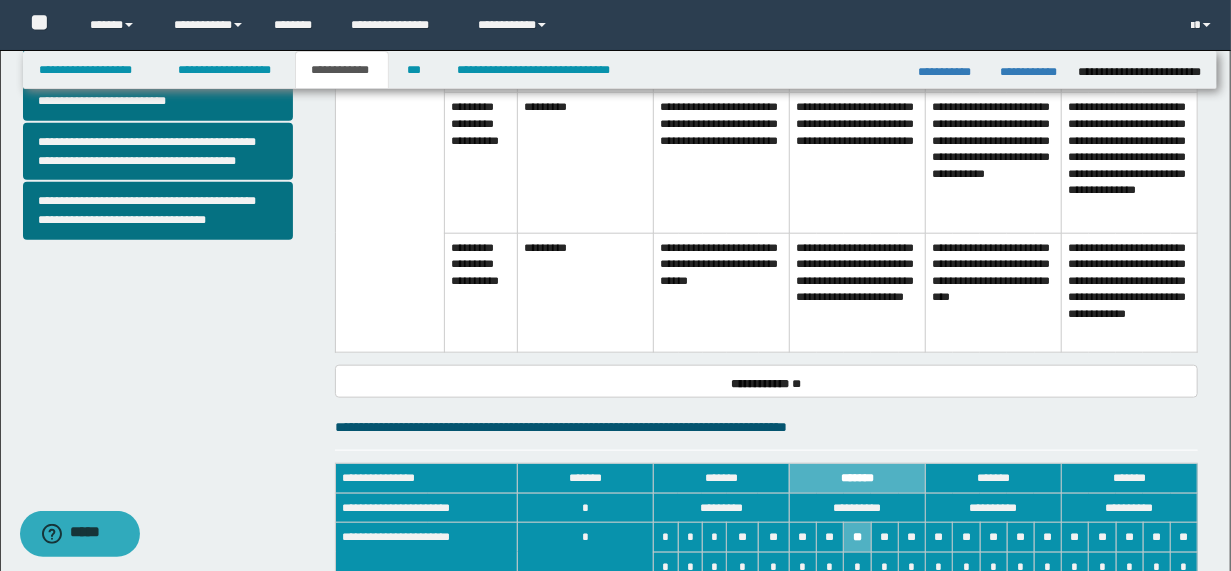 click on "**********" at bounding box center [722, 293] 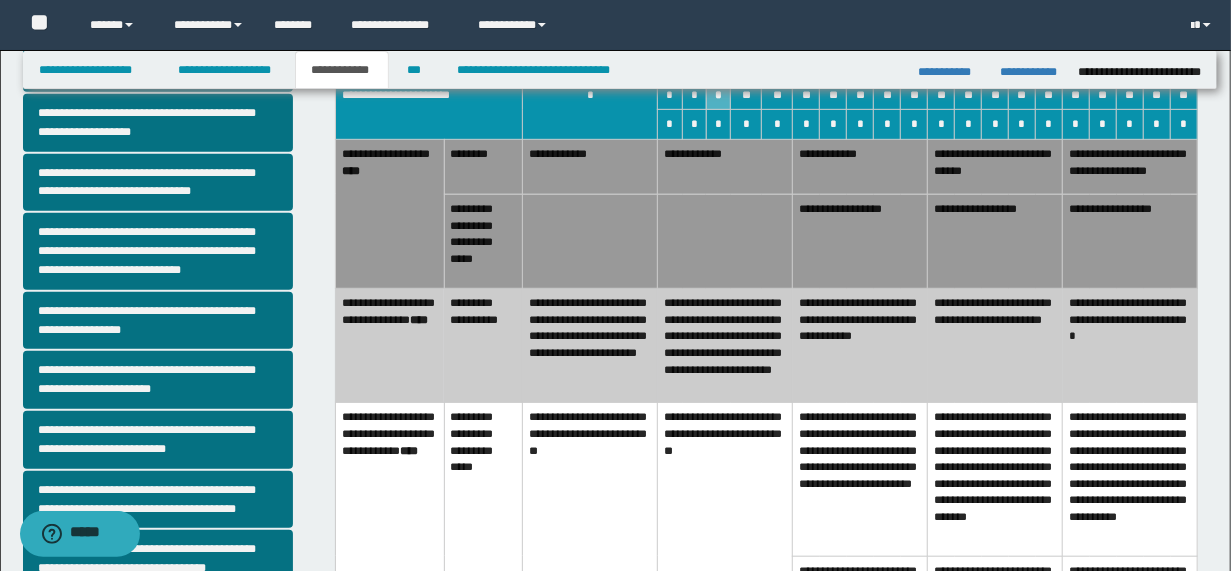 scroll, scrollTop: 400, scrollLeft: 0, axis: vertical 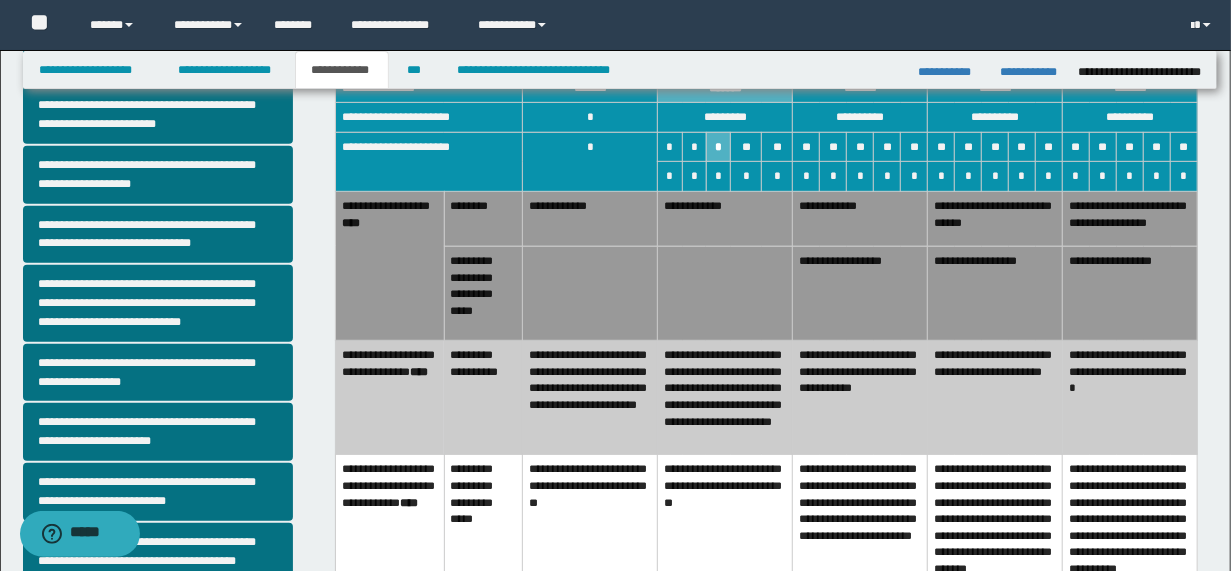 click on "**********" at bounding box center (860, 398) 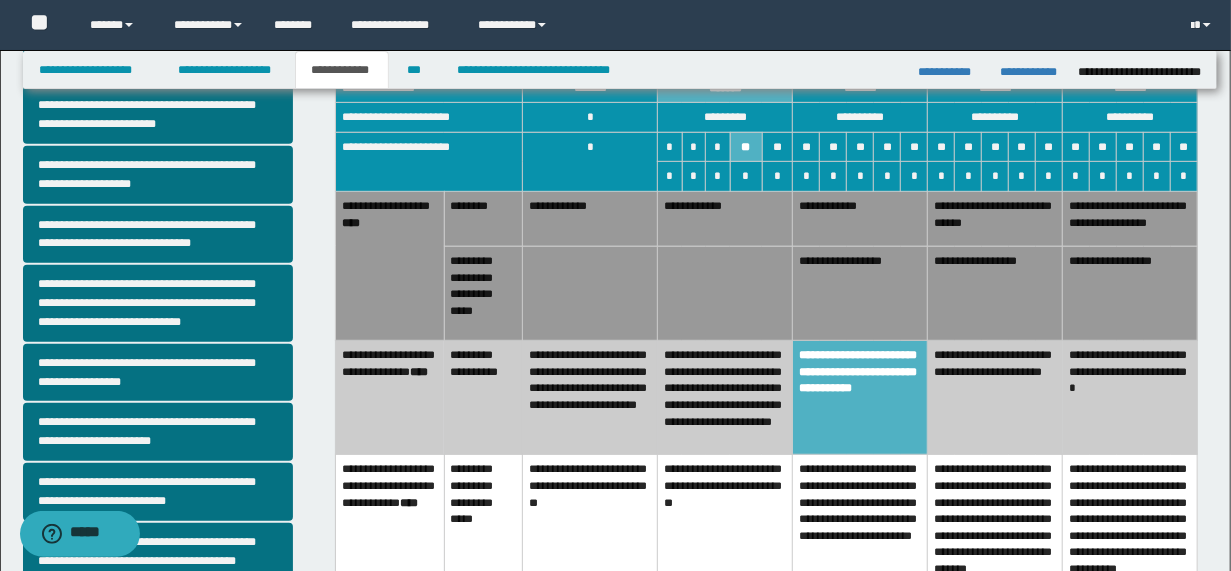 click on "**********" at bounding box center [860, 219] 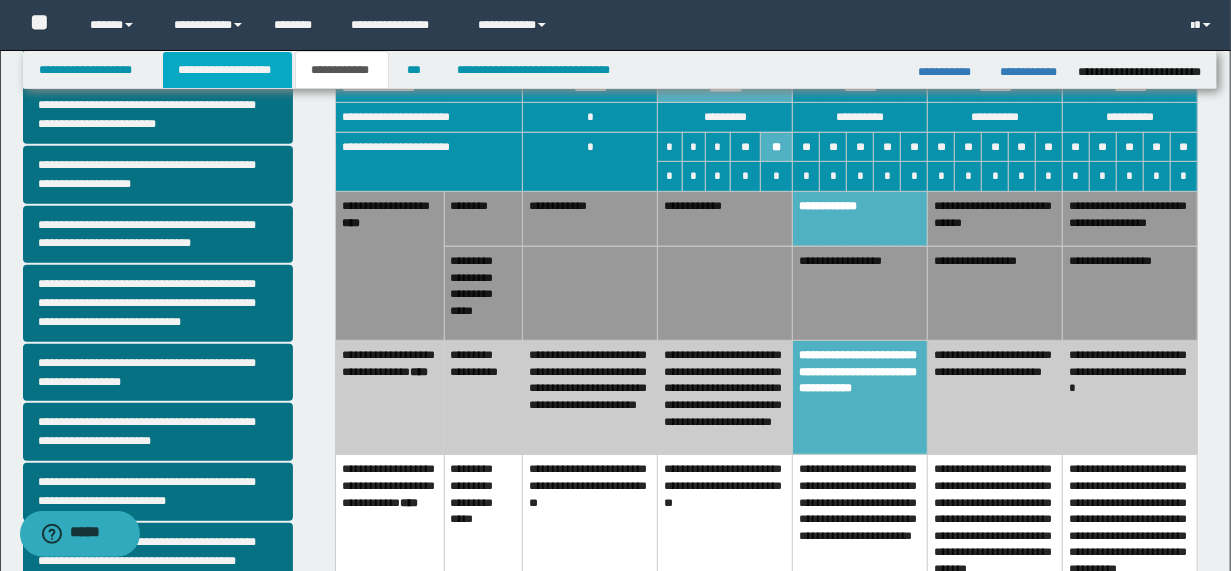 click on "**********" at bounding box center [227, 70] 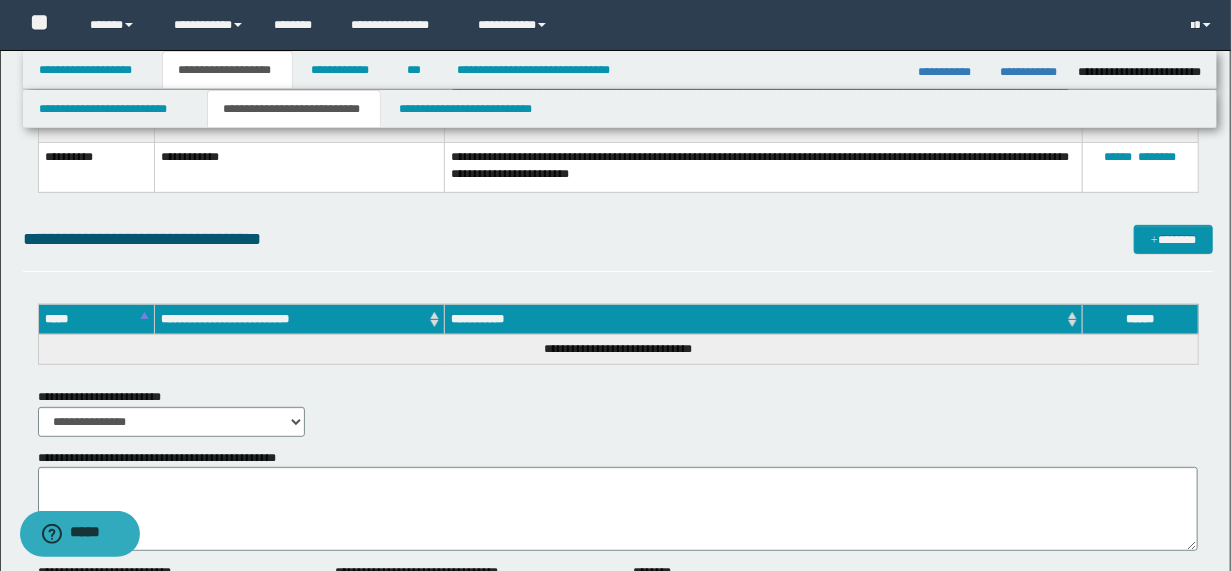 scroll, scrollTop: 3793, scrollLeft: 0, axis: vertical 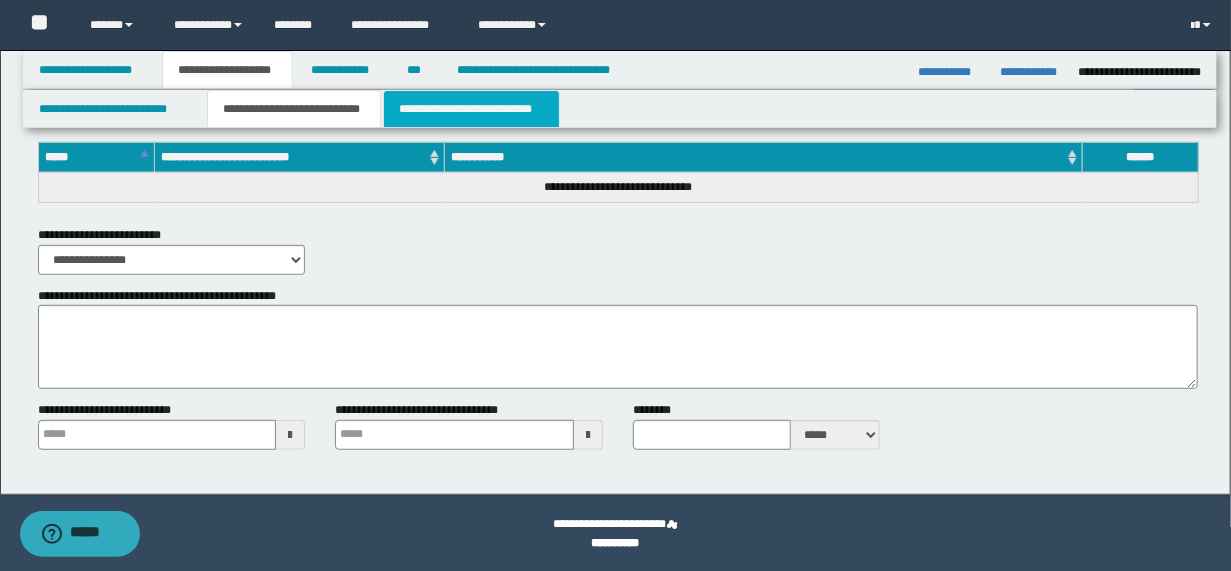click on "**********" at bounding box center [471, 109] 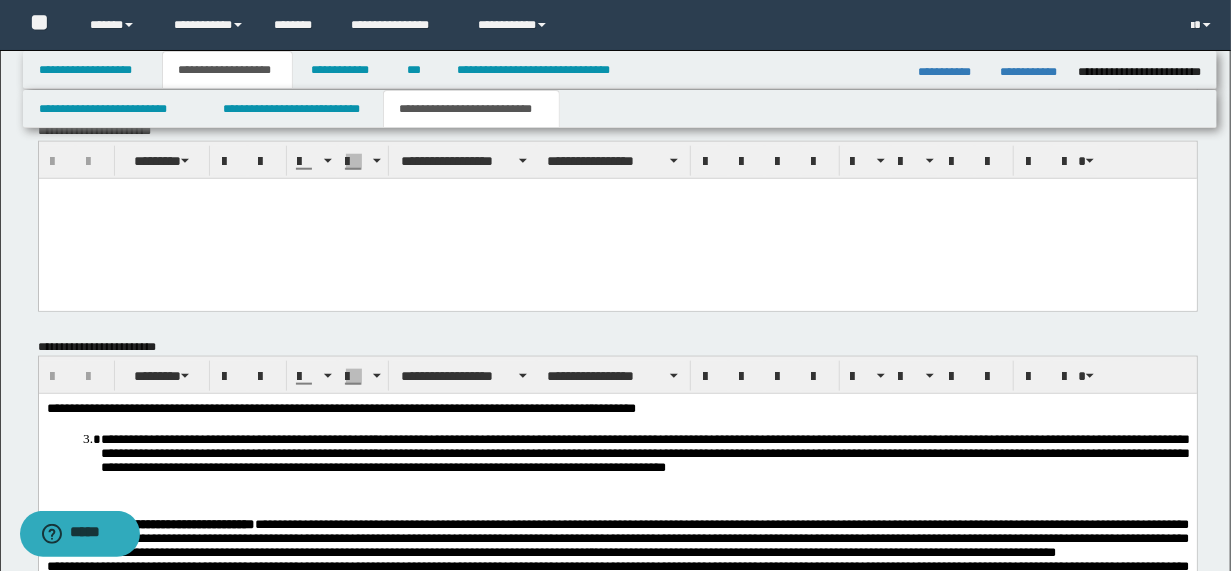 scroll, scrollTop: 770, scrollLeft: 0, axis: vertical 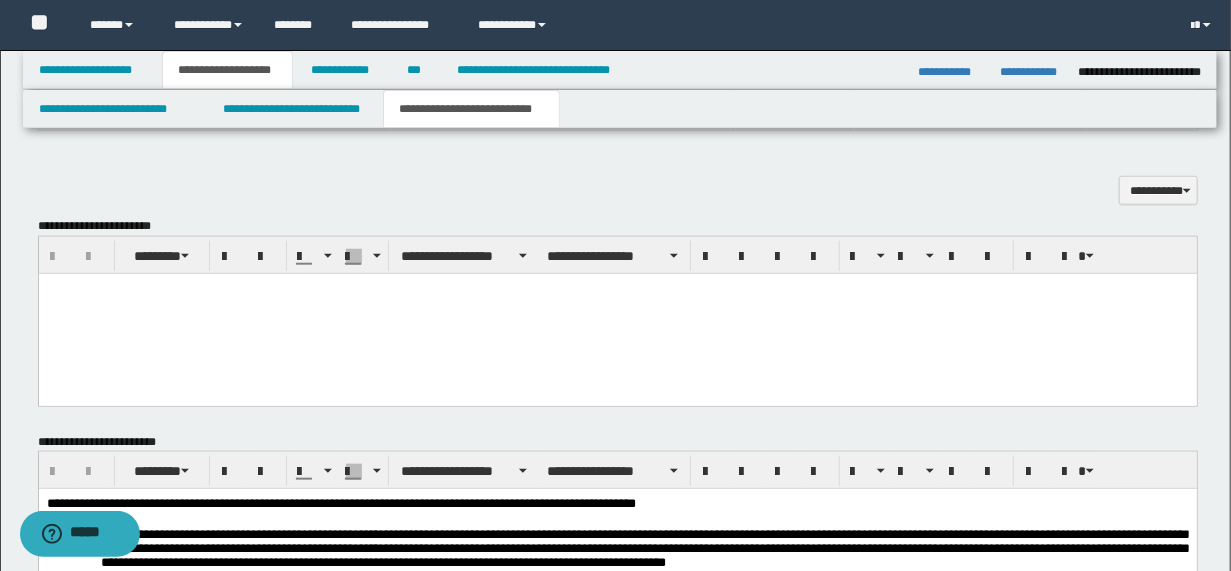 click at bounding box center [617, 289] 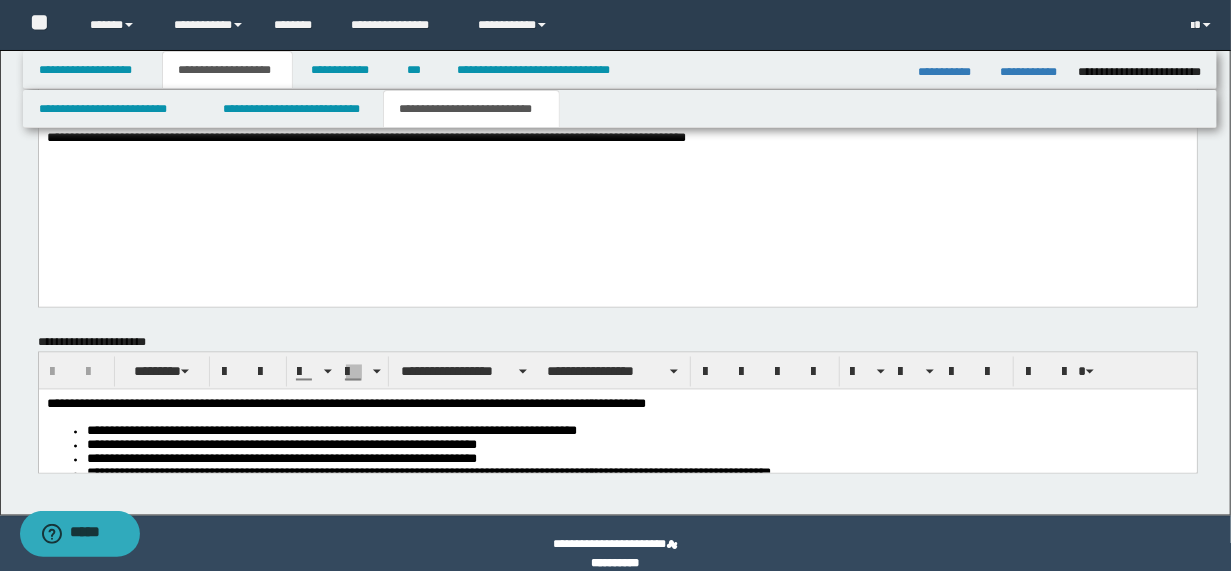 scroll, scrollTop: 1090, scrollLeft: 0, axis: vertical 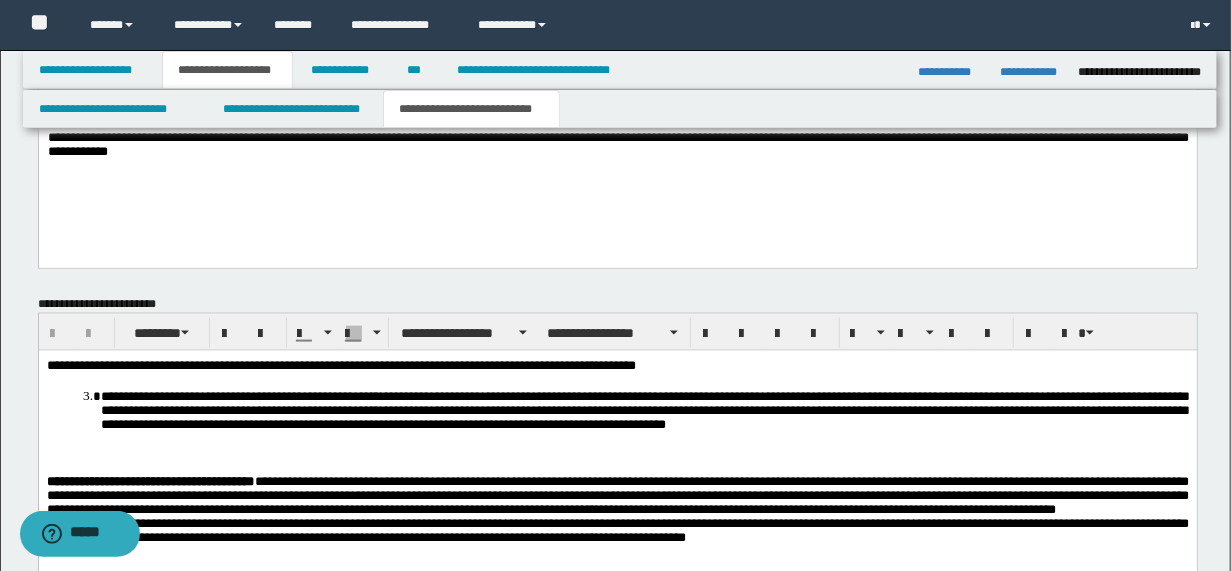click on "**********" at bounding box center (617, 146) 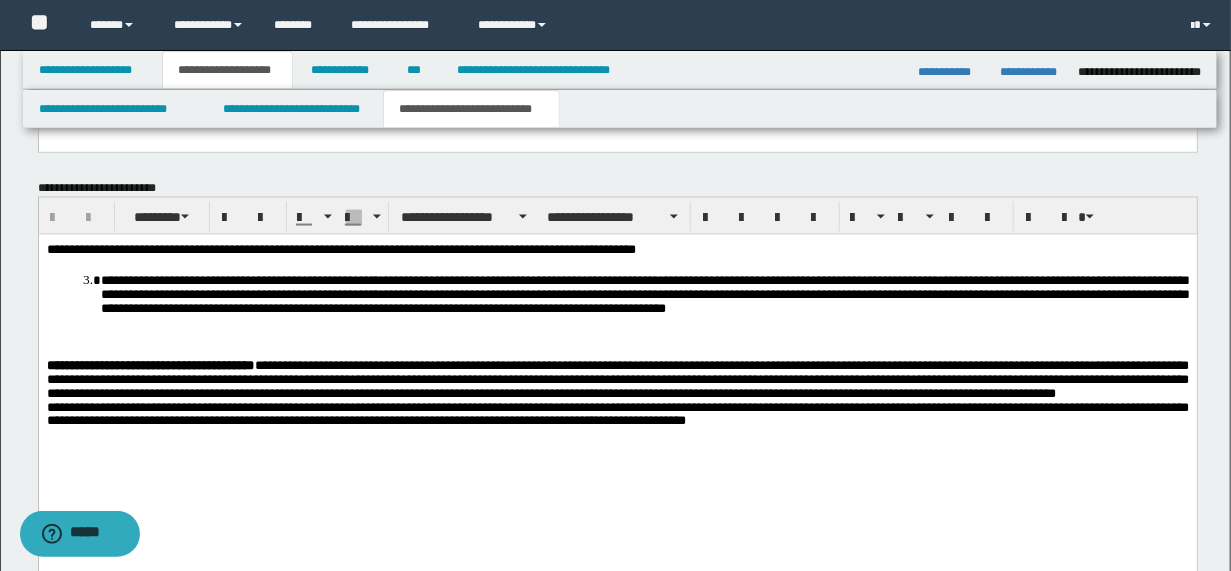 scroll, scrollTop: 1330, scrollLeft: 0, axis: vertical 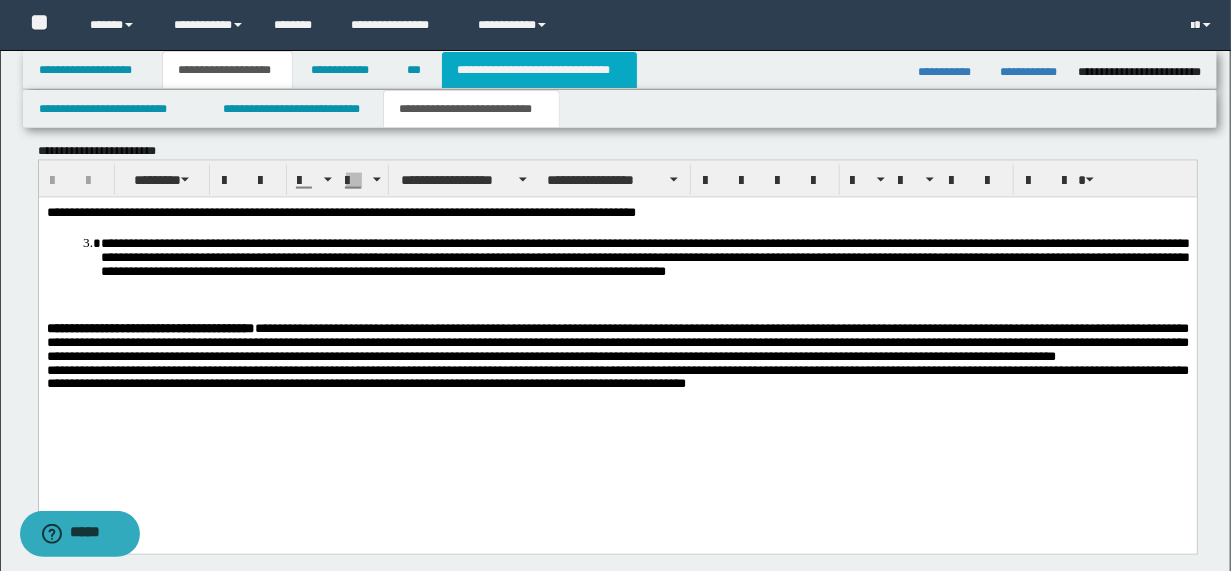 click on "**********" at bounding box center [539, 70] 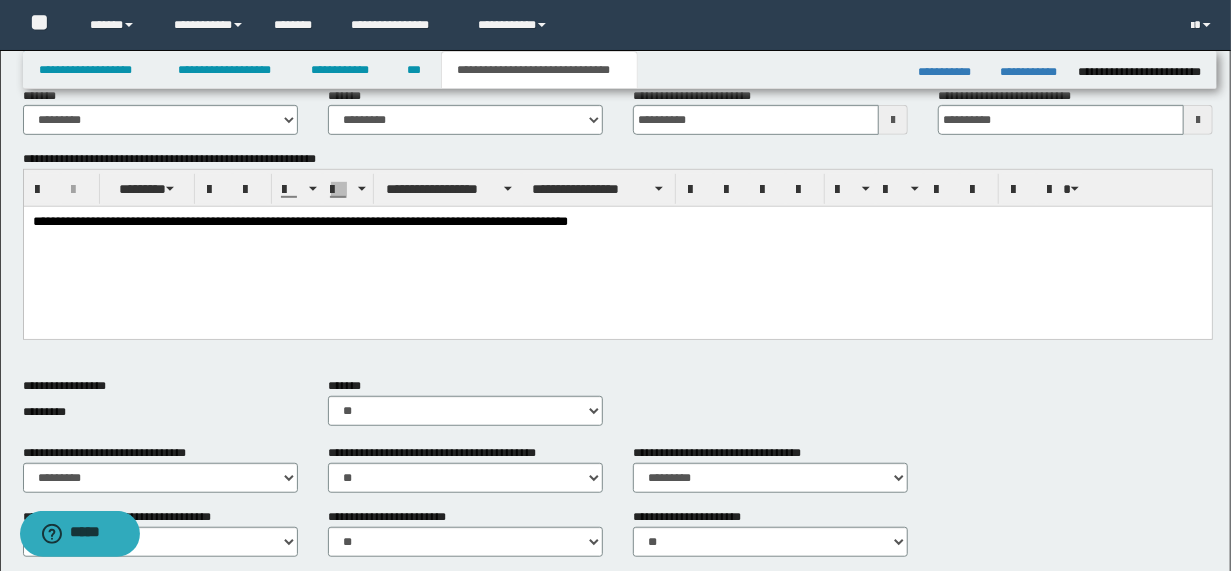 scroll, scrollTop: 409, scrollLeft: 0, axis: vertical 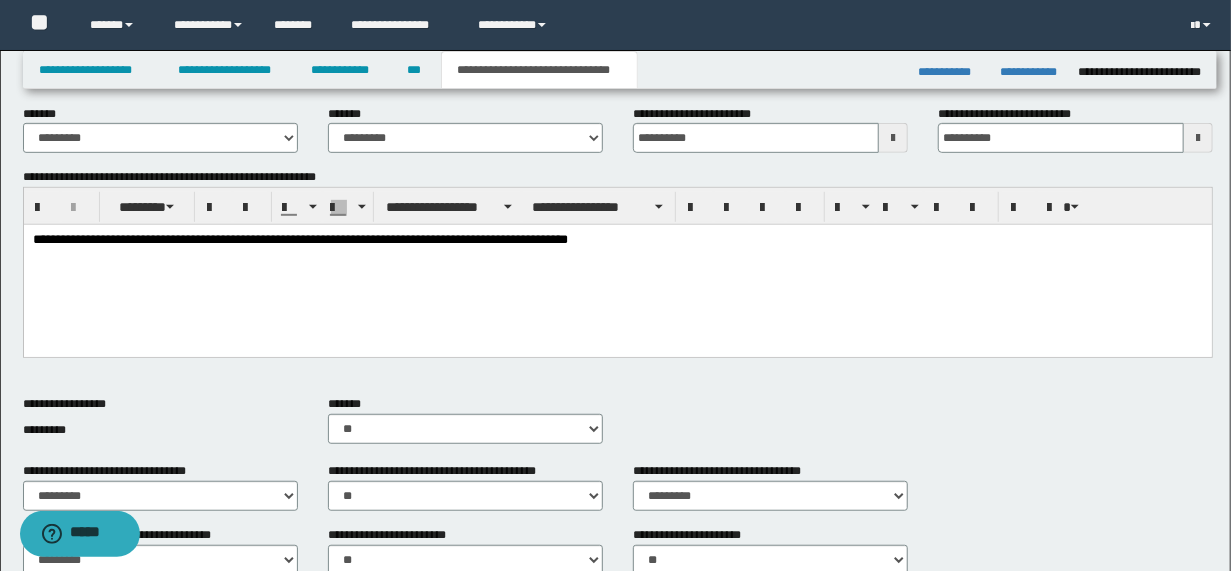click on "**********" at bounding box center (617, 241) 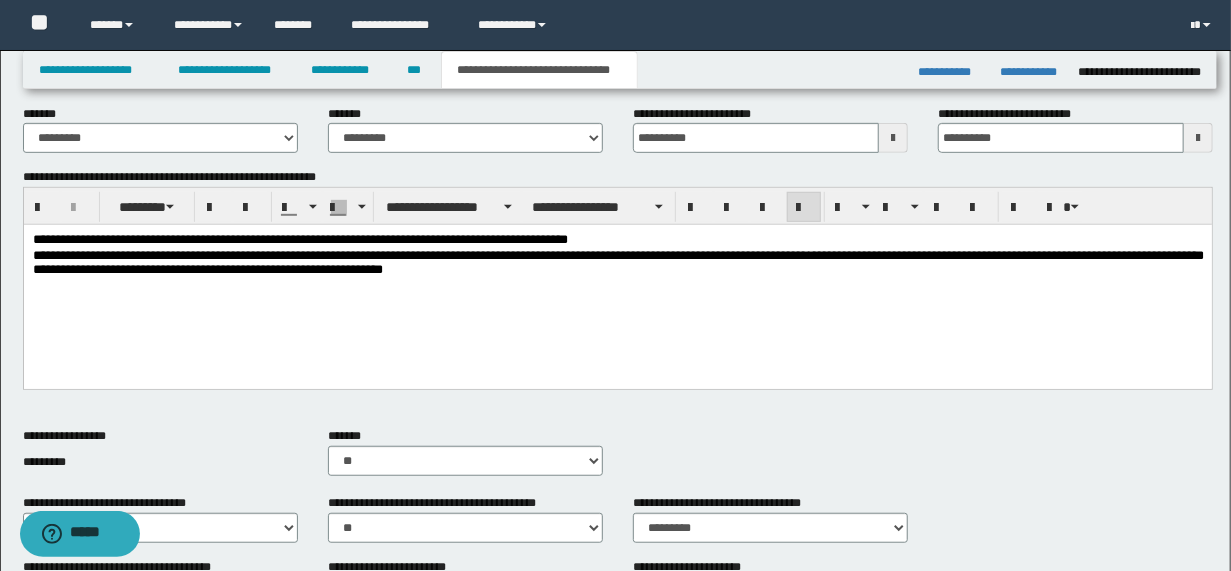 click on "**********" at bounding box center [617, 265] 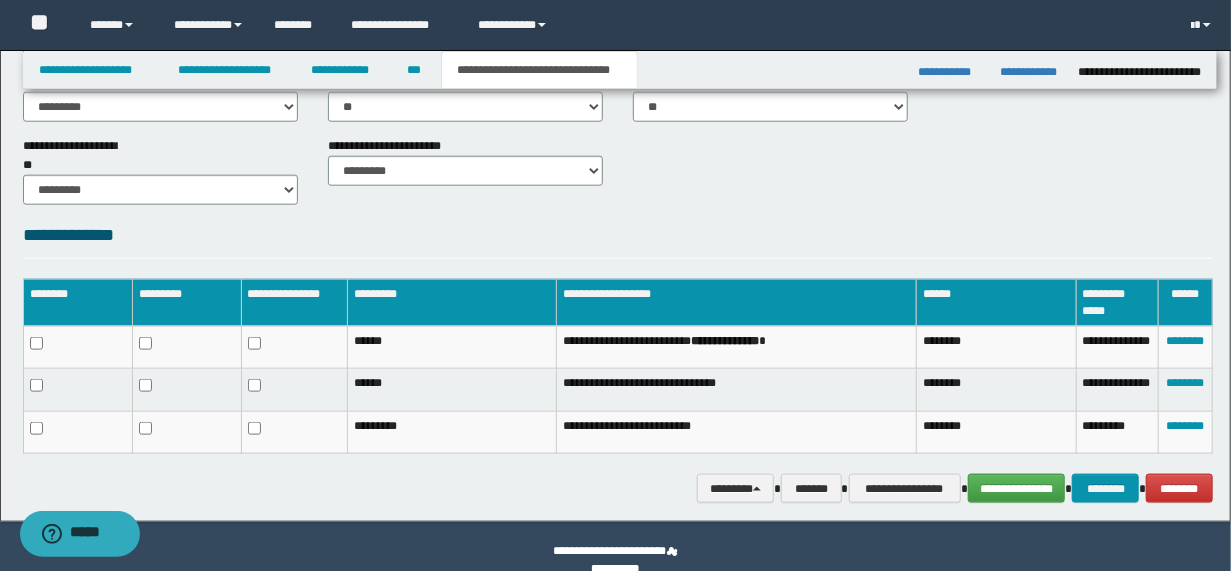 scroll, scrollTop: 921, scrollLeft: 0, axis: vertical 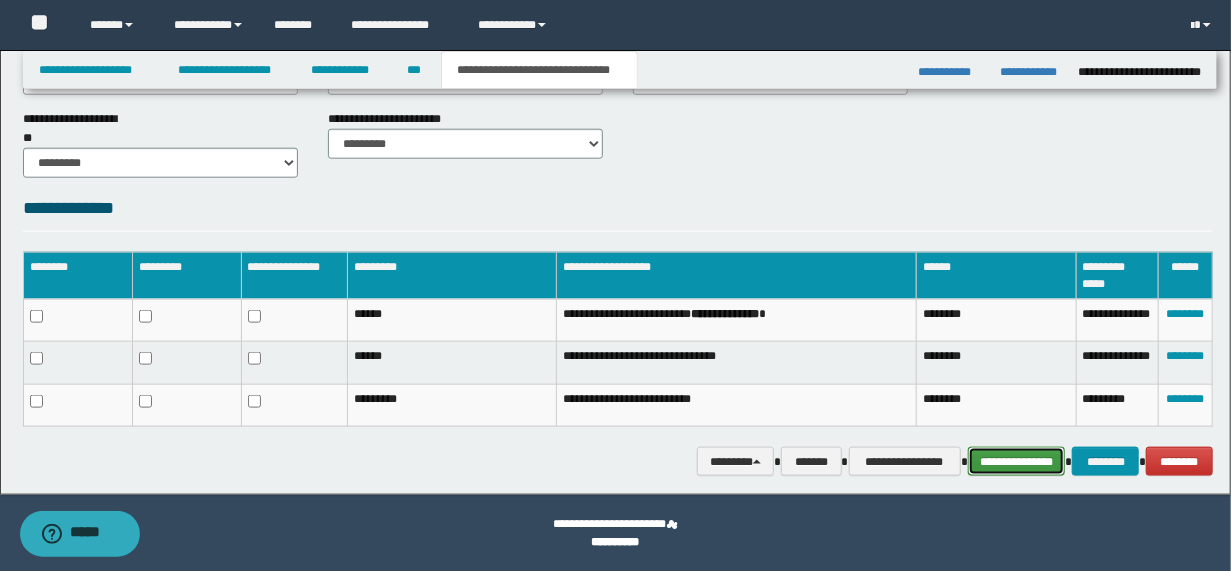 click on "**********" at bounding box center [1016, 461] 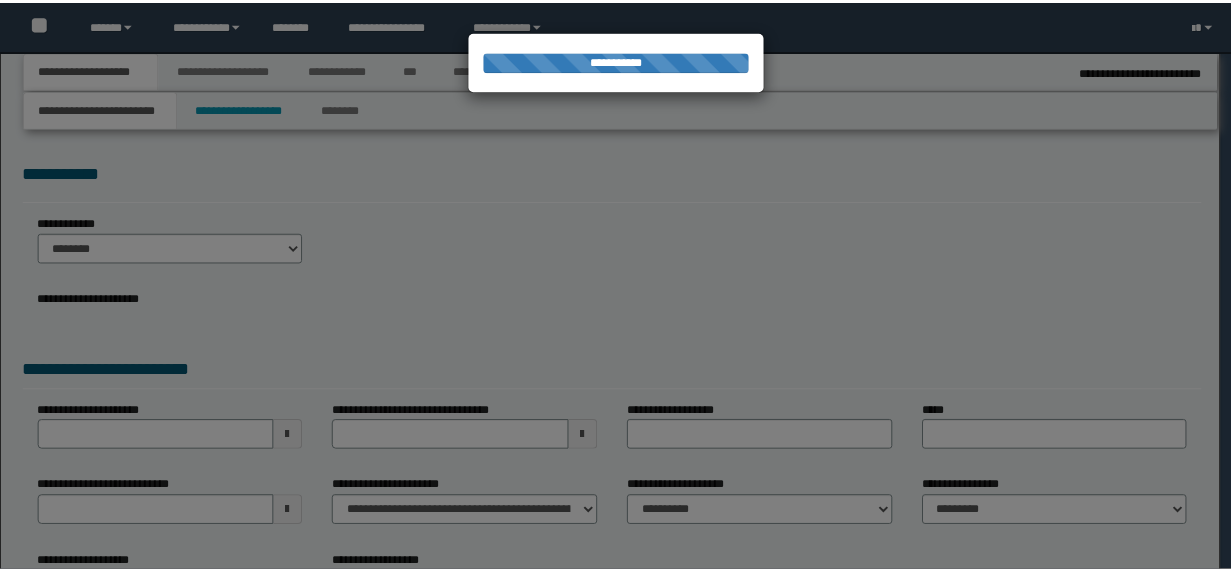 scroll, scrollTop: 0, scrollLeft: 0, axis: both 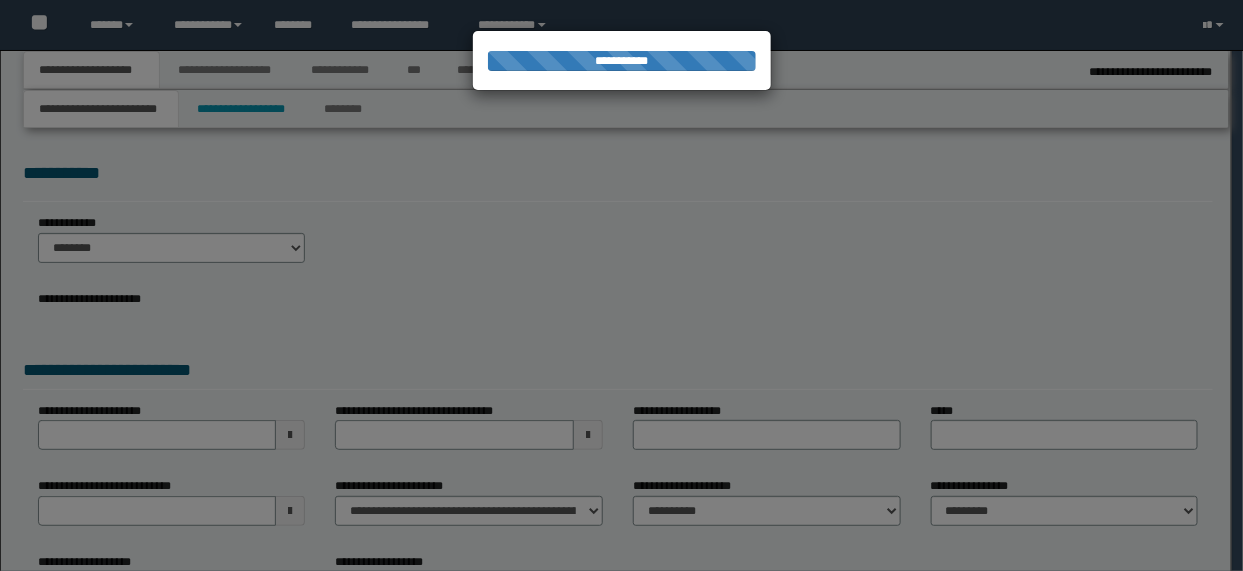type on "**********" 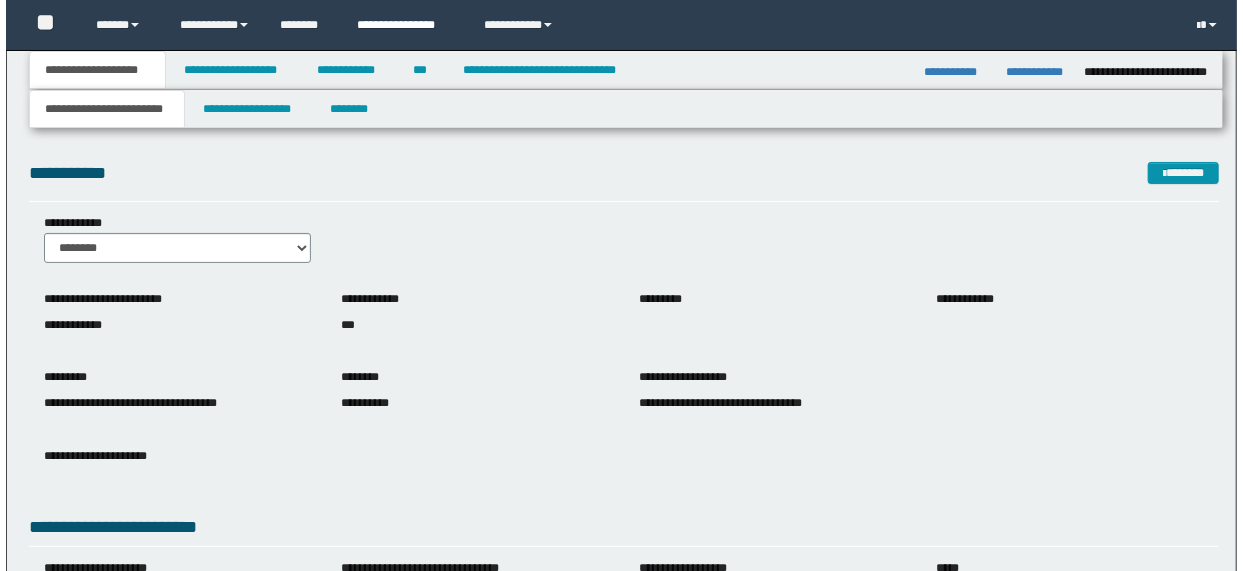 scroll, scrollTop: 0, scrollLeft: 0, axis: both 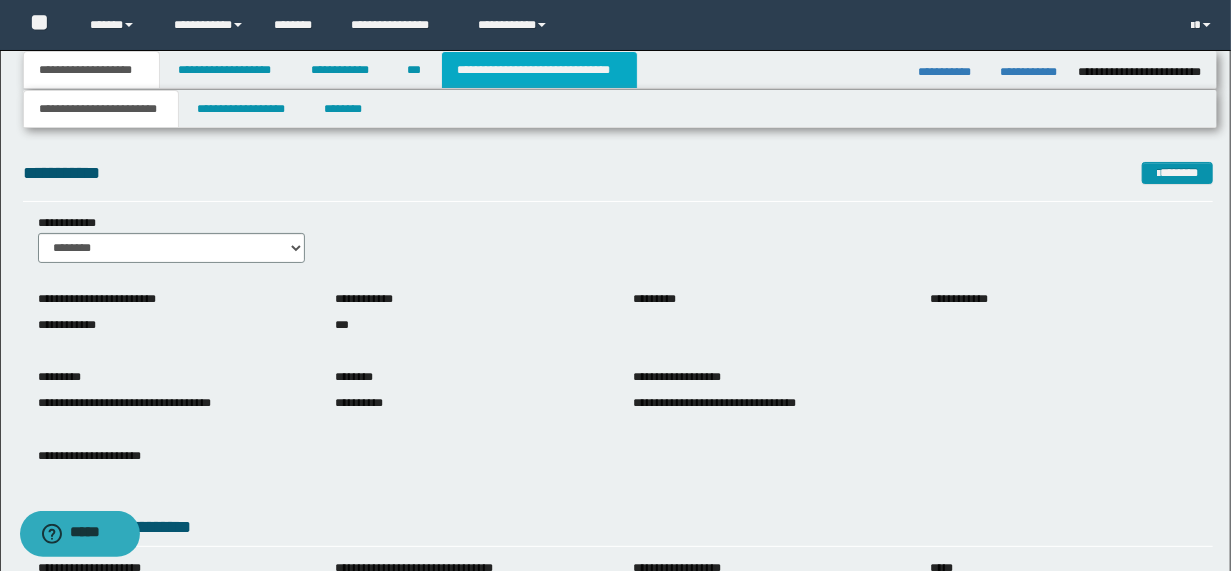 click on "**********" at bounding box center [539, 70] 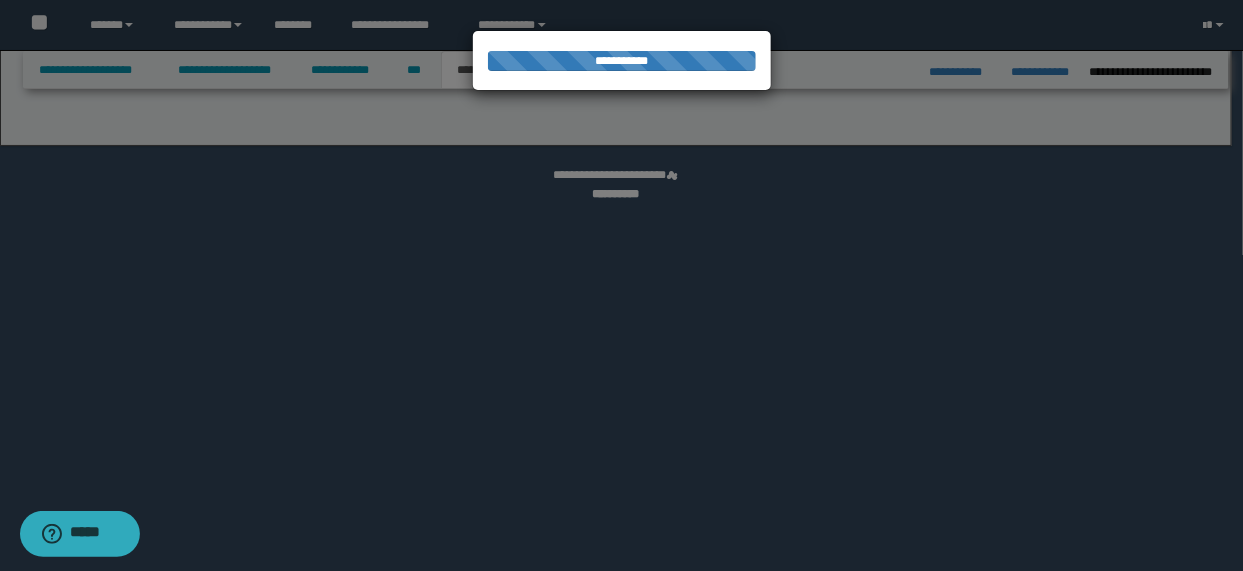 select on "*" 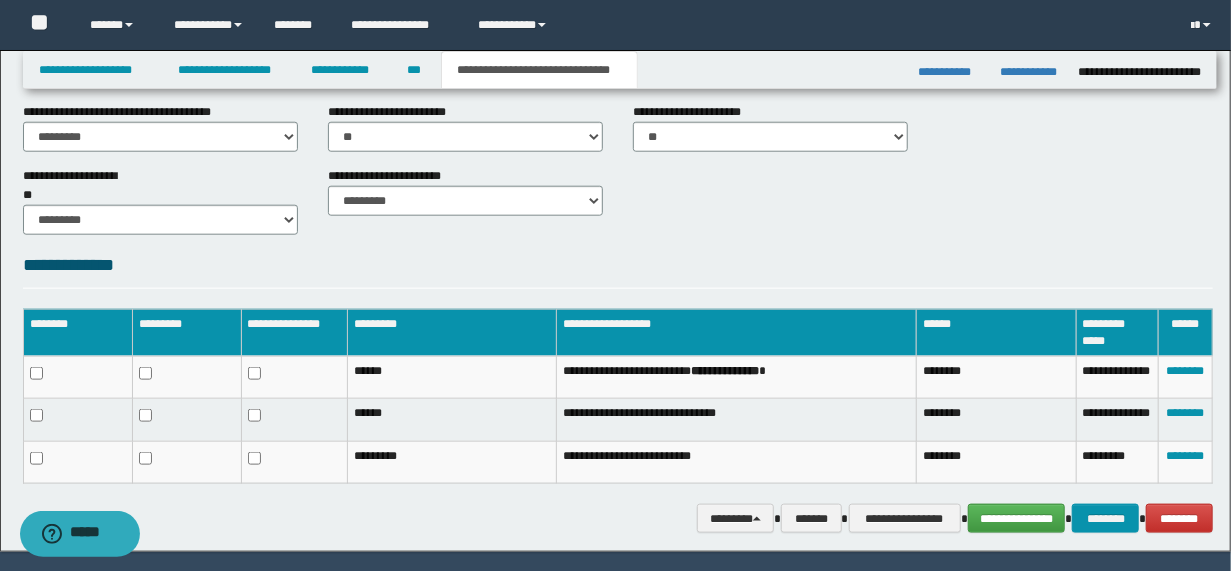 scroll, scrollTop: 921, scrollLeft: 0, axis: vertical 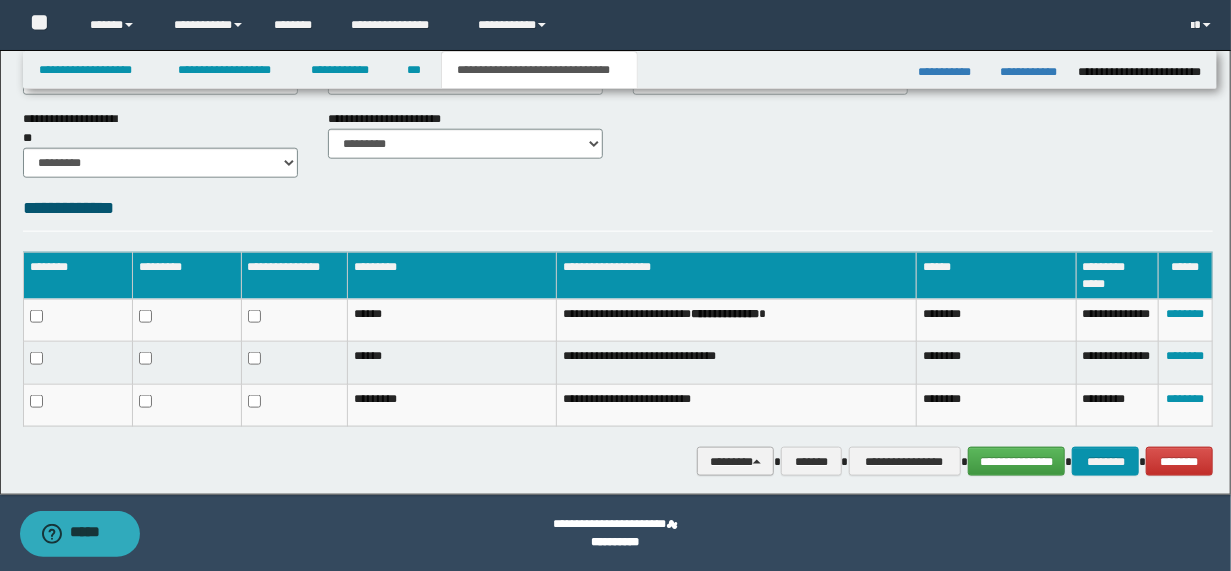 click on "********" at bounding box center (735, 461) 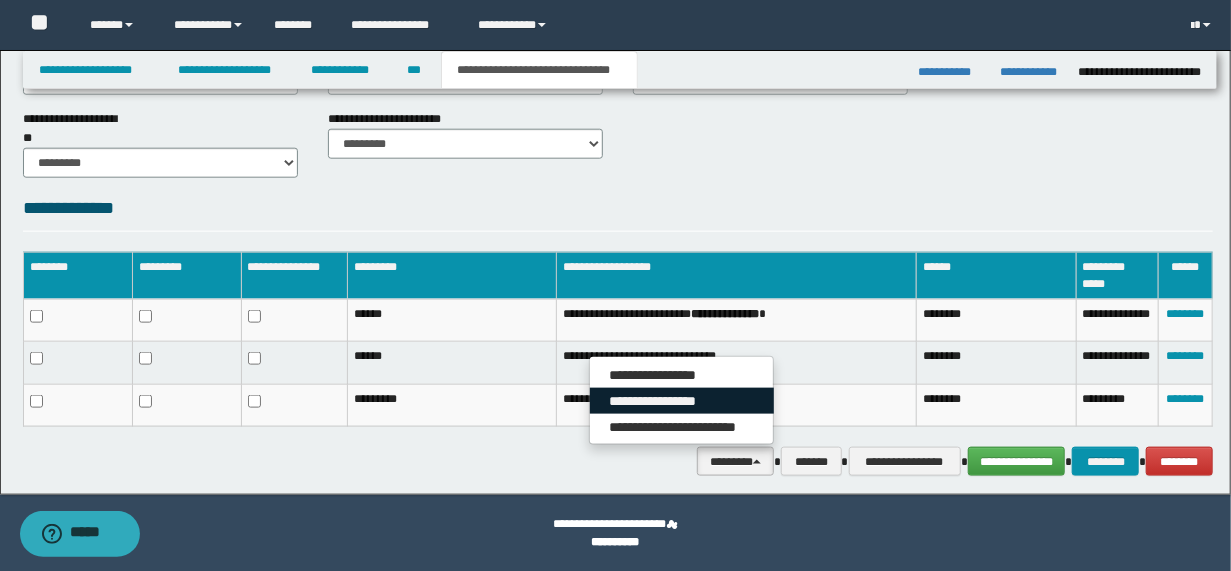 click on "**********" at bounding box center (682, 401) 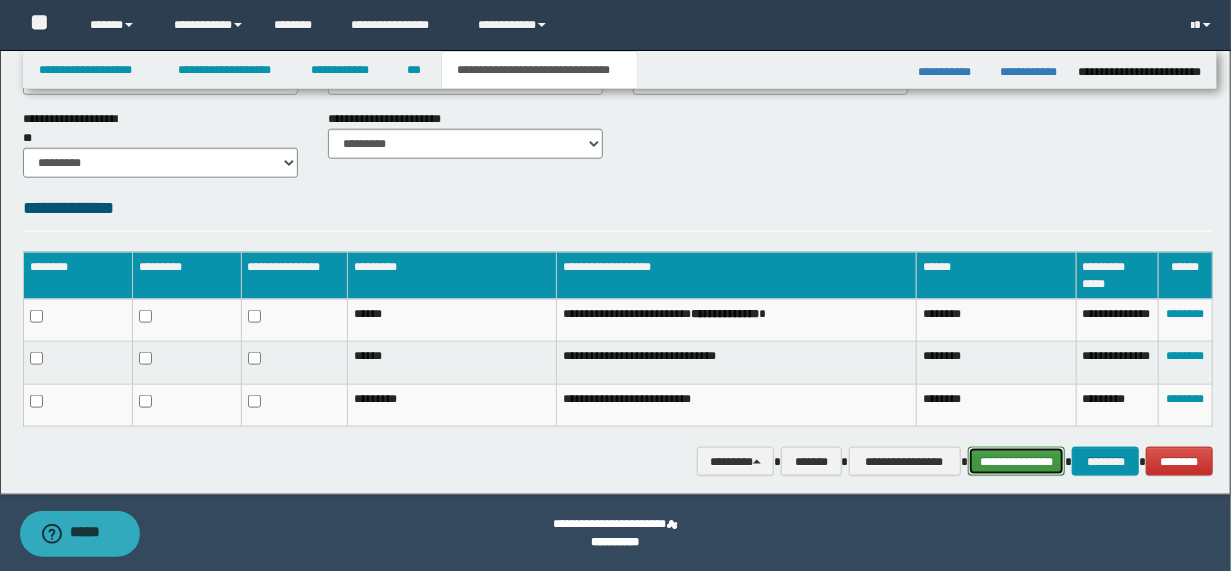 click on "**********" at bounding box center (1016, 461) 